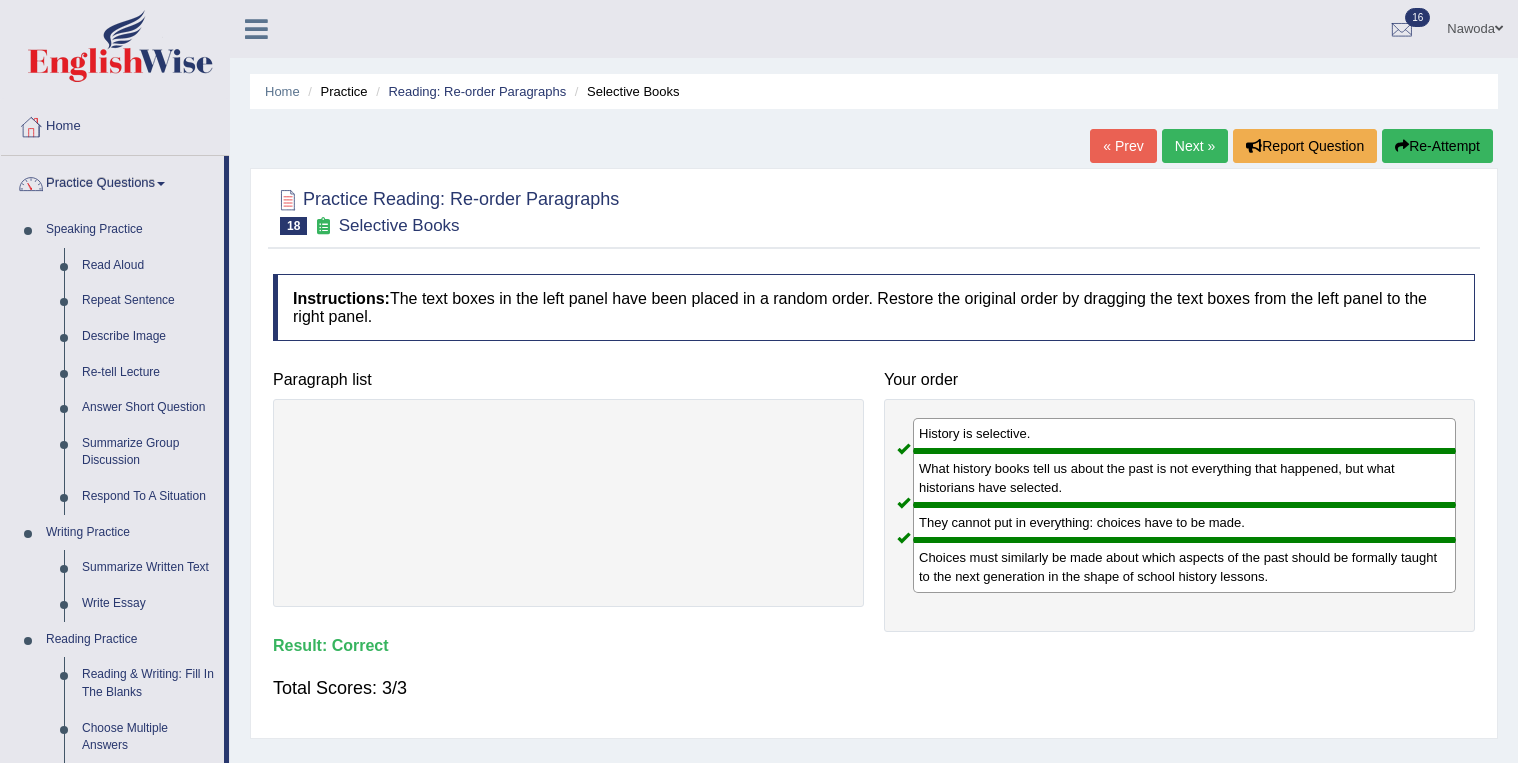 scroll, scrollTop: 240, scrollLeft: 0, axis: vertical 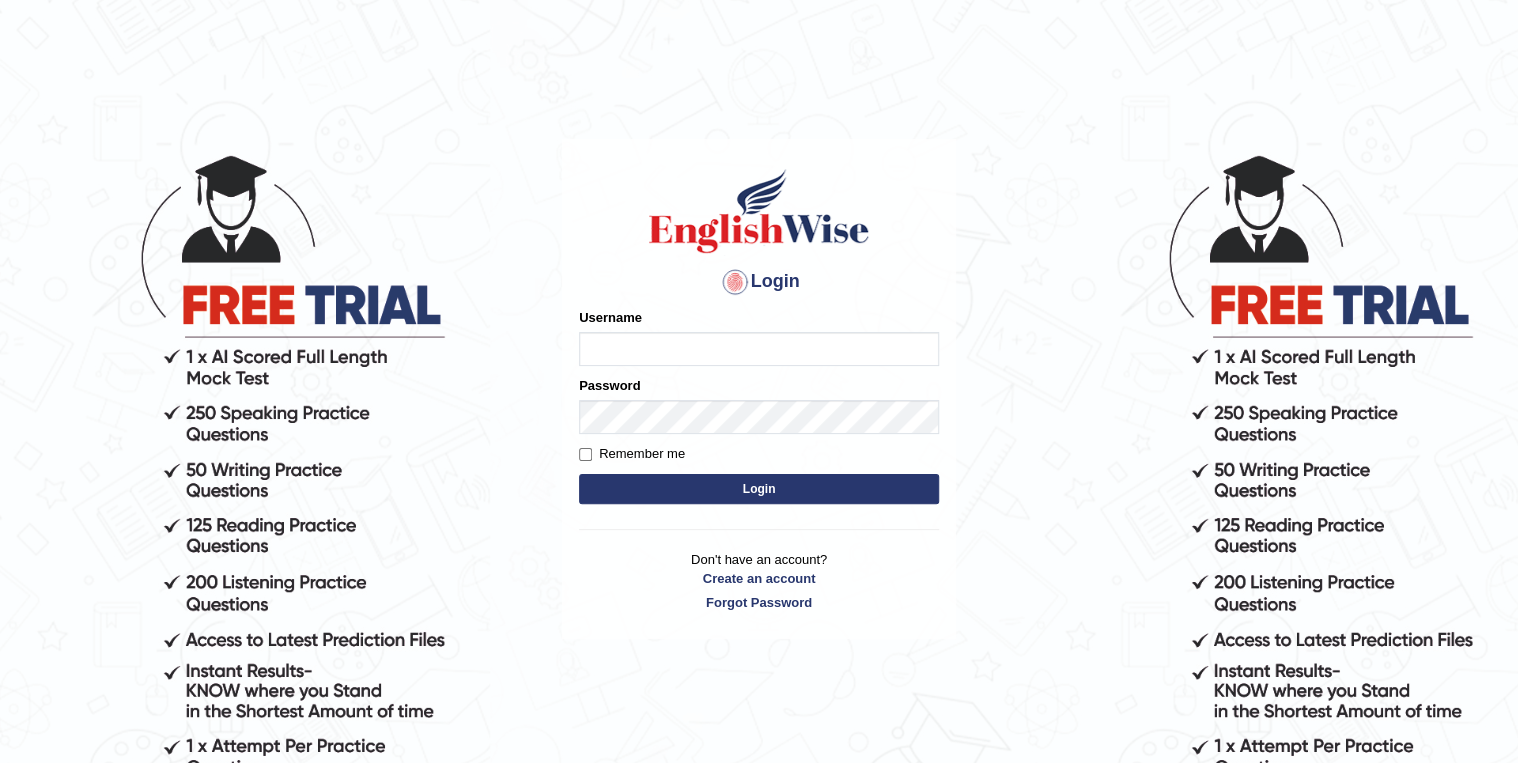 type on "Nawoda" 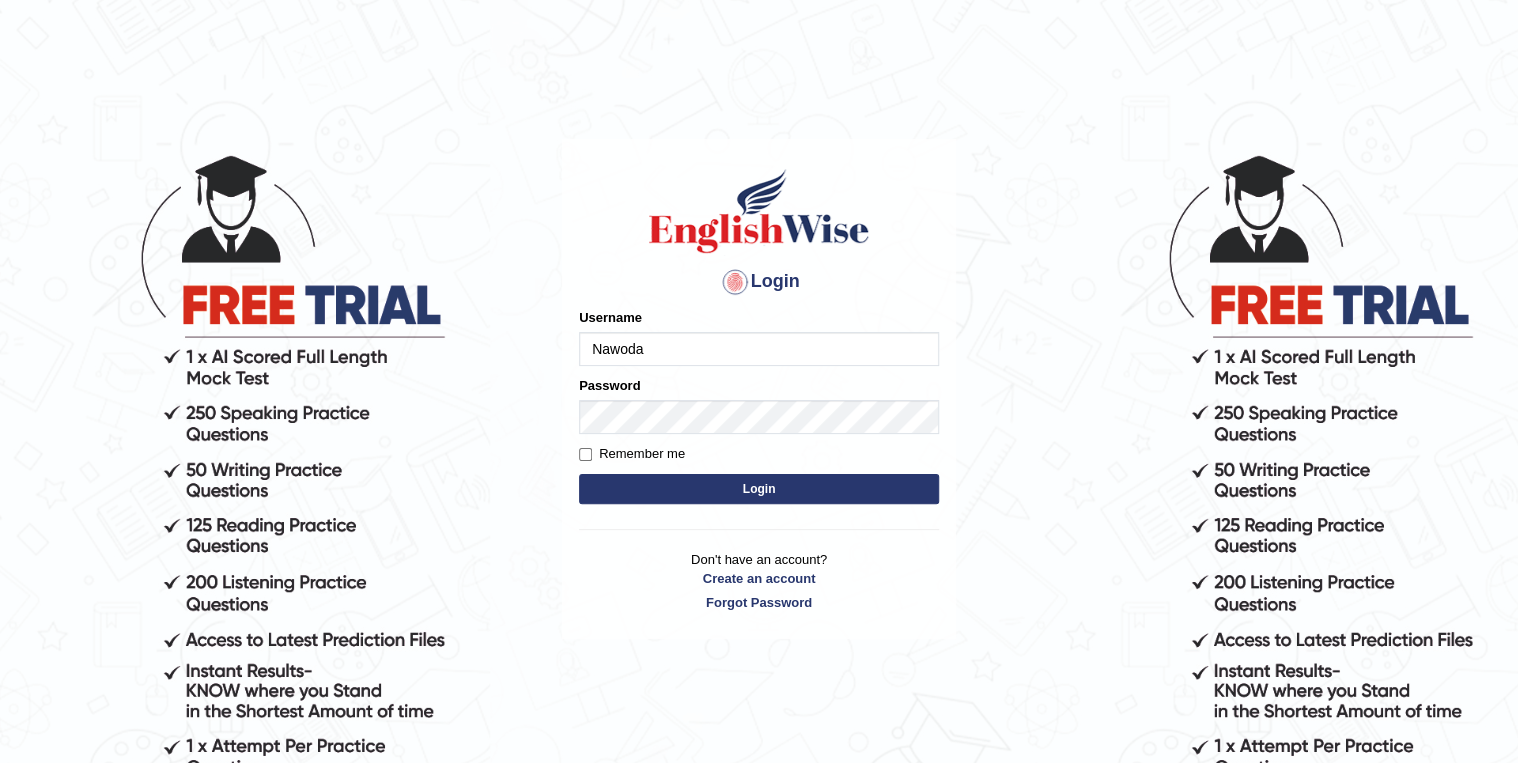 click on "Login" at bounding box center [759, 489] 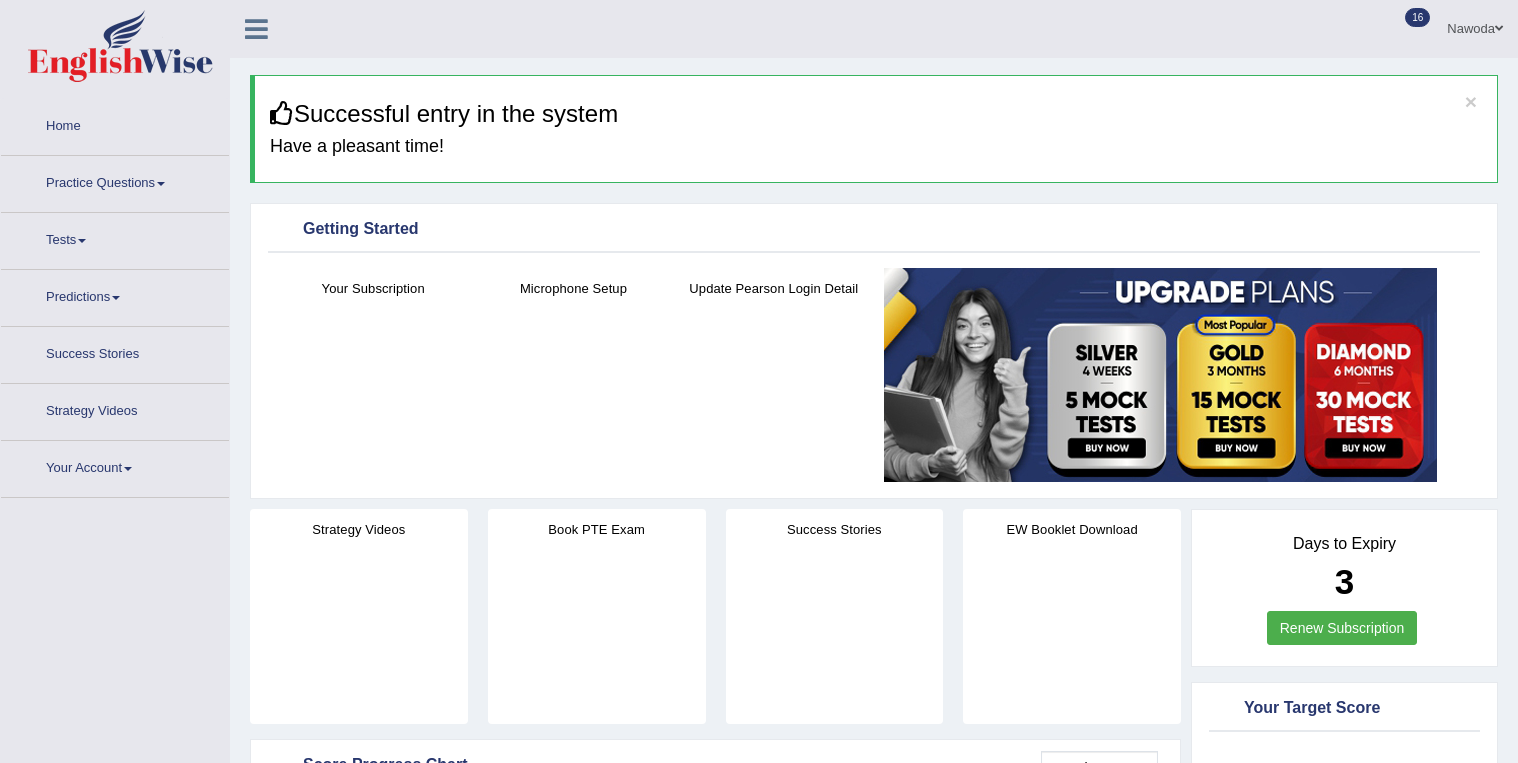 scroll, scrollTop: 0, scrollLeft: 0, axis: both 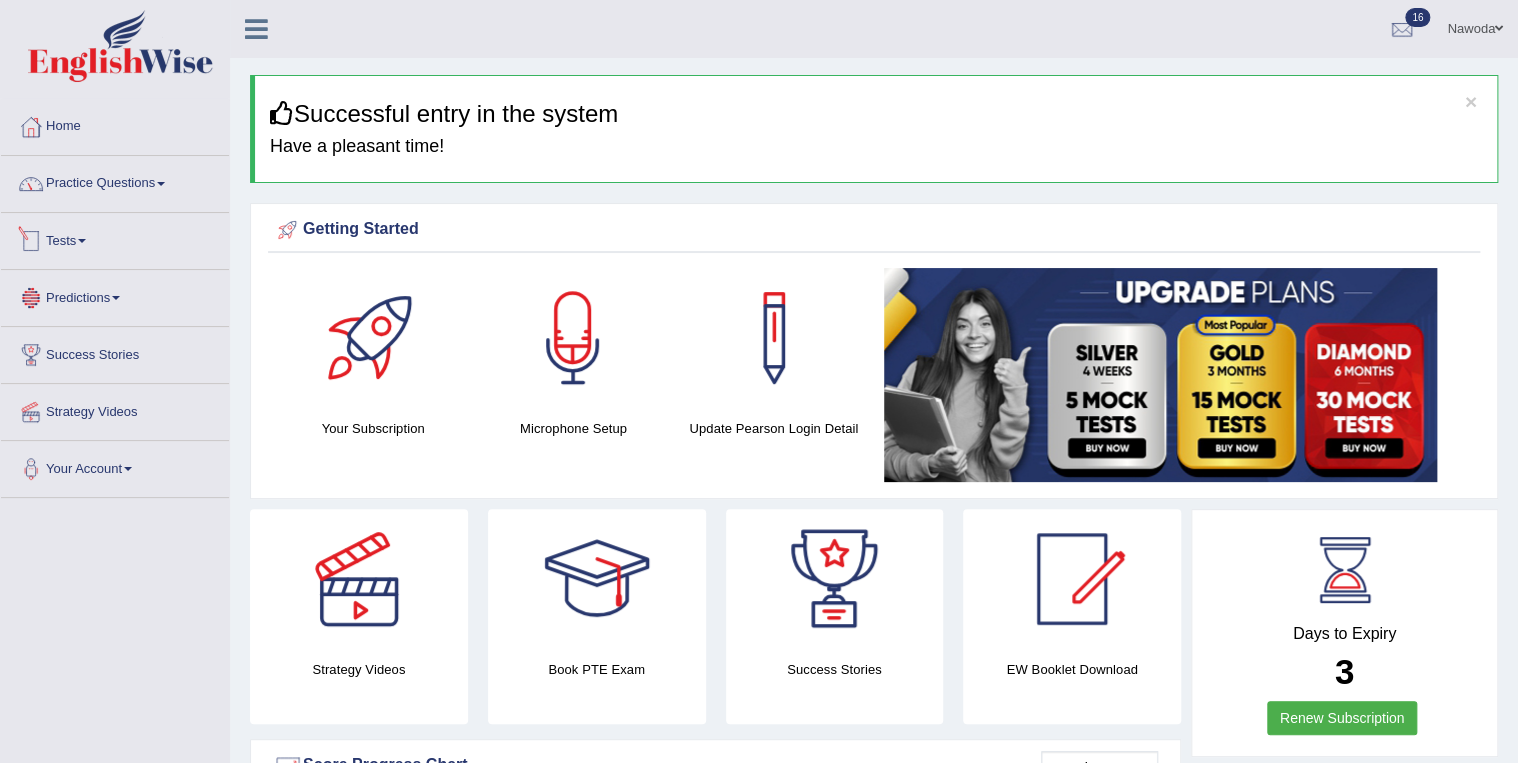 click on "Tests" at bounding box center [115, 238] 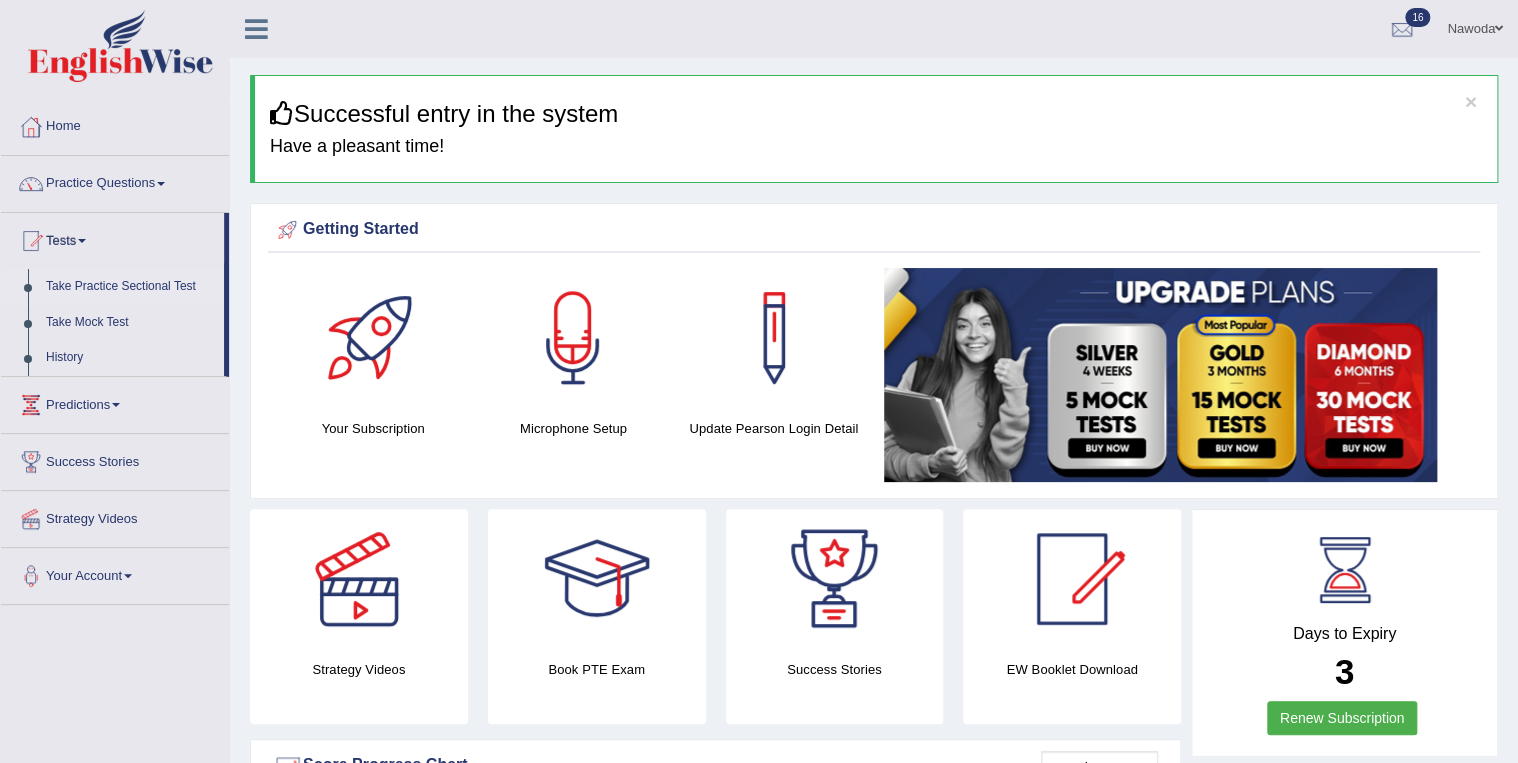 click on "Take Practice Sectional Test" at bounding box center [130, 287] 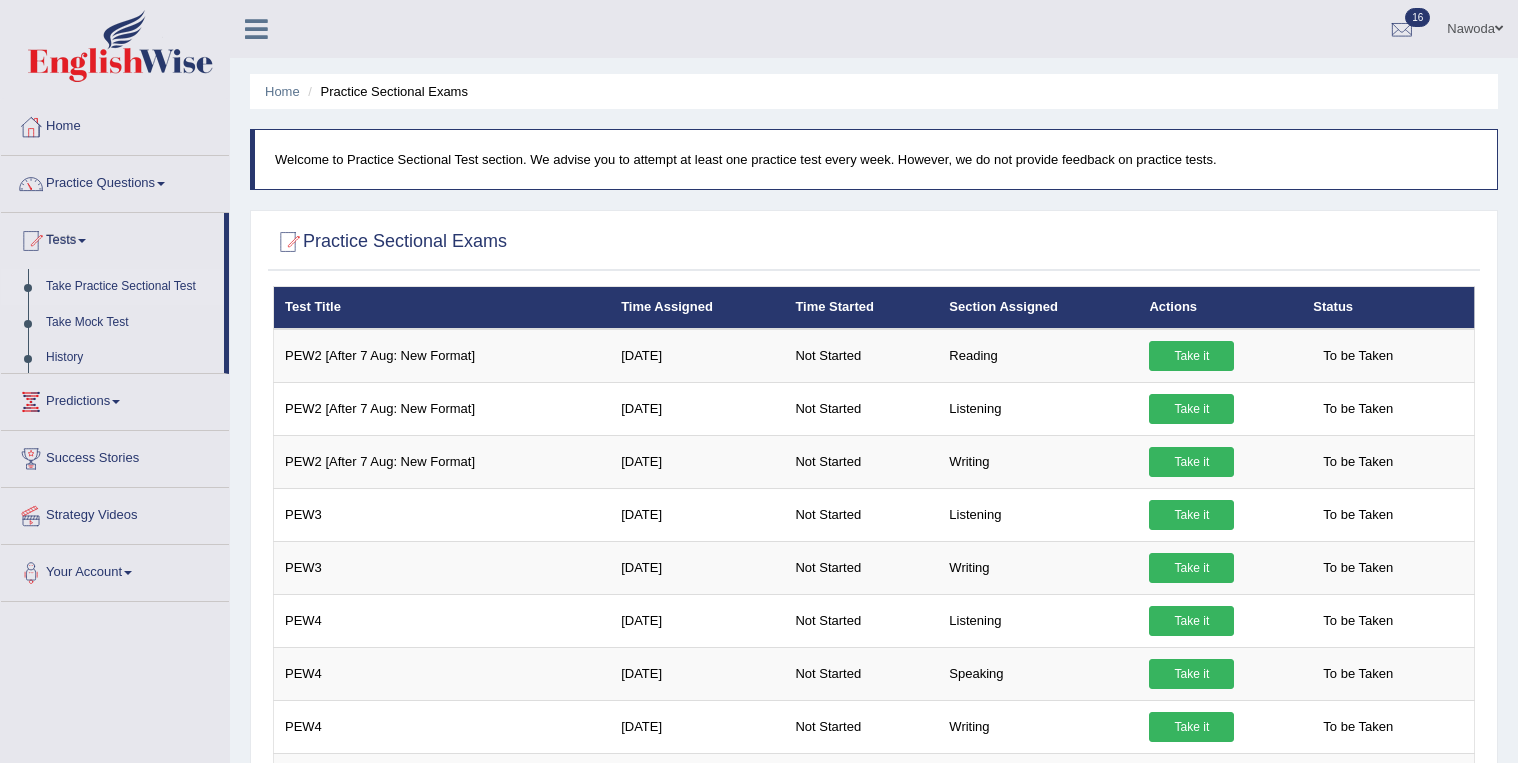 scroll, scrollTop: 0, scrollLeft: 0, axis: both 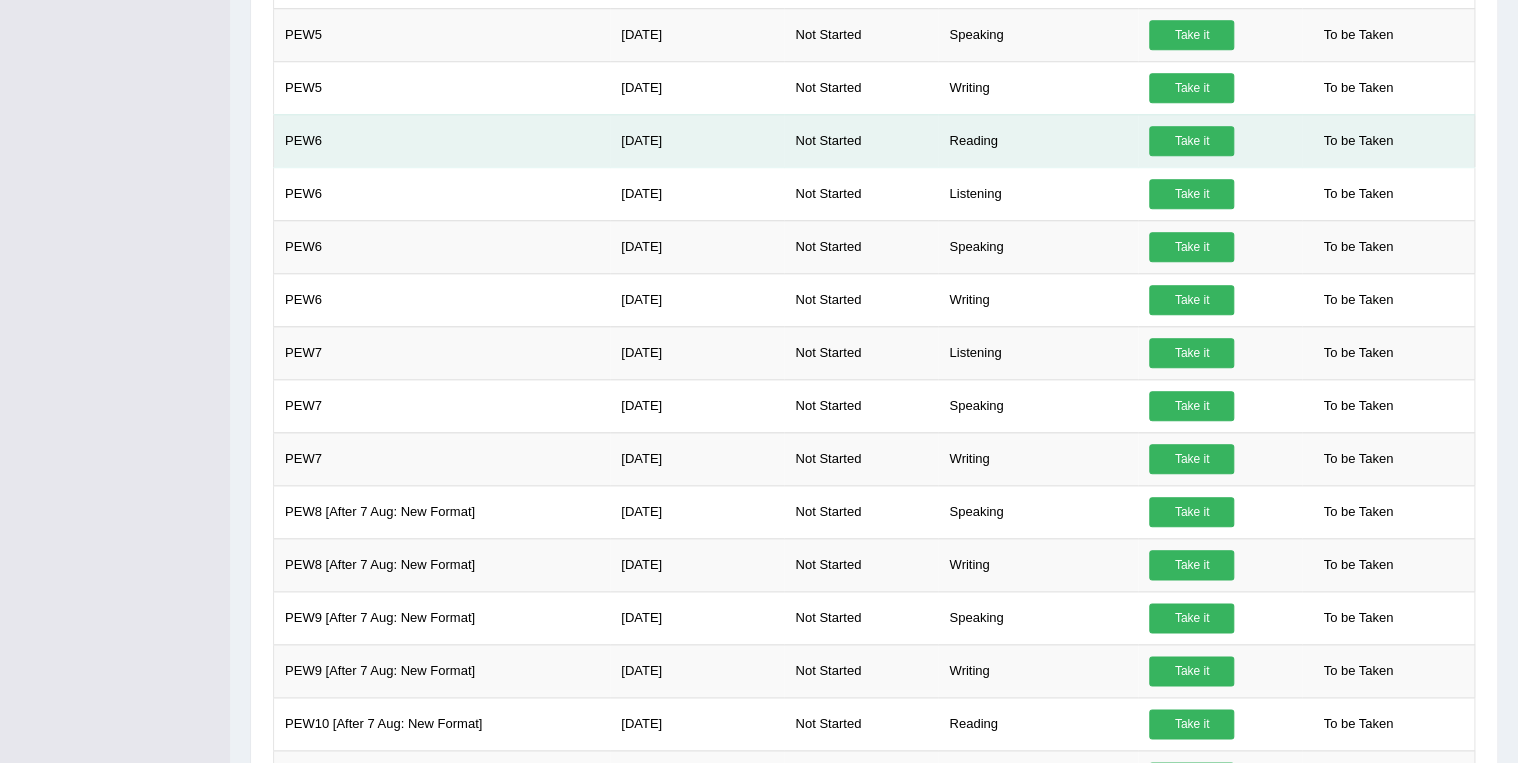 click on "Take it" at bounding box center (1191, 141) 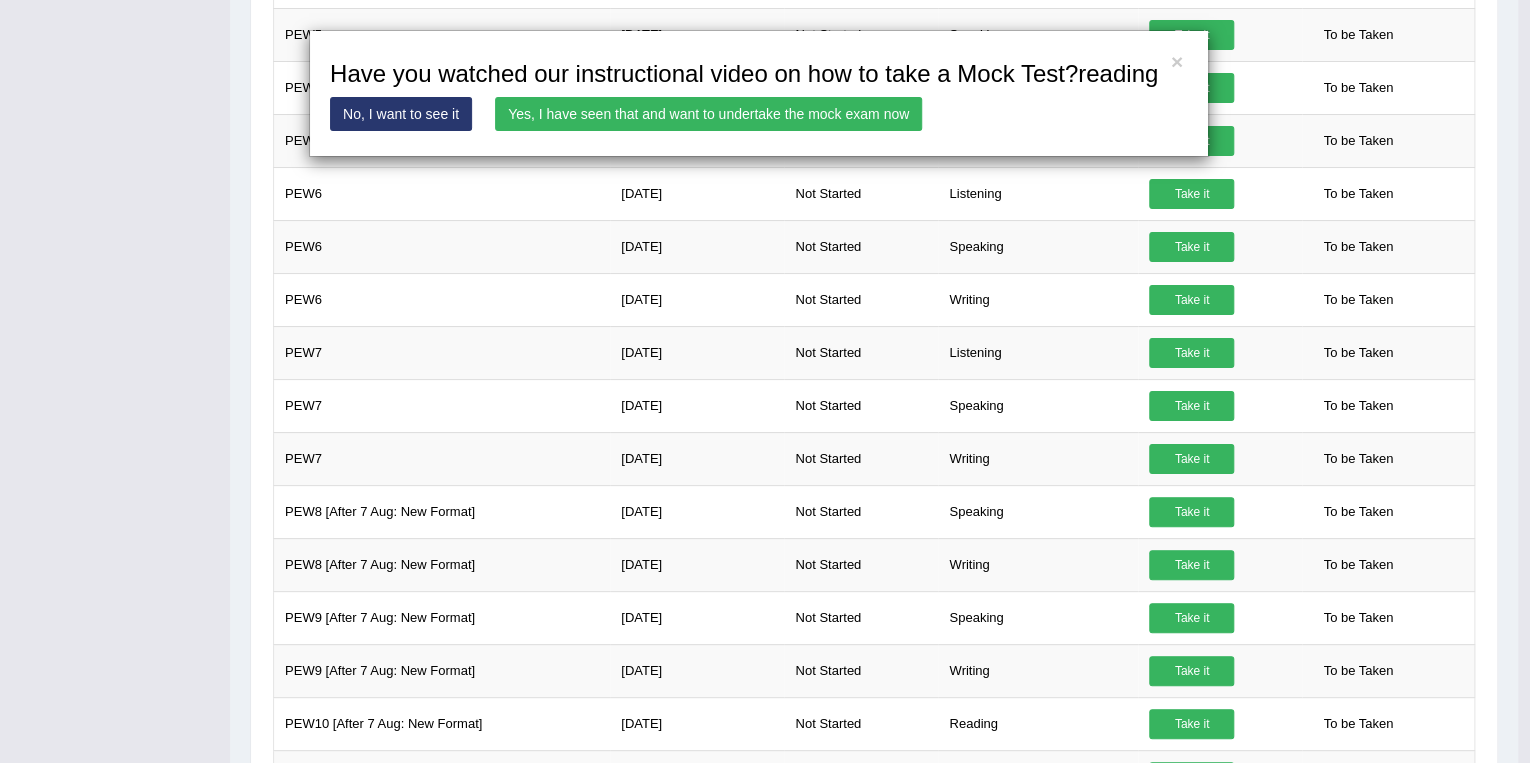 click on "Yes, I have seen that and want to undertake the mock exam now" at bounding box center [708, 114] 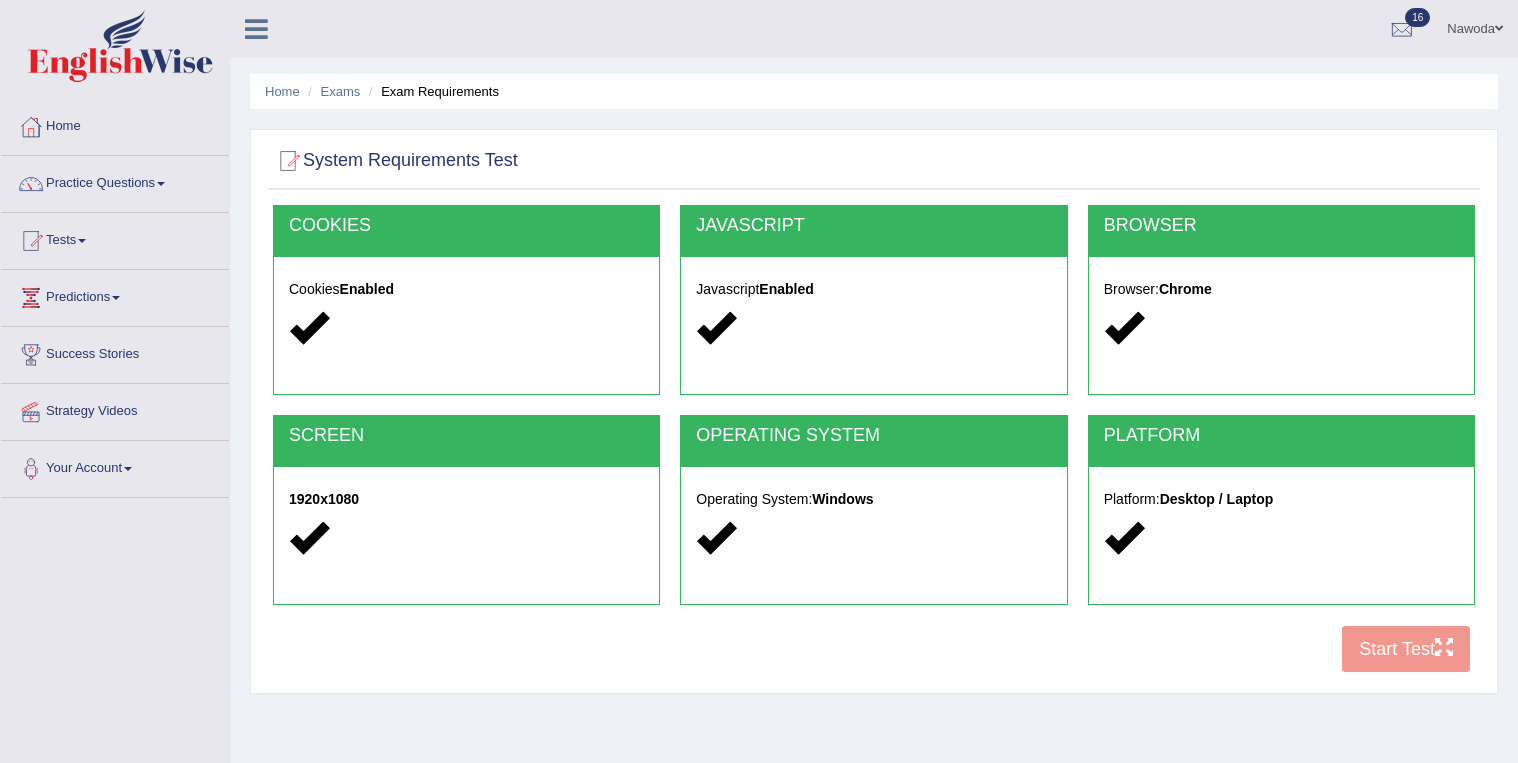 scroll, scrollTop: 0, scrollLeft: 0, axis: both 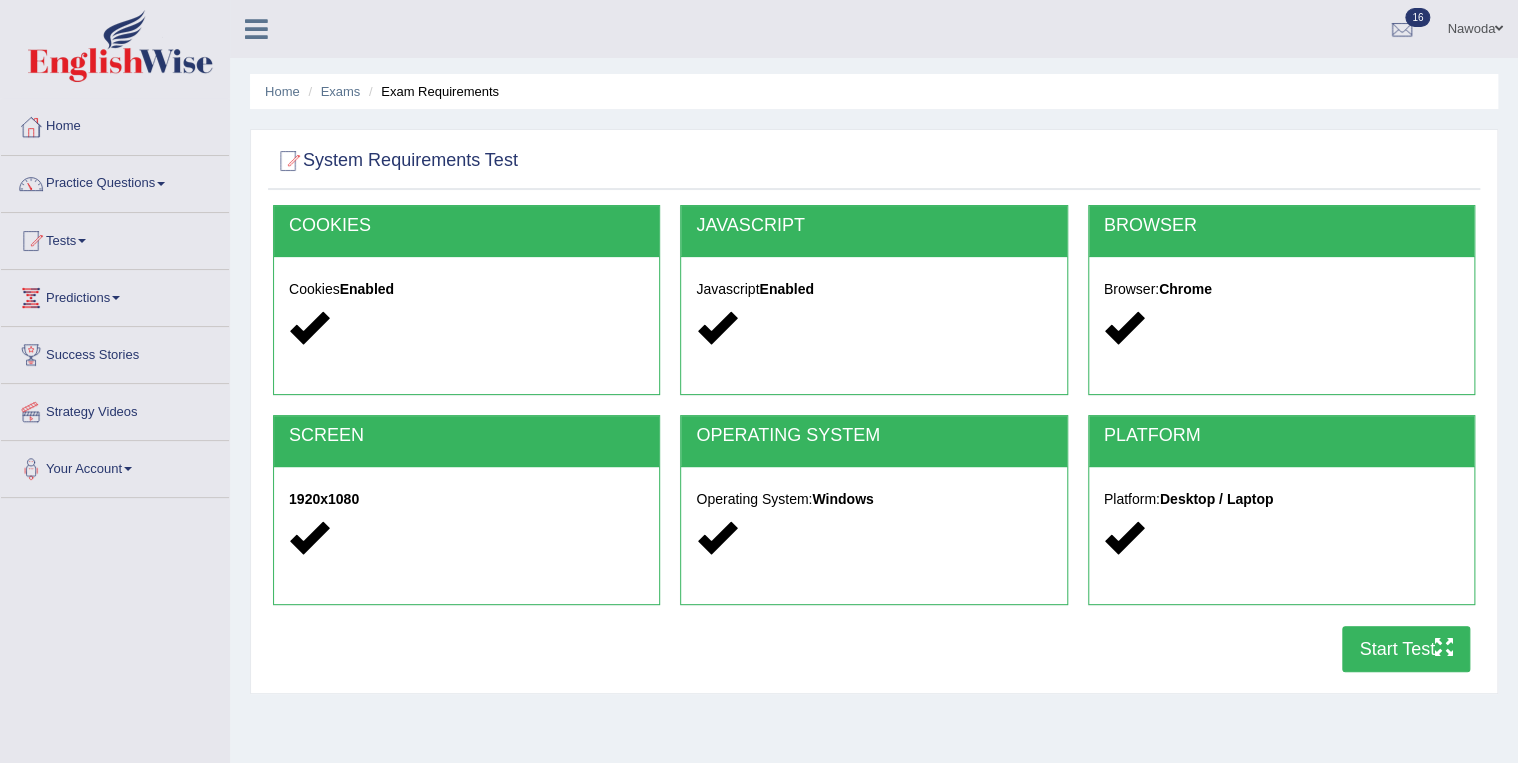 click on "Start Test" at bounding box center [1406, 649] 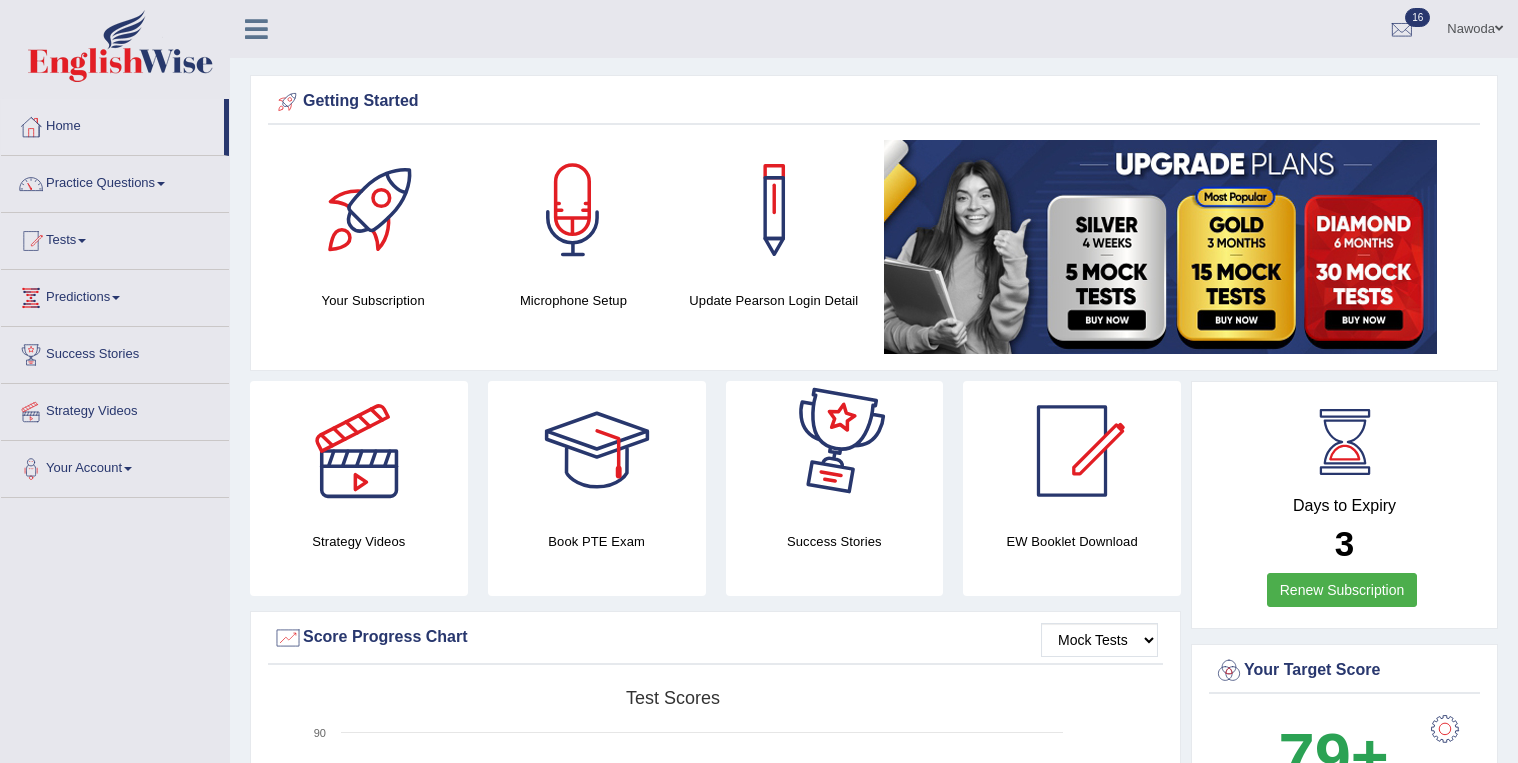 scroll, scrollTop: 0, scrollLeft: 0, axis: both 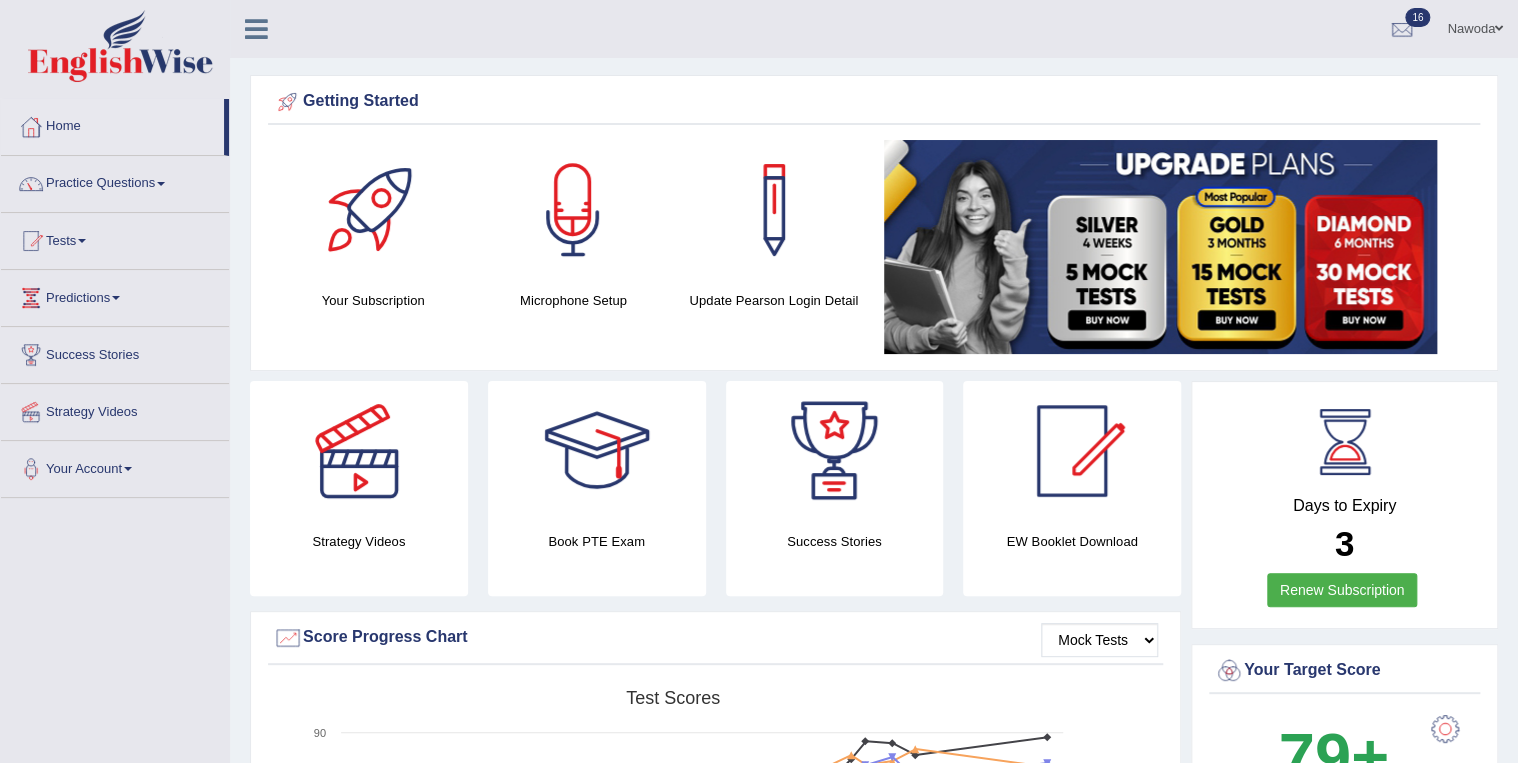 click on "Practice Questions" at bounding box center [115, 181] 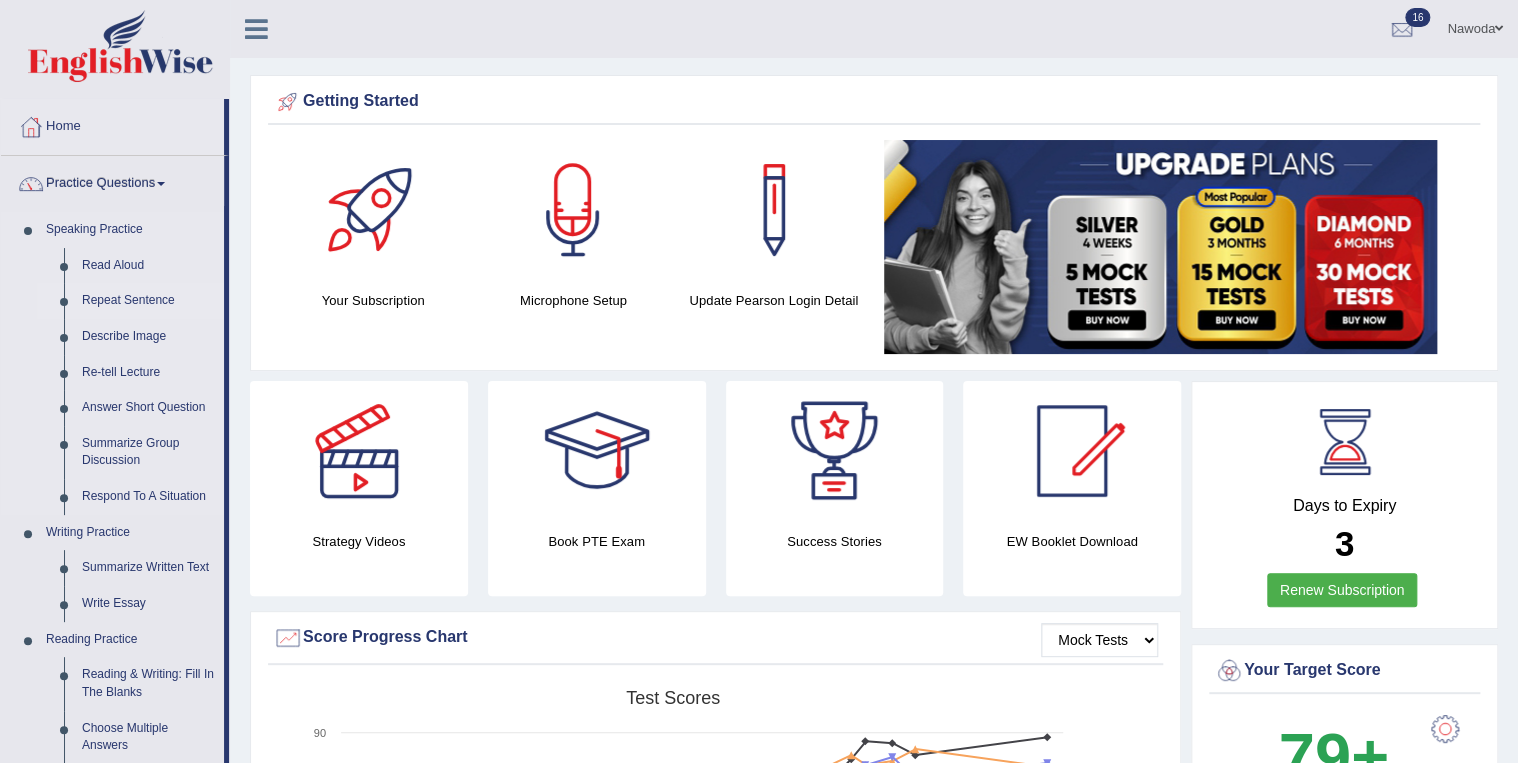 click on "Repeat Sentence" at bounding box center (148, 301) 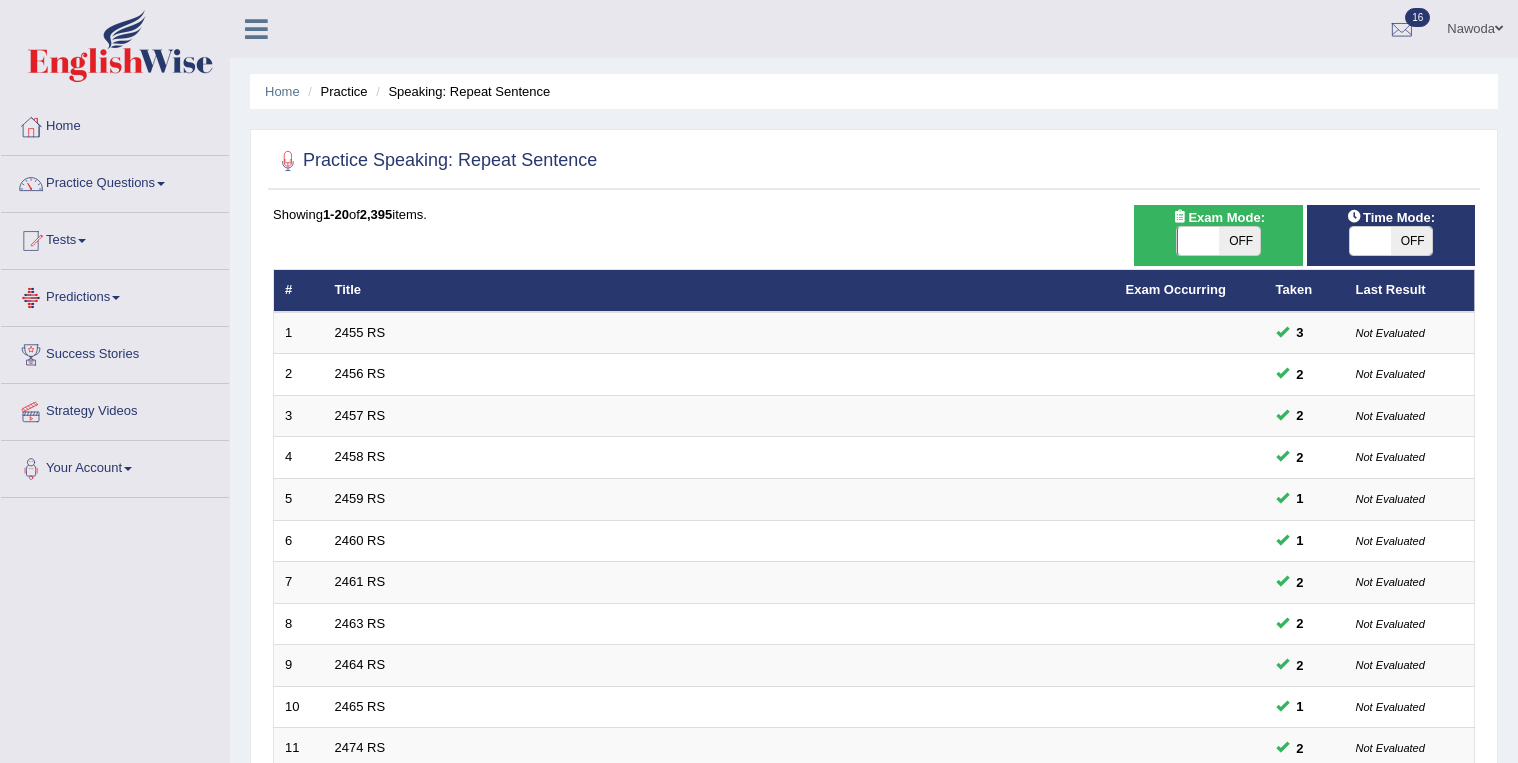 scroll, scrollTop: 0, scrollLeft: 0, axis: both 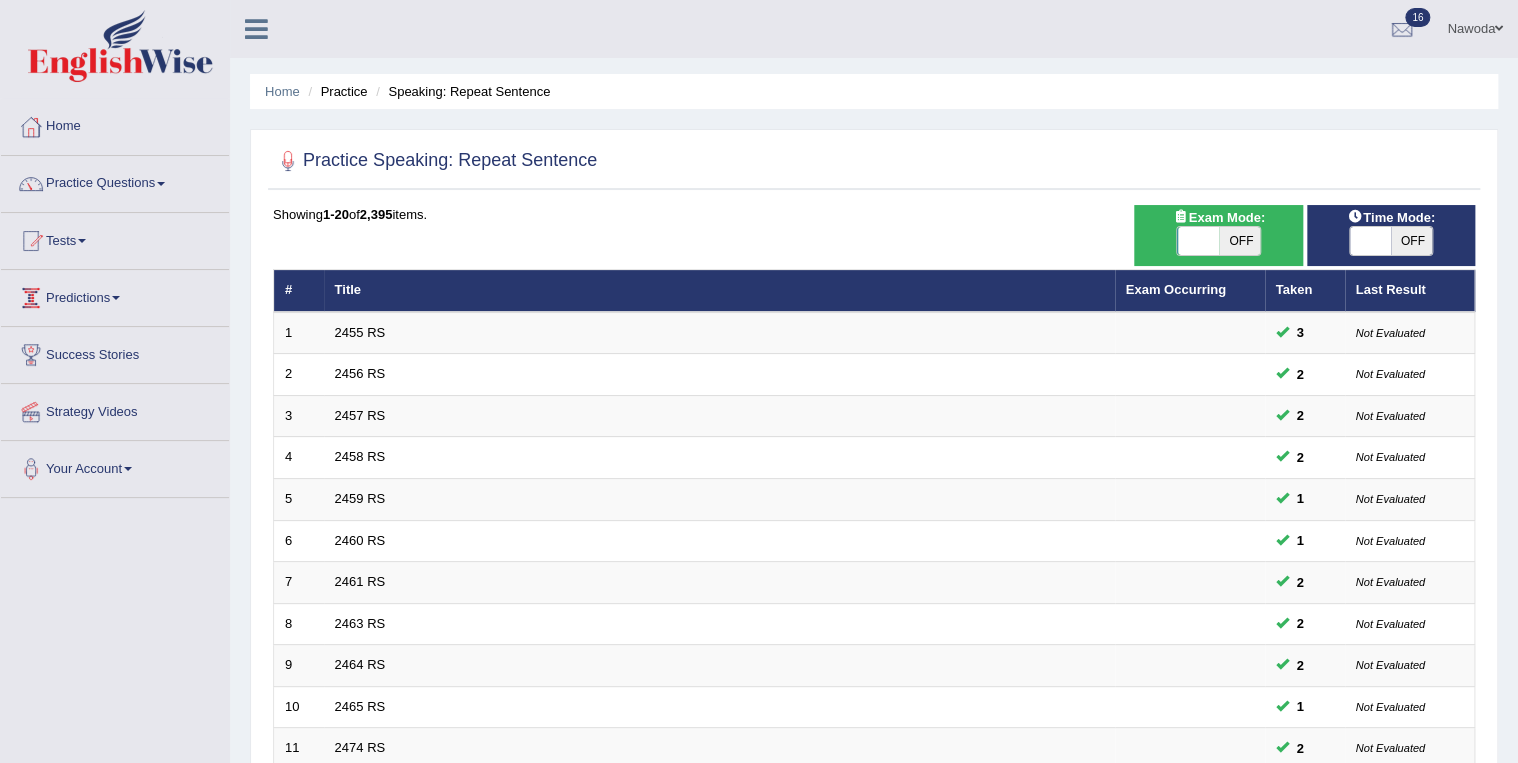 click on "OFF" at bounding box center [1240, 241] 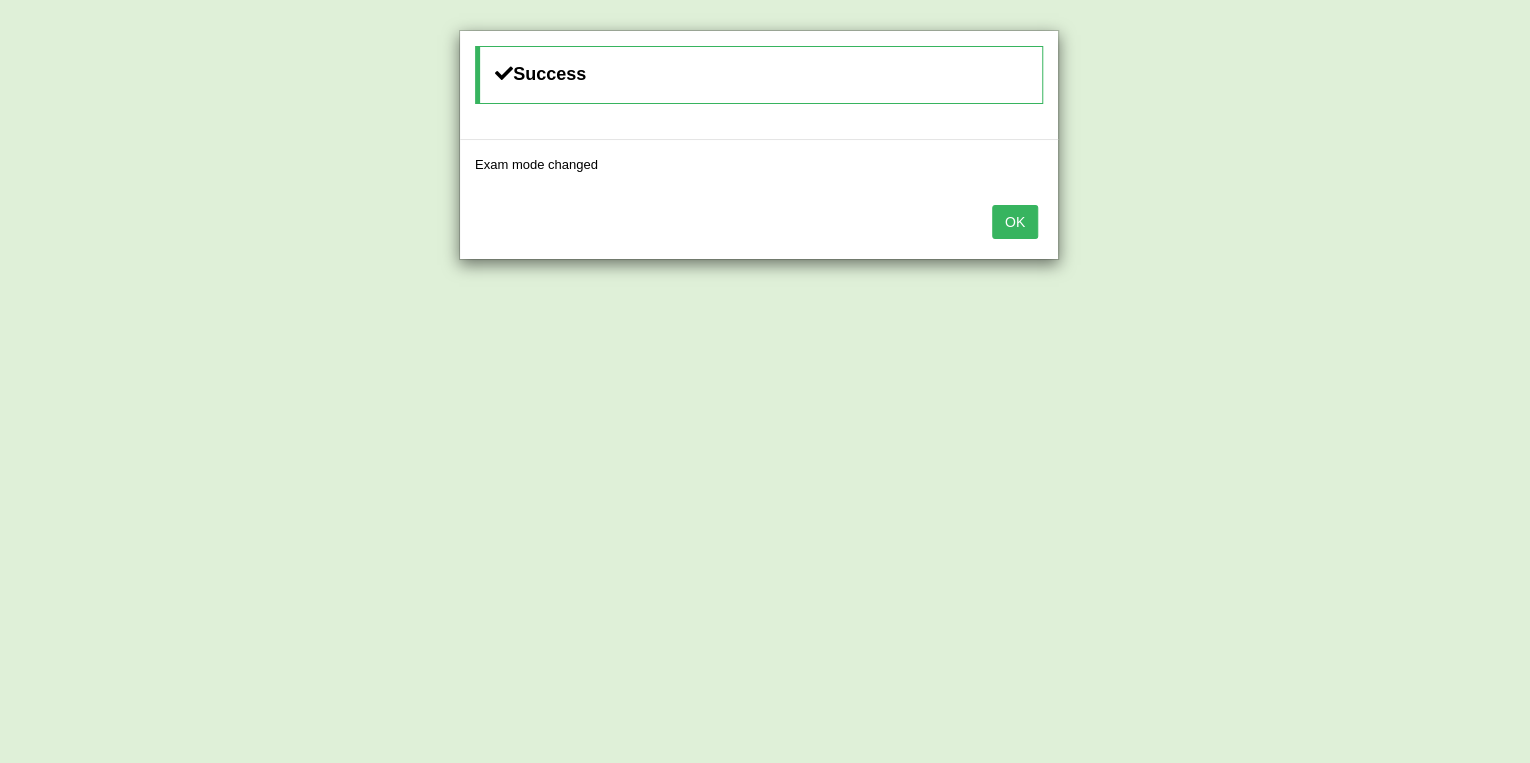 click on "OK" at bounding box center [1015, 222] 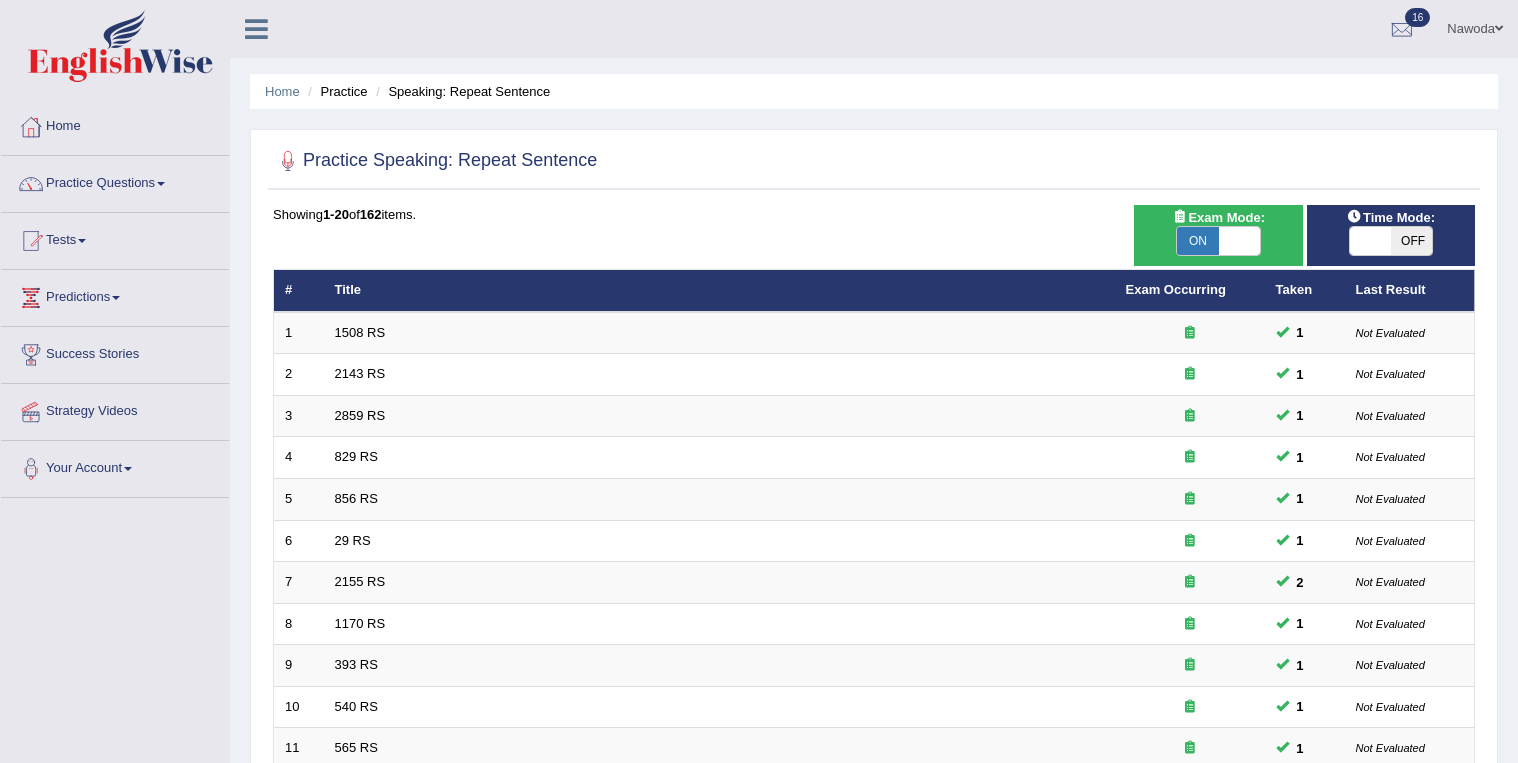 scroll, scrollTop: 0, scrollLeft: 0, axis: both 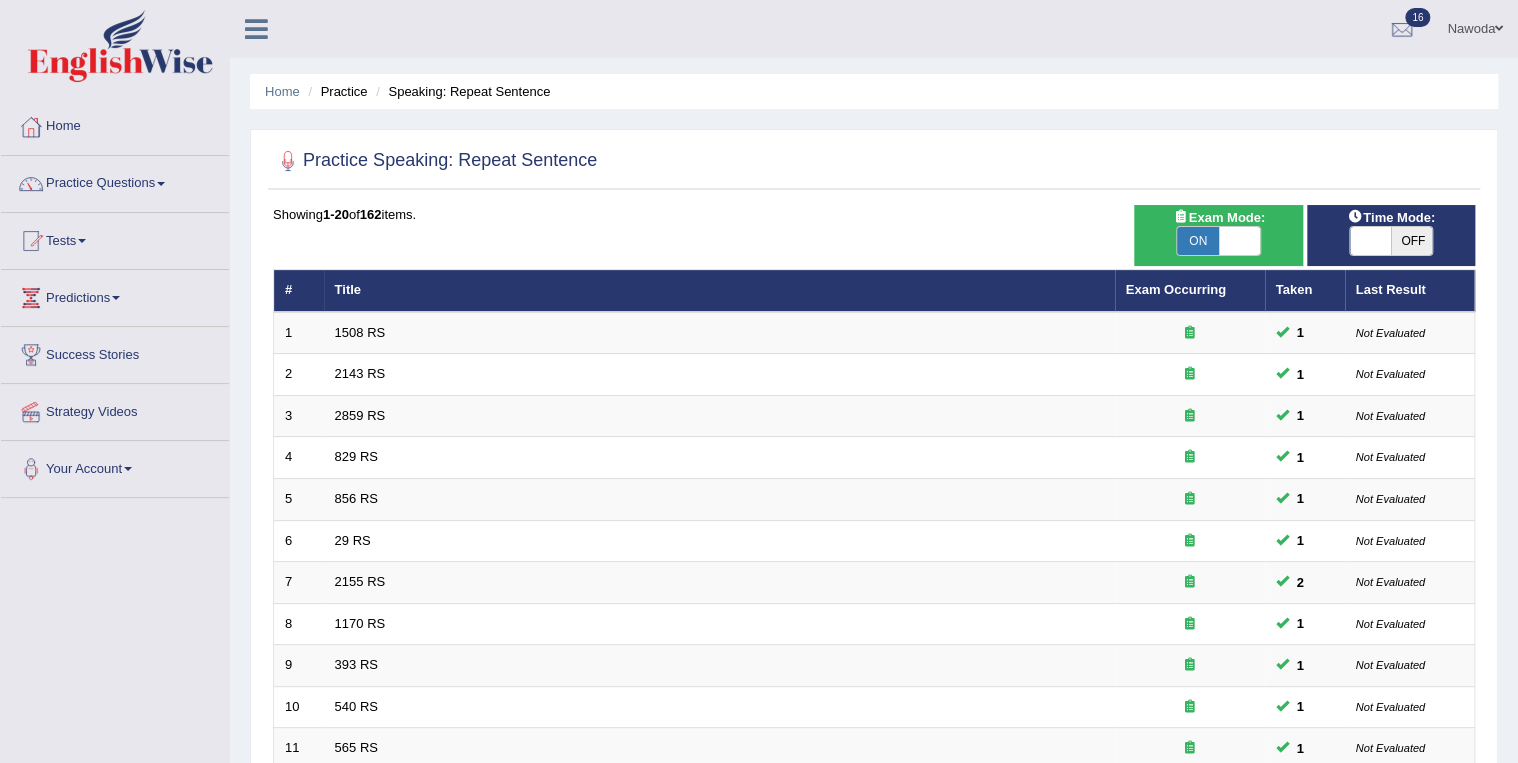 click on "OFF" at bounding box center [1412, 241] 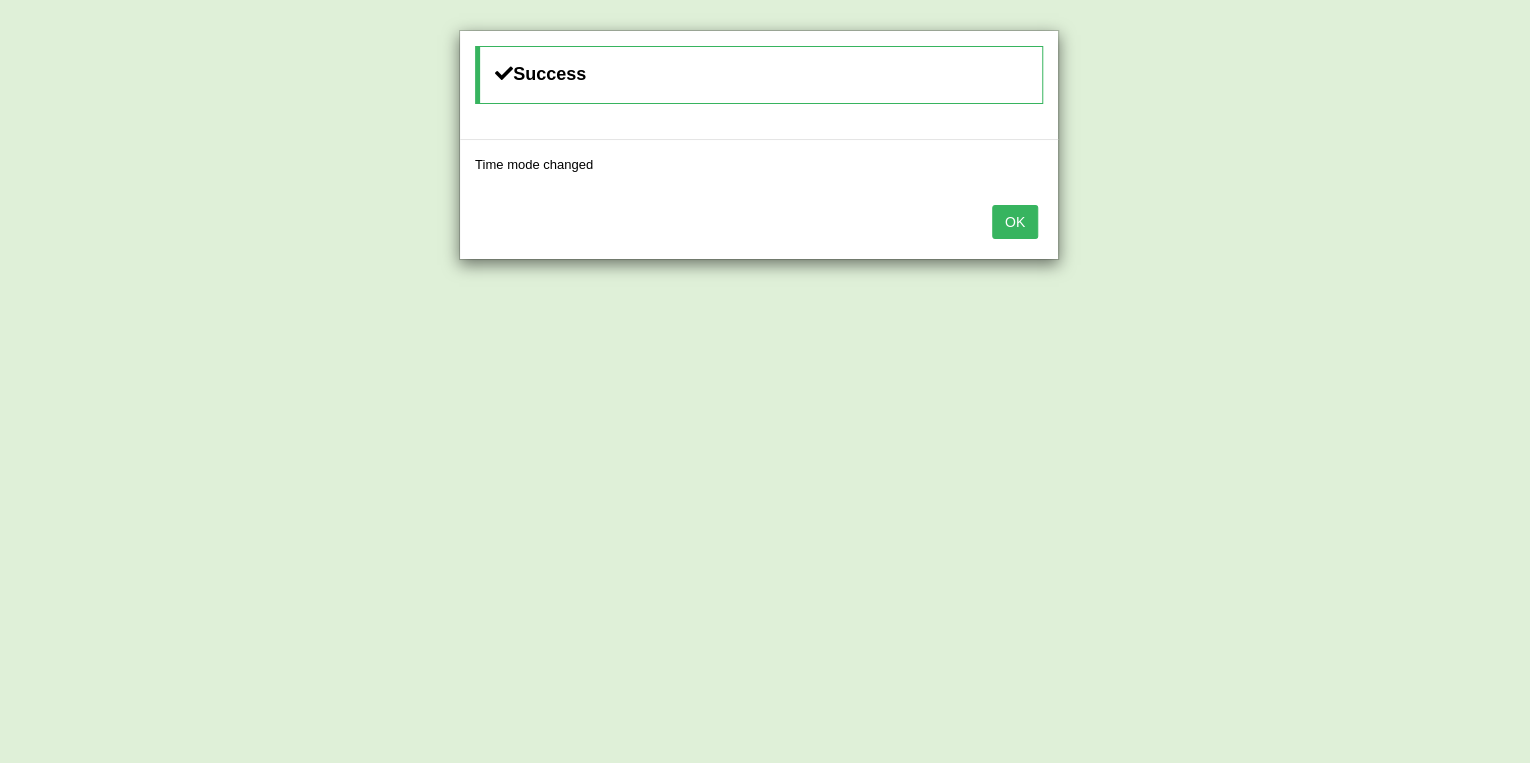 click on "OK" at bounding box center (1015, 222) 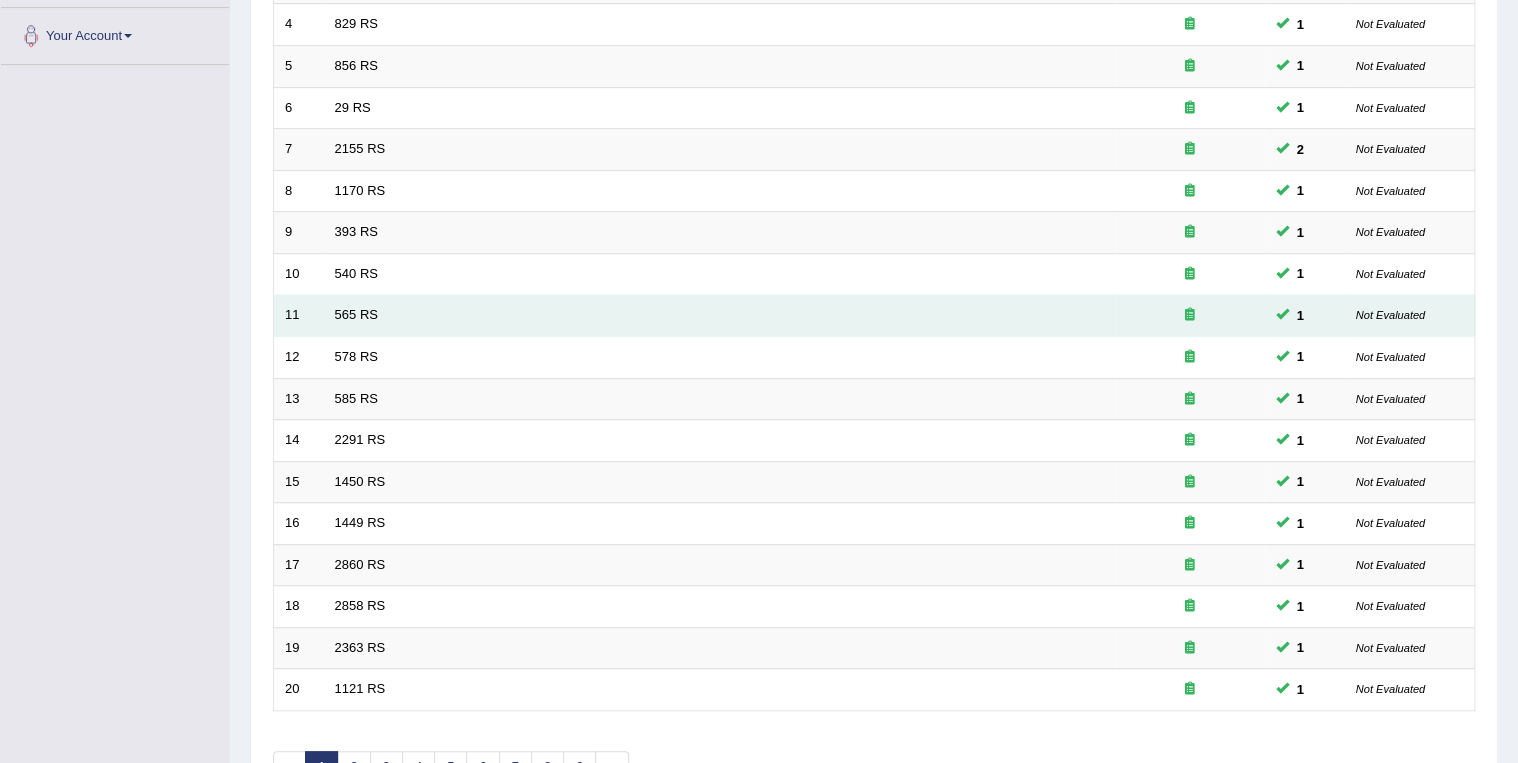 scroll, scrollTop: 555, scrollLeft: 0, axis: vertical 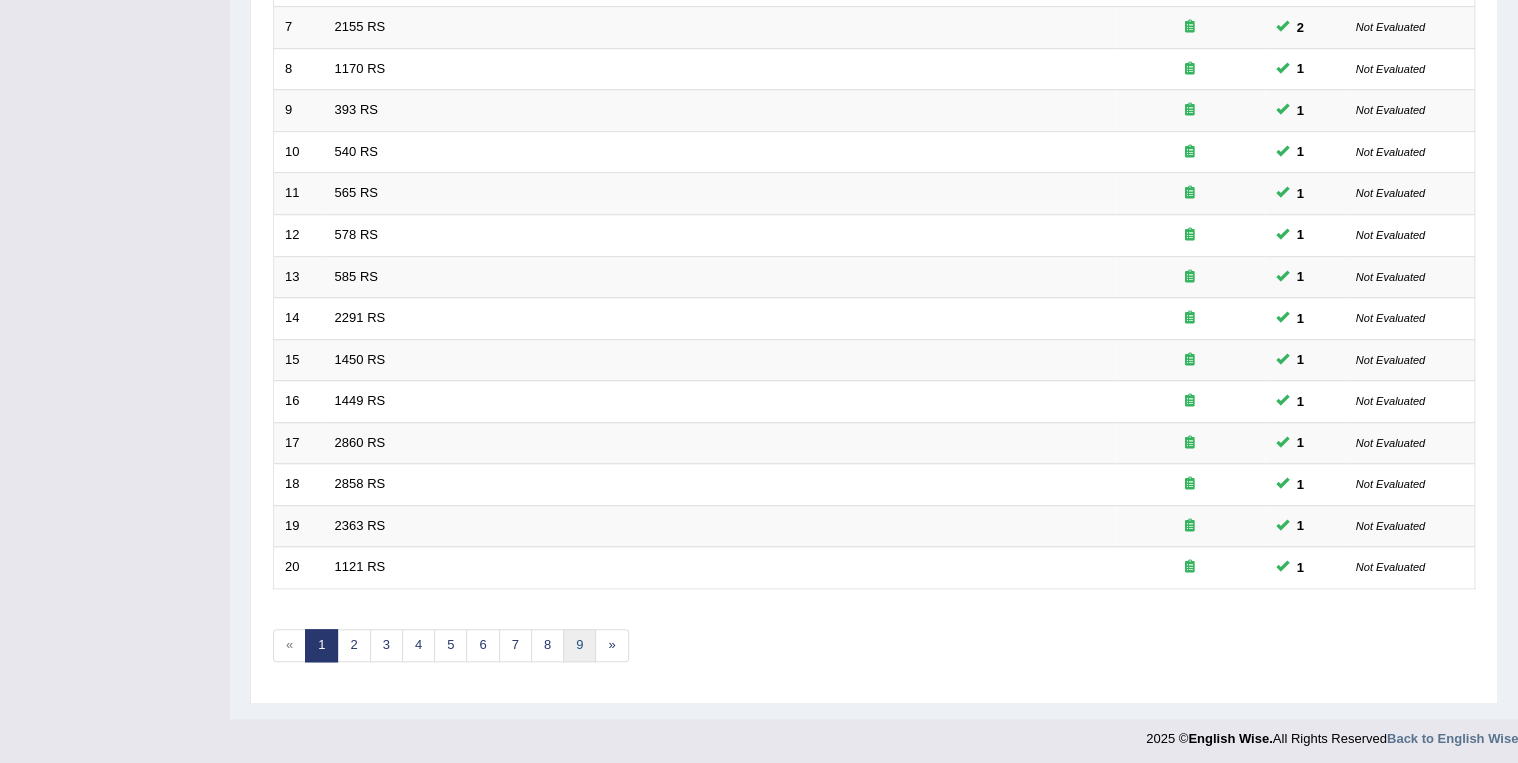 click on "9" at bounding box center [579, 645] 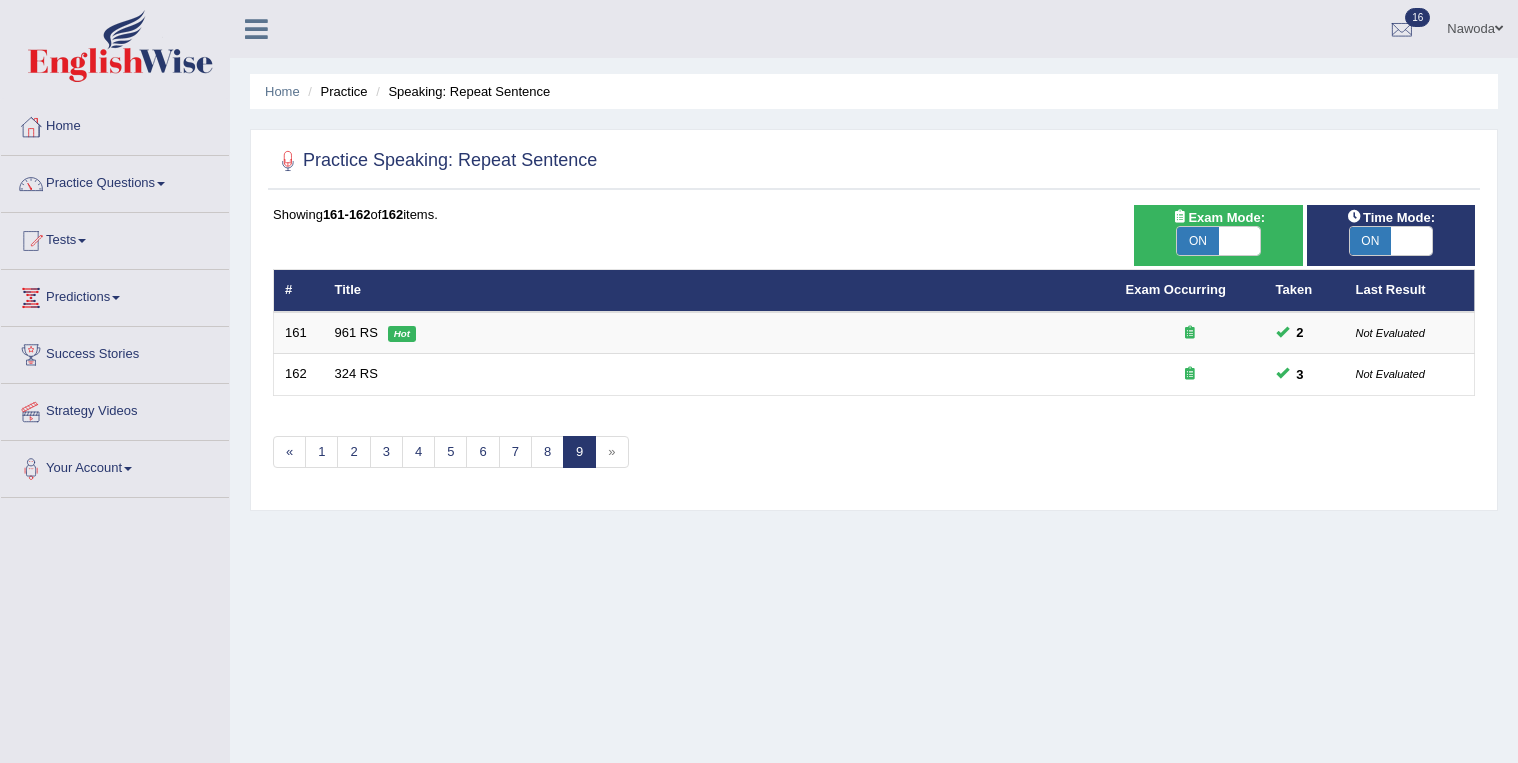 scroll, scrollTop: 0, scrollLeft: 0, axis: both 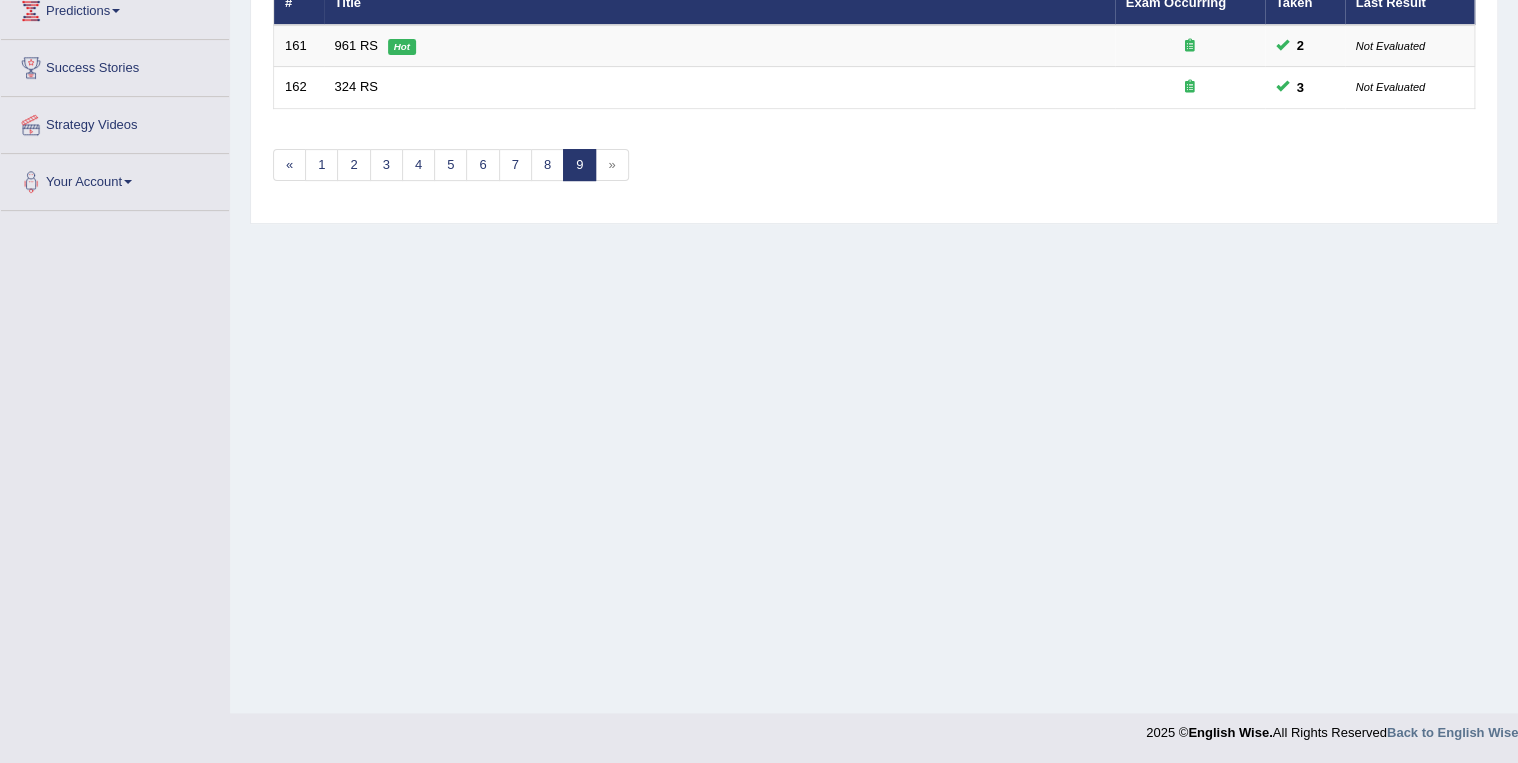 click on "»" at bounding box center [611, 165] 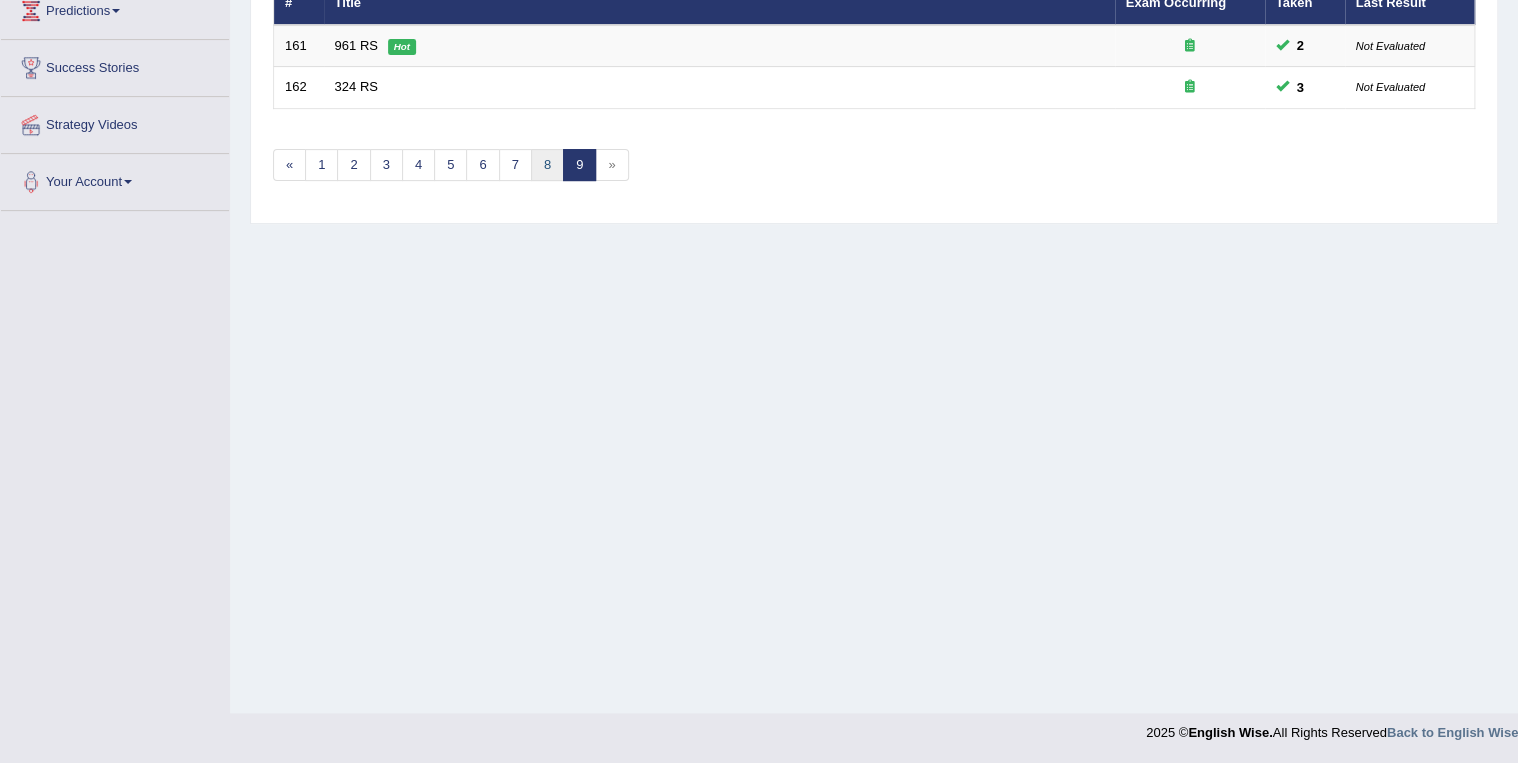 click on "8" at bounding box center [547, 165] 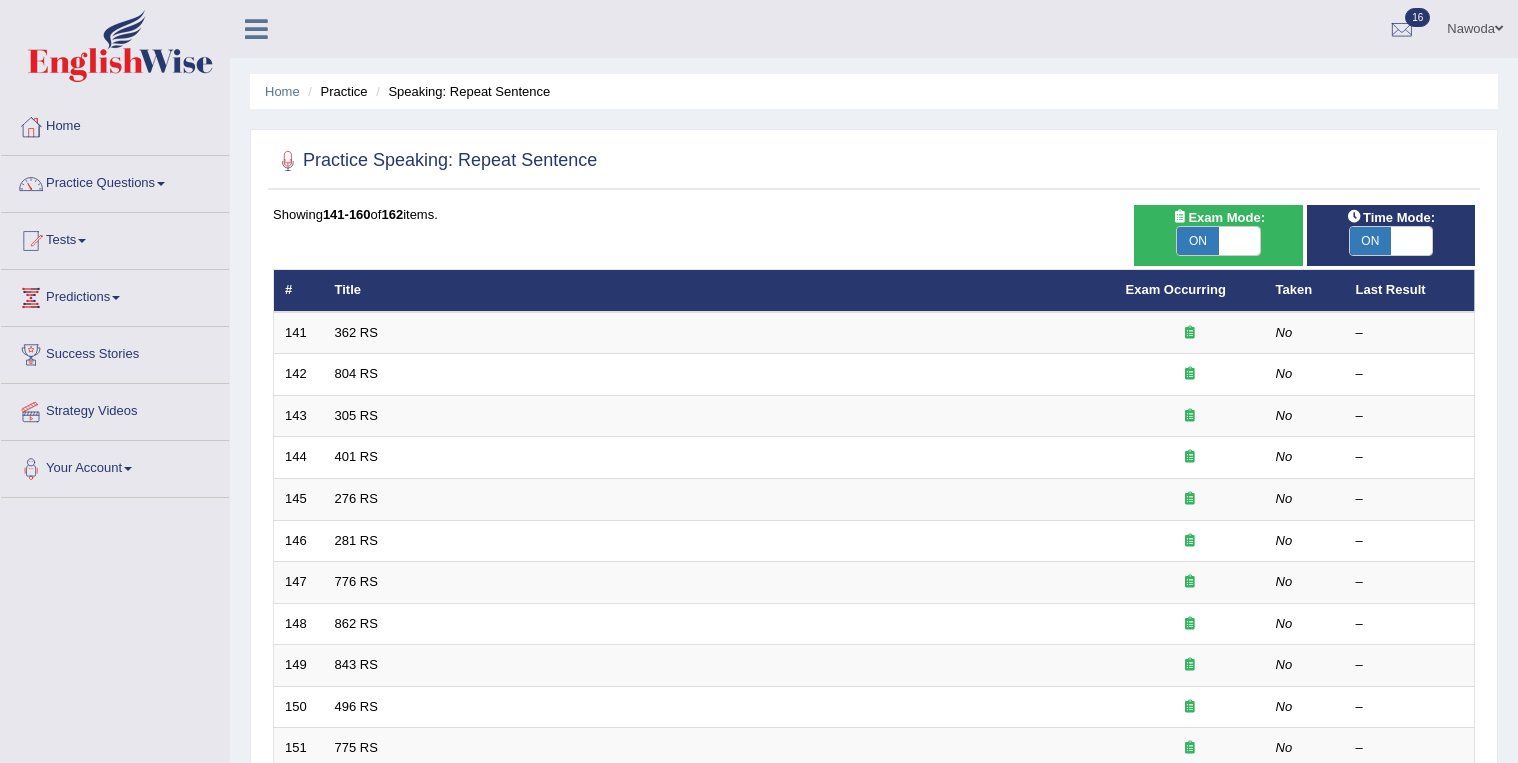 scroll, scrollTop: 0, scrollLeft: 0, axis: both 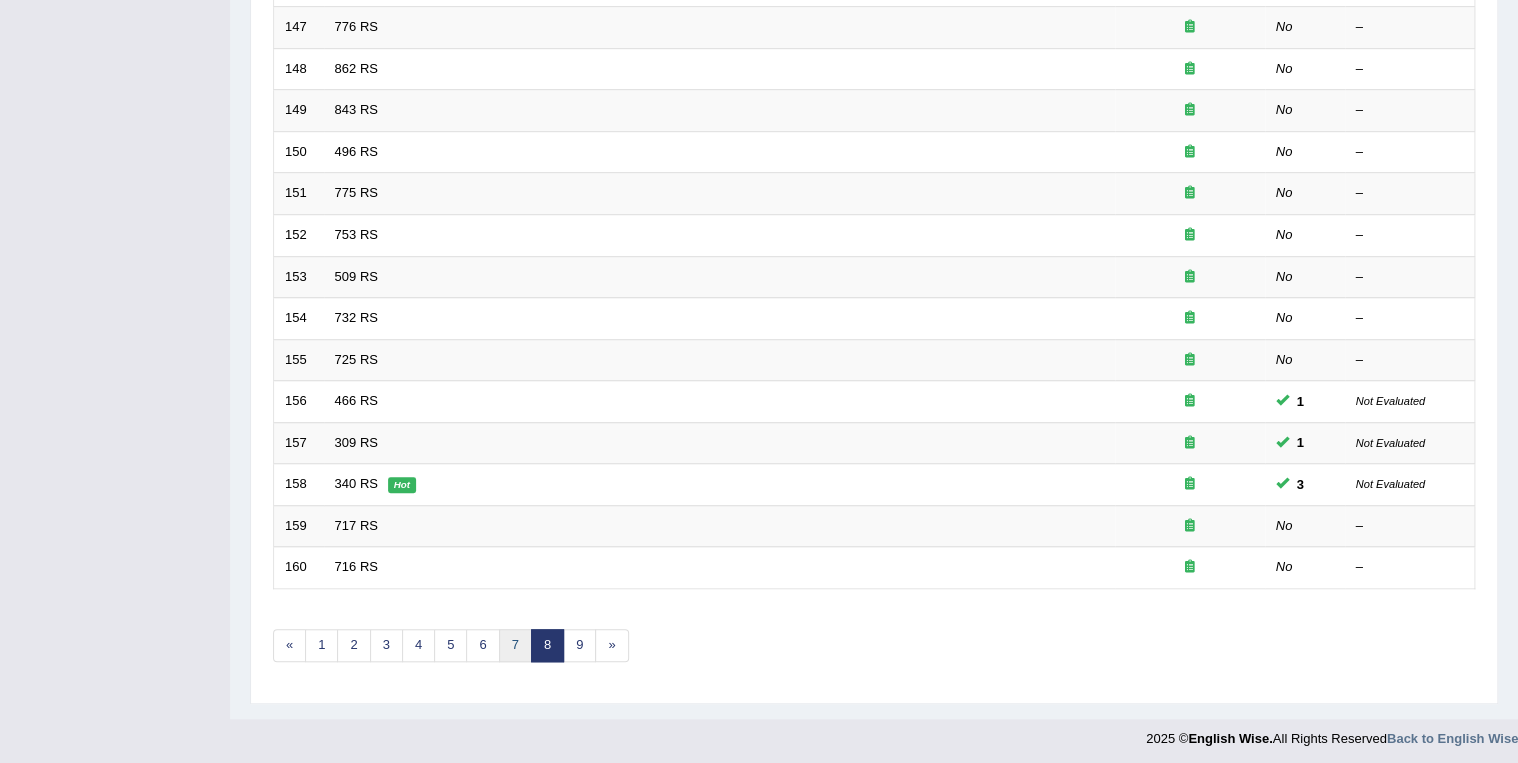 click on "7" at bounding box center [515, 645] 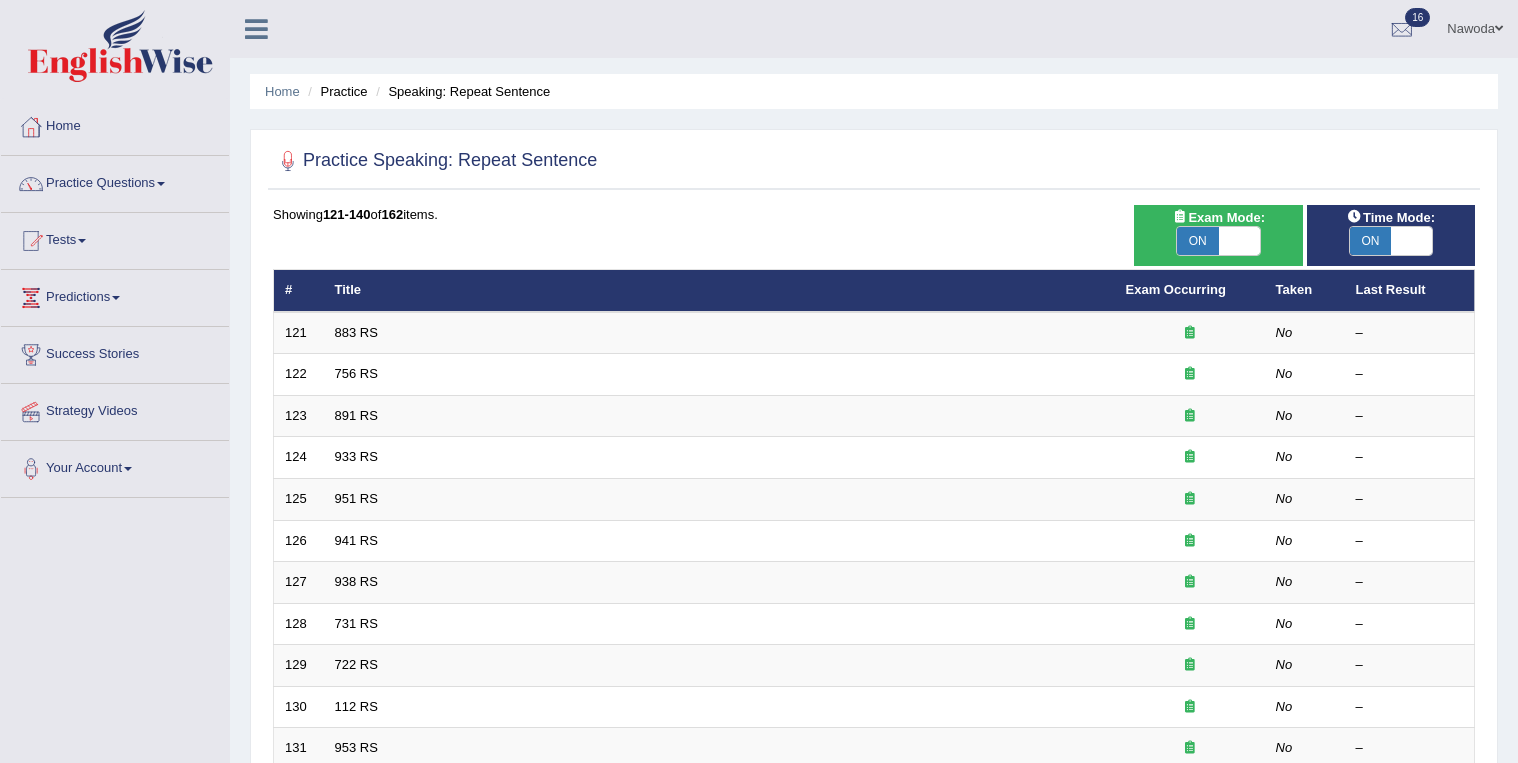scroll, scrollTop: 400, scrollLeft: 0, axis: vertical 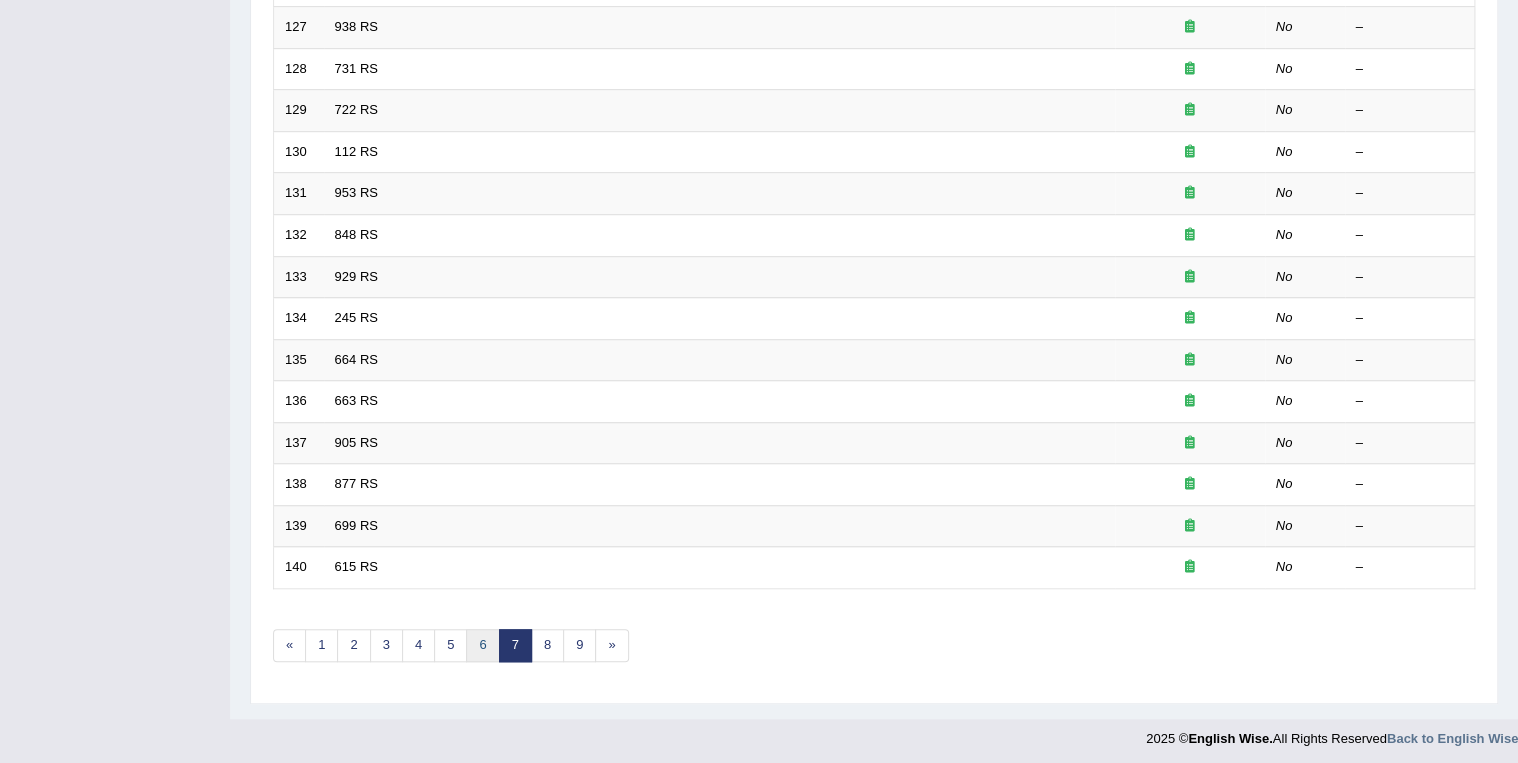 click on "6" at bounding box center [482, 645] 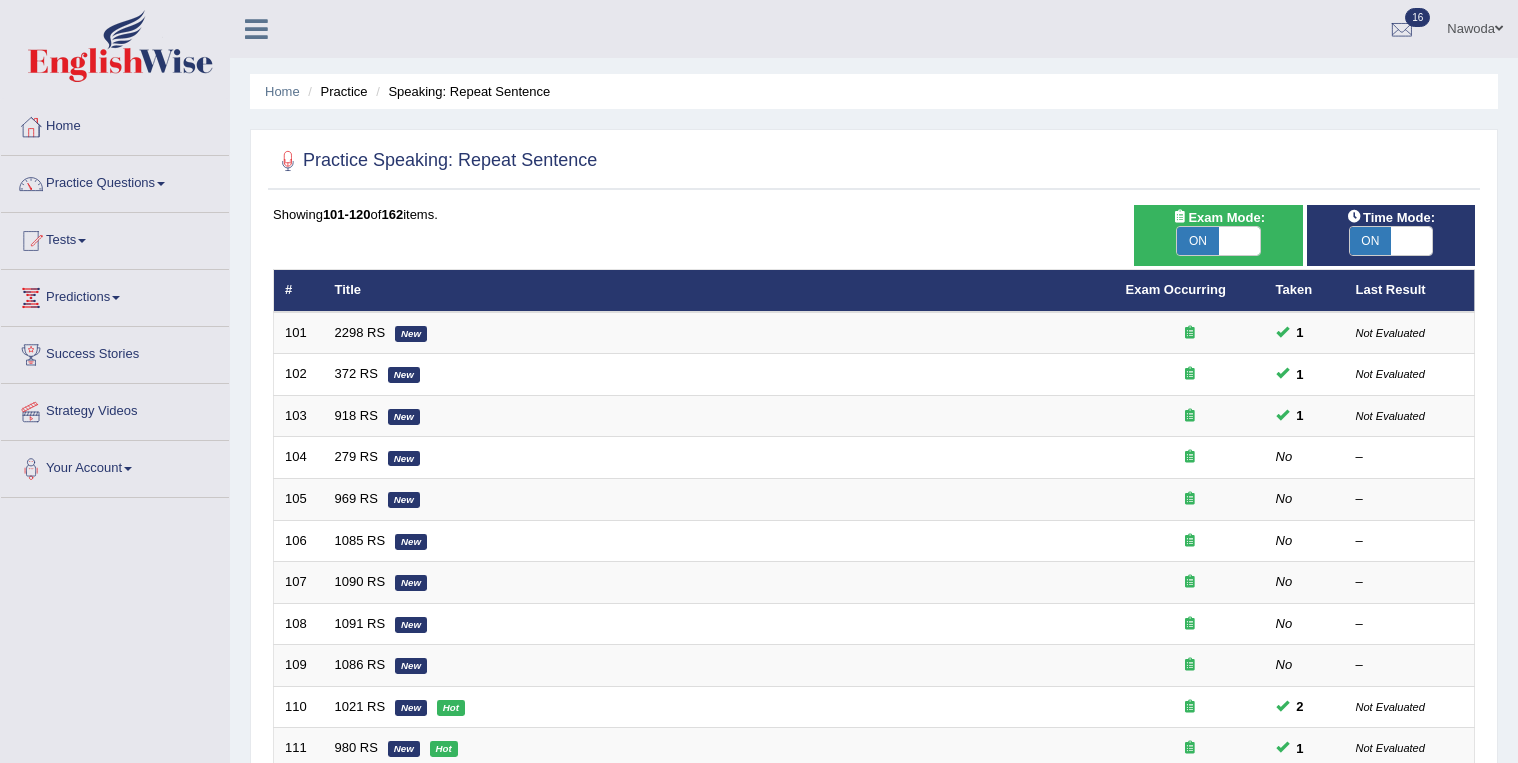 scroll, scrollTop: 63, scrollLeft: 0, axis: vertical 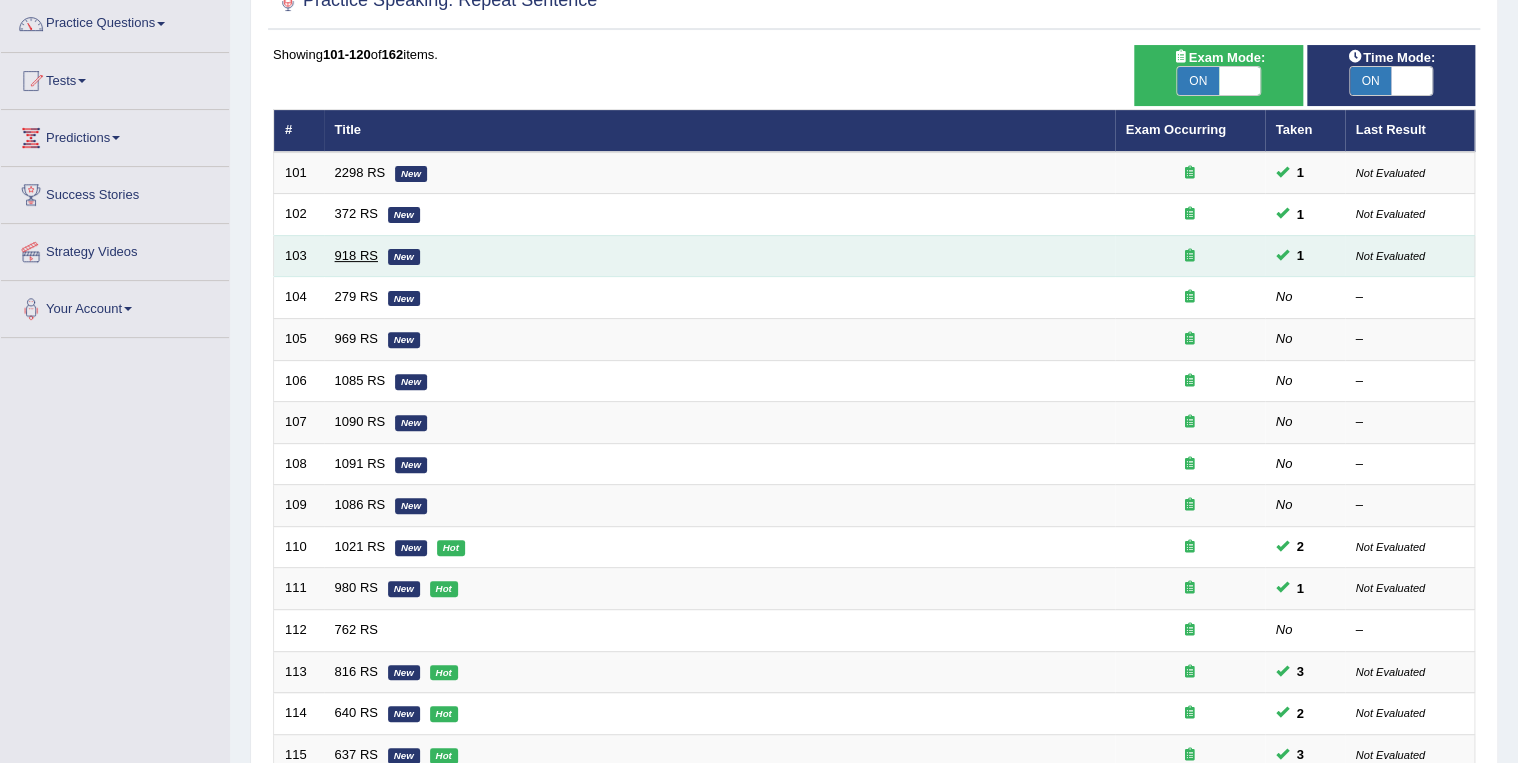 click on "918 RS" at bounding box center [356, 255] 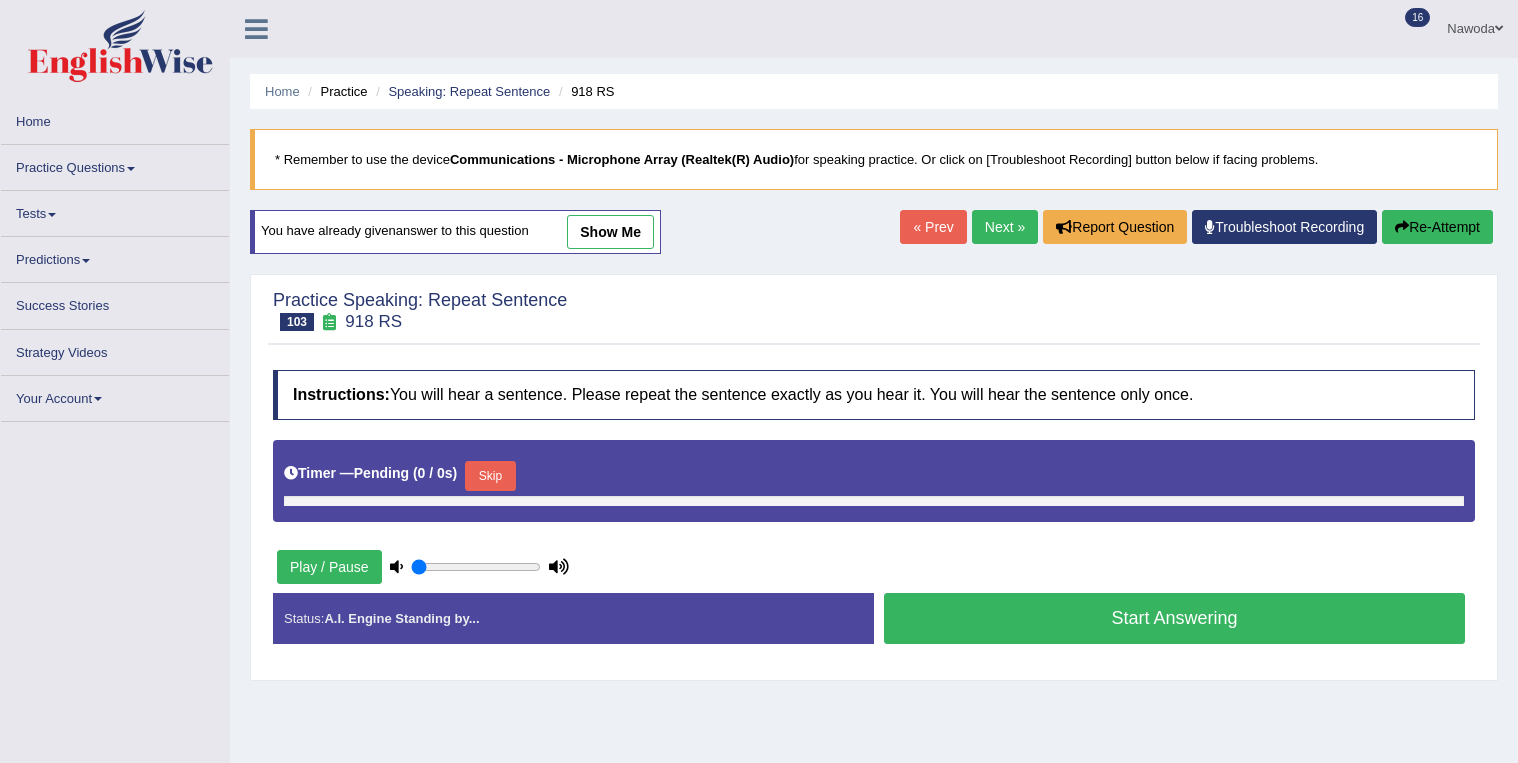 scroll, scrollTop: 0, scrollLeft: 0, axis: both 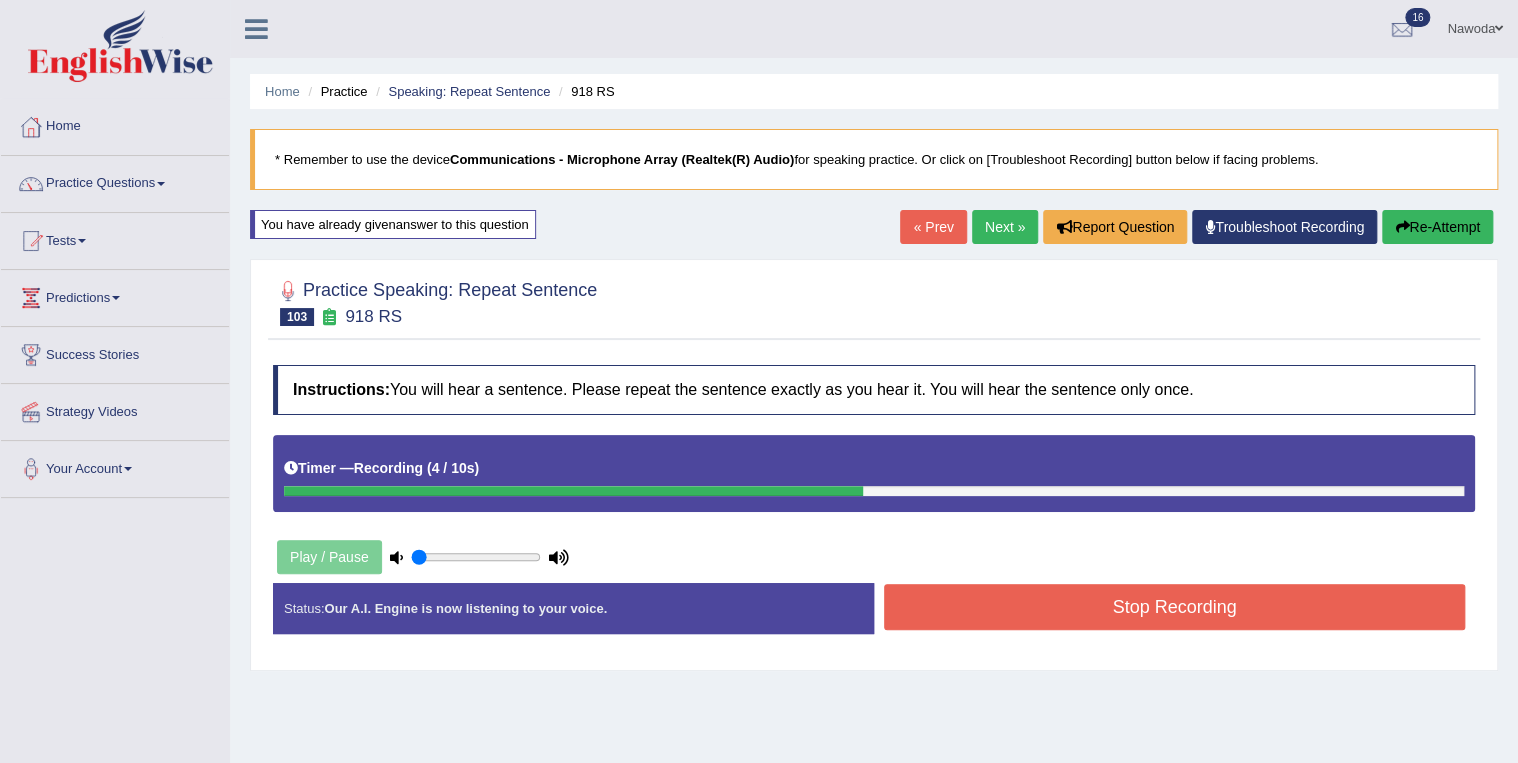 click on "Stop Recording" at bounding box center (1174, 607) 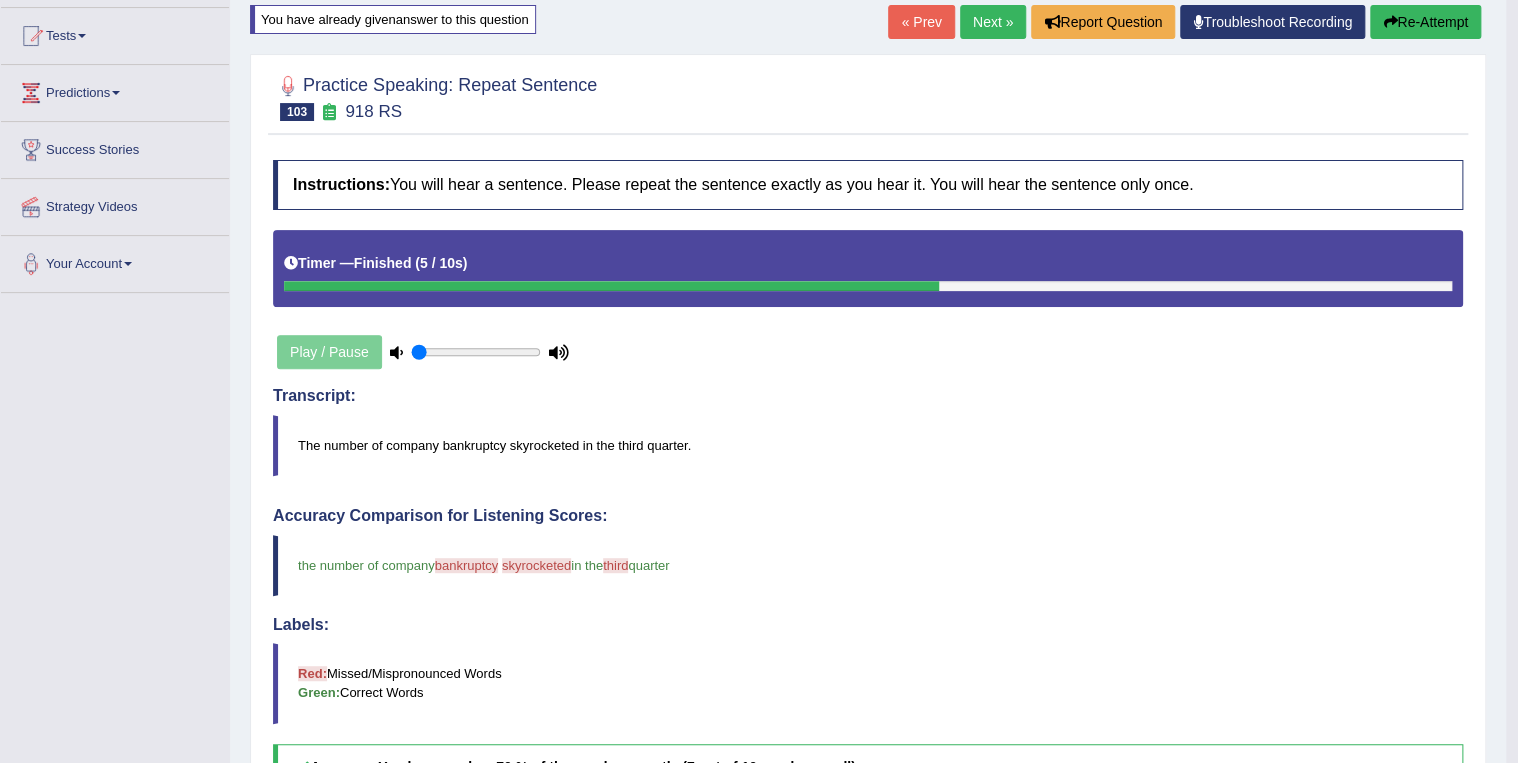 scroll, scrollTop: 119, scrollLeft: 0, axis: vertical 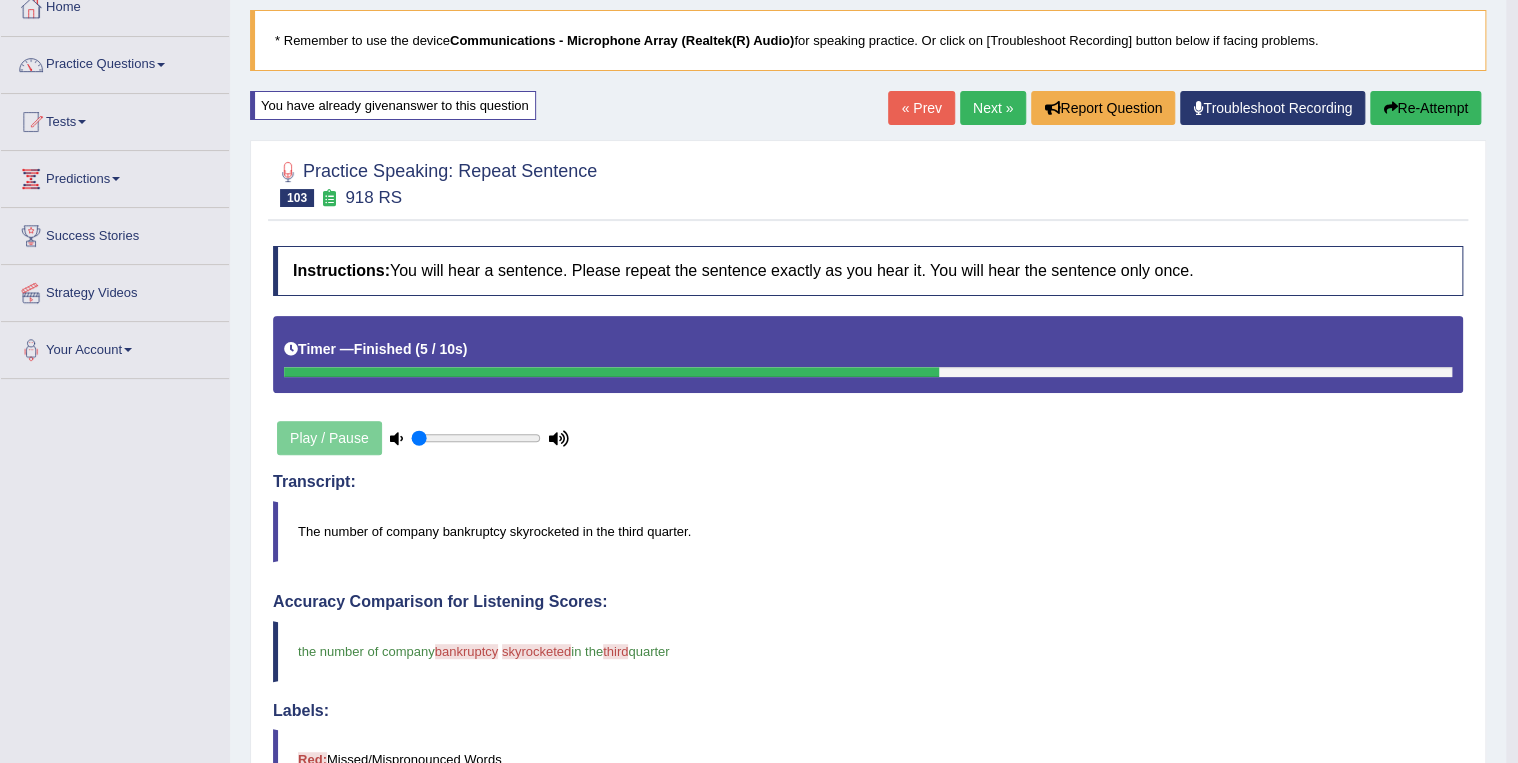 click on "Next »" at bounding box center [993, 108] 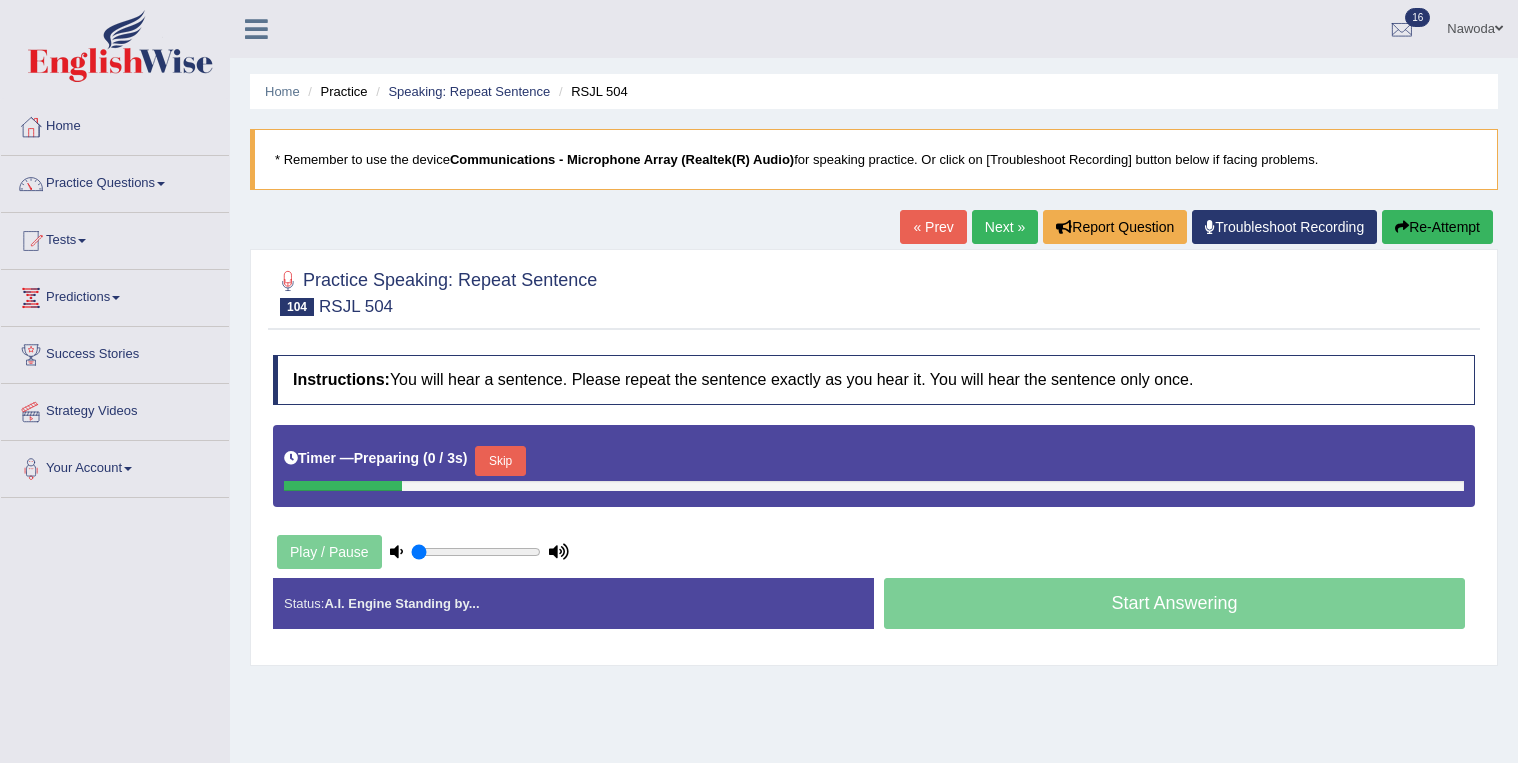 scroll, scrollTop: 0, scrollLeft: 0, axis: both 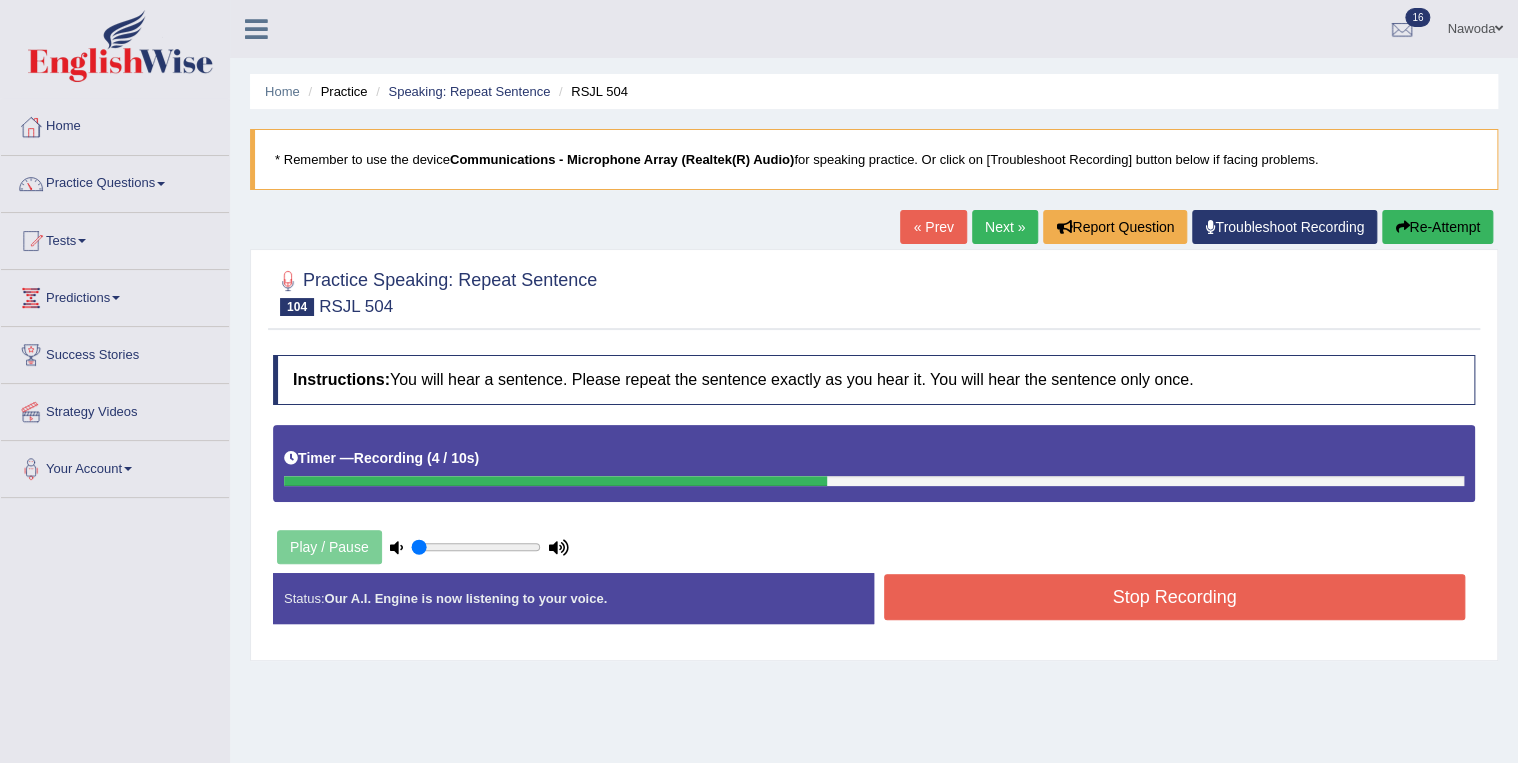 click on "Instructions:  You will hear a sentence. Please repeat the sentence exactly as you hear it. You will hear the sentence only once.
Timer —  Recording   ( 4 / 10s ) Play / Pause Transcript: Many diseases on the list have been eradicated. Created with Highcharts 7.1.2 Too low Too high Time Pitch meter: 0 2 4 6 8 10 Created with Highcharts 7.1.2 Great Too slow Too fast Time Speech pace meter: 0 5 10 15 20 25 30 35 40 Accuracy Comparison for Listening Scores: Labels:
Red:  Missed/Mispronounced Words
Green:  Correct Words
Accuracy:  Voice Analysis: Your Response: Status:  Our A.I. Engine is now listening to your voice. Start Answering Stop Recording" at bounding box center [874, 497] 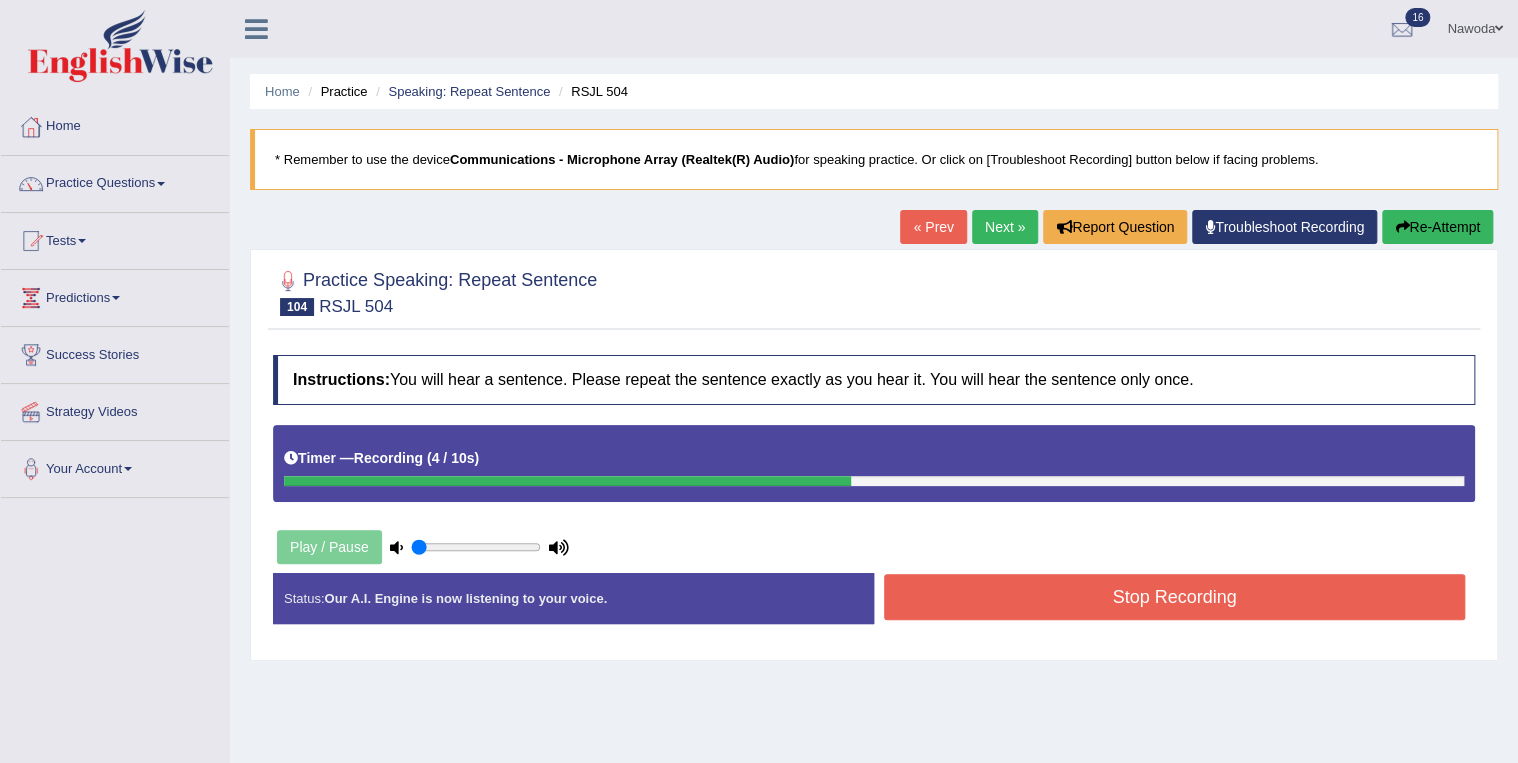 click on "Stop Recording" at bounding box center [1174, 597] 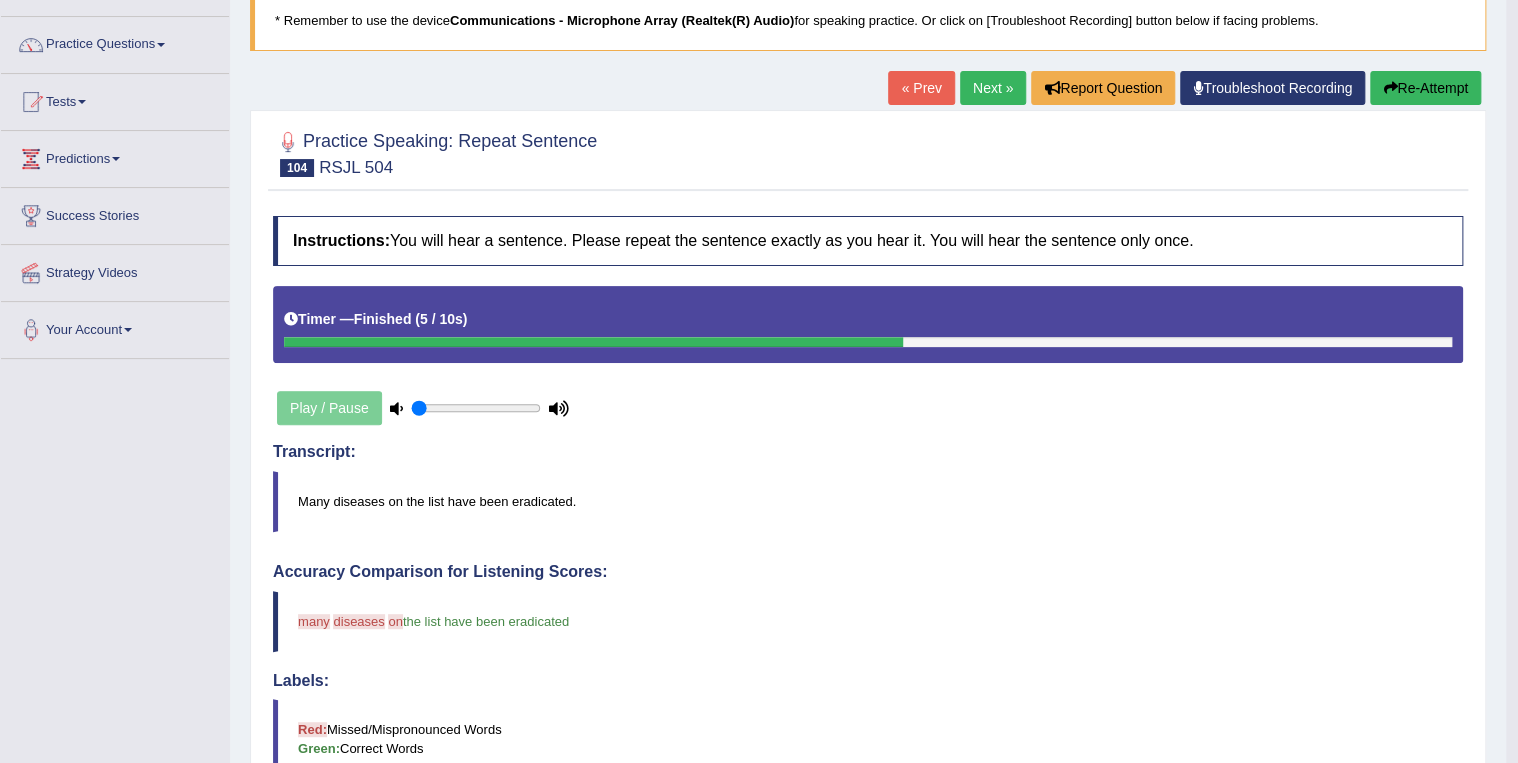 scroll, scrollTop: 0, scrollLeft: 0, axis: both 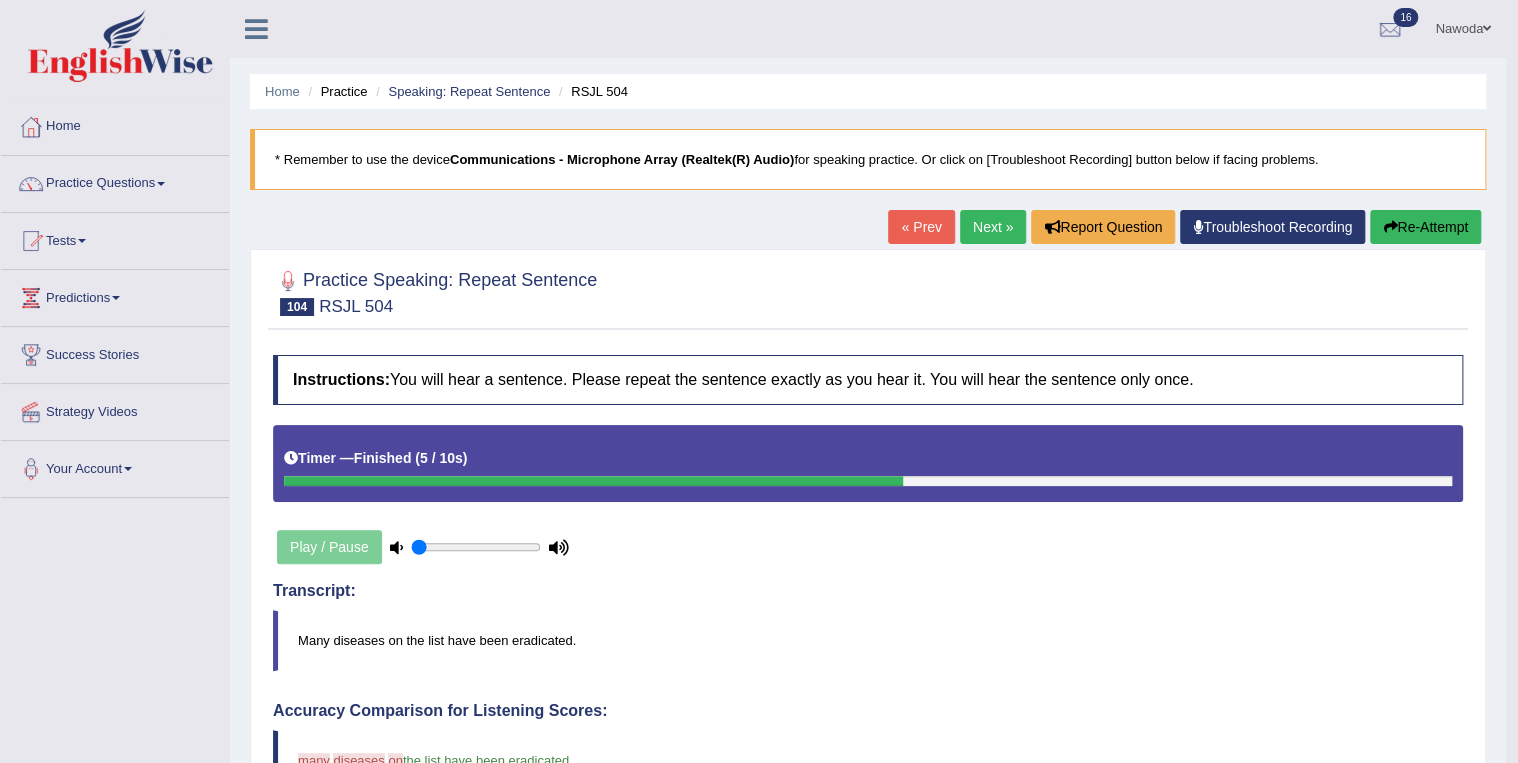 click on "Next »" at bounding box center [993, 227] 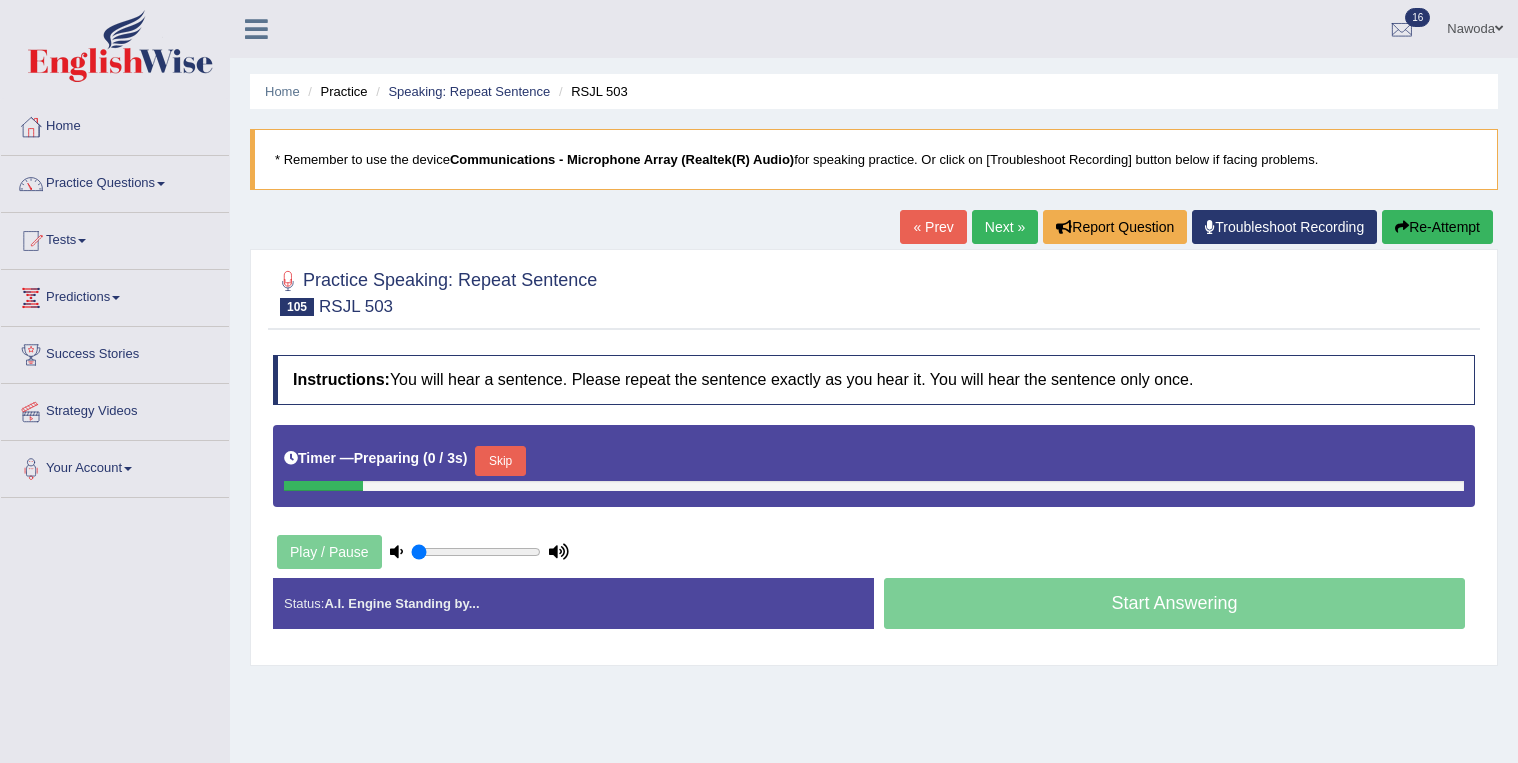 scroll, scrollTop: 0, scrollLeft: 0, axis: both 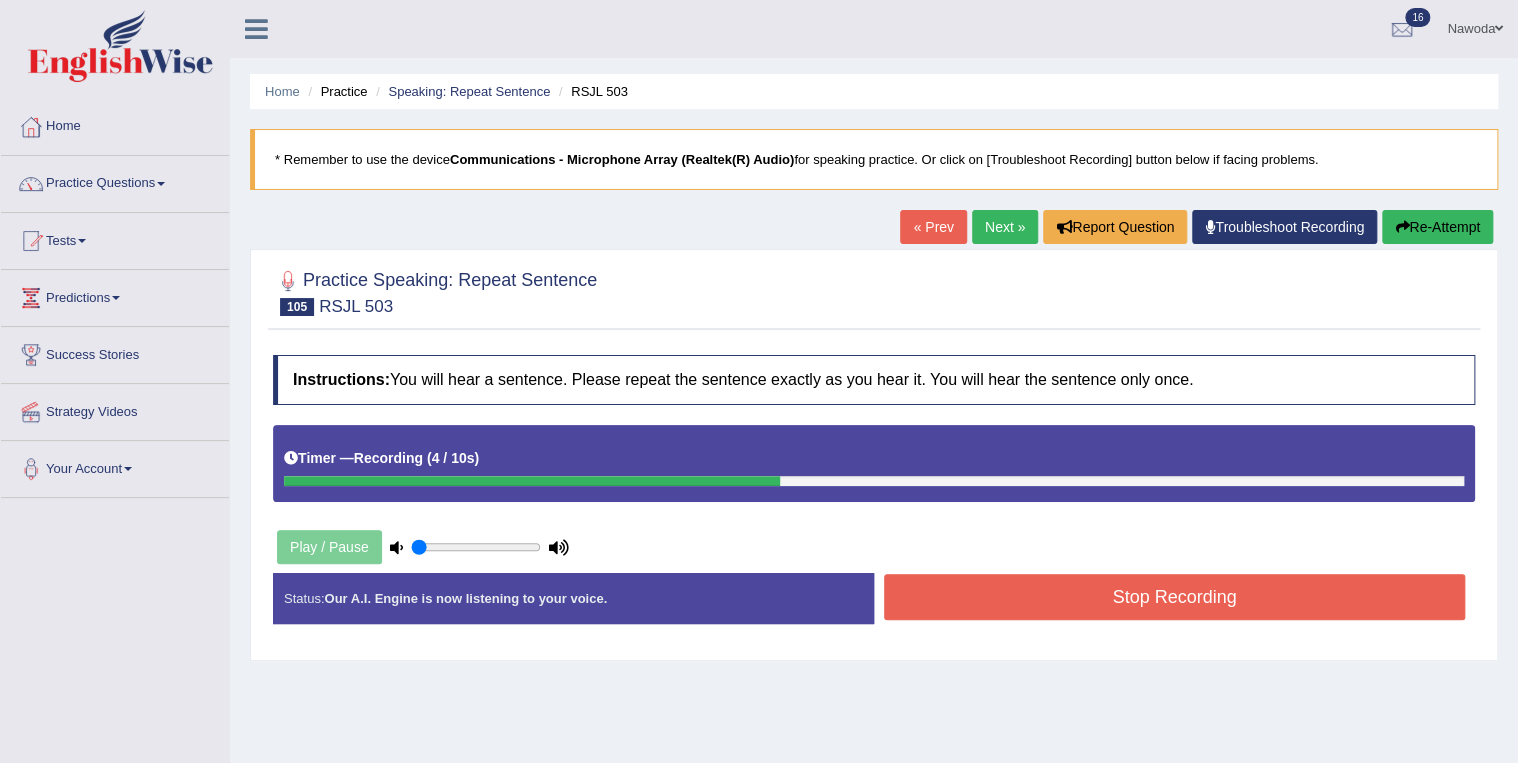 click on "Stop Recording" at bounding box center [1174, 597] 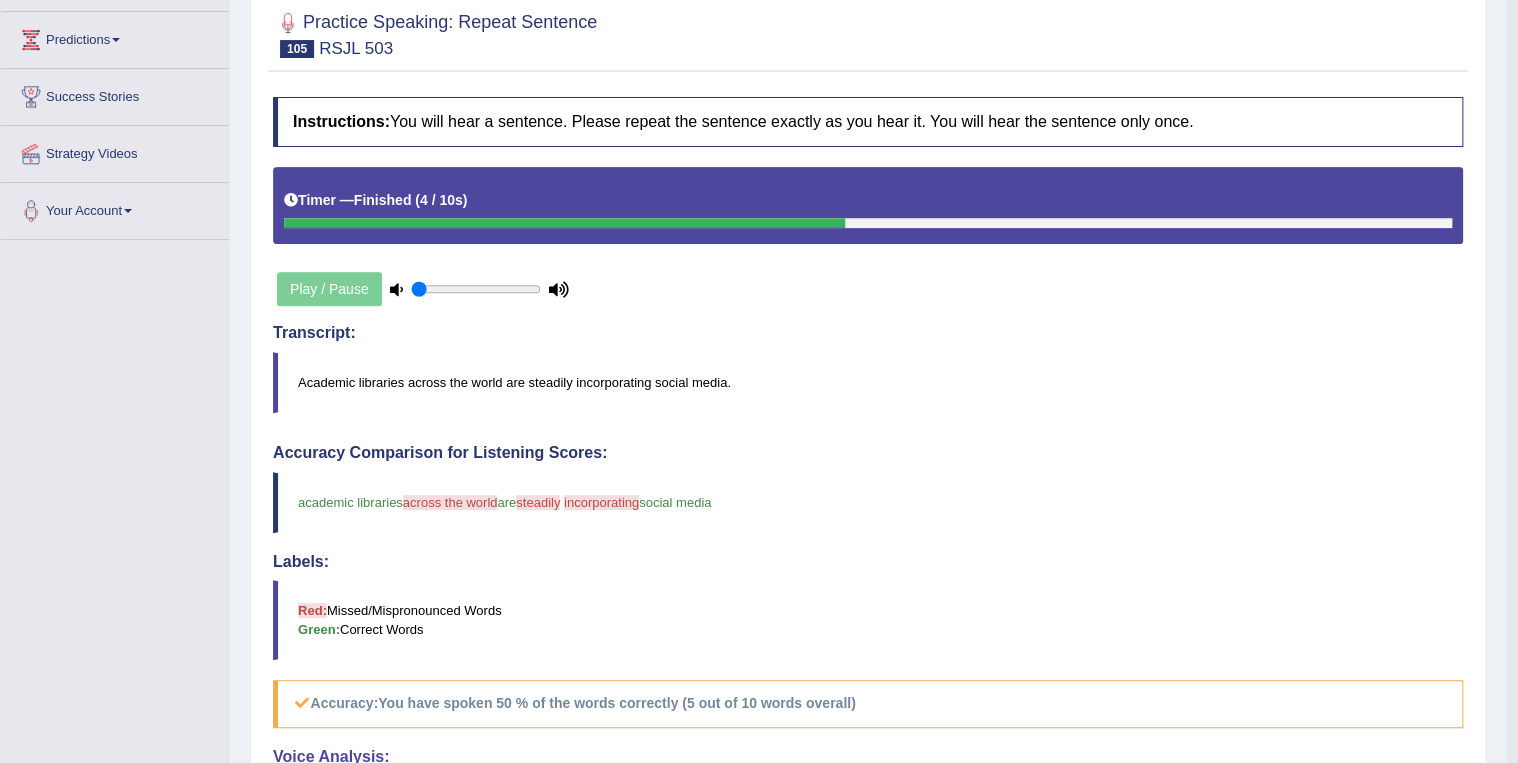 scroll, scrollTop: 160, scrollLeft: 0, axis: vertical 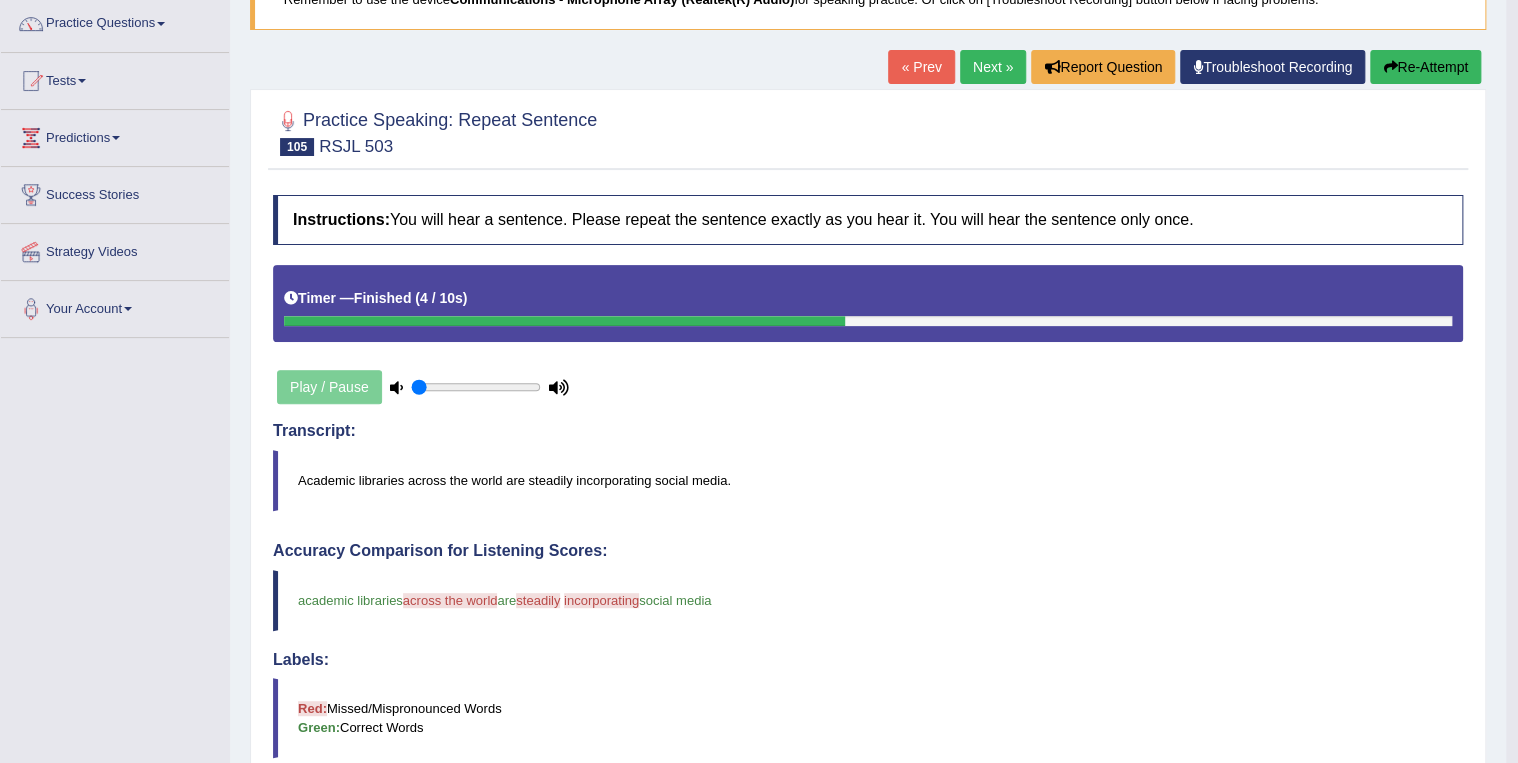 click on "Next »" at bounding box center [993, 67] 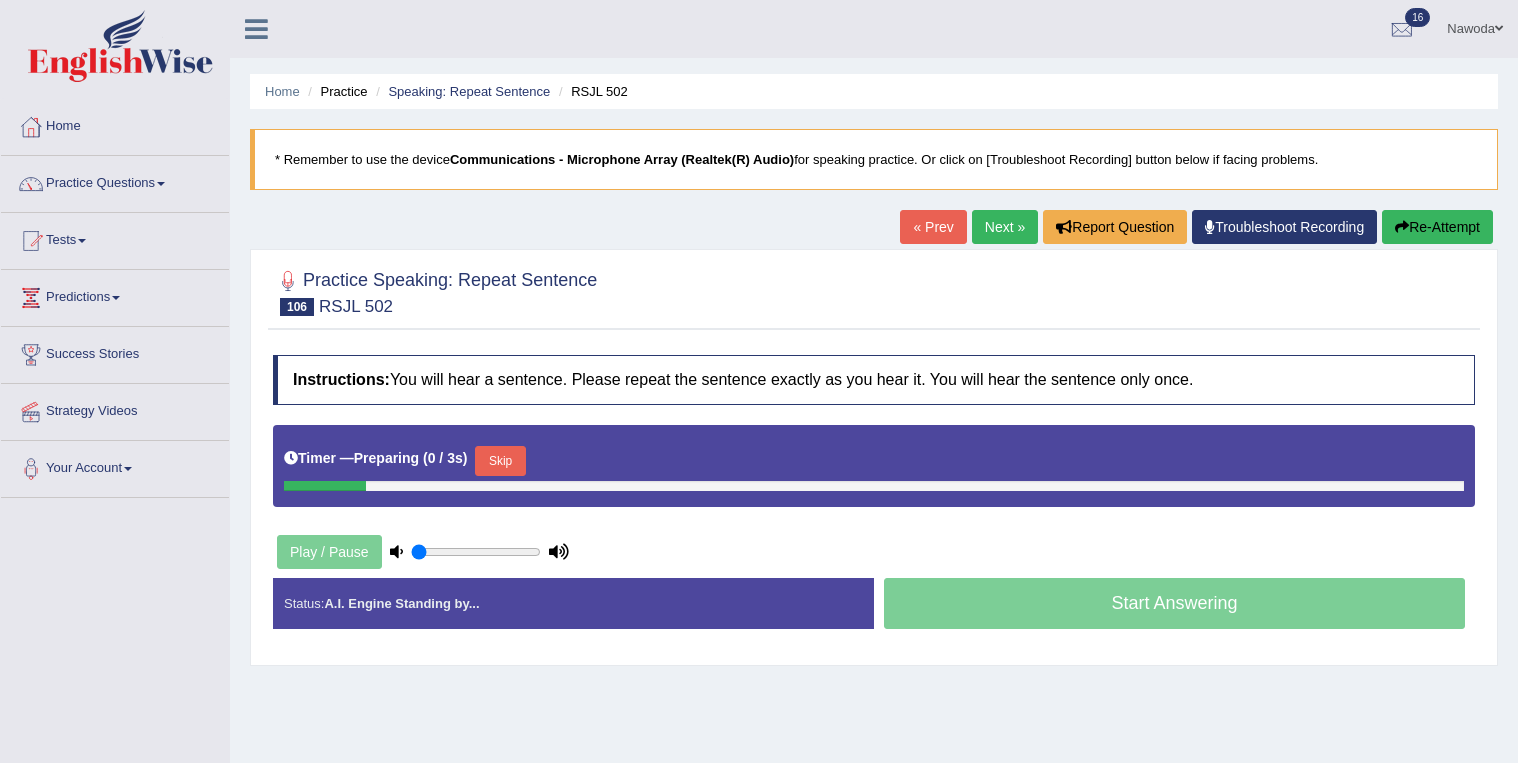 scroll, scrollTop: 0, scrollLeft: 0, axis: both 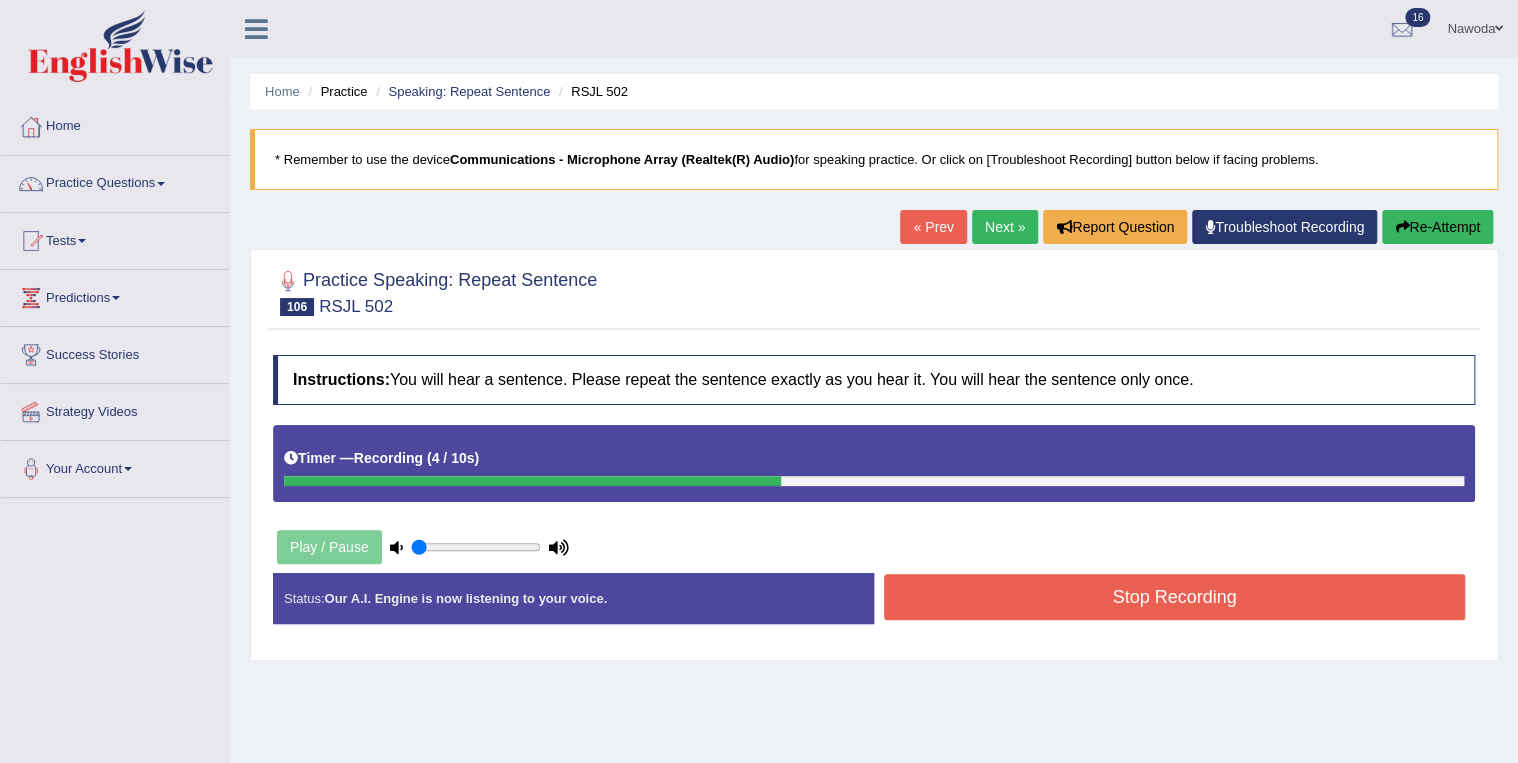 click on "Stop Recording" at bounding box center [1174, 597] 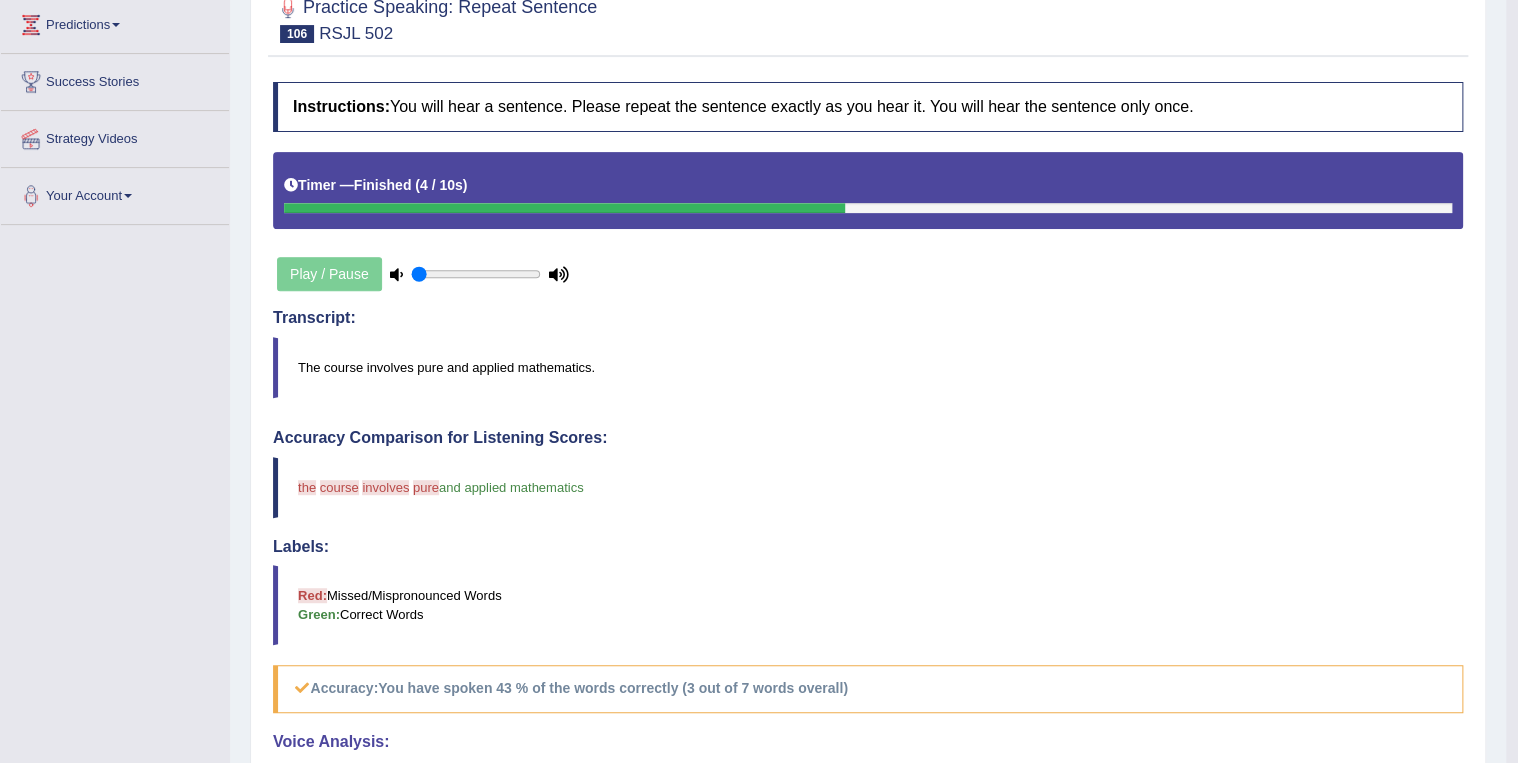 scroll, scrollTop: 80, scrollLeft: 0, axis: vertical 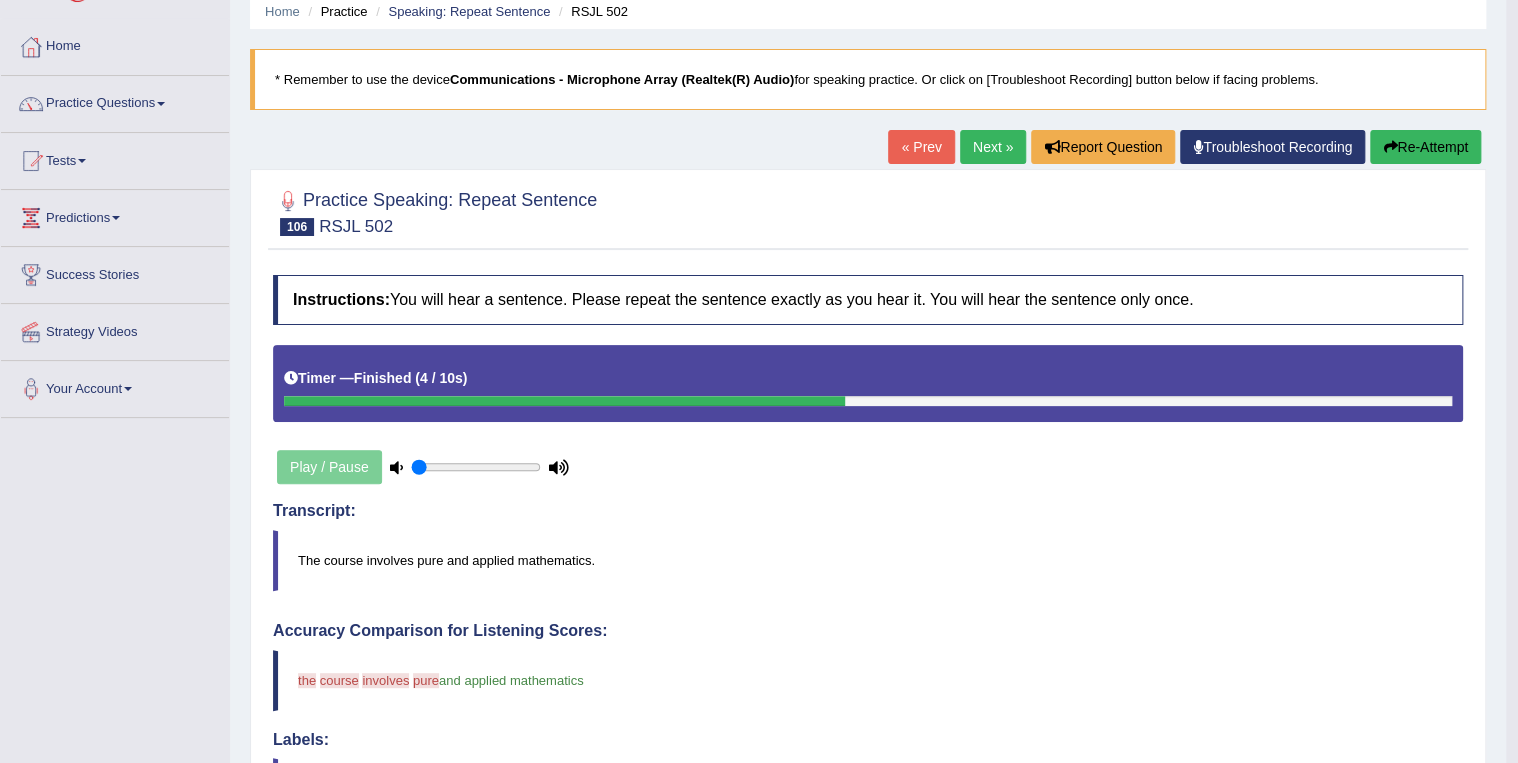 click on "Next »" at bounding box center (993, 147) 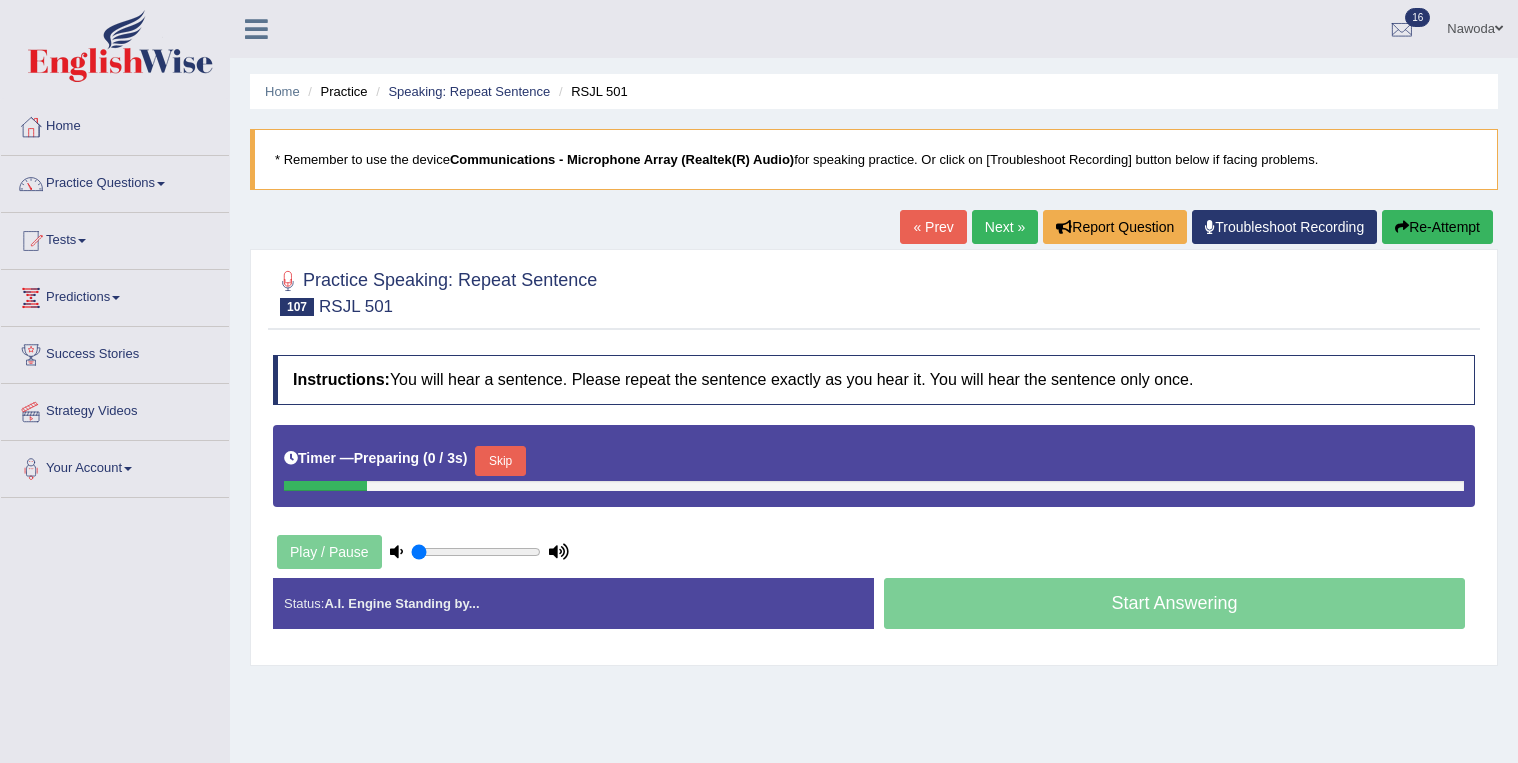 scroll, scrollTop: 0, scrollLeft: 0, axis: both 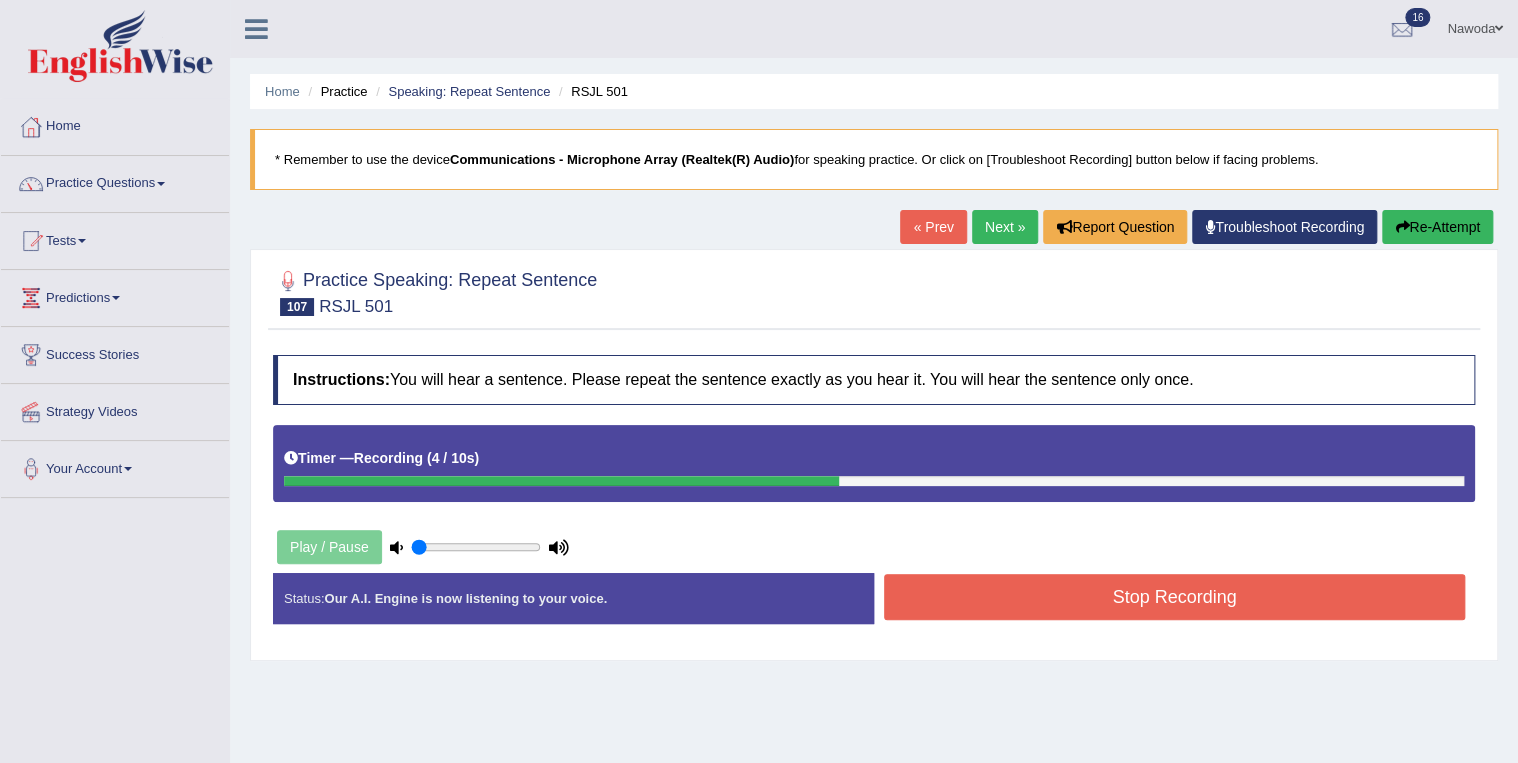 click on "Stop Recording" at bounding box center (1174, 597) 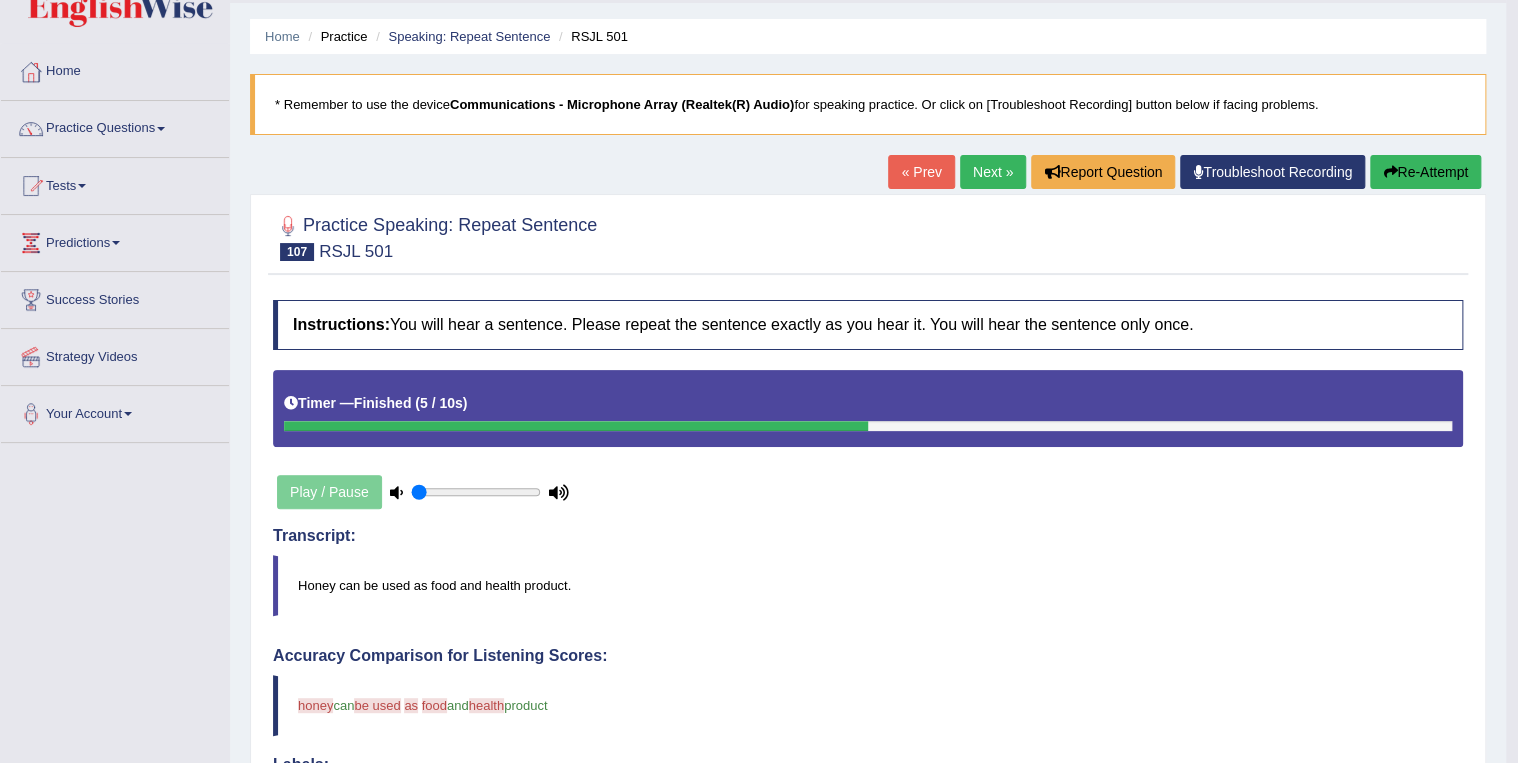 scroll, scrollTop: 80, scrollLeft: 0, axis: vertical 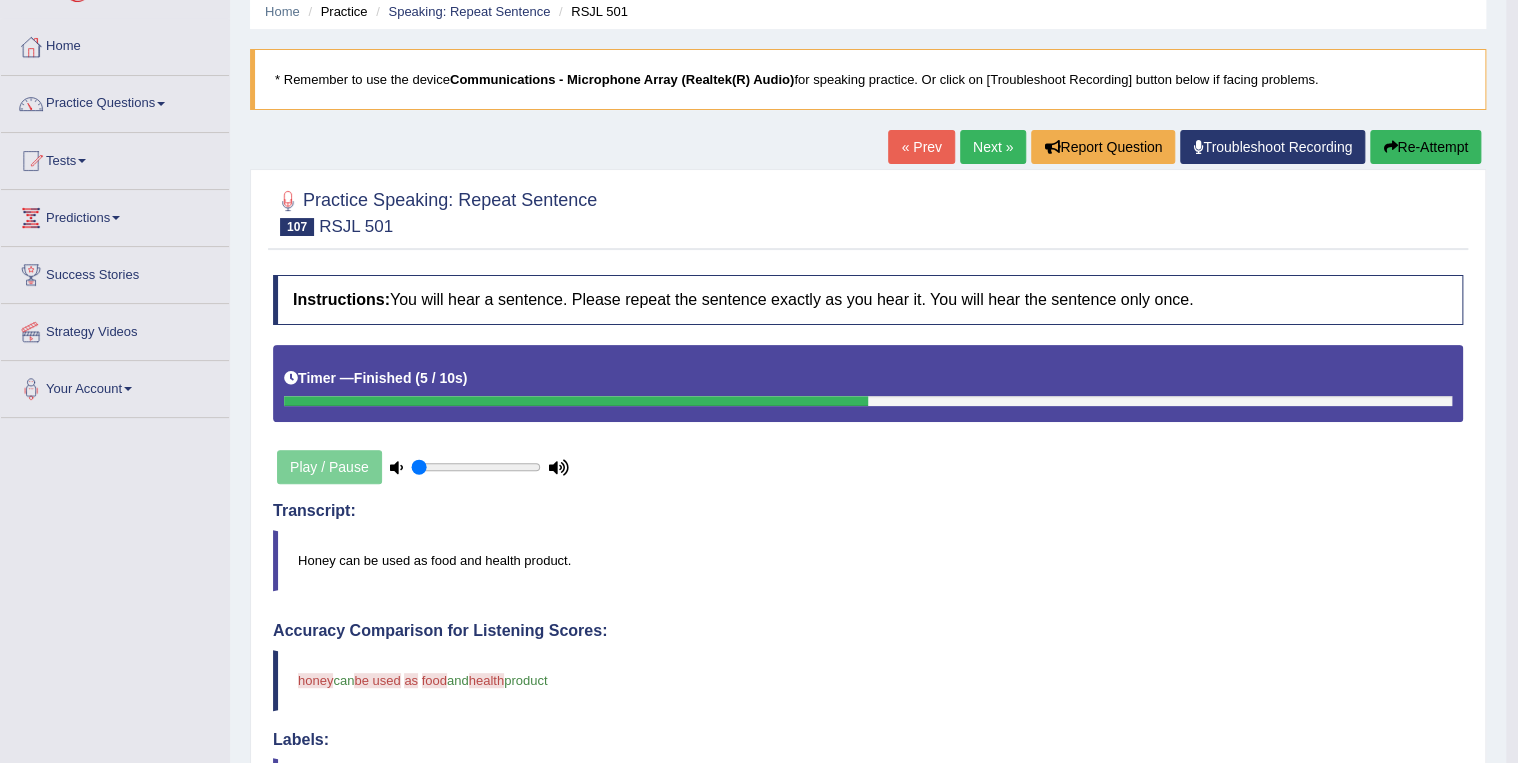 click on "Re-Attempt" at bounding box center [1425, 147] 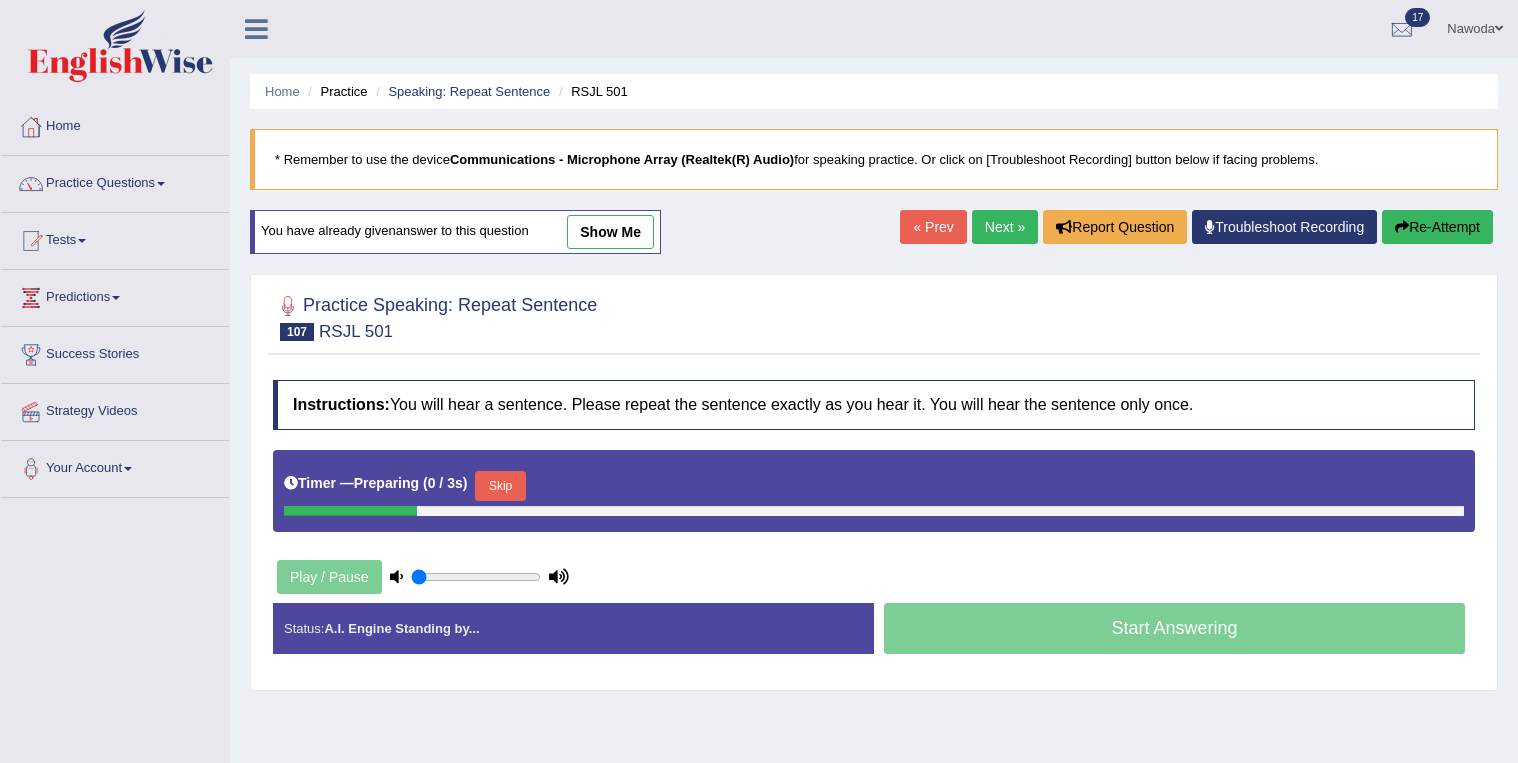 scroll, scrollTop: 80, scrollLeft: 0, axis: vertical 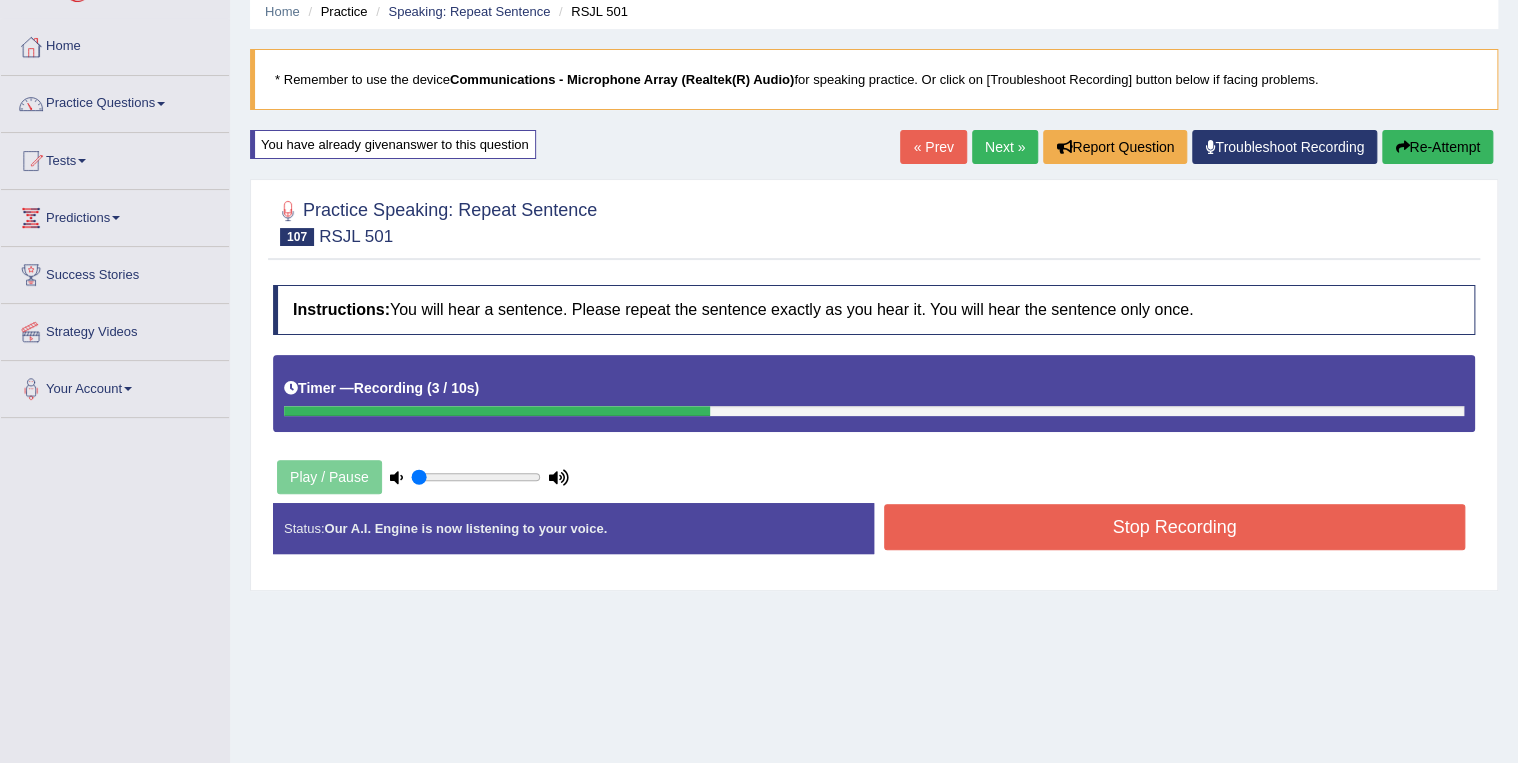 click on "Stop Recording" at bounding box center (1174, 527) 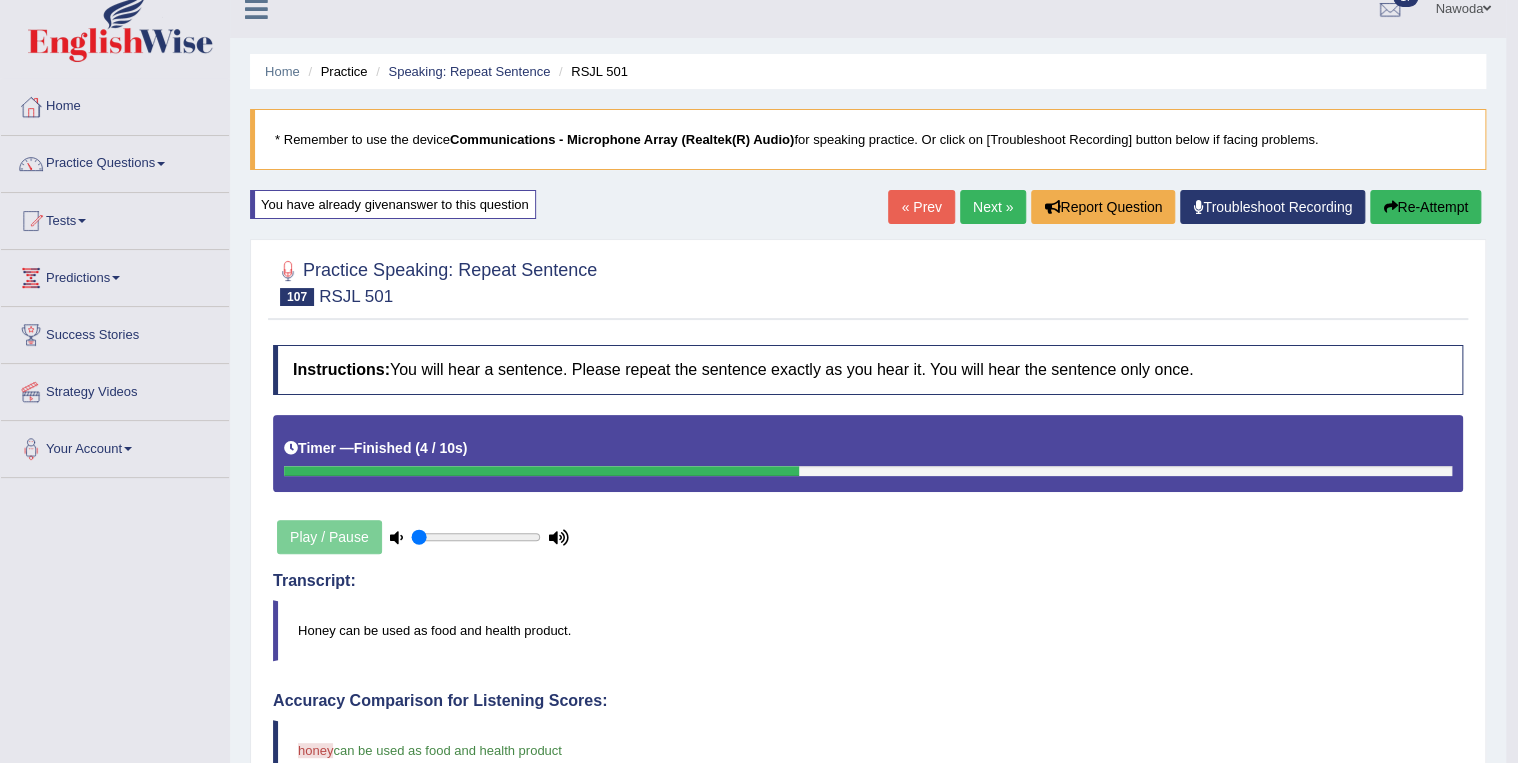 scroll, scrollTop: 0, scrollLeft: 0, axis: both 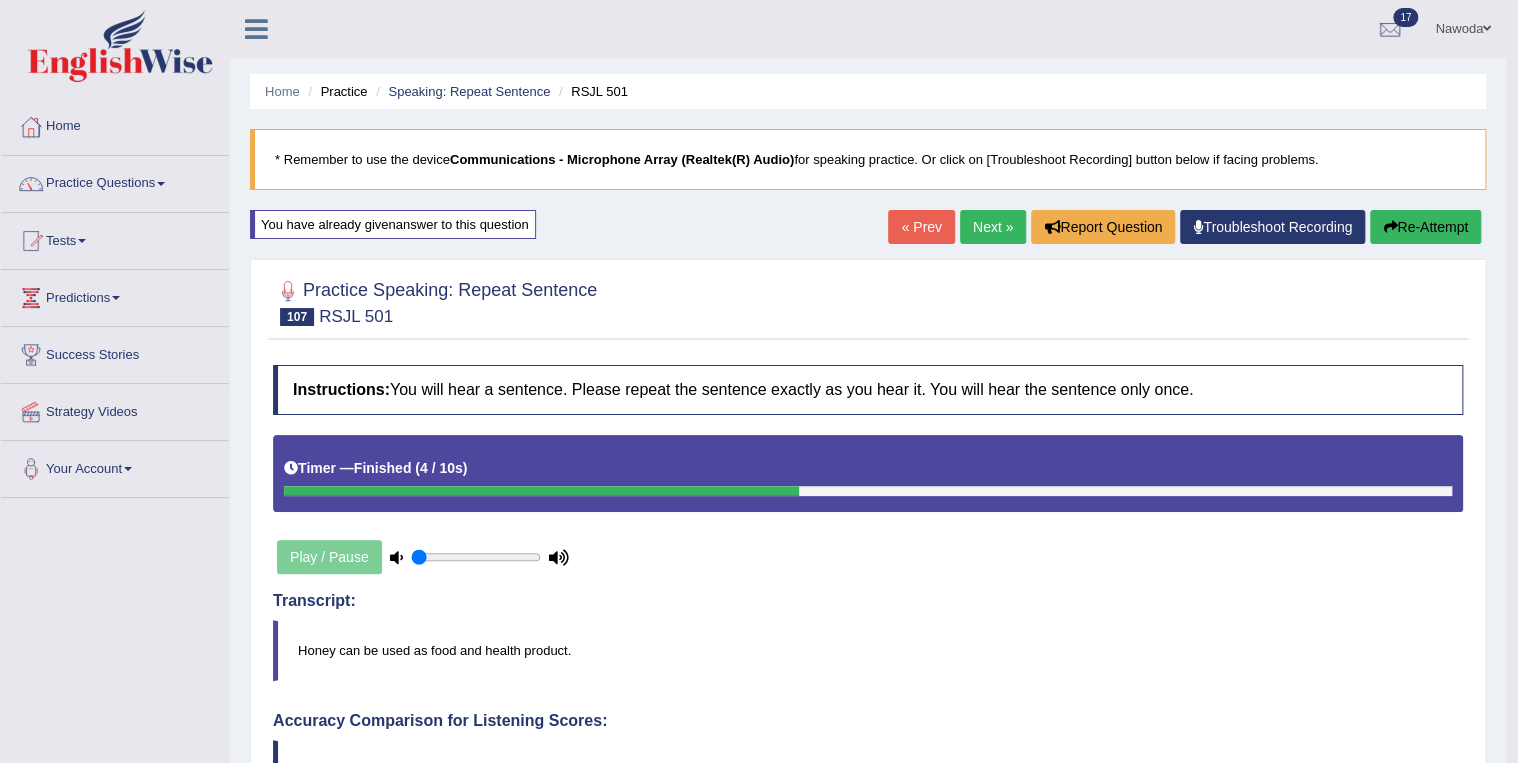 click on "Next »" at bounding box center (993, 227) 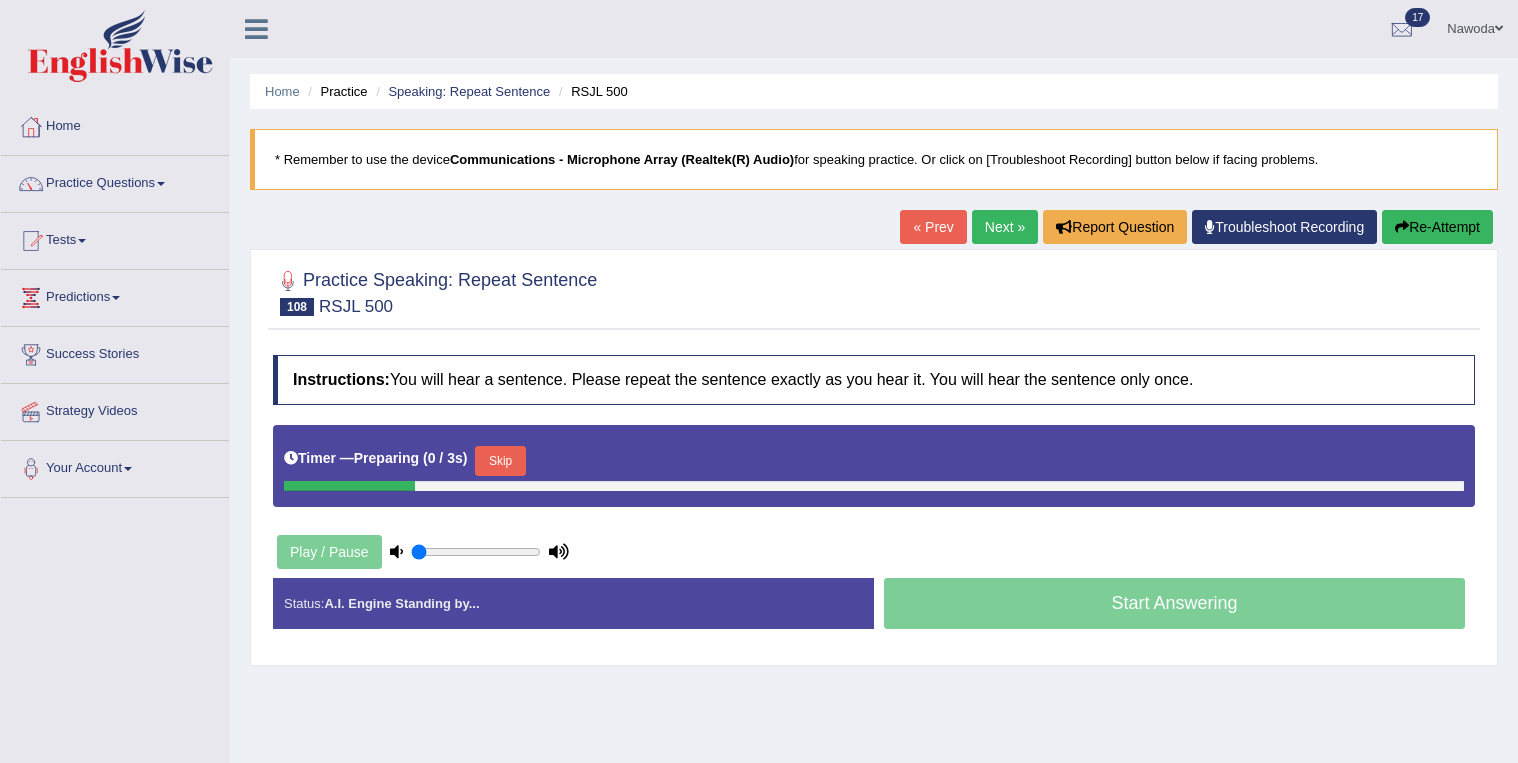 scroll, scrollTop: 0, scrollLeft: 0, axis: both 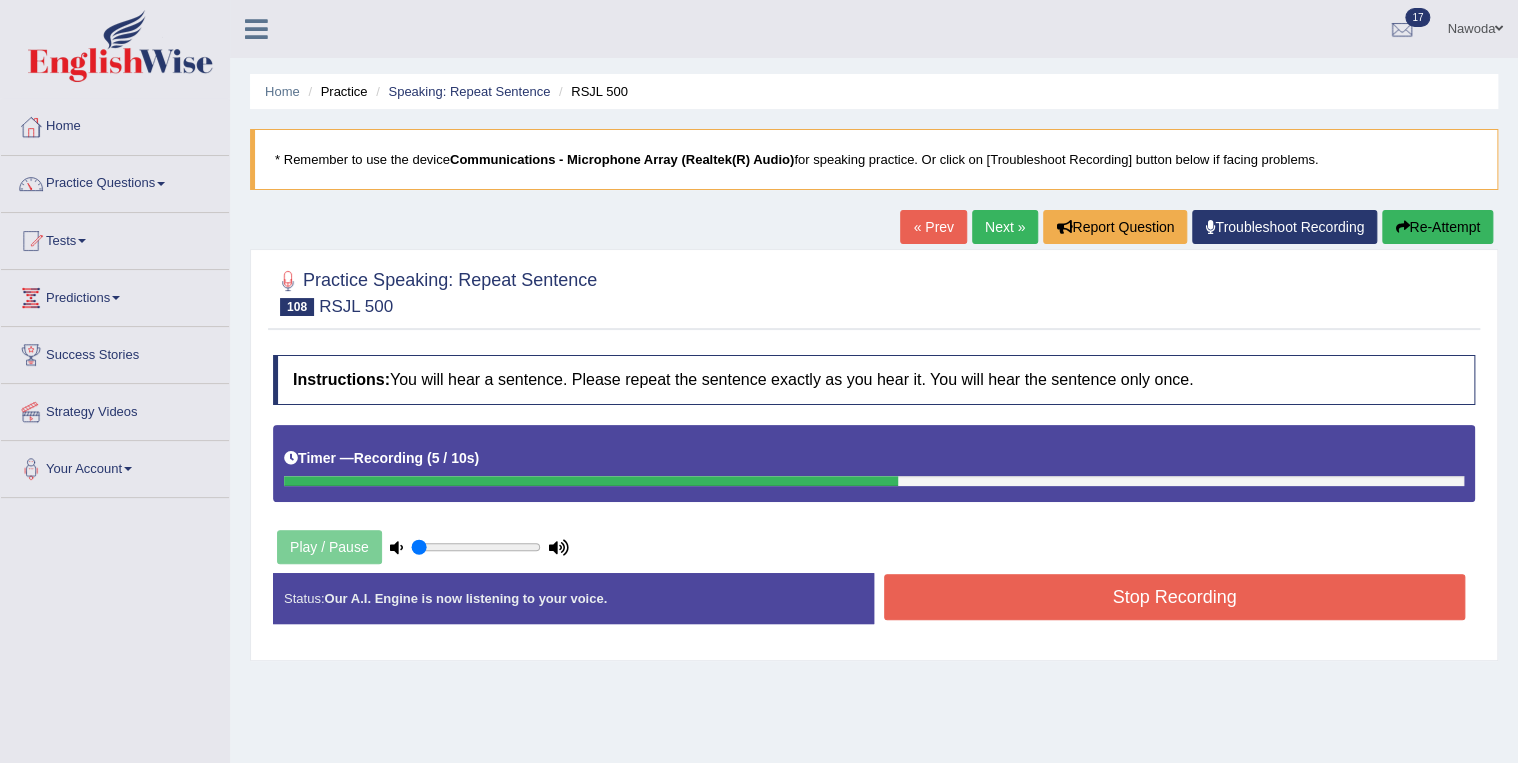 click on "Stop Recording" at bounding box center (1174, 597) 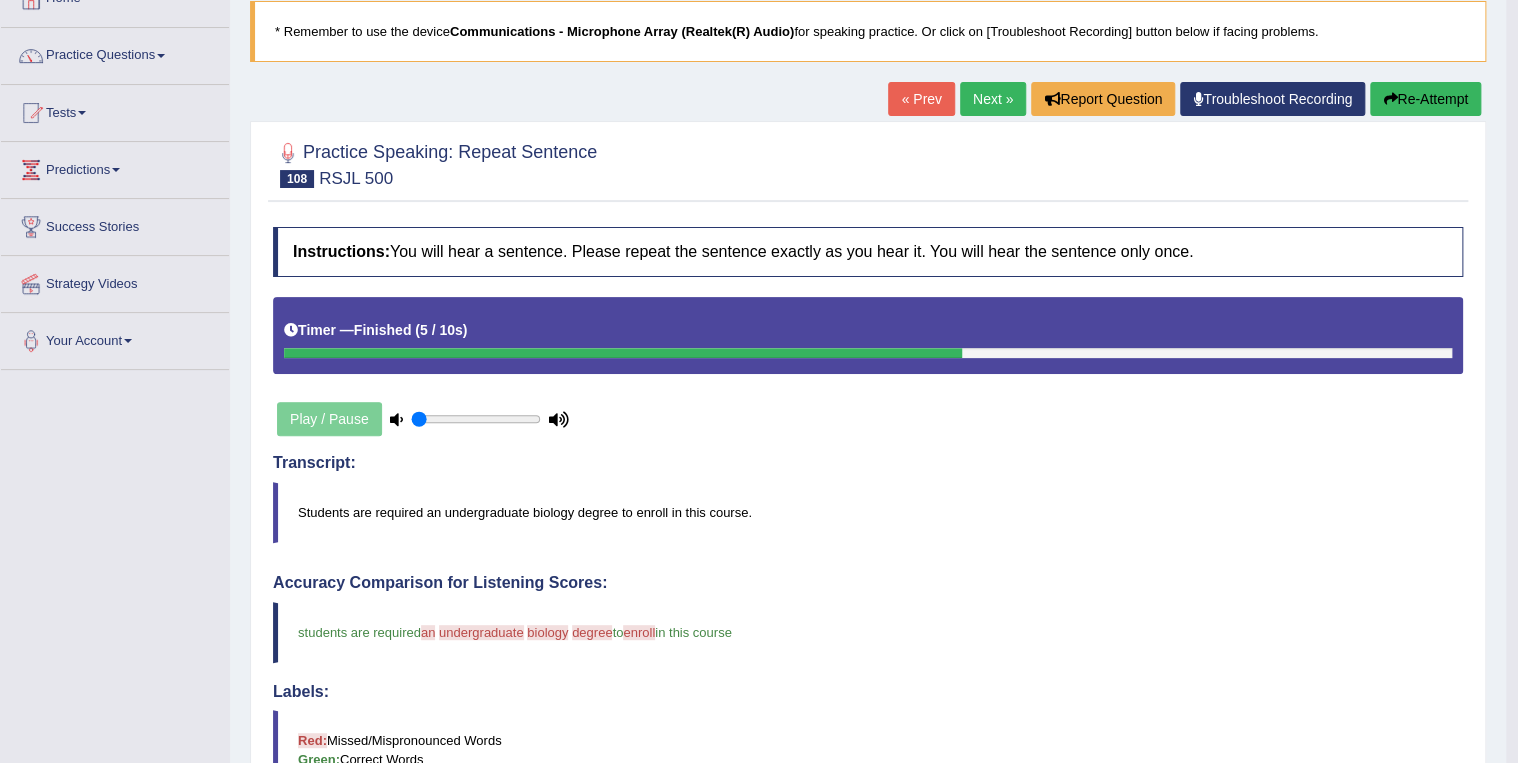 scroll, scrollTop: 80, scrollLeft: 0, axis: vertical 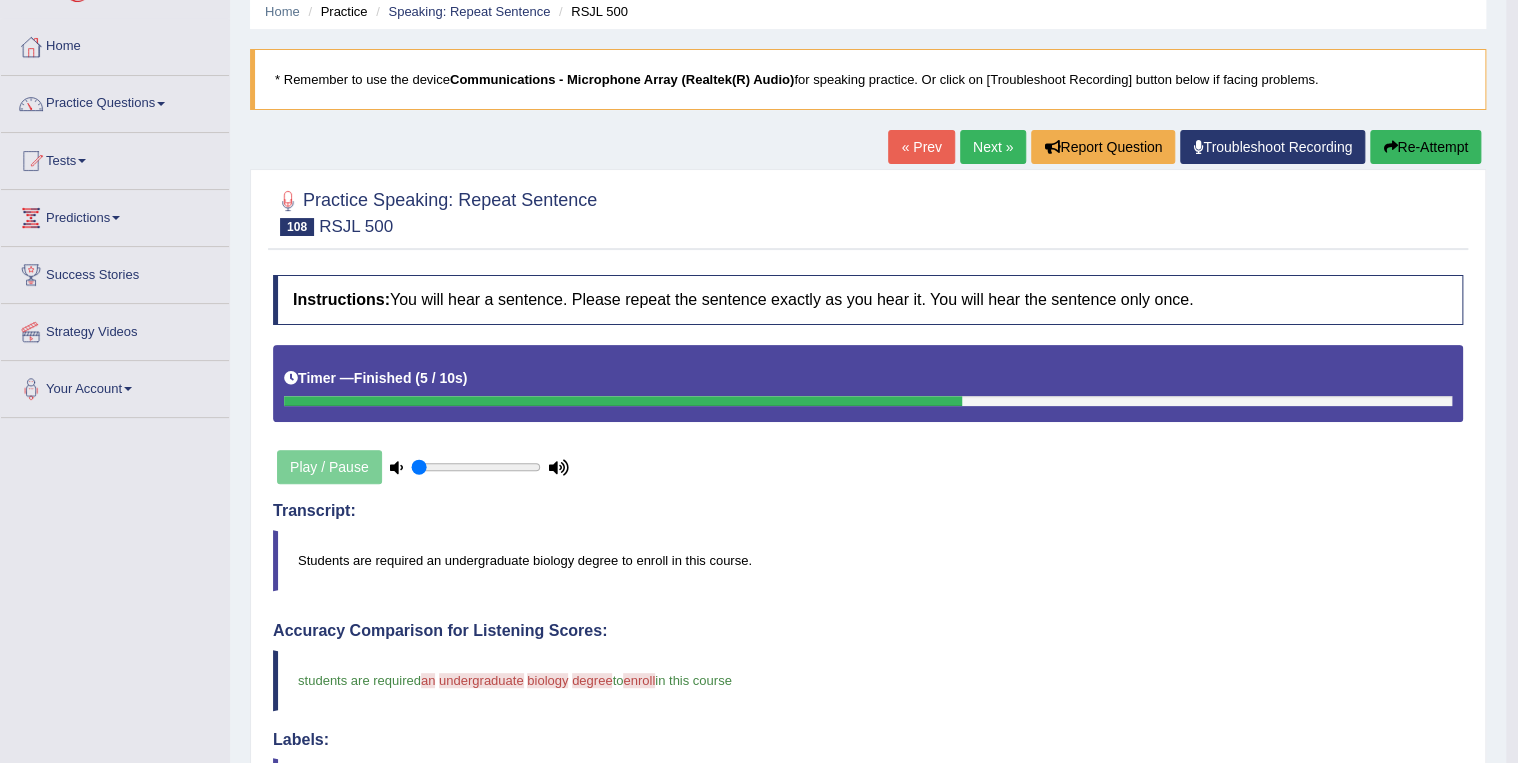 click on "Next »" at bounding box center (993, 147) 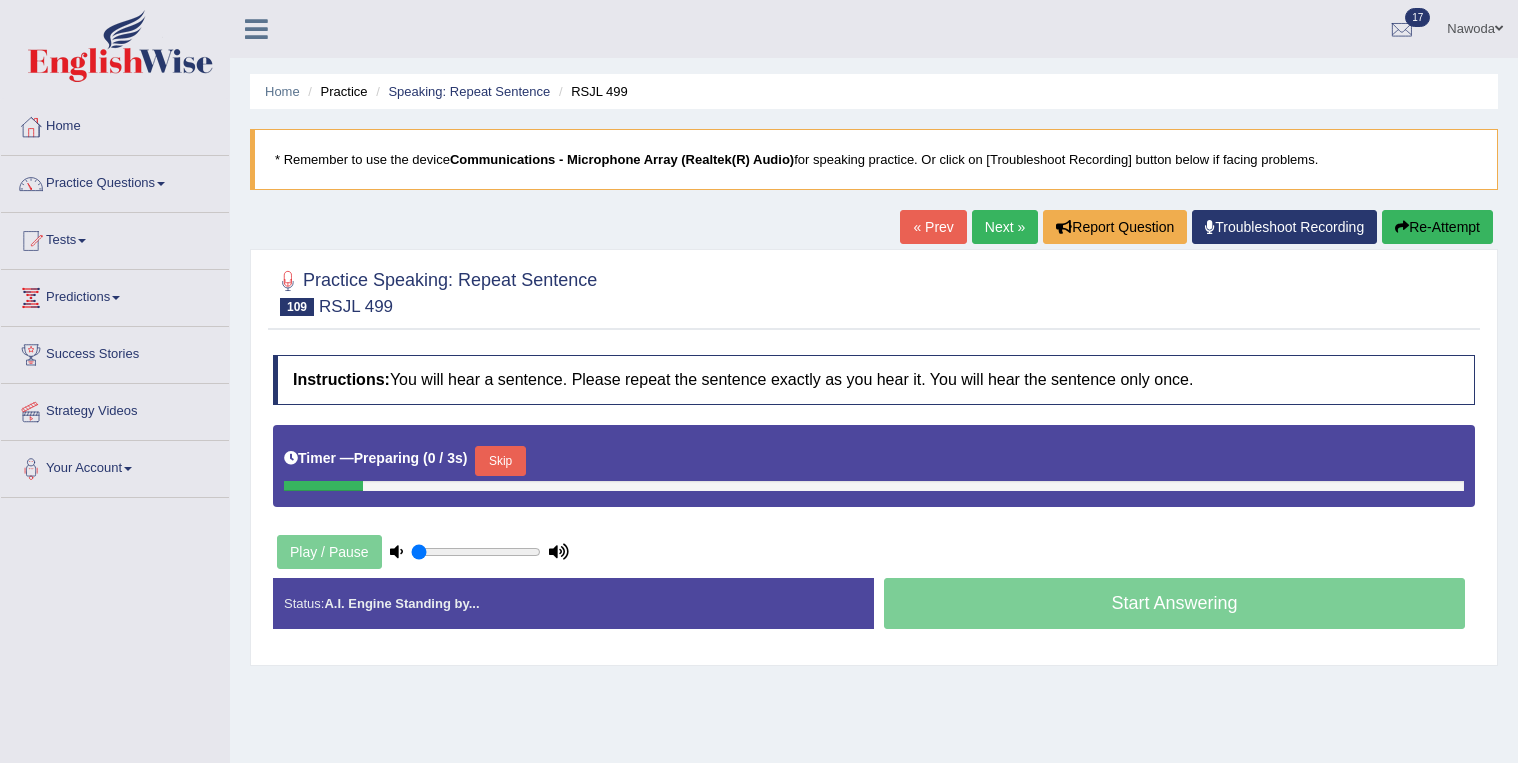 scroll, scrollTop: 0, scrollLeft: 0, axis: both 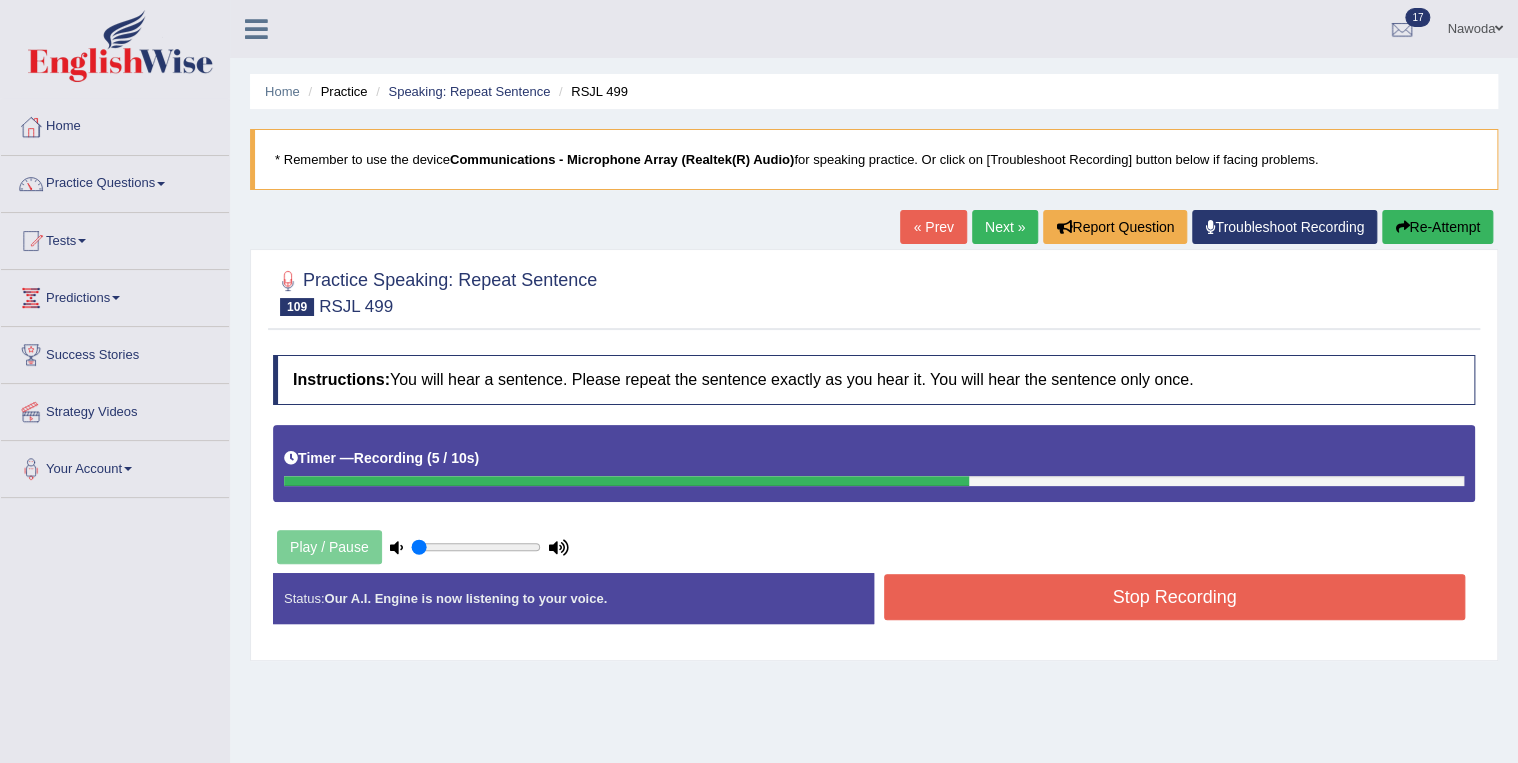 click on "Stop Recording" at bounding box center [1174, 597] 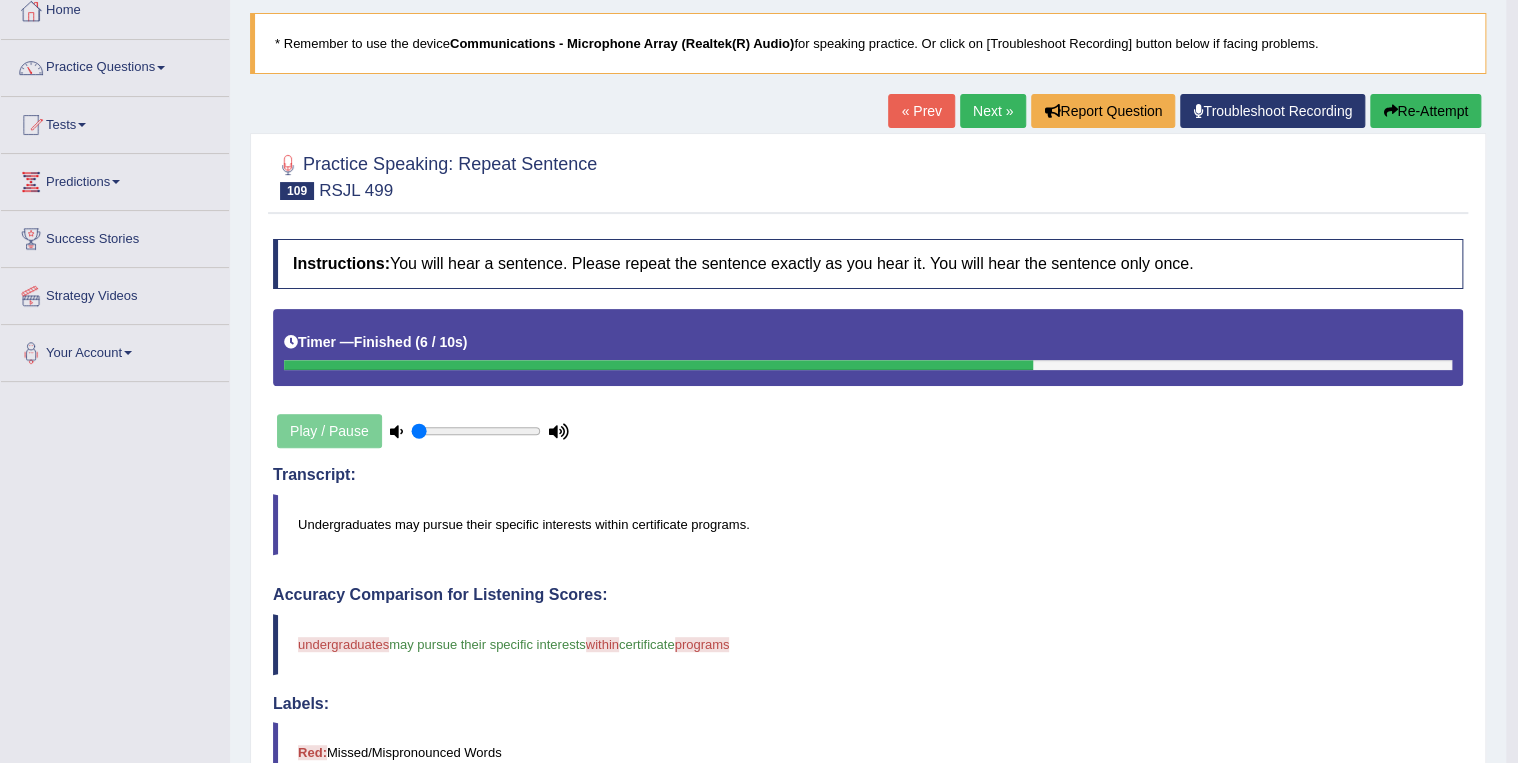 scroll, scrollTop: 80, scrollLeft: 0, axis: vertical 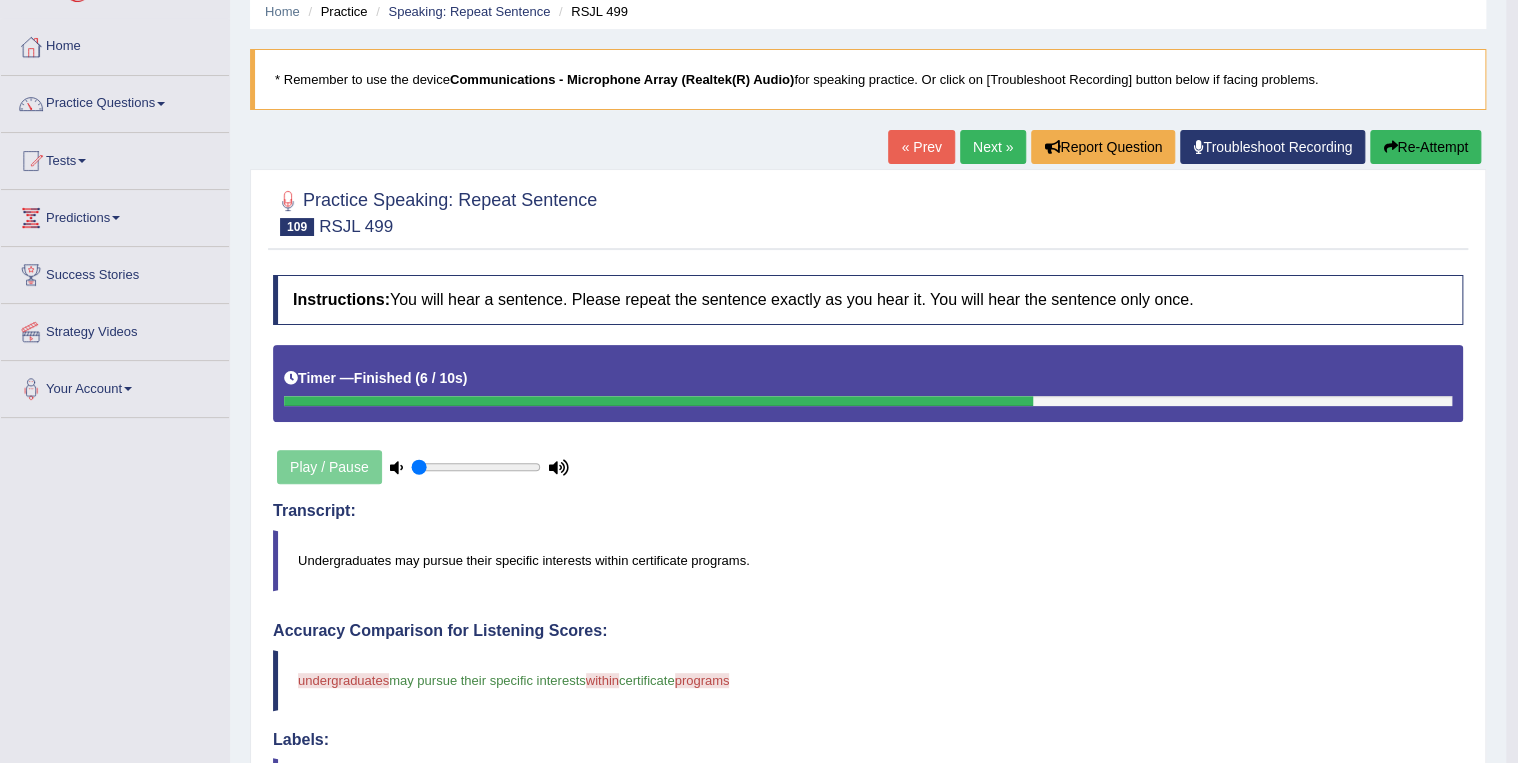 click on "Next »" at bounding box center (993, 147) 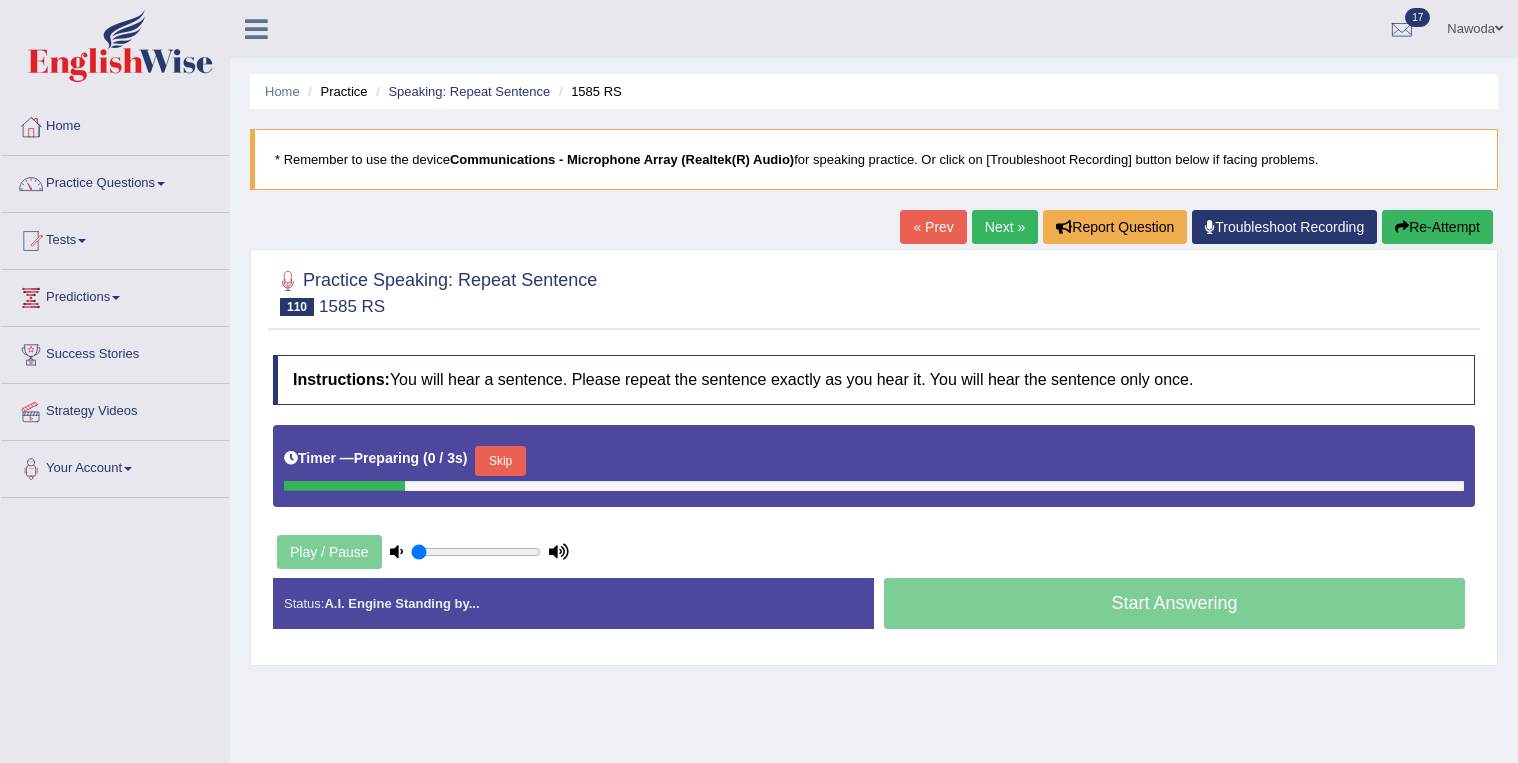 scroll, scrollTop: 0, scrollLeft: 0, axis: both 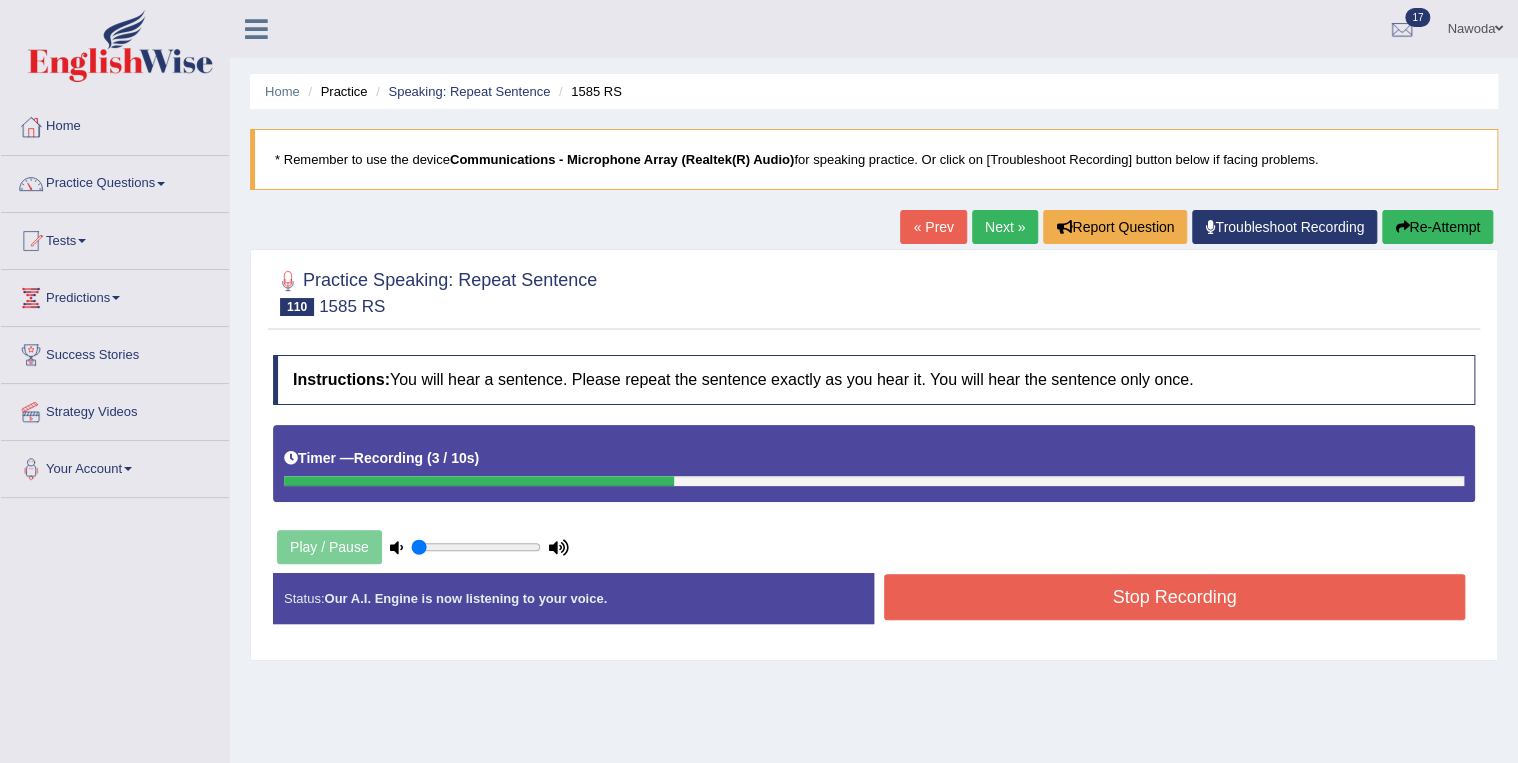 click on "Stop Recording" at bounding box center [1174, 597] 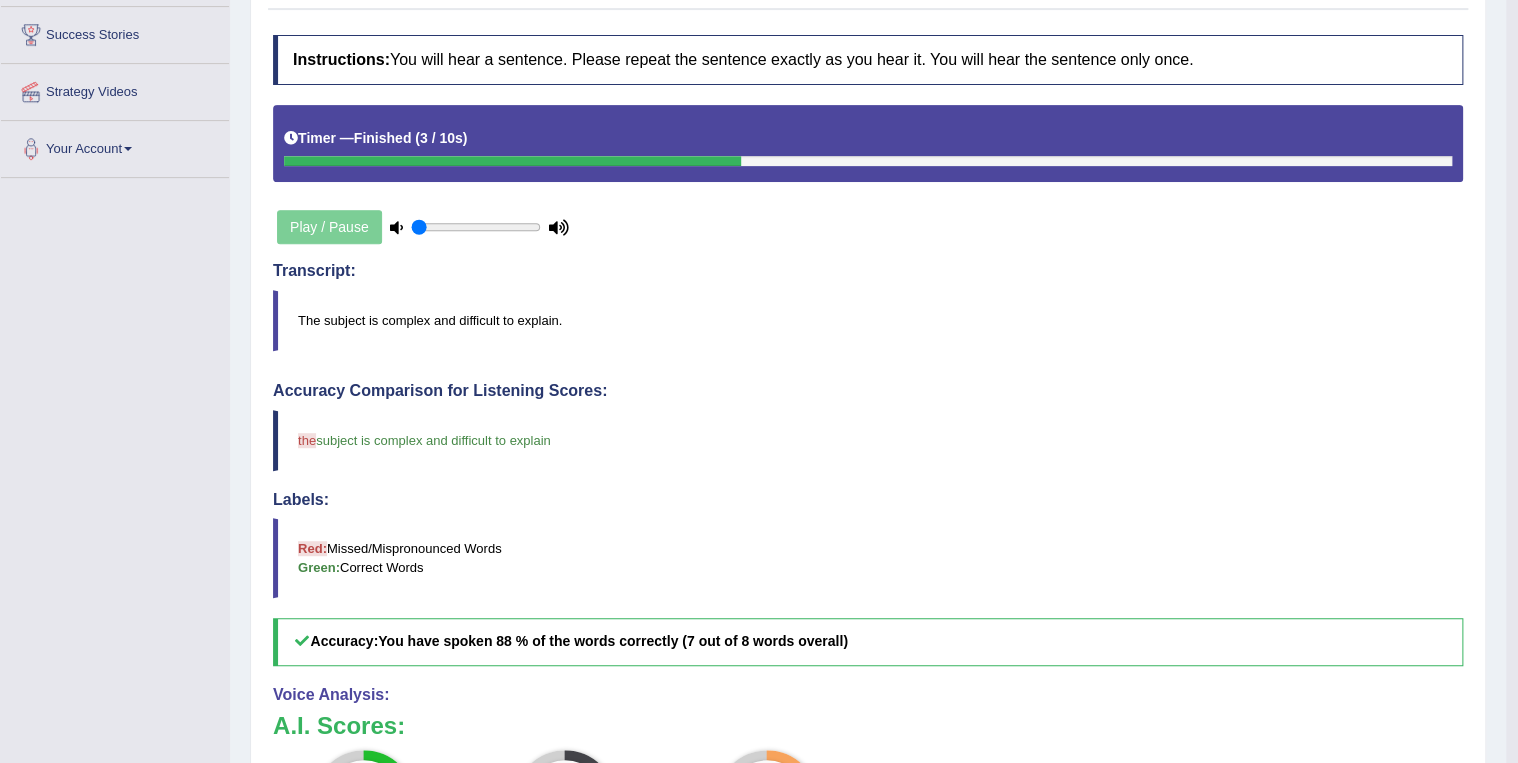 scroll, scrollTop: 0, scrollLeft: 0, axis: both 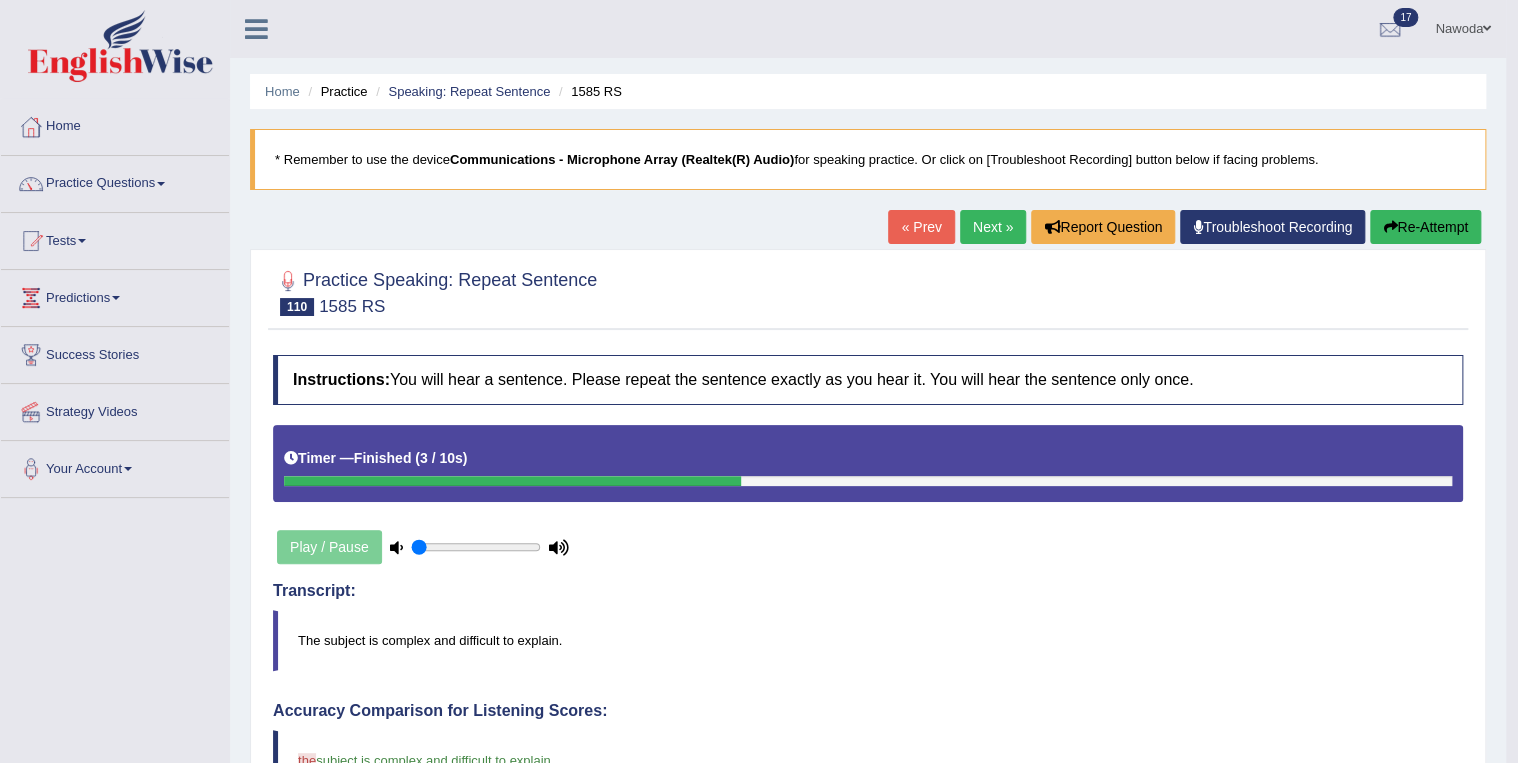 click on "Next »" at bounding box center [993, 227] 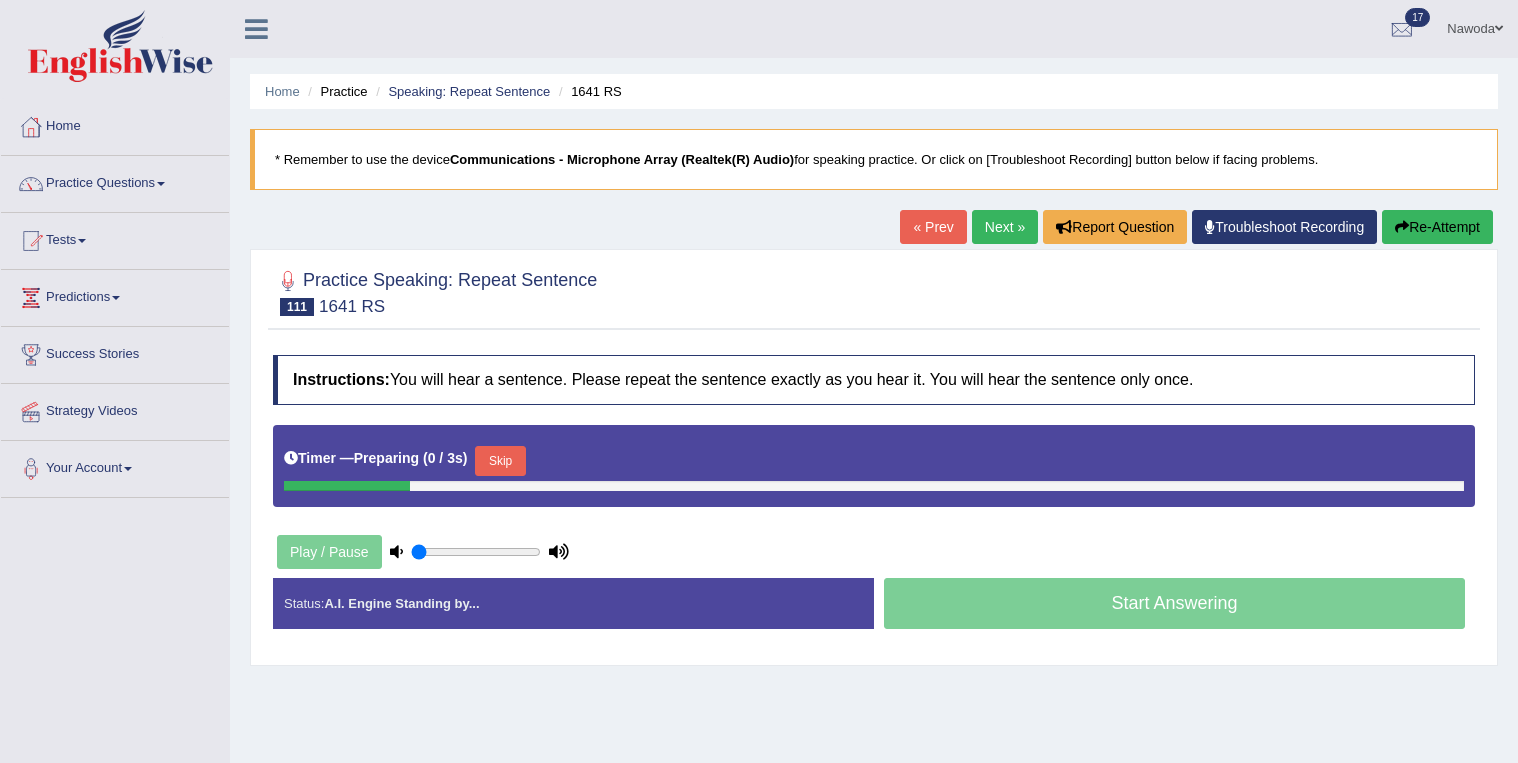 scroll, scrollTop: 0, scrollLeft: 0, axis: both 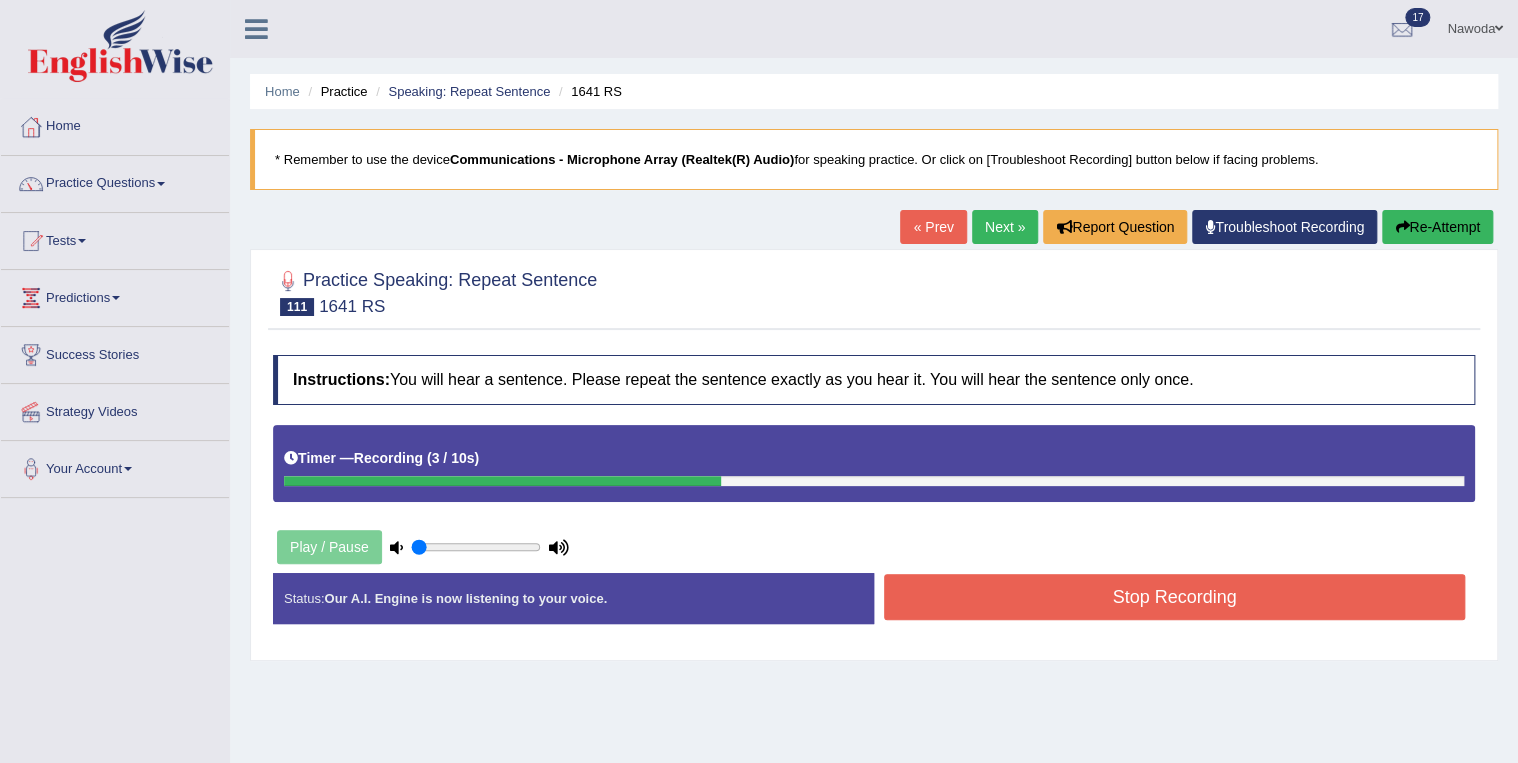 click on "Stop Recording" at bounding box center (1174, 597) 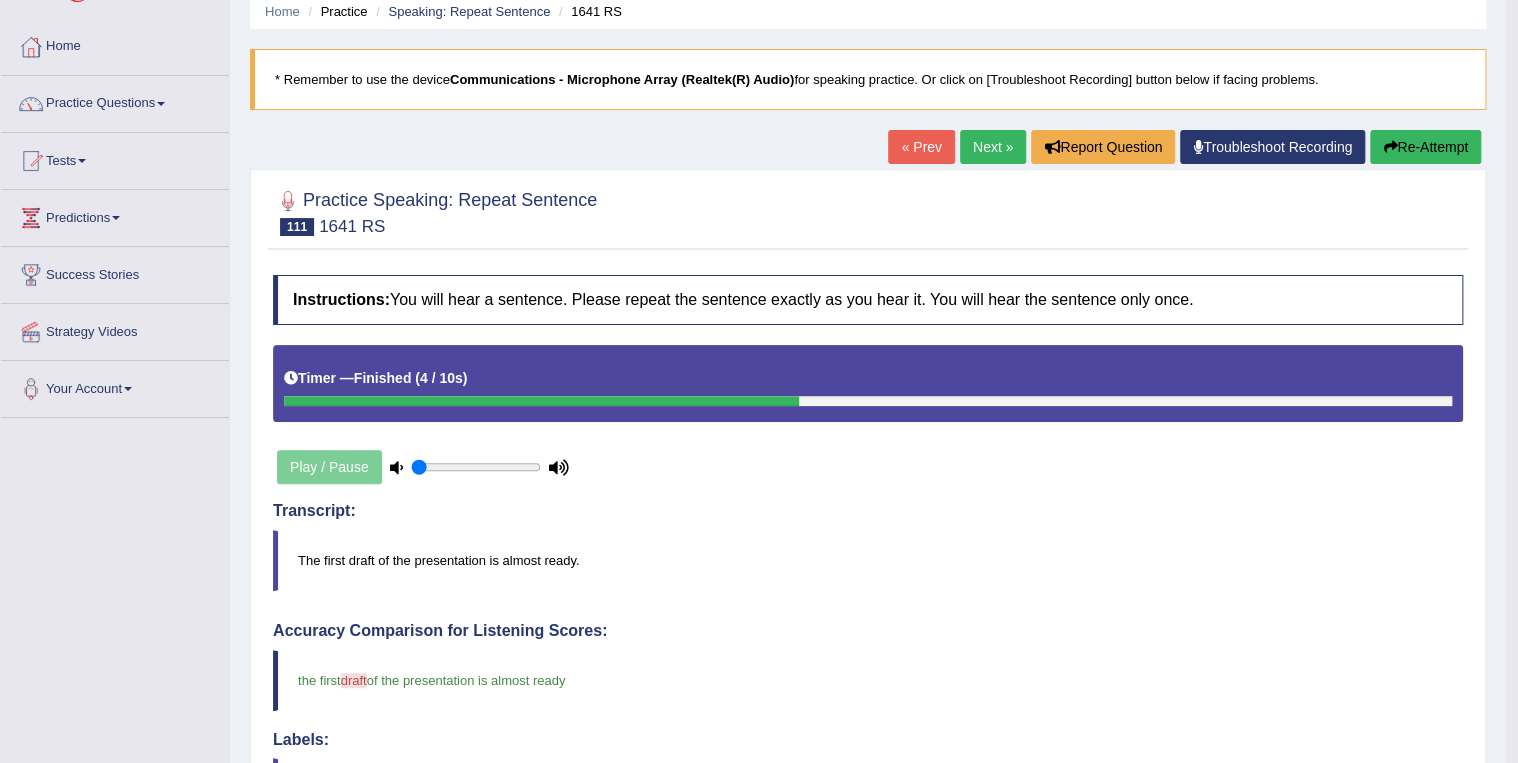 scroll, scrollTop: 0, scrollLeft: 0, axis: both 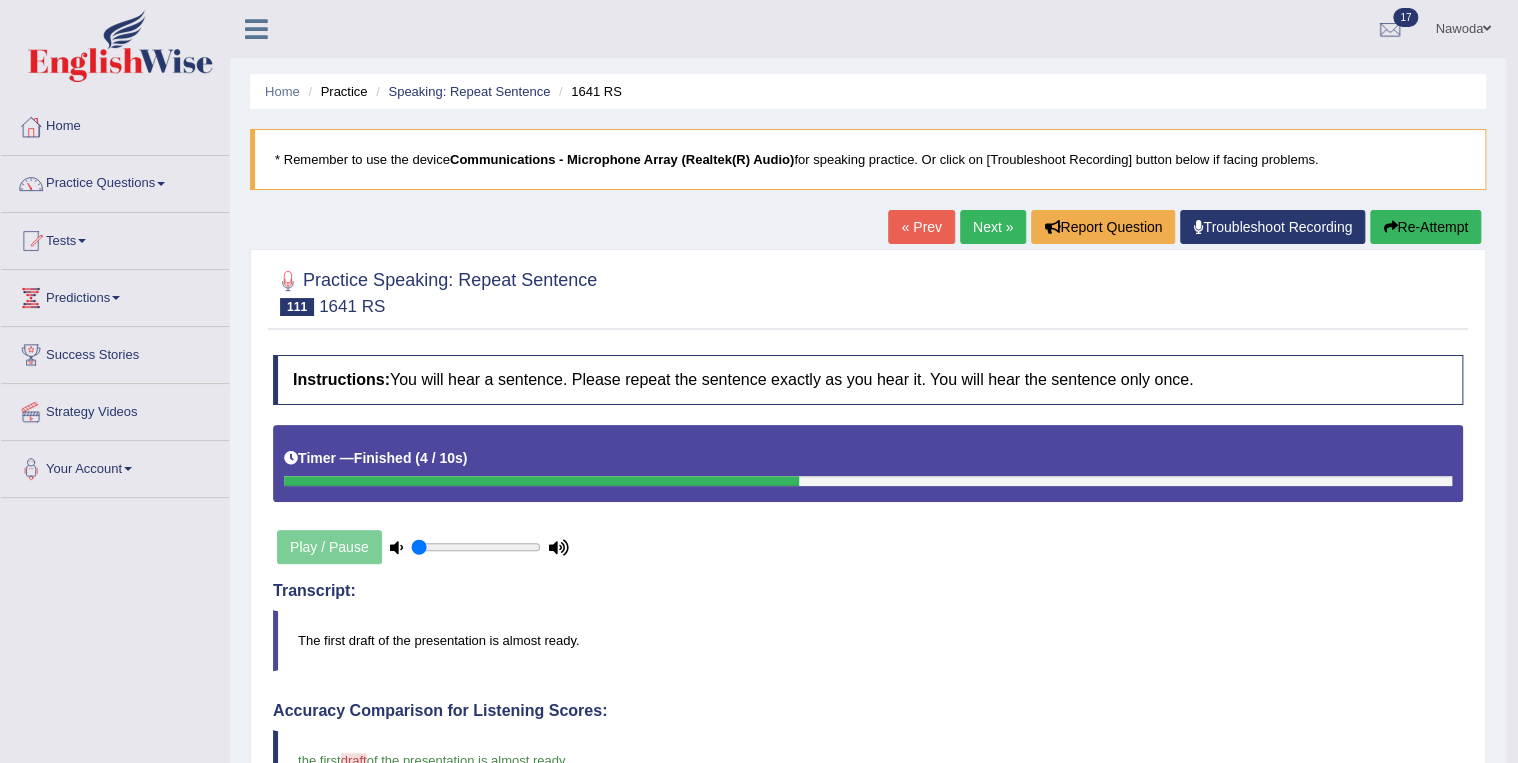click on "Next »" at bounding box center [993, 227] 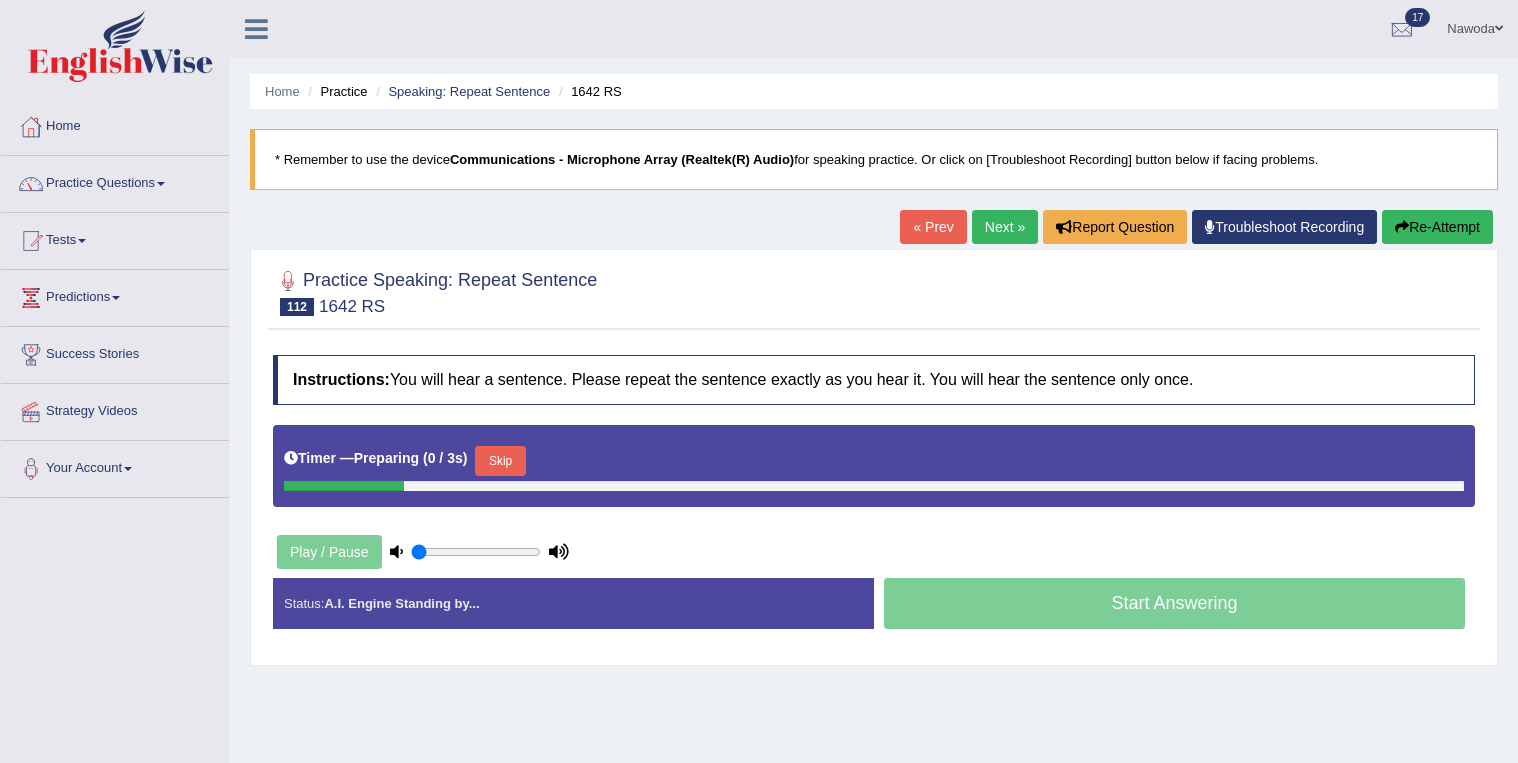 scroll, scrollTop: 0, scrollLeft: 0, axis: both 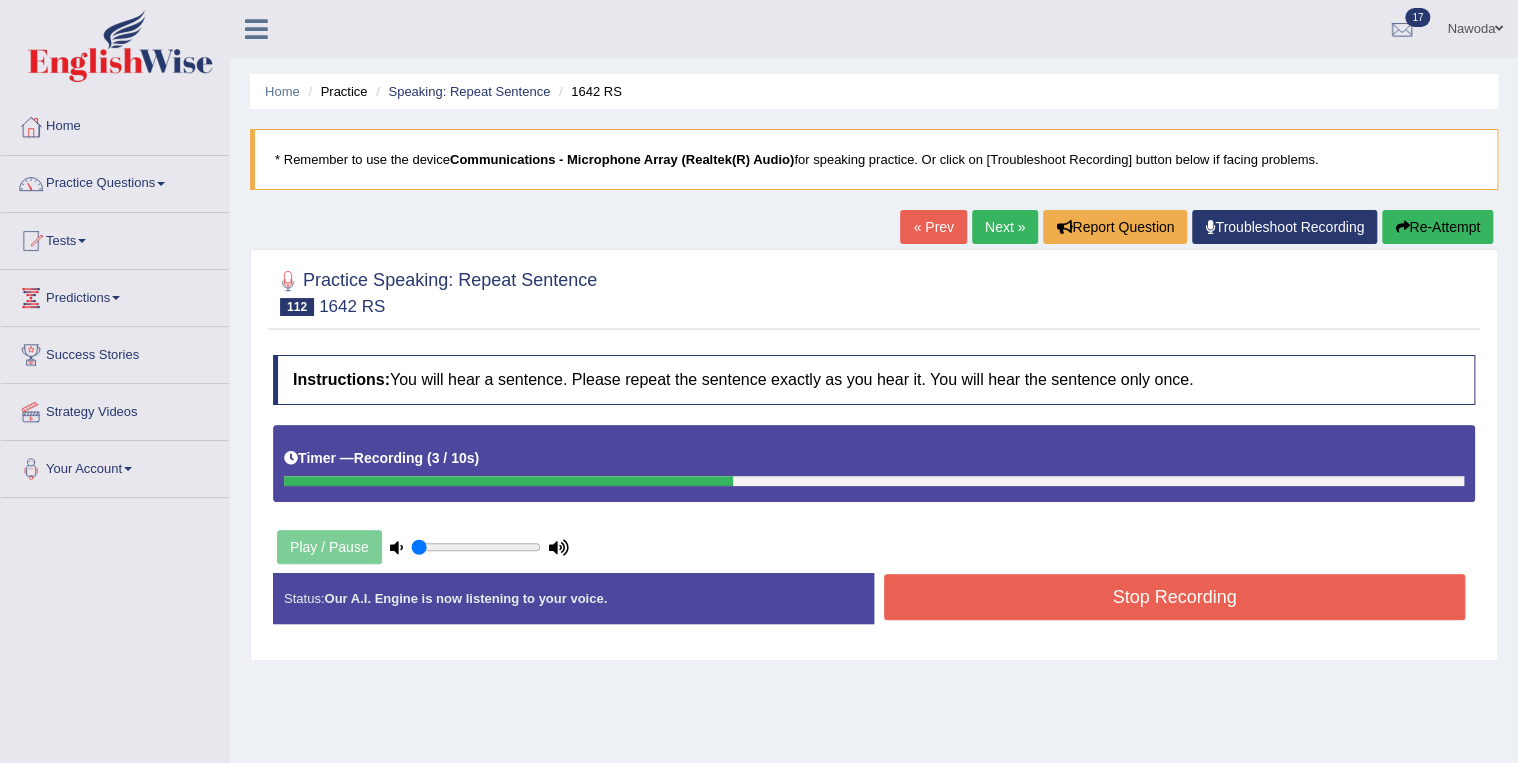 click on "Stop Recording" at bounding box center (1174, 597) 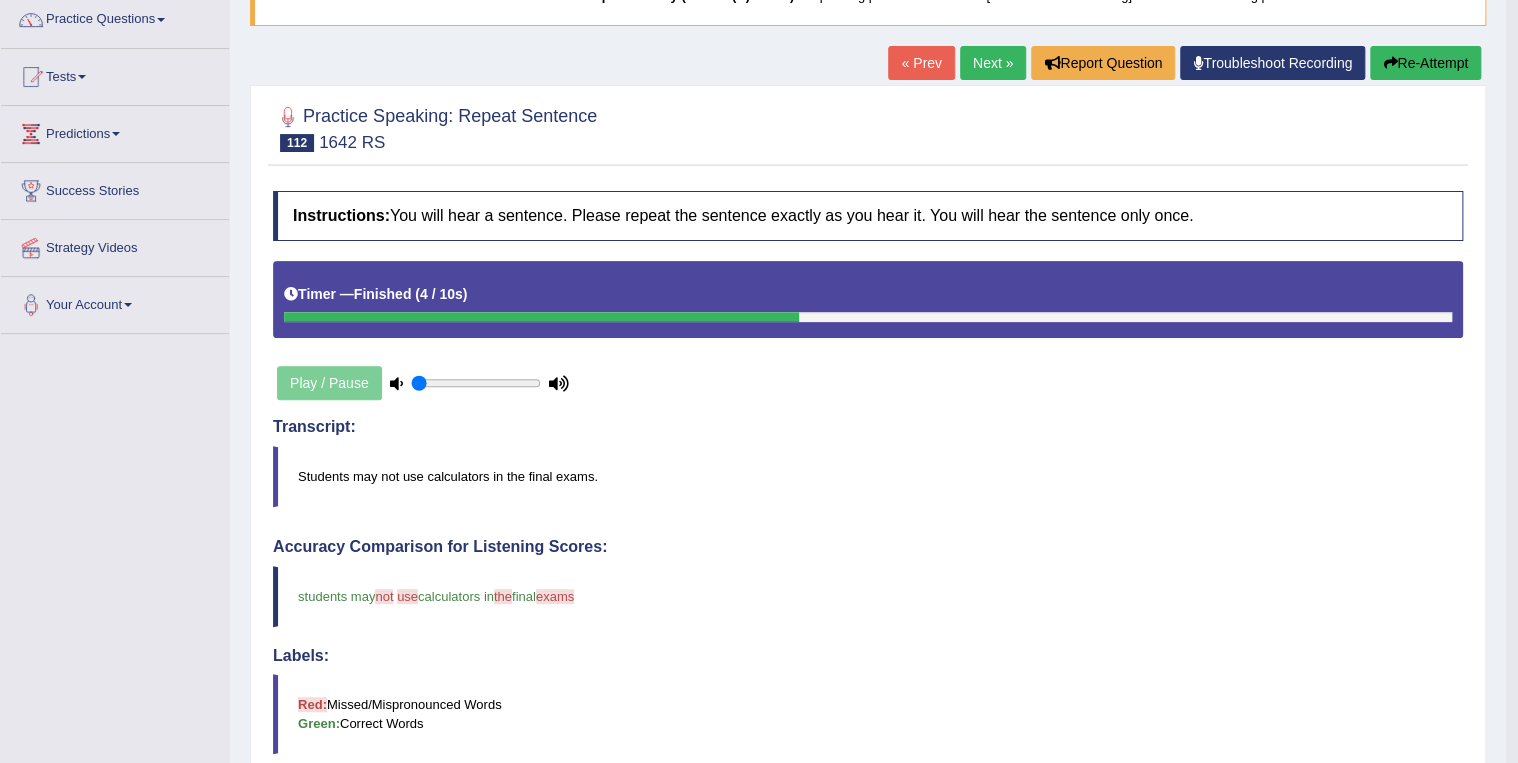 scroll, scrollTop: 160, scrollLeft: 0, axis: vertical 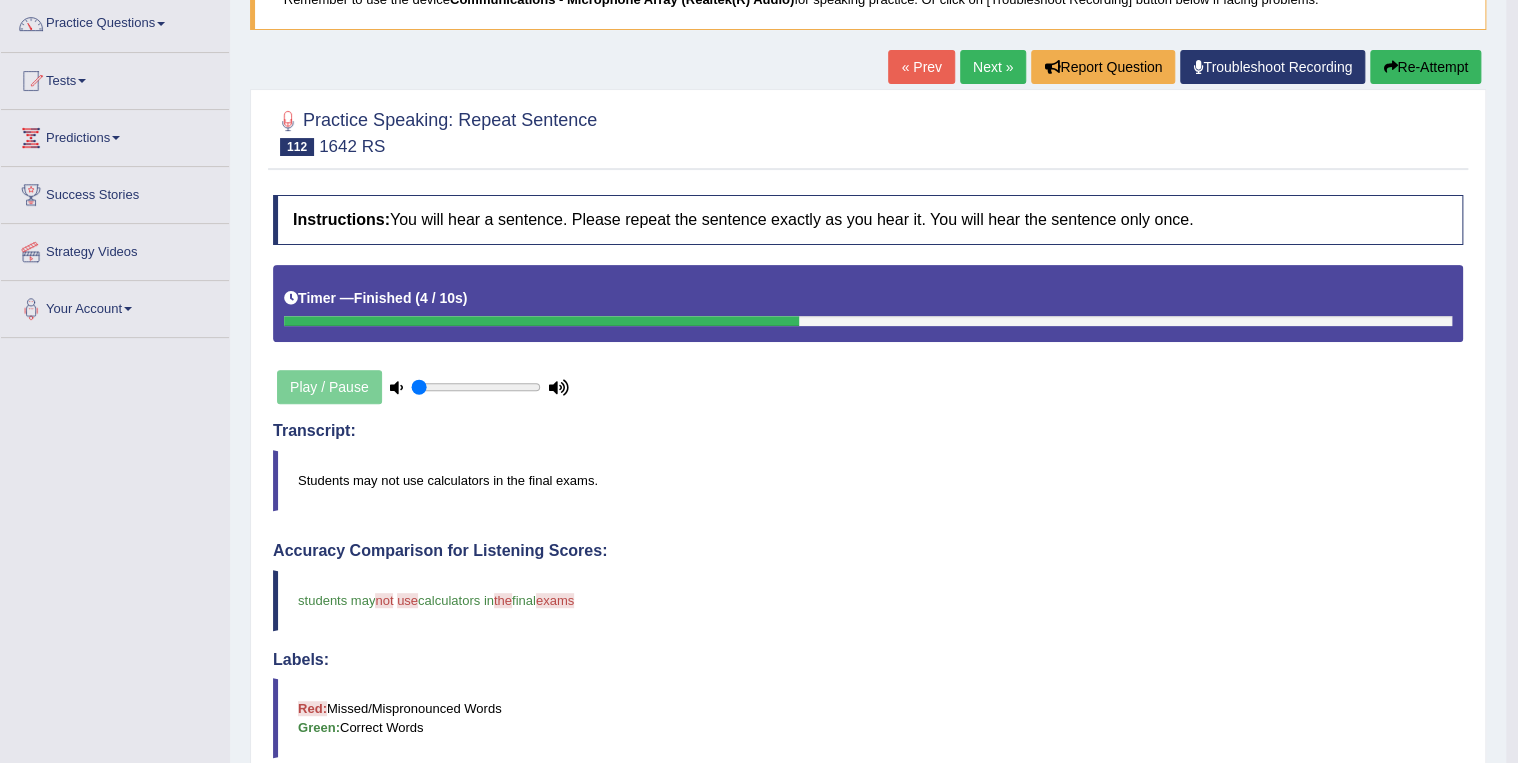 click on "Next »" at bounding box center [993, 67] 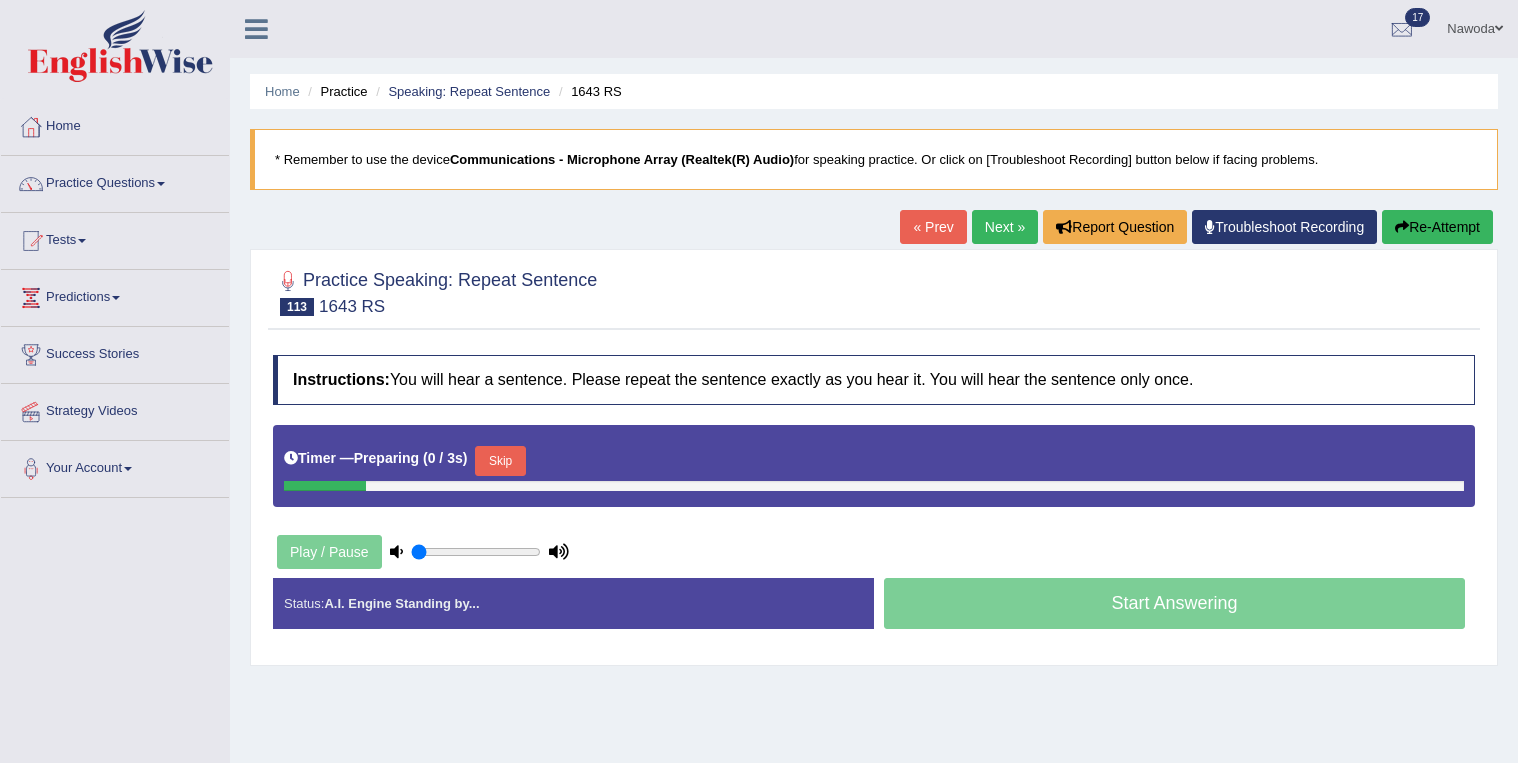 scroll, scrollTop: 0, scrollLeft: 0, axis: both 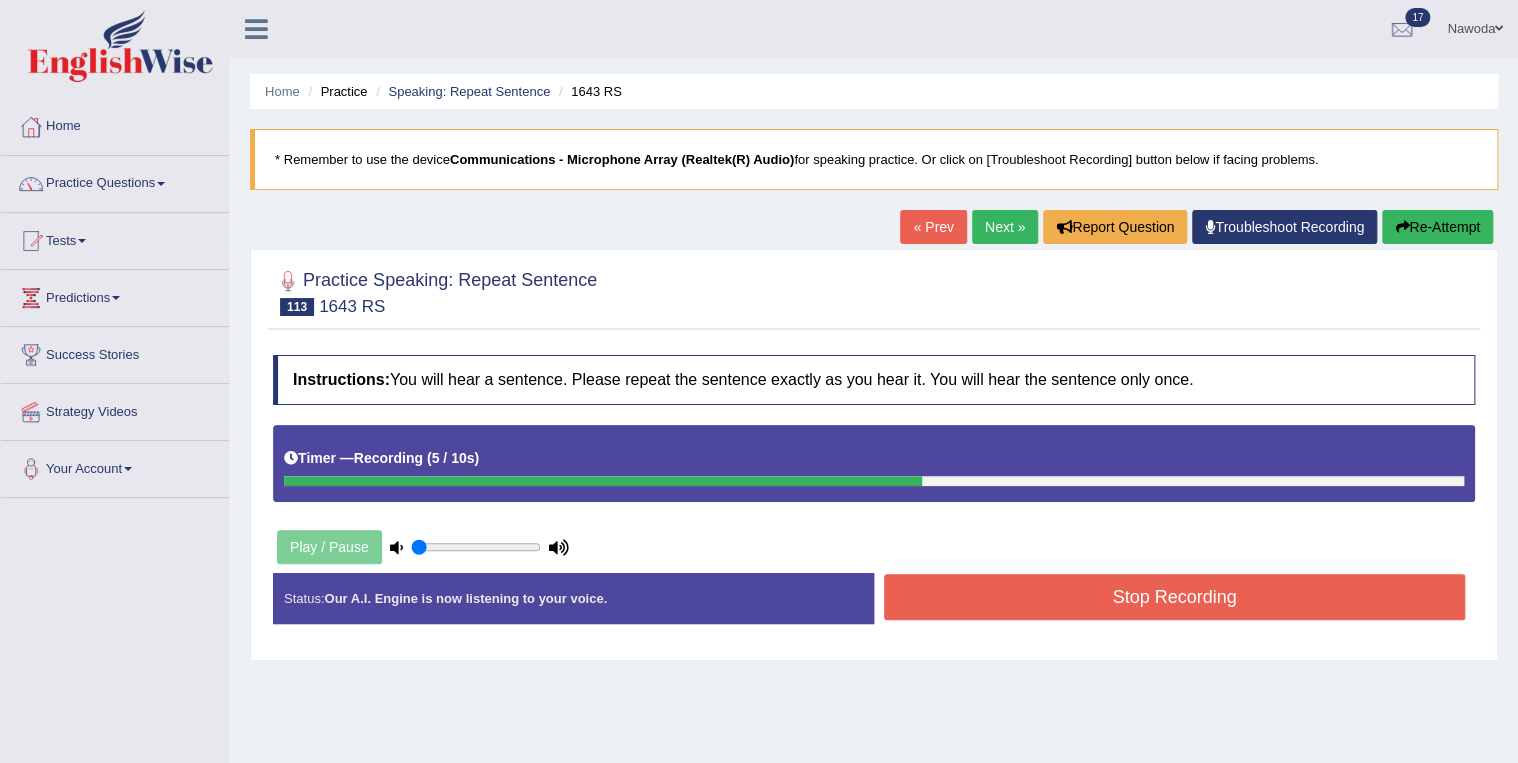 click on "Stop Recording" at bounding box center [1174, 597] 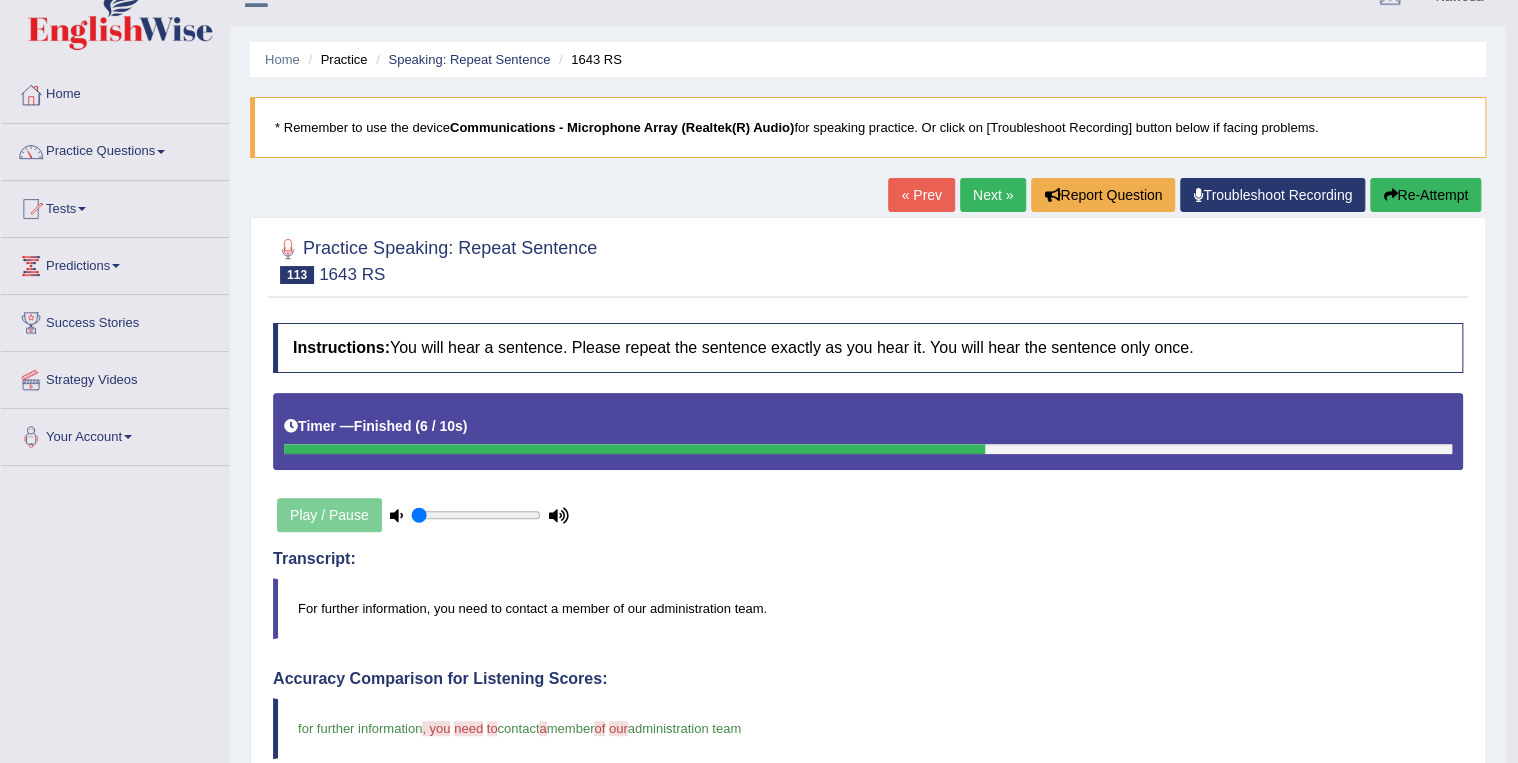 scroll, scrollTop: 0, scrollLeft: 0, axis: both 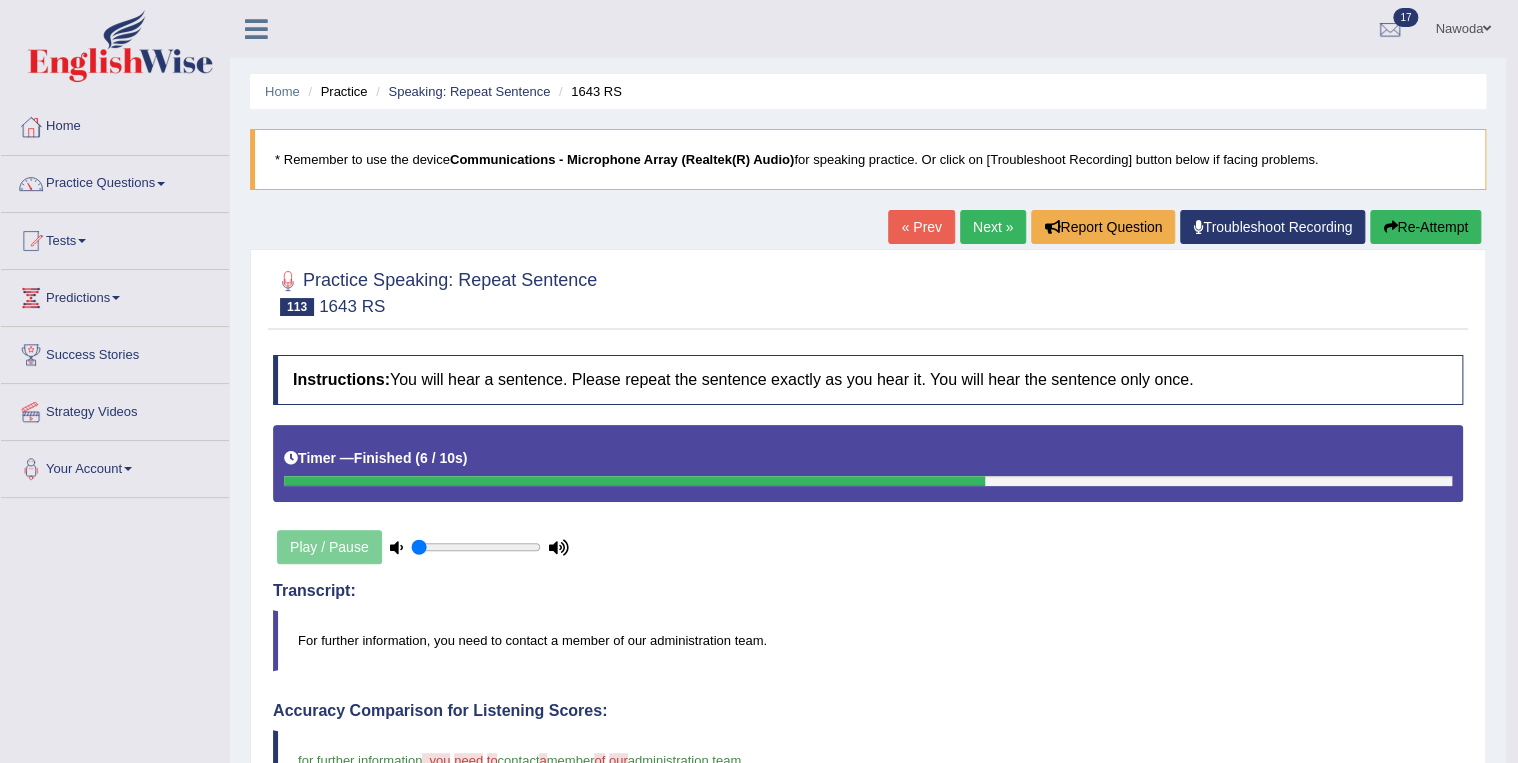click on "Next »" at bounding box center (993, 227) 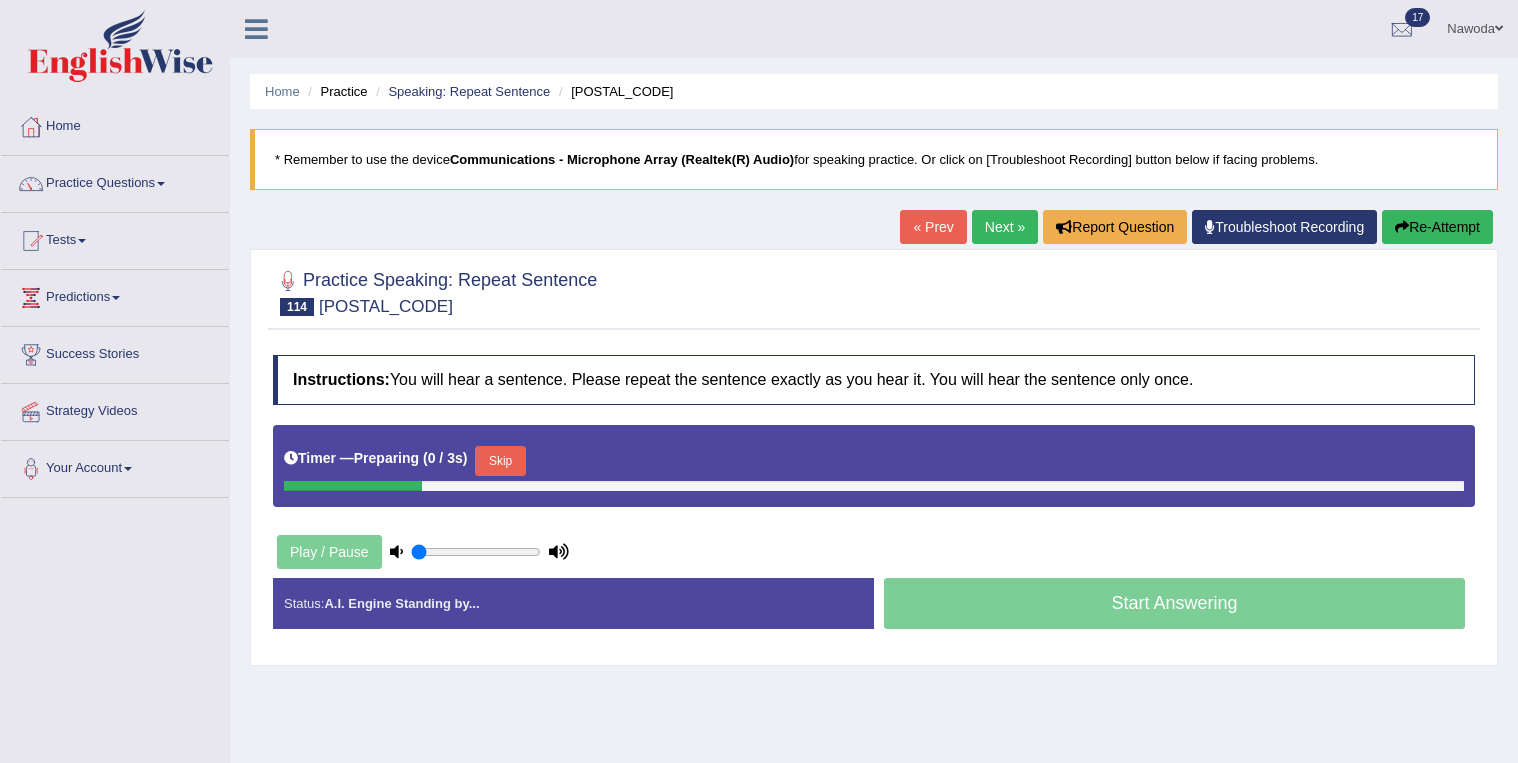 scroll, scrollTop: 0, scrollLeft: 0, axis: both 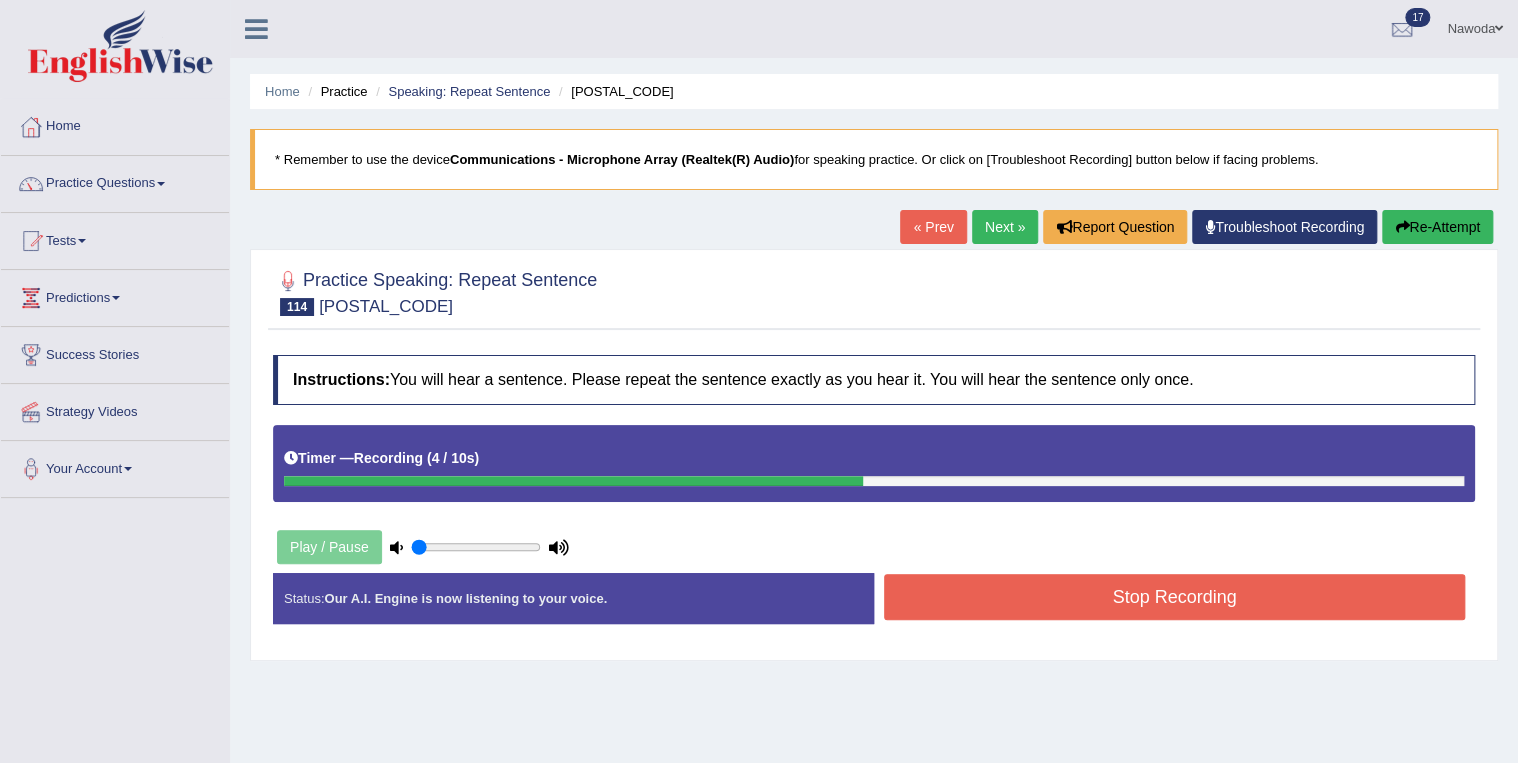 click on "Stop Recording" at bounding box center (1174, 597) 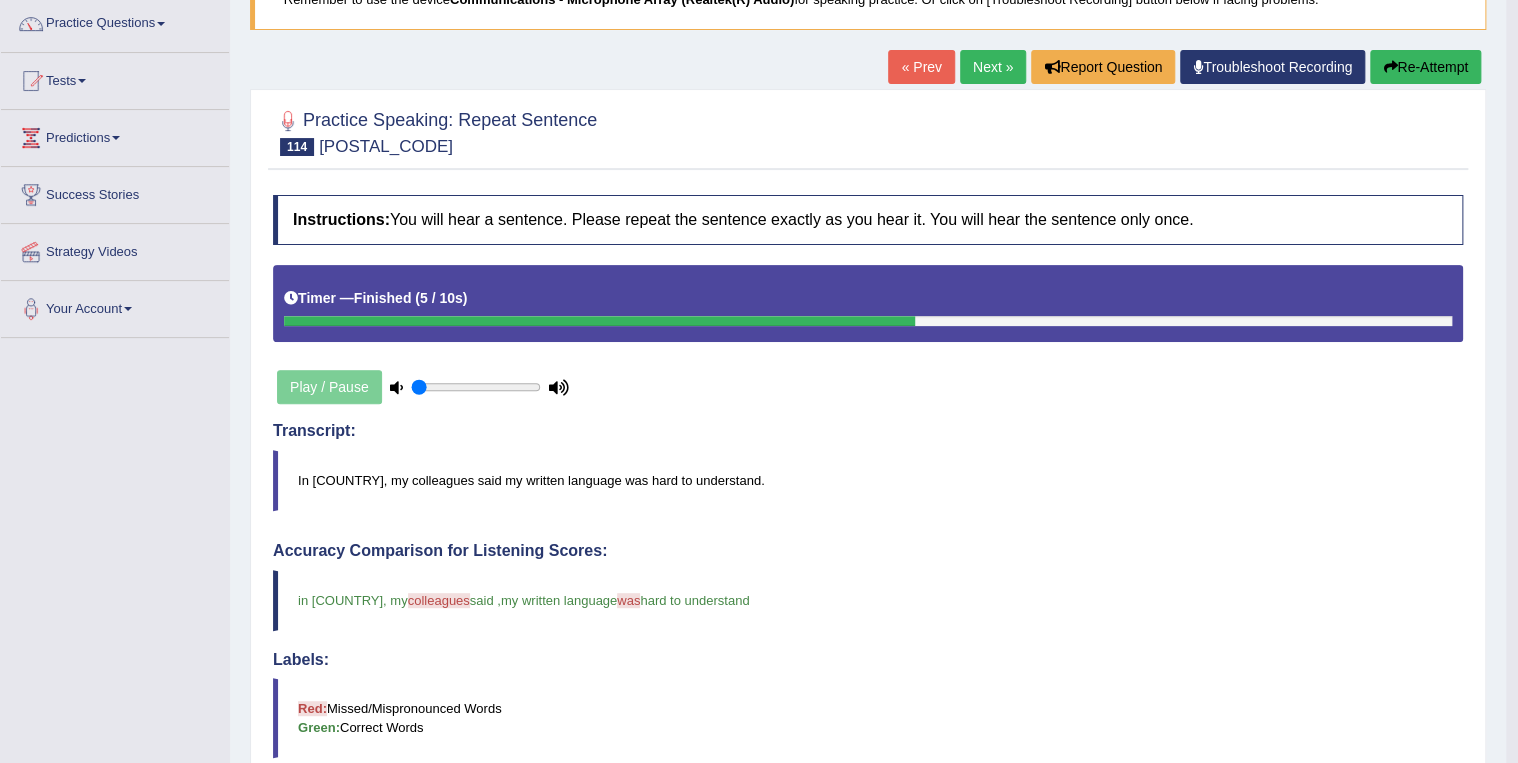 scroll, scrollTop: 0, scrollLeft: 0, axis: both 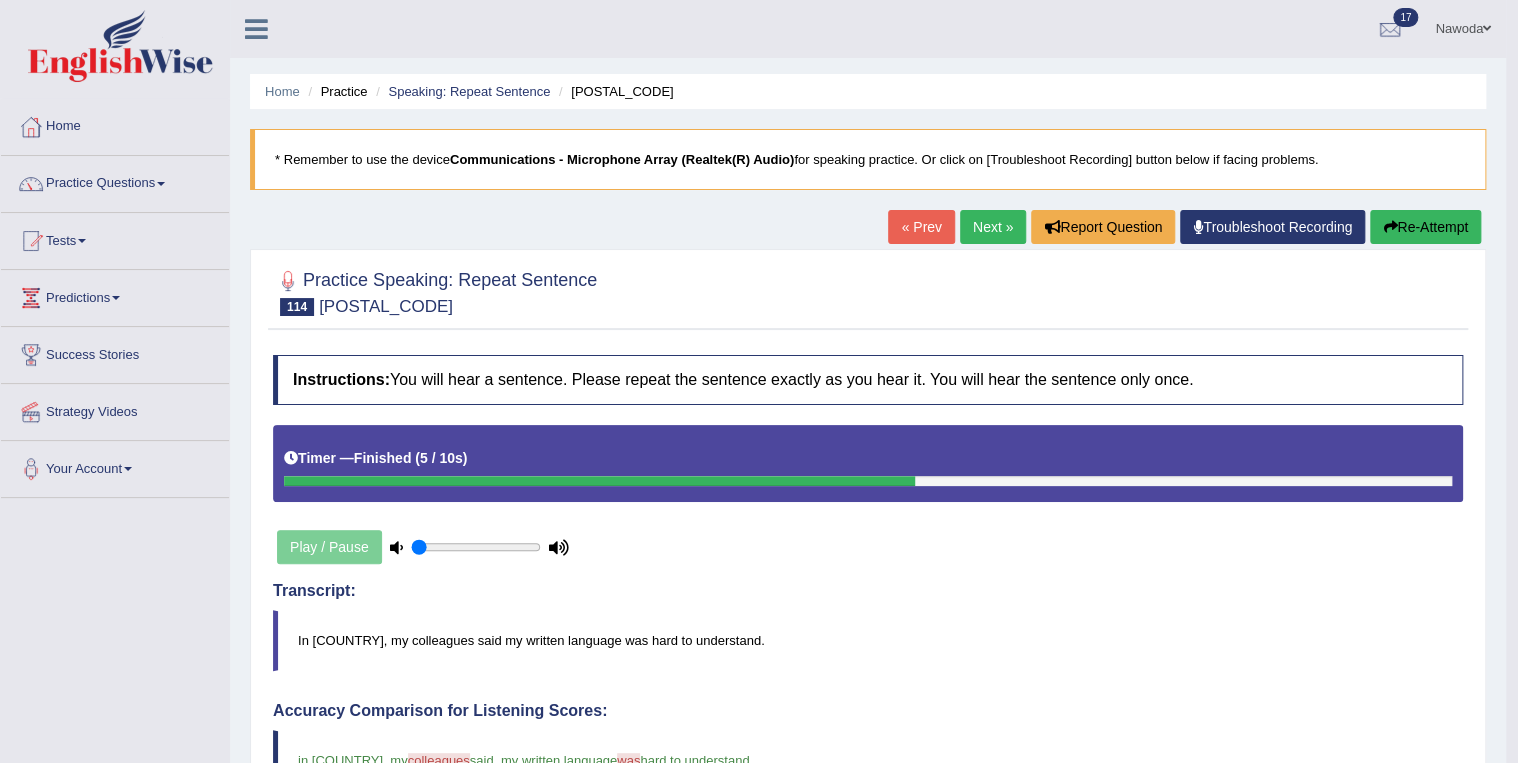 click on "Next »" at bounding box center [993, 227] 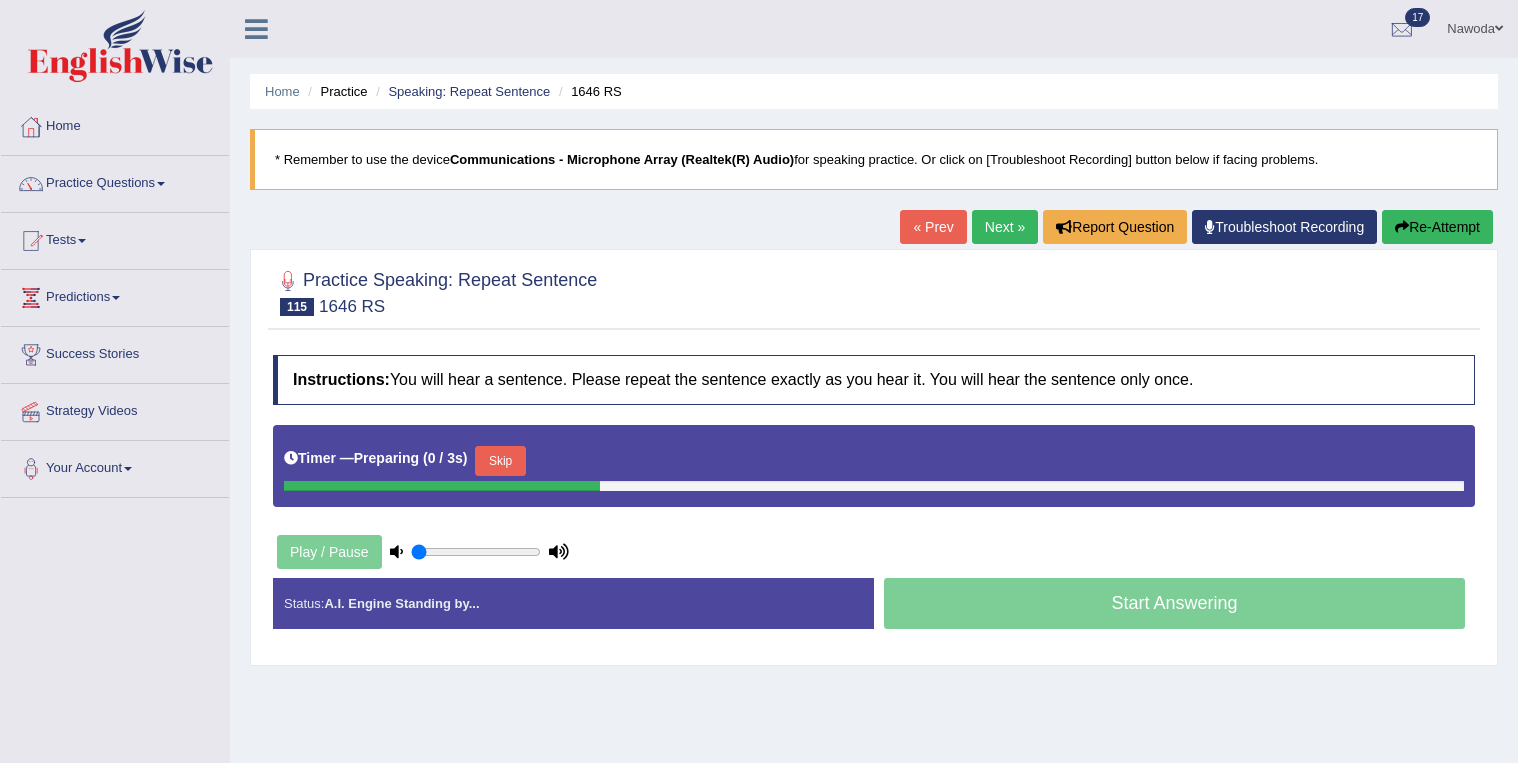 scroll, scrollTop: 0, scrollLeft: 0, axis: both 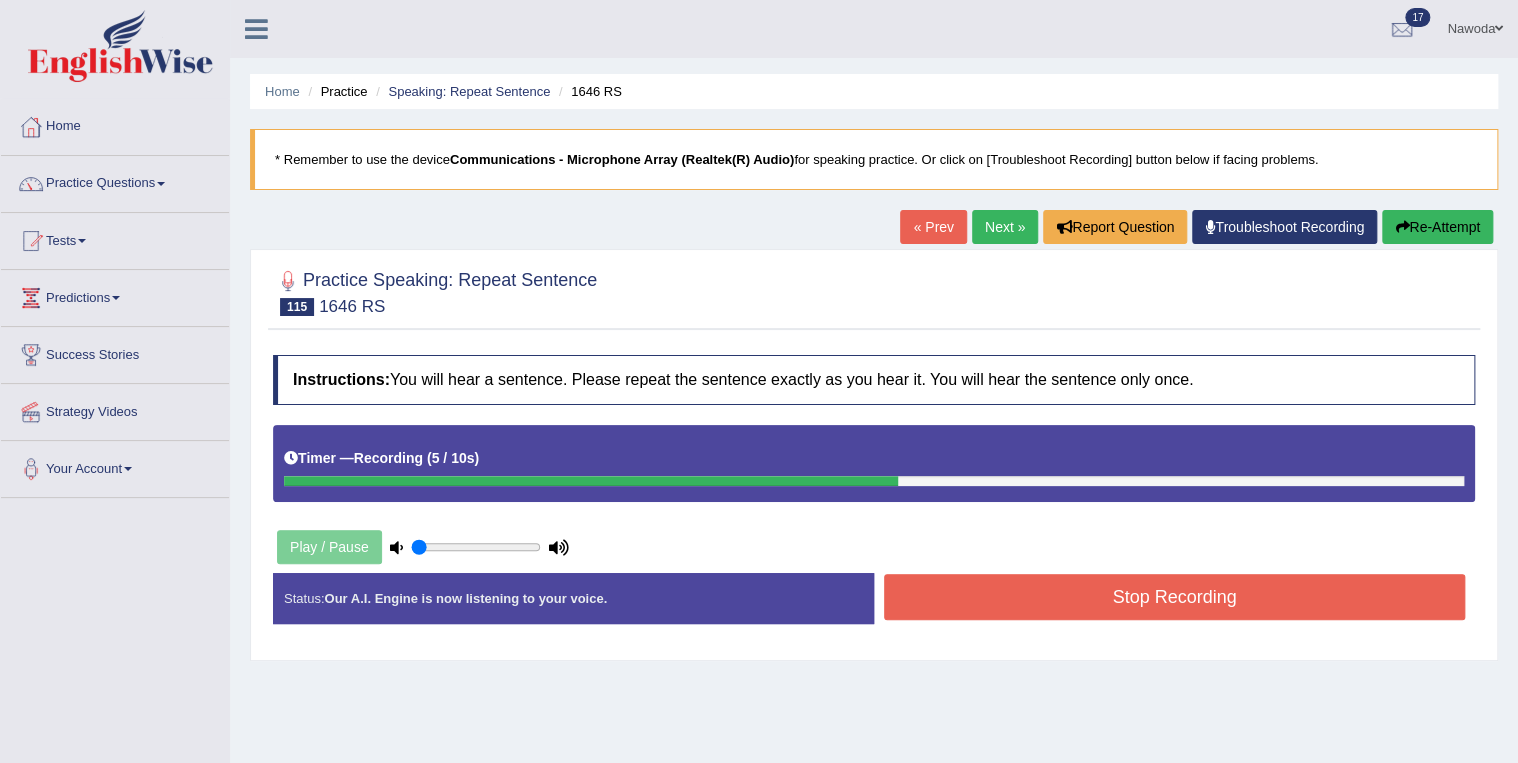 click on "Stop Recording" at bounding box center (1174, 597) 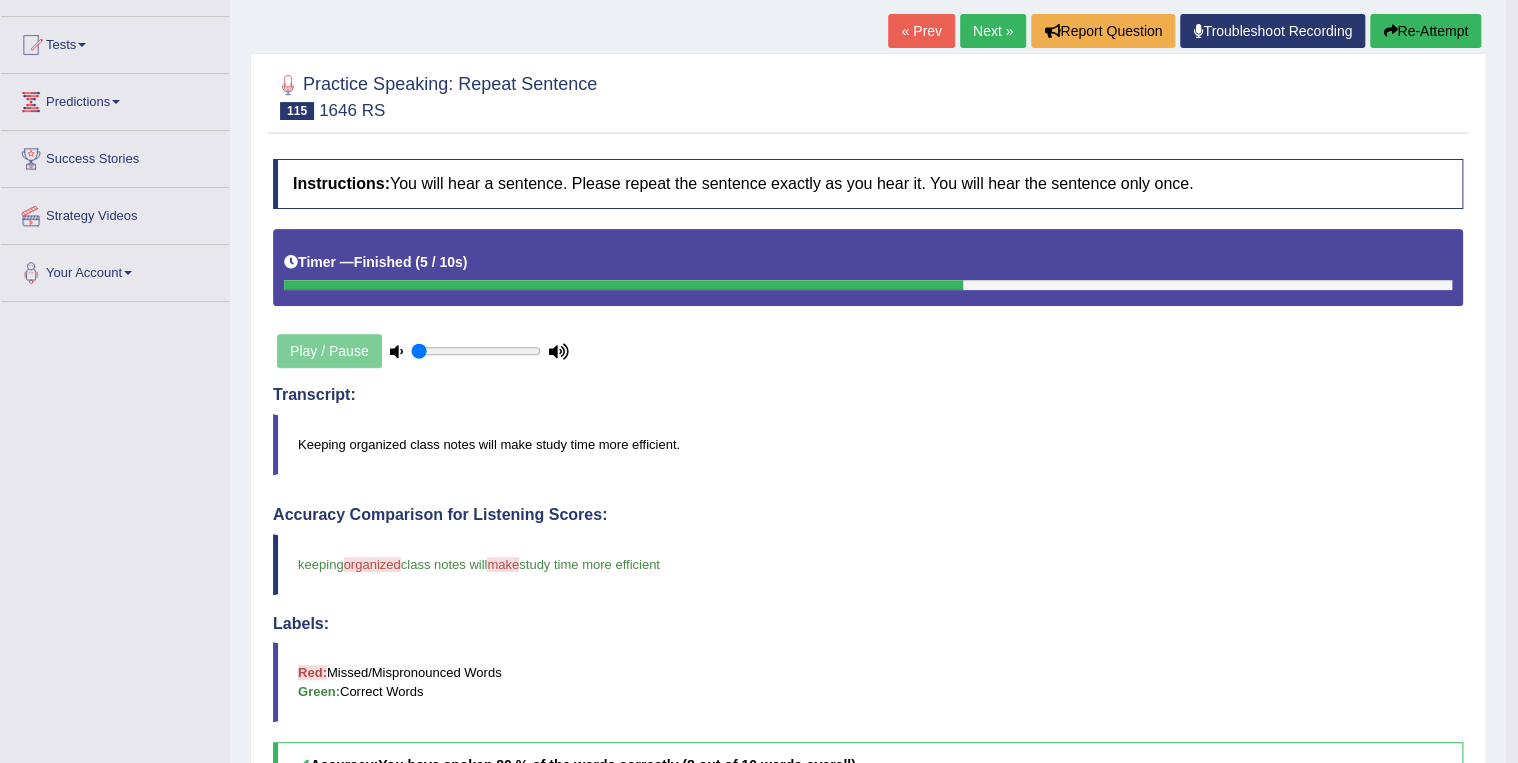 scroll, scrollTop: 80, scrollLeft: 0, axis: vertical 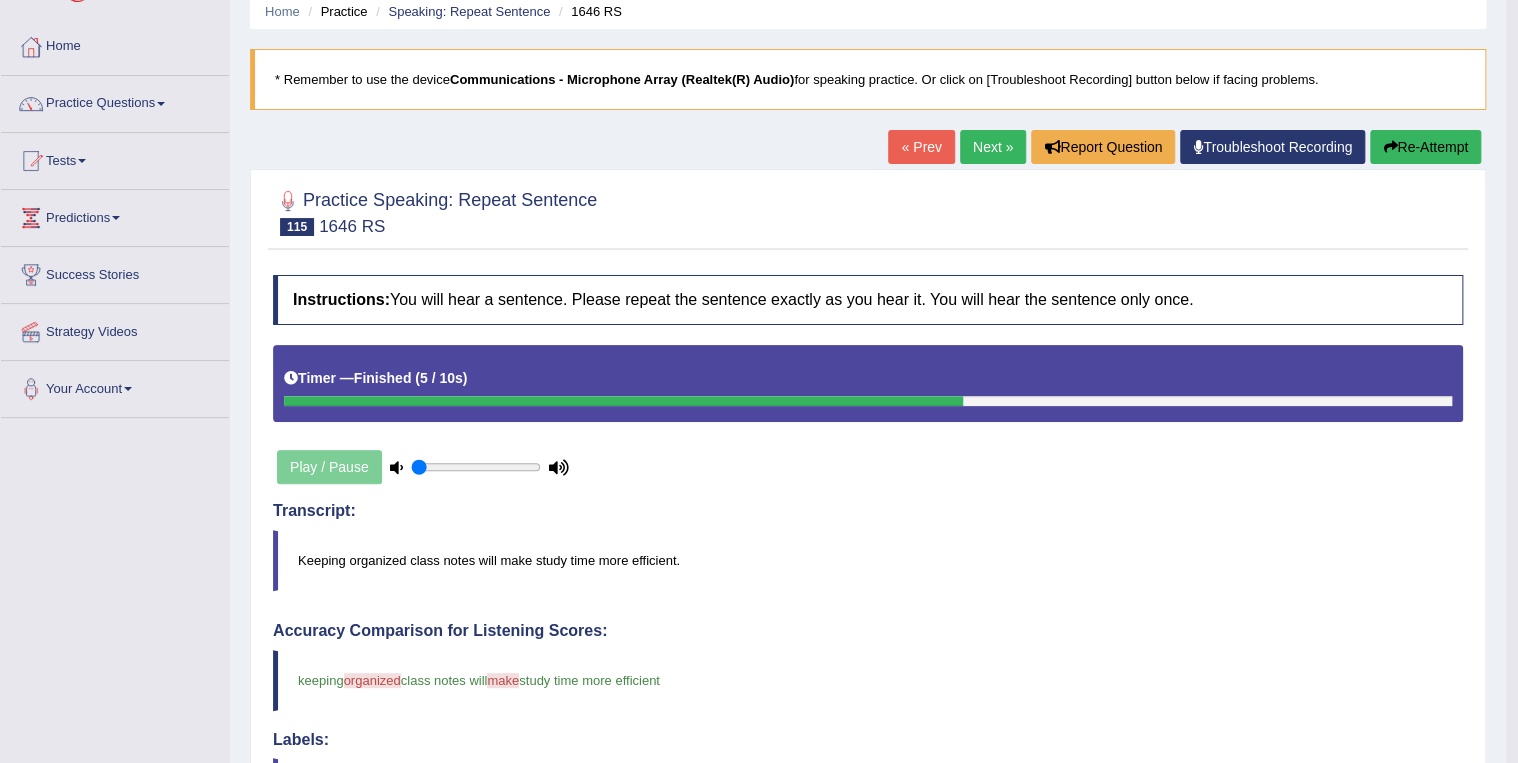 click on "Next »" at bounding box center [993, 147] 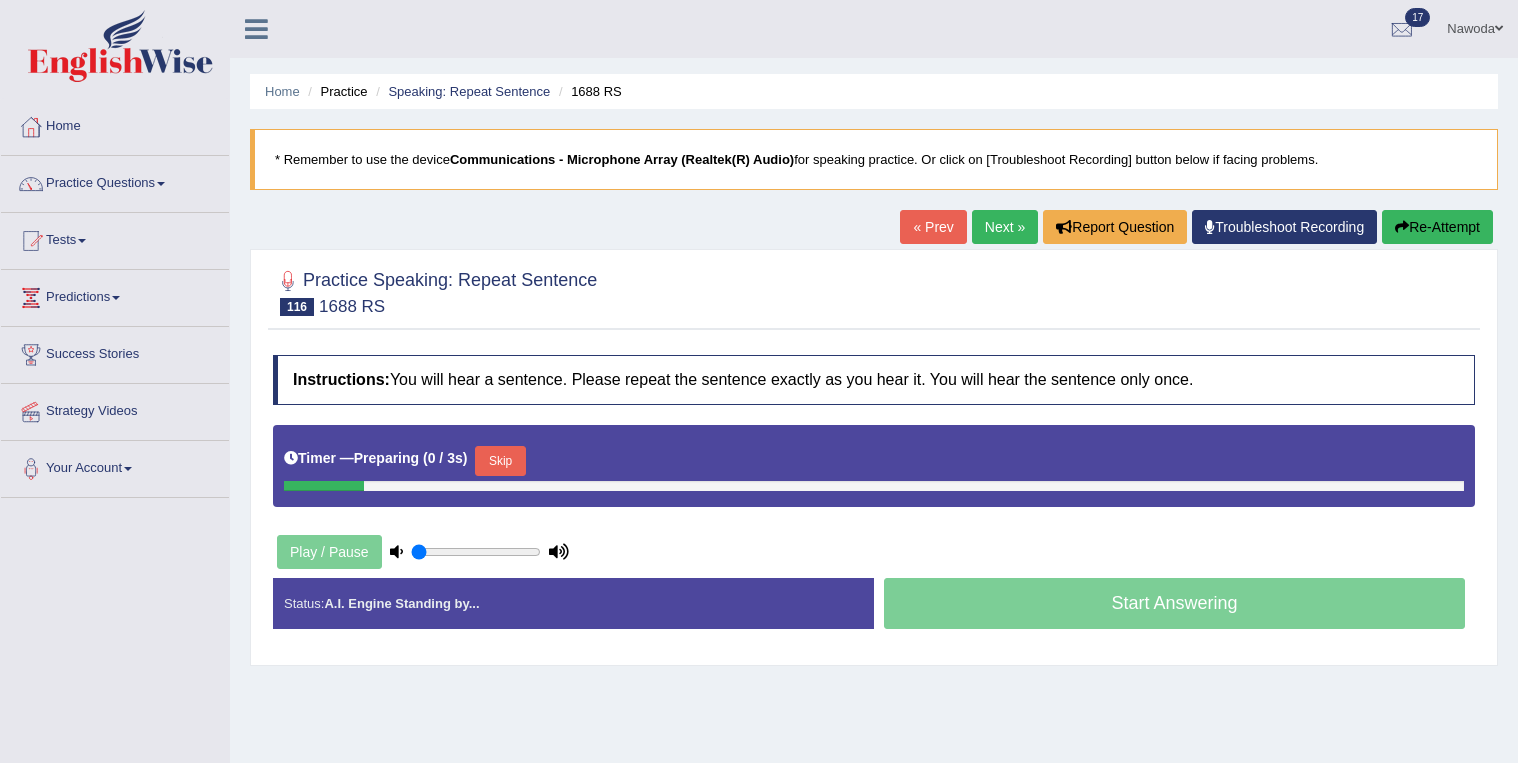 scroll, scrollTop: 0, scrollLeft: 0, axis: both 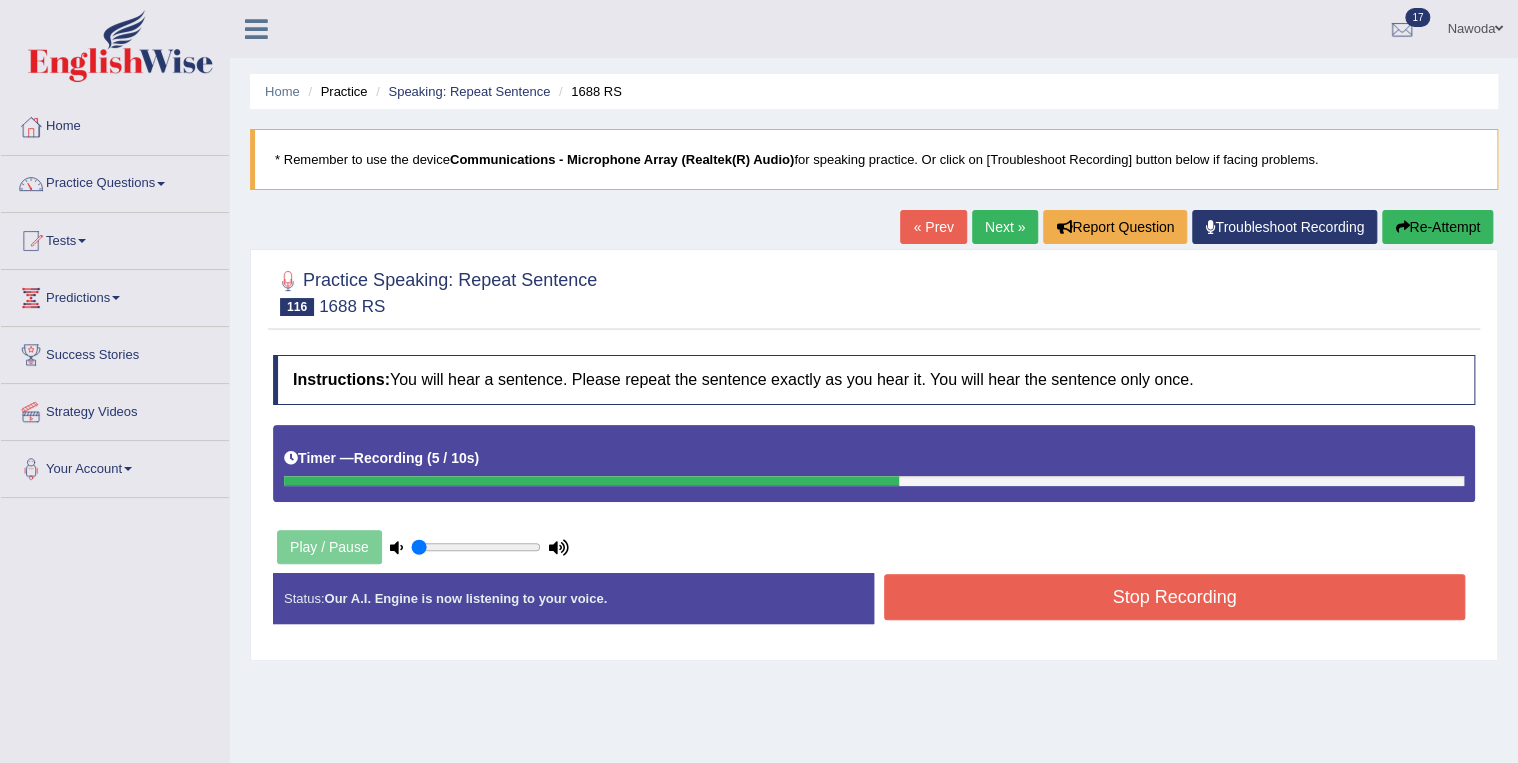 click on "Stop Recording" at bounding box center [1174, 597] 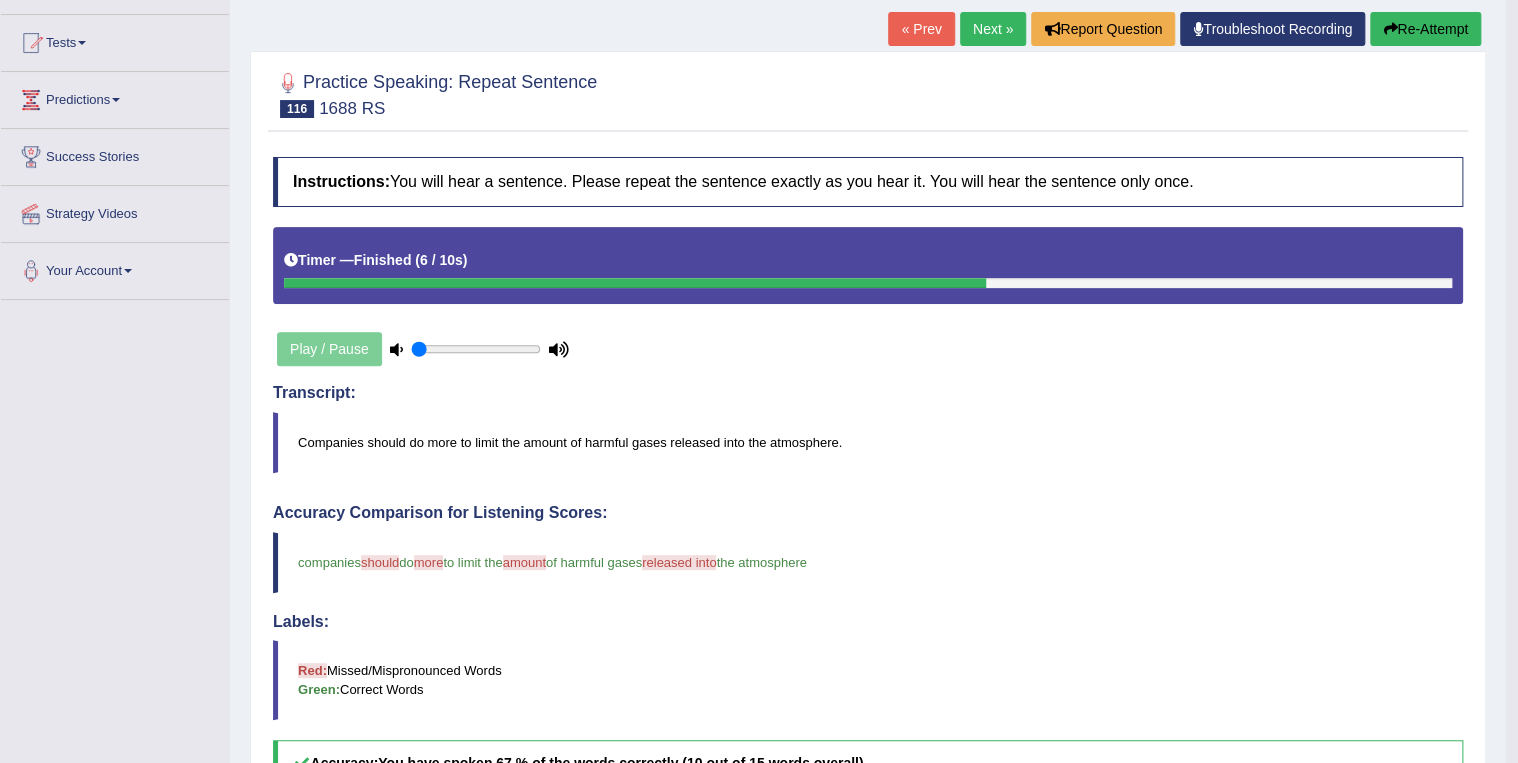 scroll, scrollTop: 160, scrollLeft: 0, axis: vertical 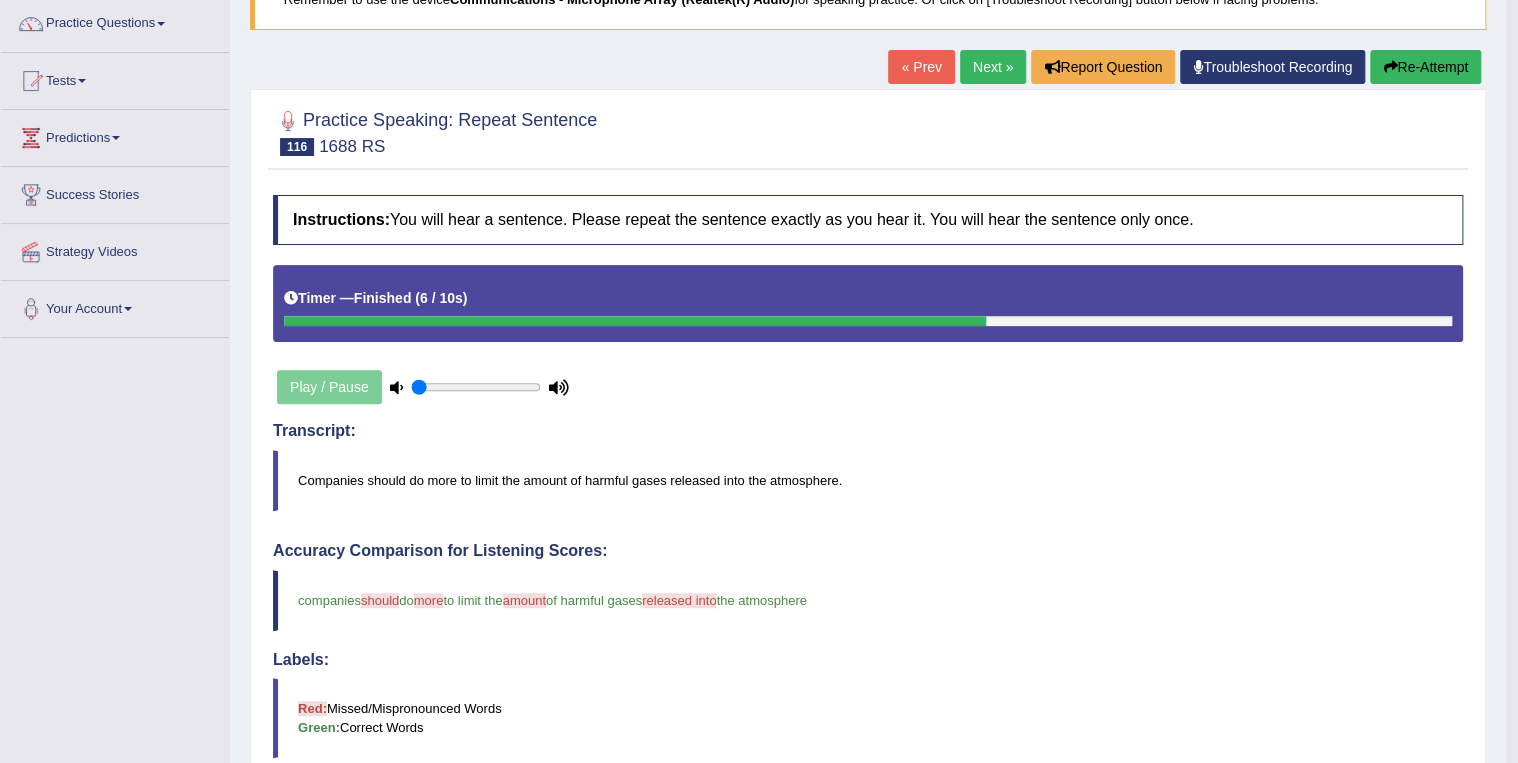 click on "Next »" at bounding box center (993, 67) 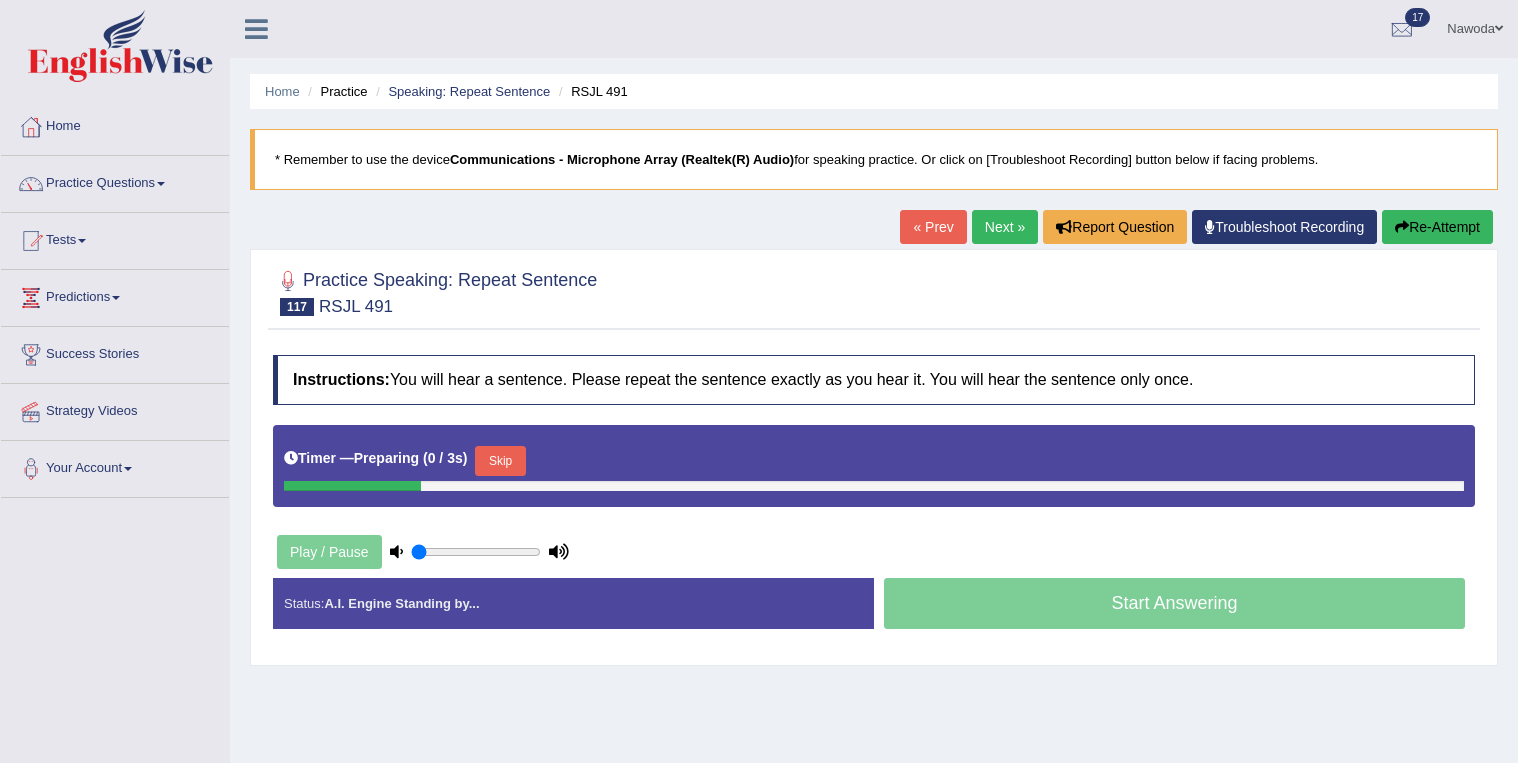 scroll, scrollTop: 0, scrollLeft: 0, axis: both 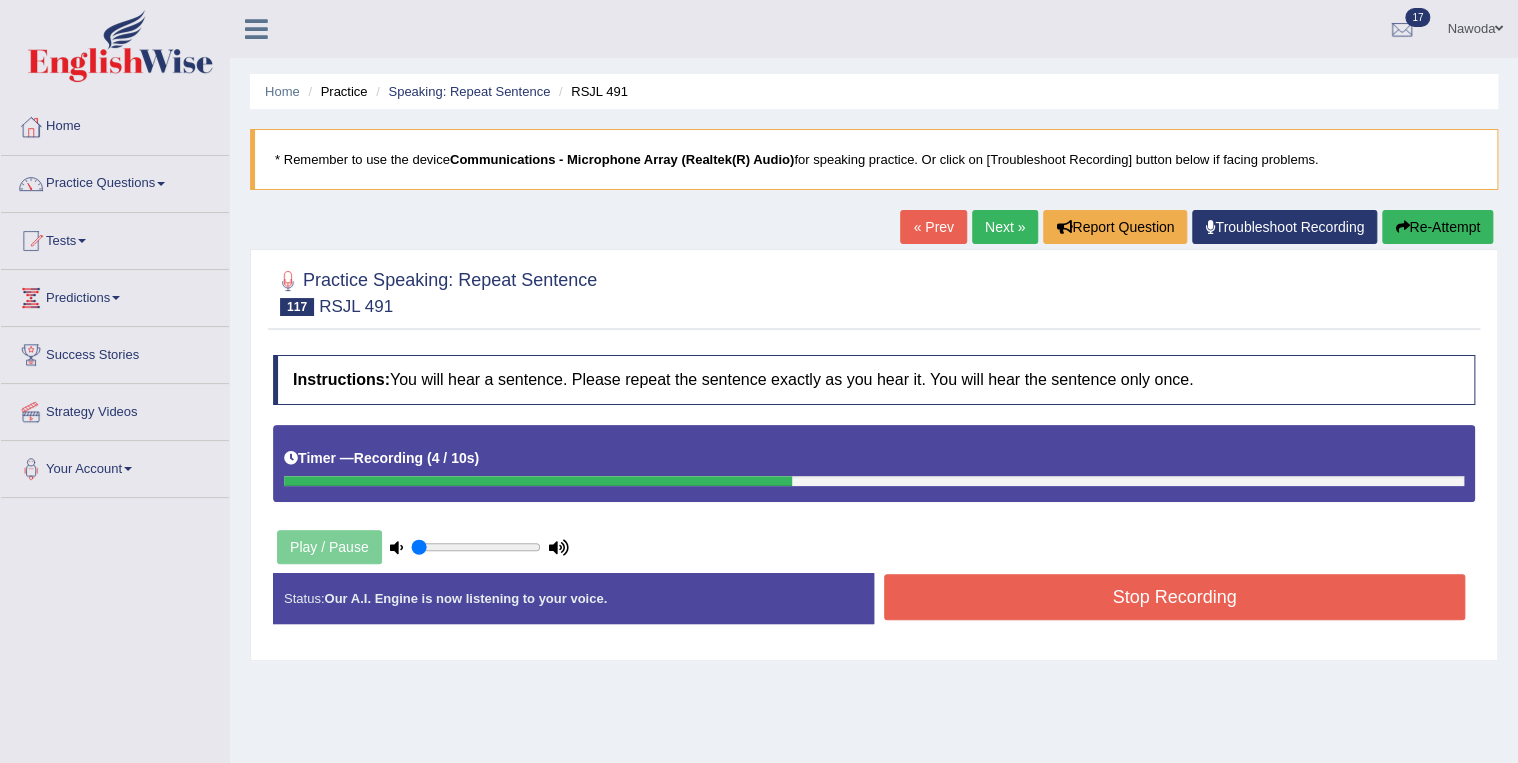 click on "Stop Recording" at bounding box center (1174, 597) 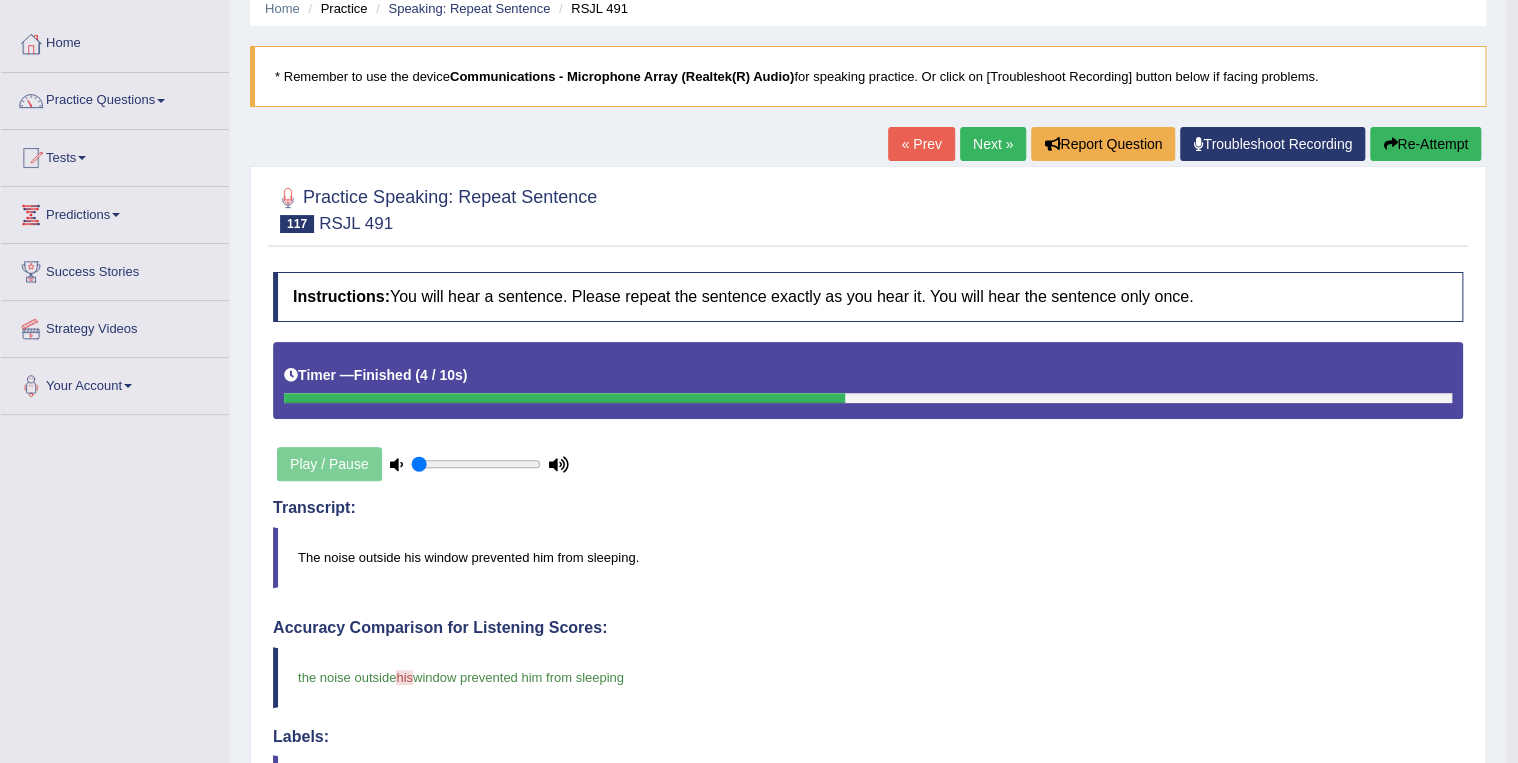 scroll, scrollTop: 80, scrollLeft: 0, axis: vertical 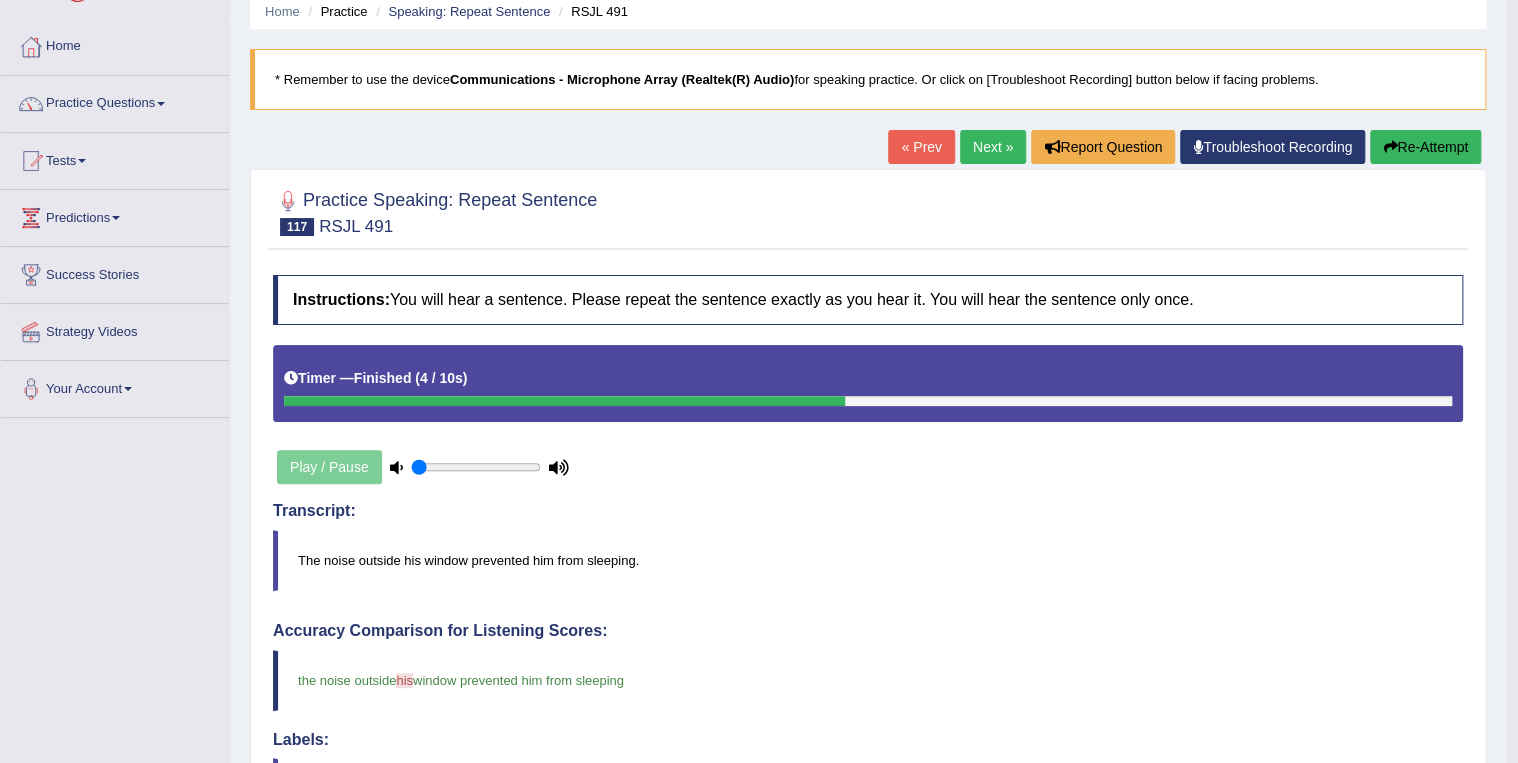 click on "Next »" at bounding box center (993, 147) 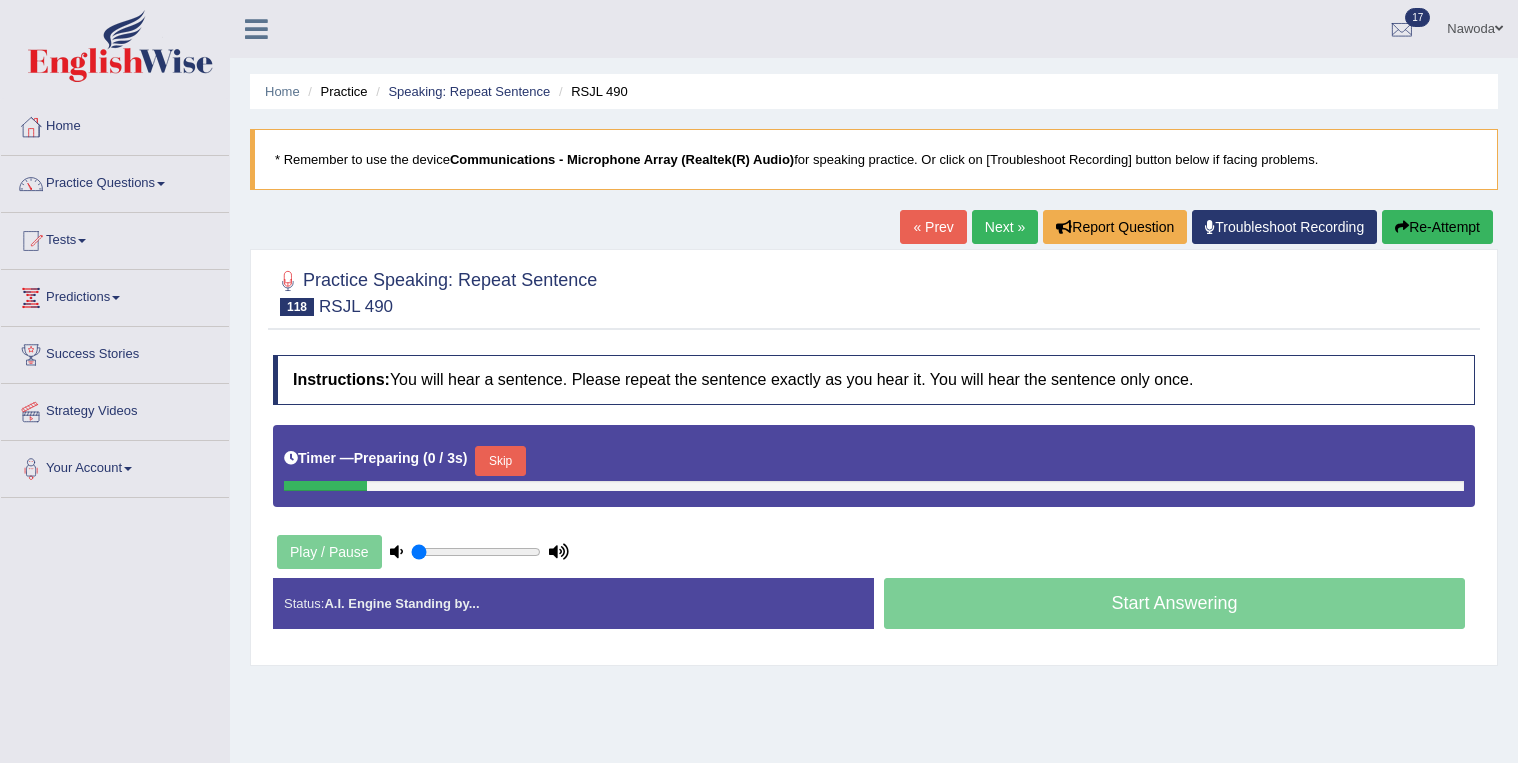 scroll, scrollTop: 0, scrollLeft: 0, axis: both 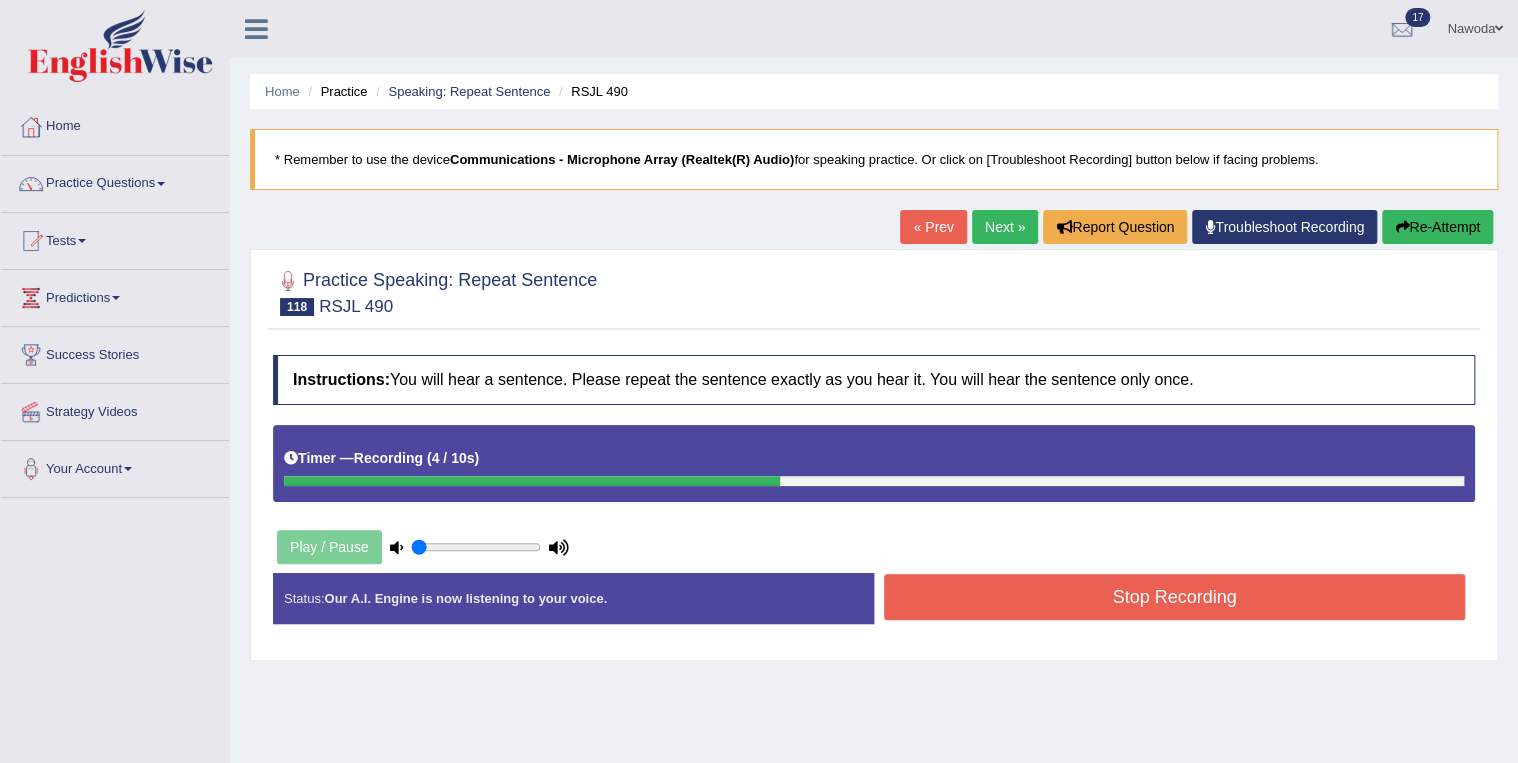 click on "Stop Recording" at bounding box center [1174, 597] 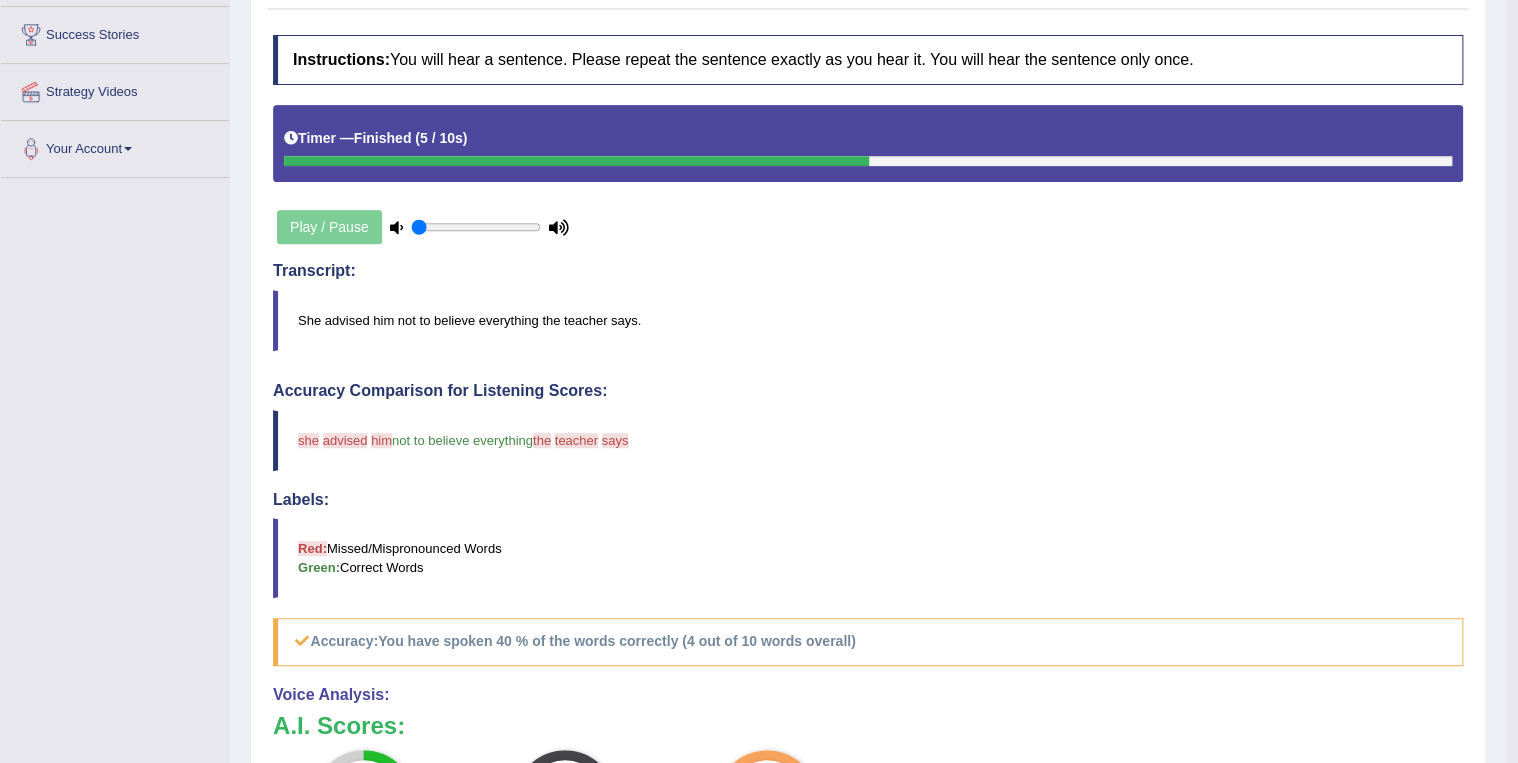 scroll, scrollTop: 0, scrollLeft: 0, axis: both 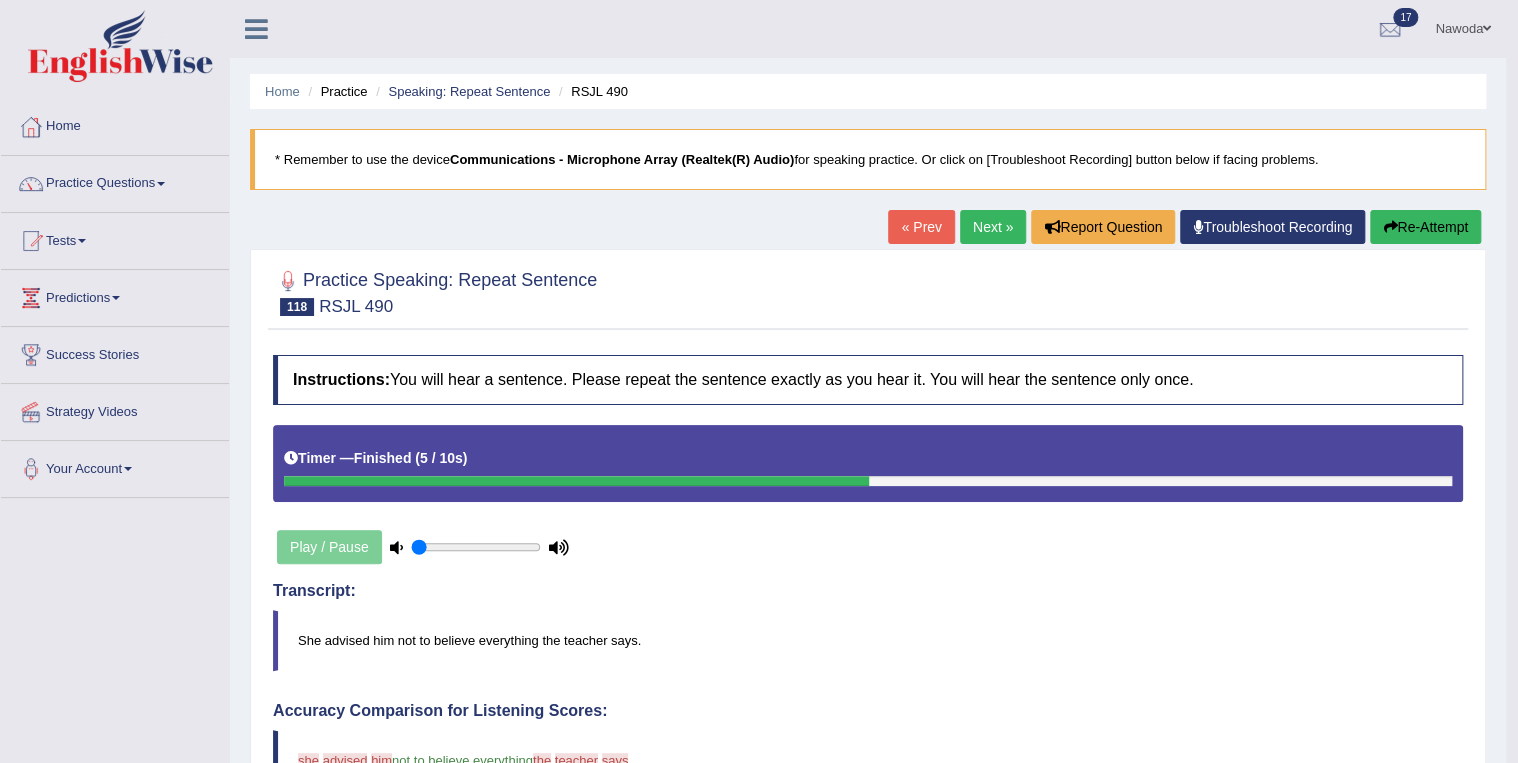 click on "Next »" at bounding box center (993, 227) 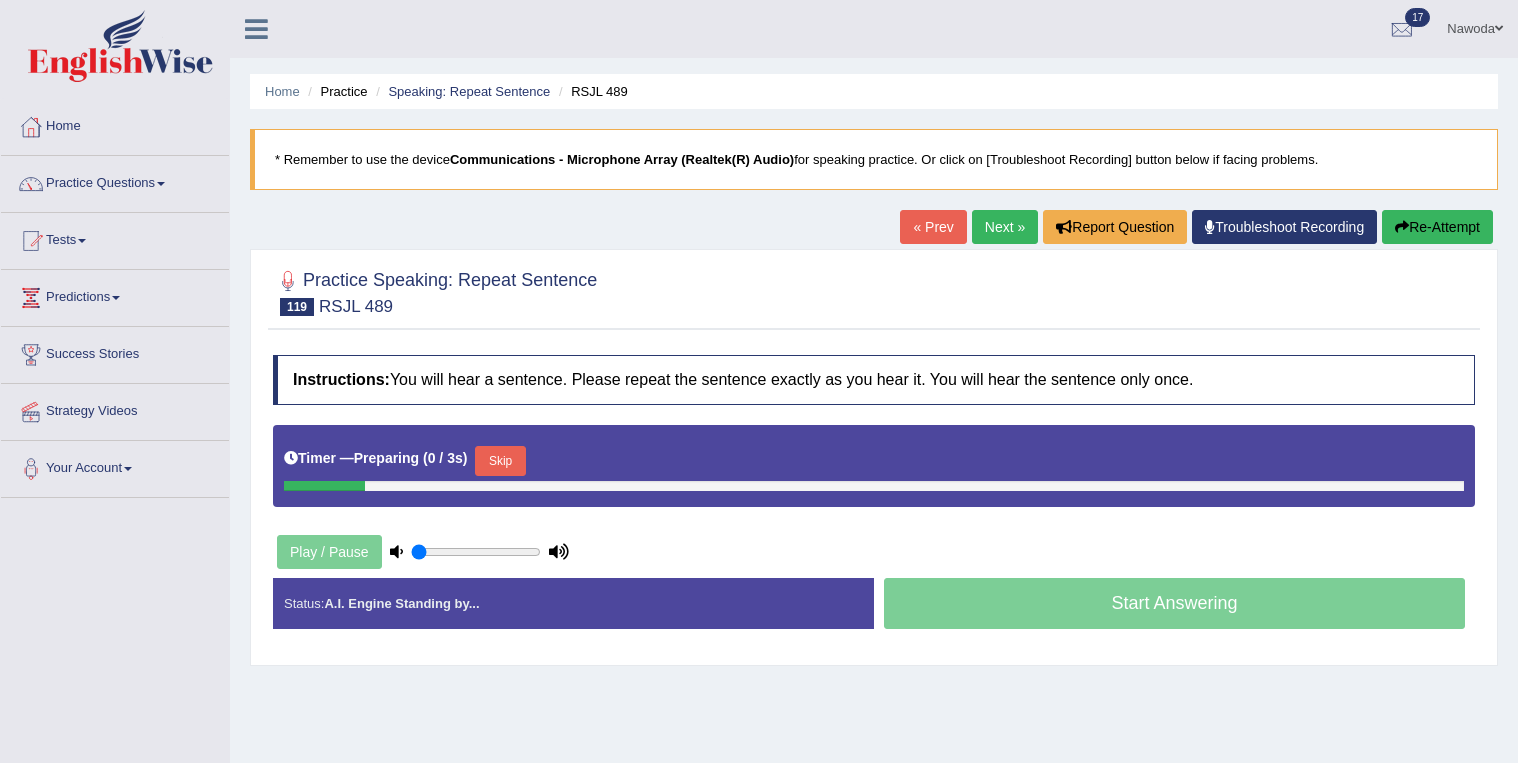scroll, scrollTop: 0, scrollLeft: 0, axis: both 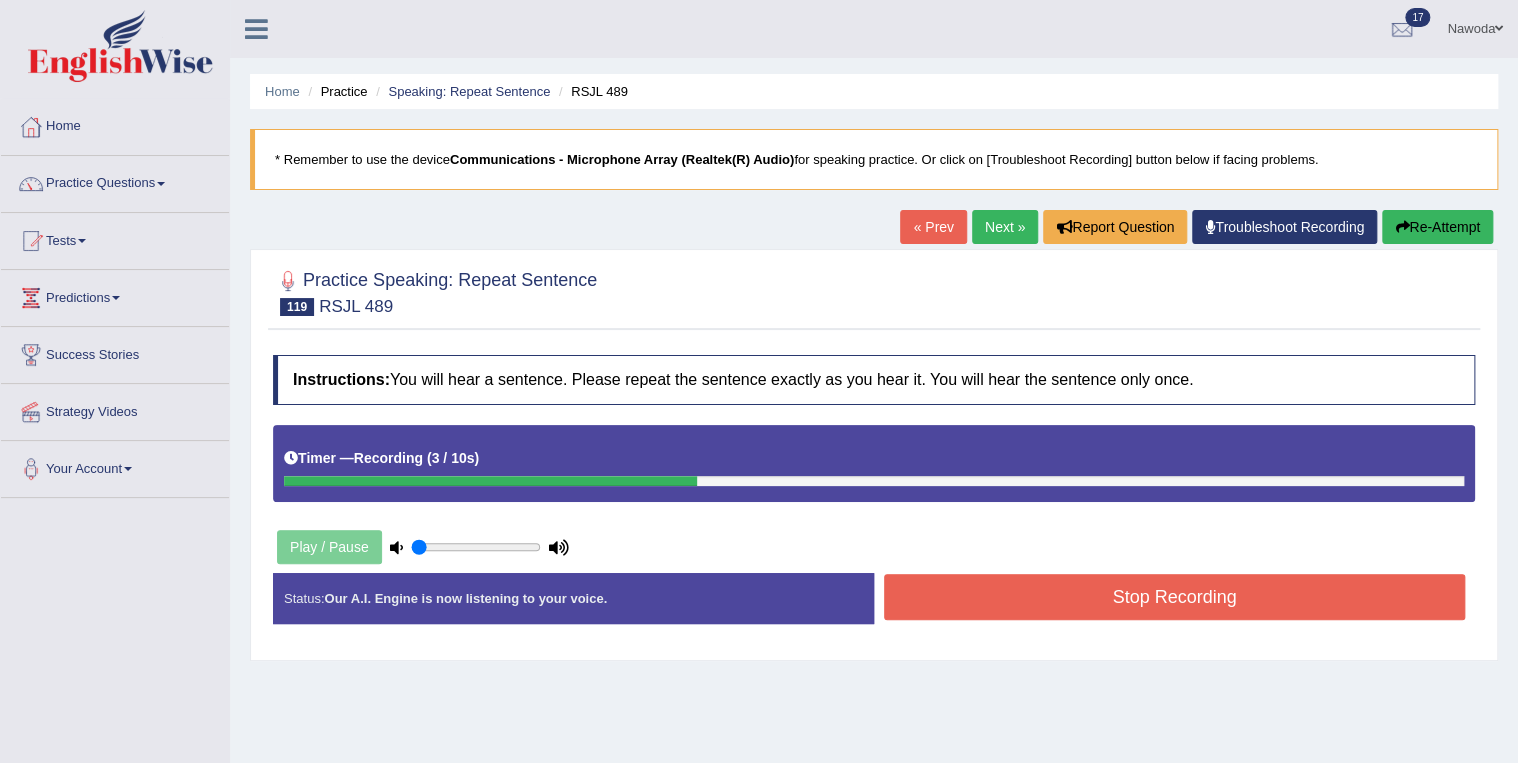 click on "Stop Recording" at bounding box center (1174, 597) 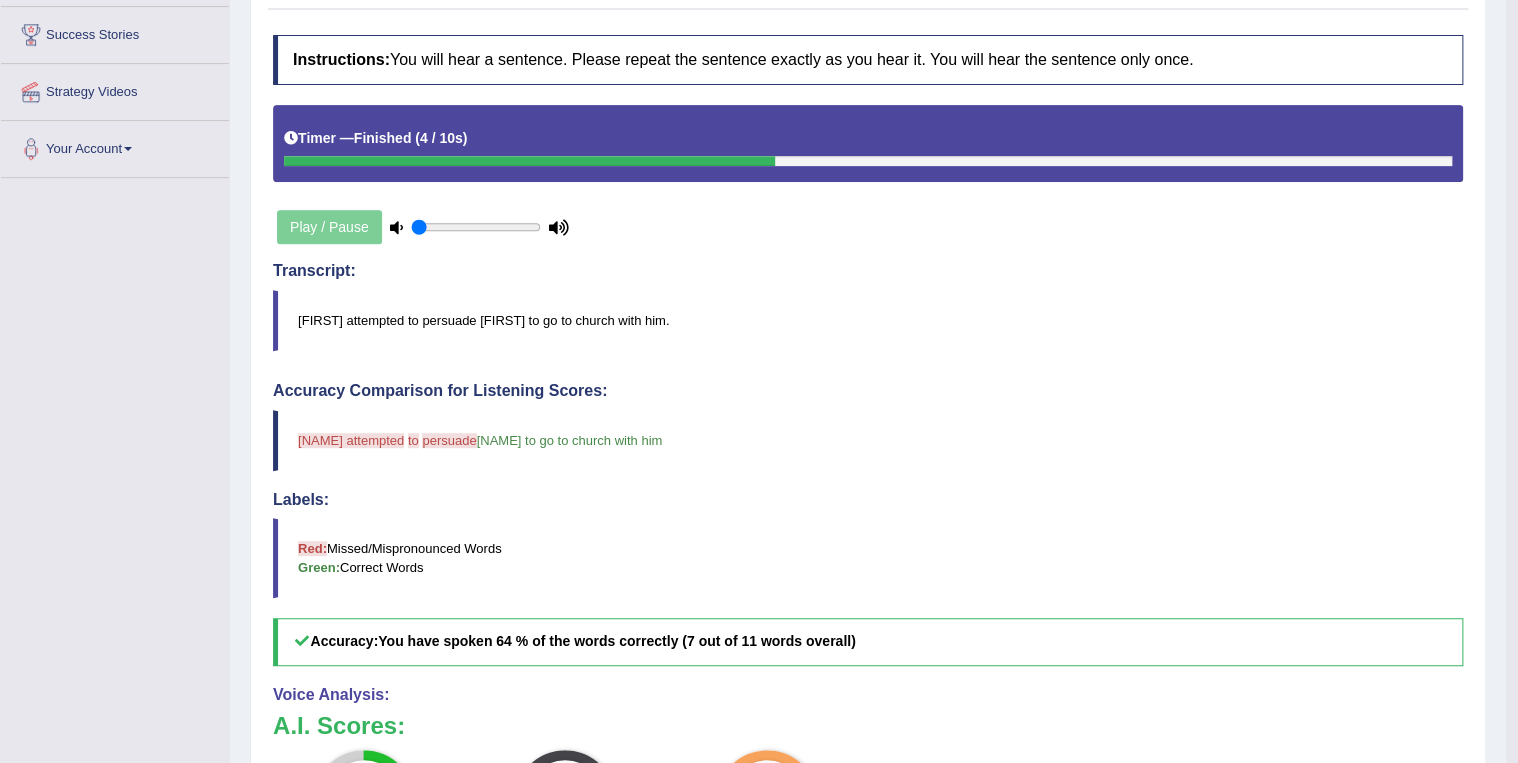 scroll, scrollTop: 0, scrollLeft: 0, axis: both 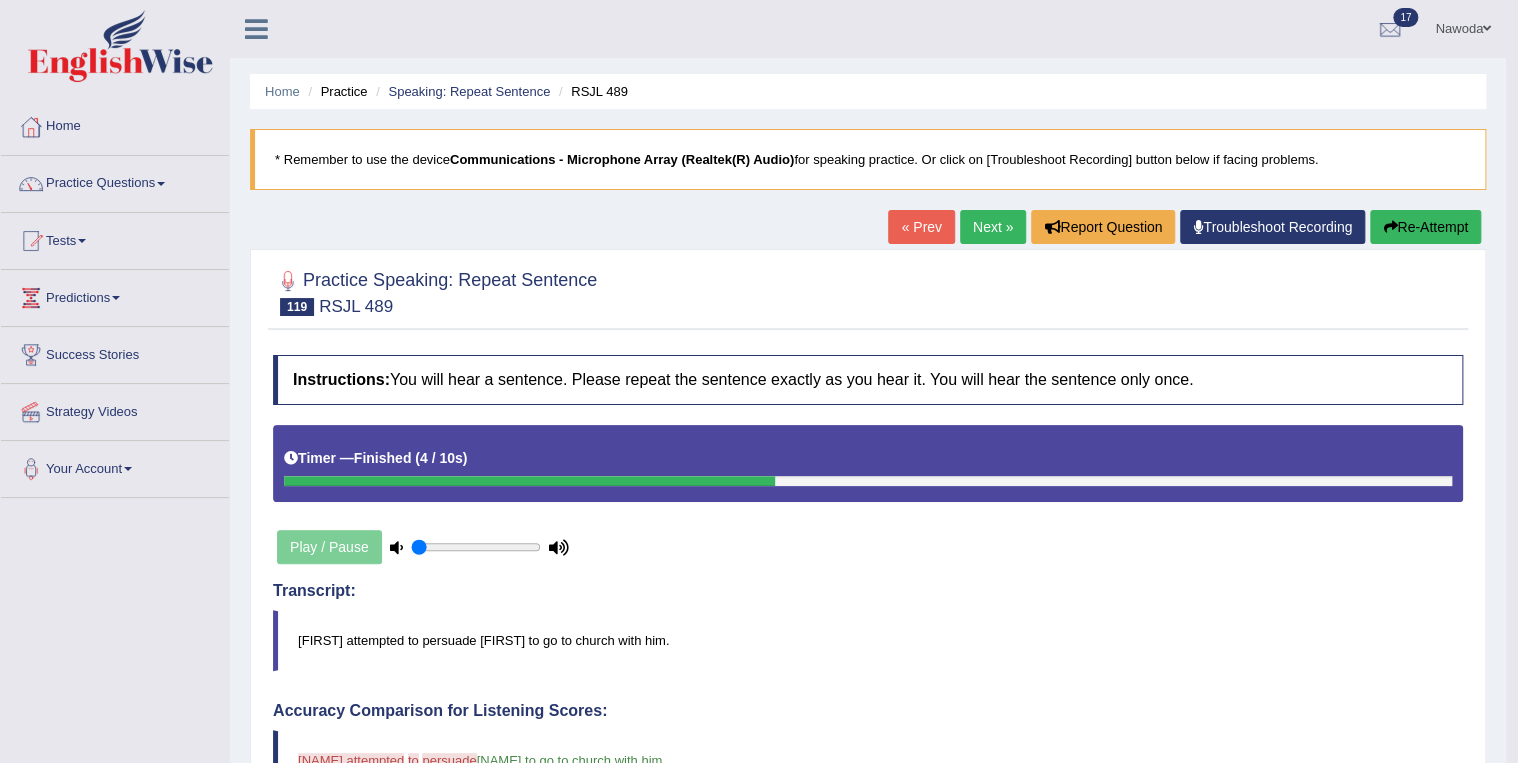 click on "Next »" at bounding box center (993, 227) 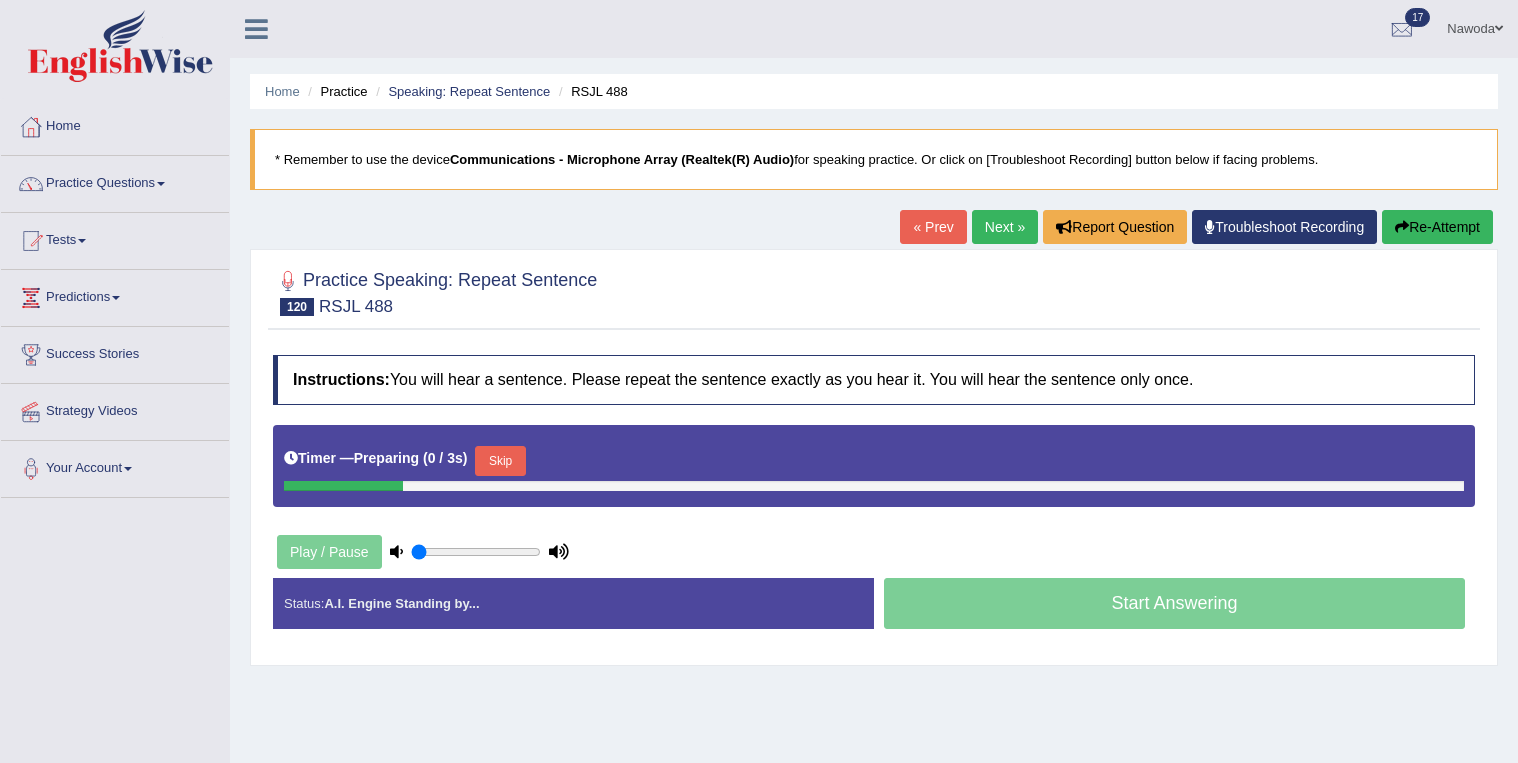scroll, scrollTop: 0, scrollLeft: 0, axis: both 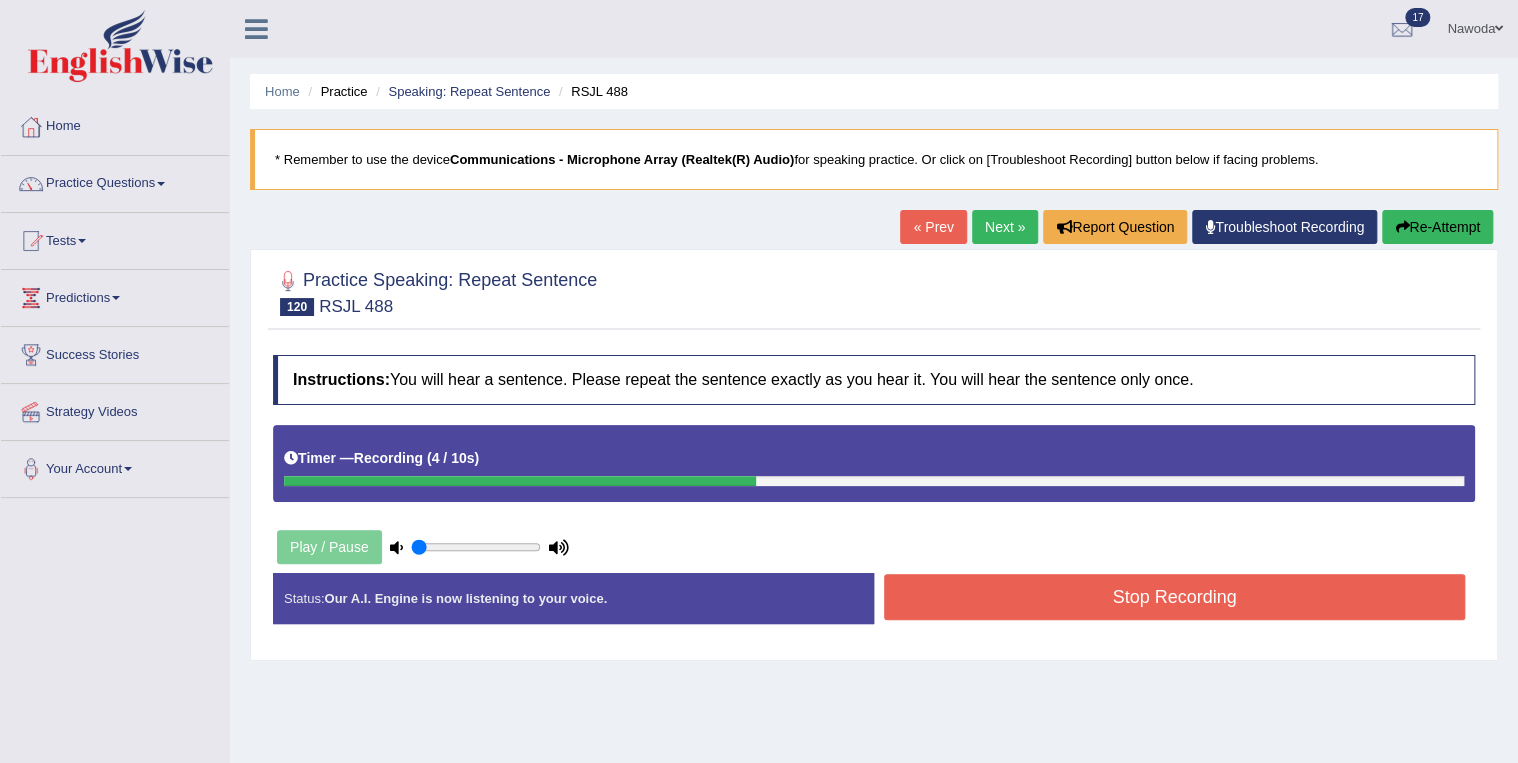 click on "Stop Recording" at bounding box center (1174, 597) 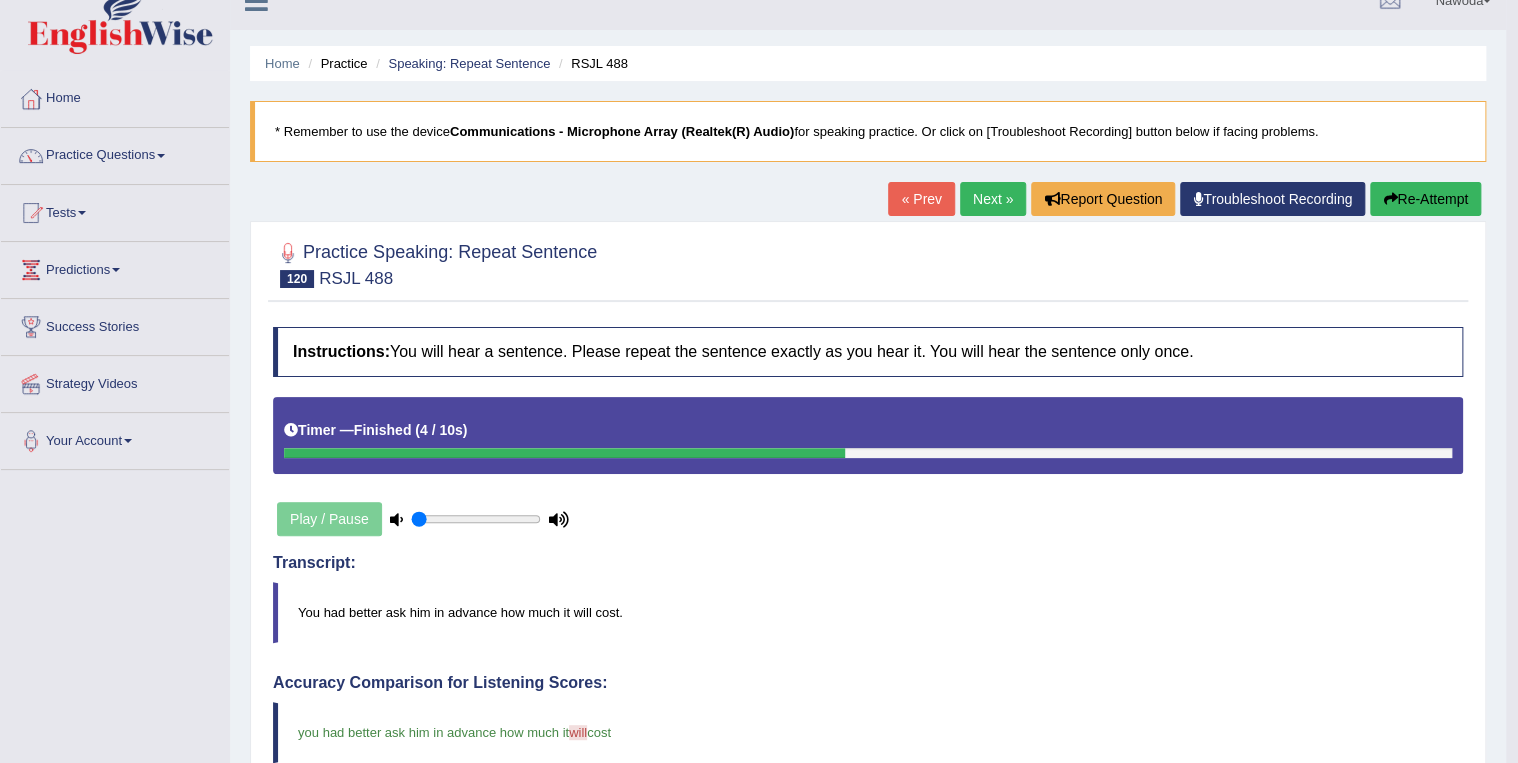 scroll, scrollTop: 0, scrollLeft: 0, axis: both 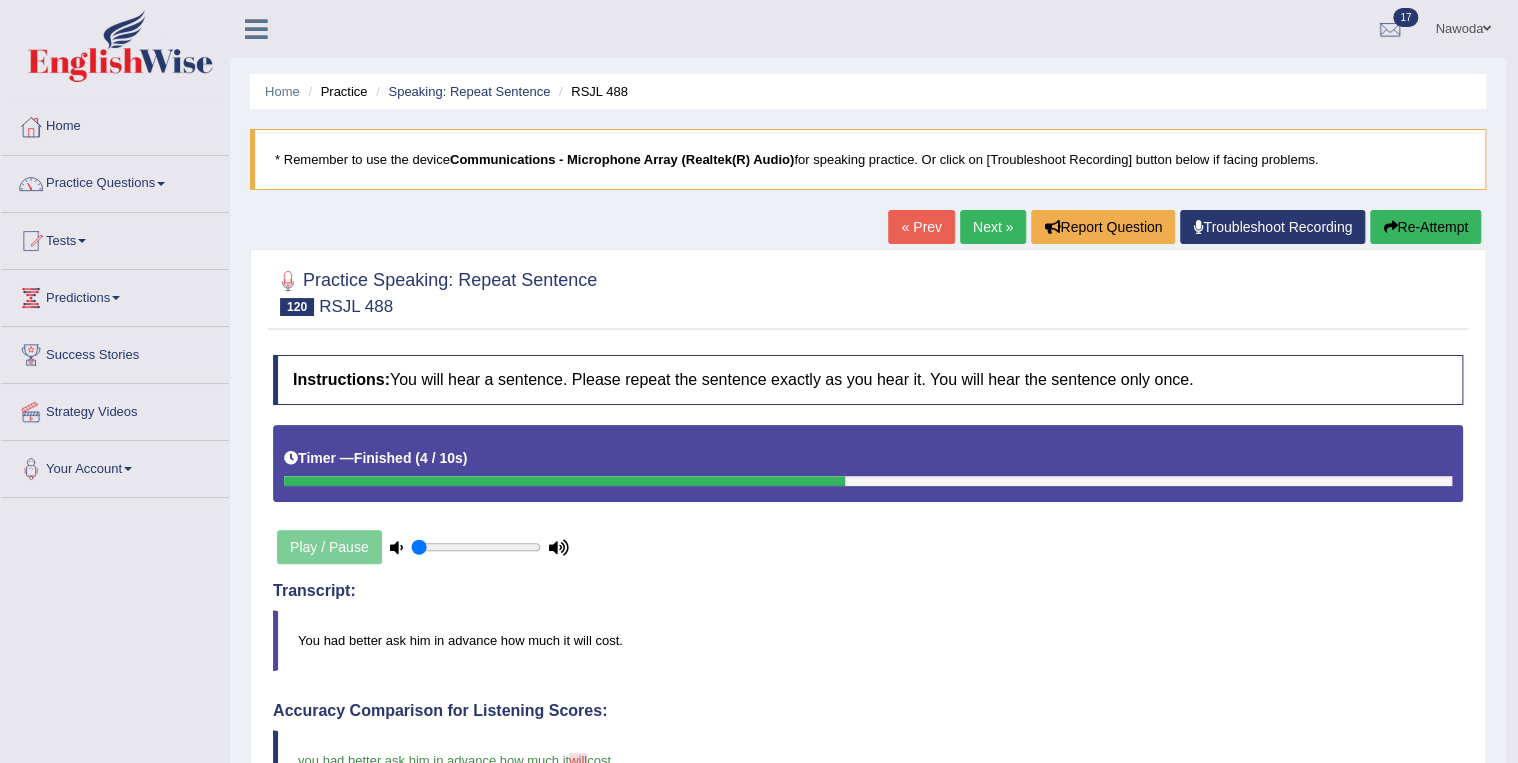 click on "Next »" at bounding box center [993, 227] 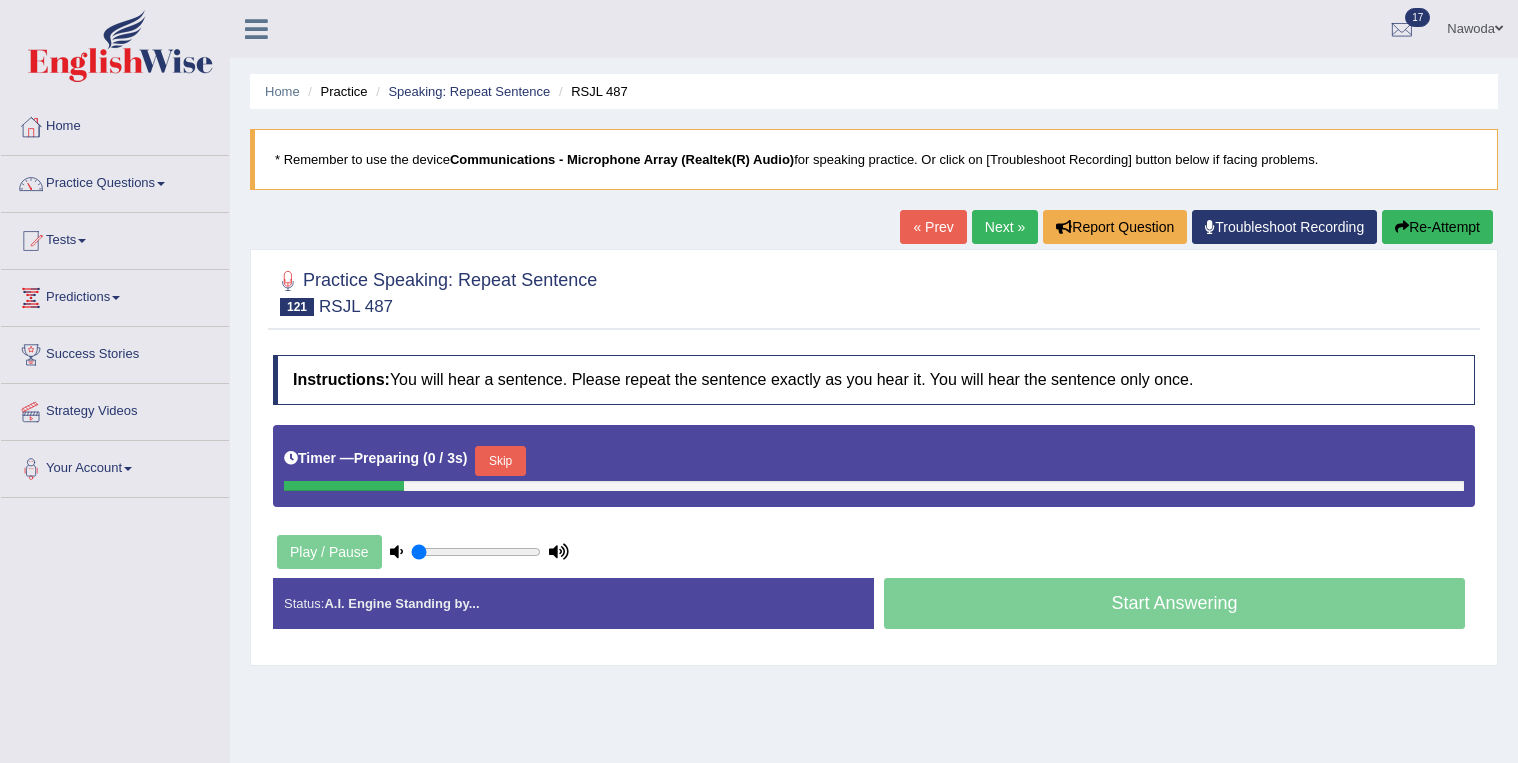scroll, scrollTop: 0, scrollLeft: 0, axis: both 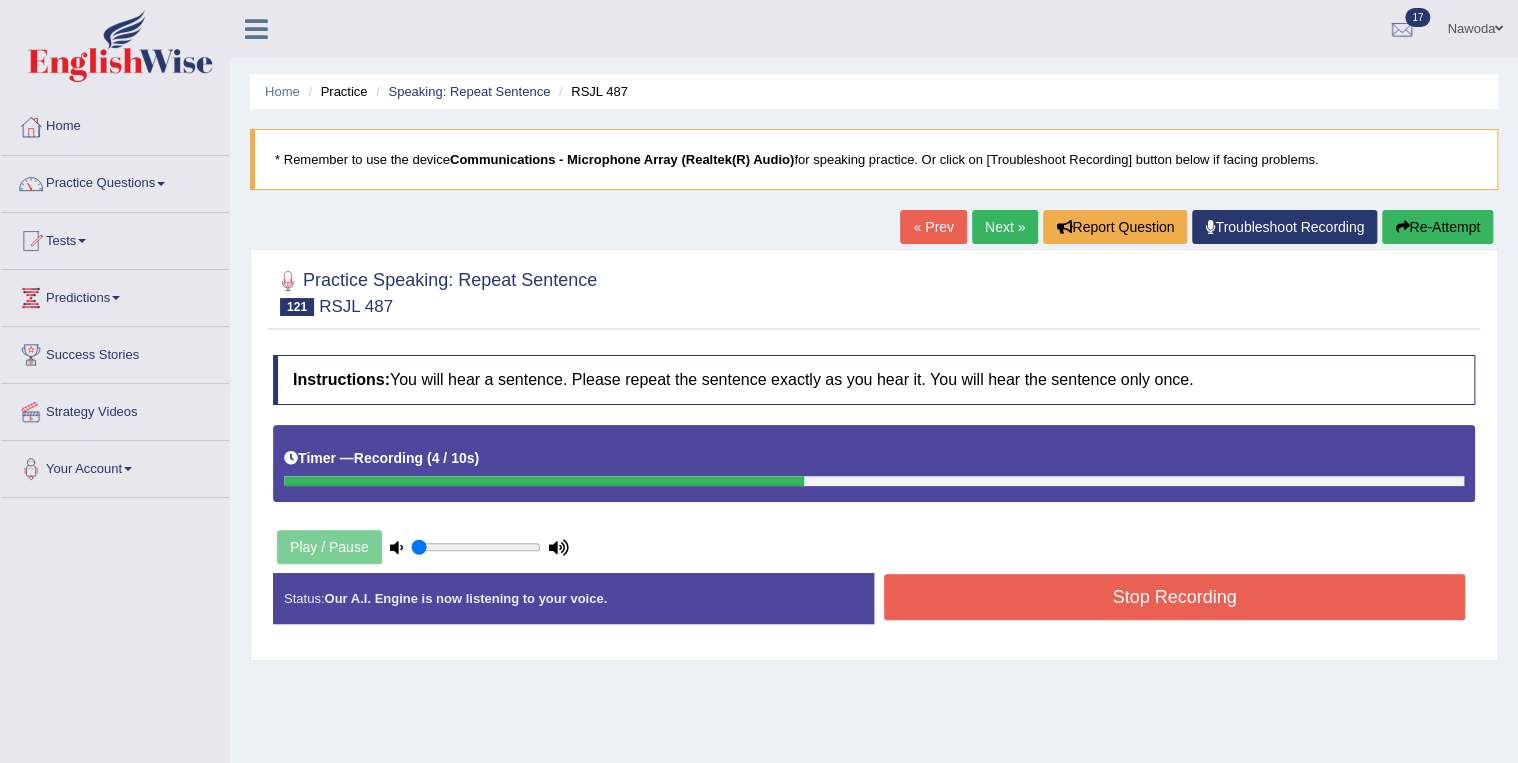 click on "Stop Recording" at bounding box center (1174, 597) 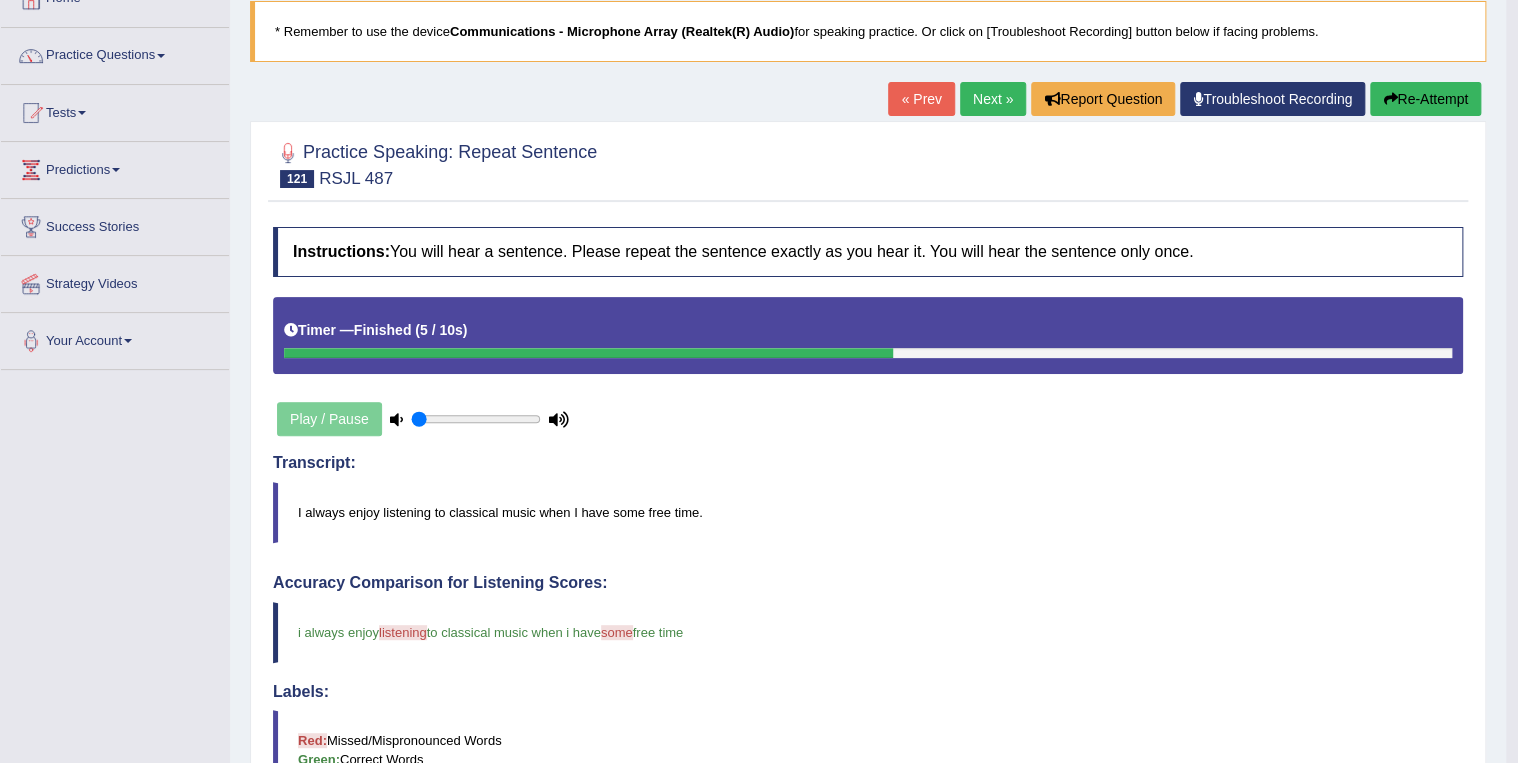 scroll, scrollTop: 80, scrollLeft: 0, axis: vertical 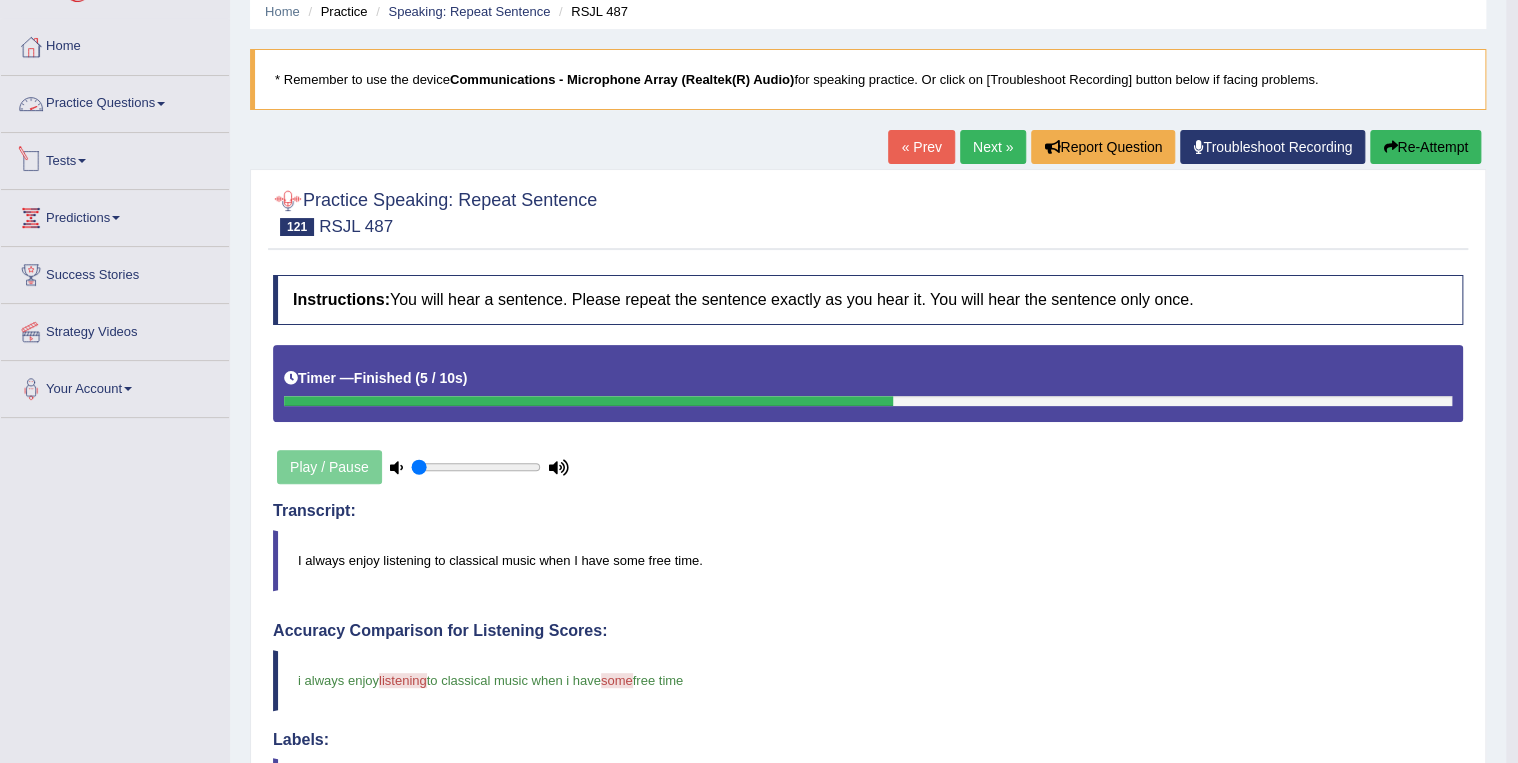 click on "Practice Questions" at bounding box center (115, 101) 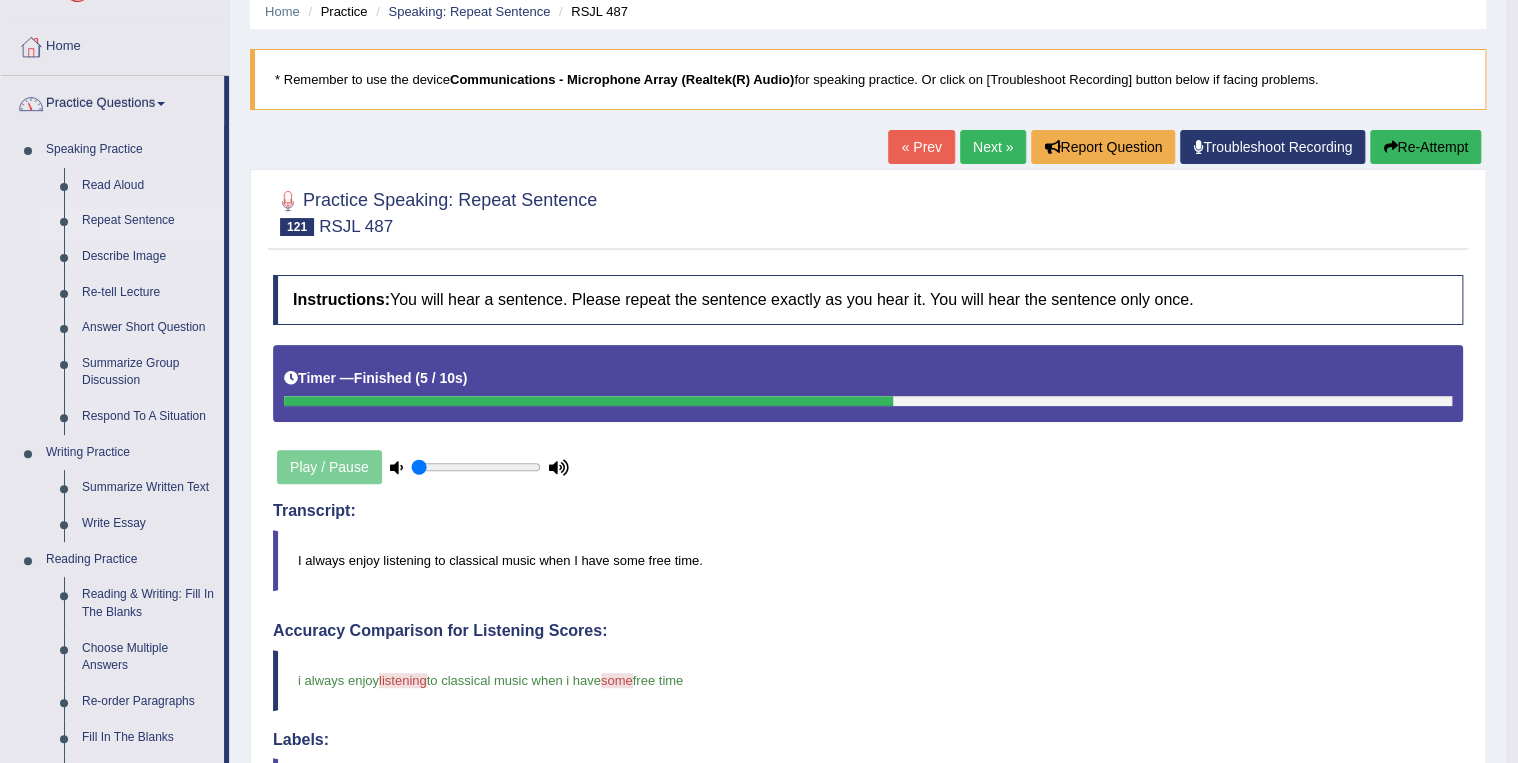 click on "Repeat Sentence" at bounding box center (148, 221) 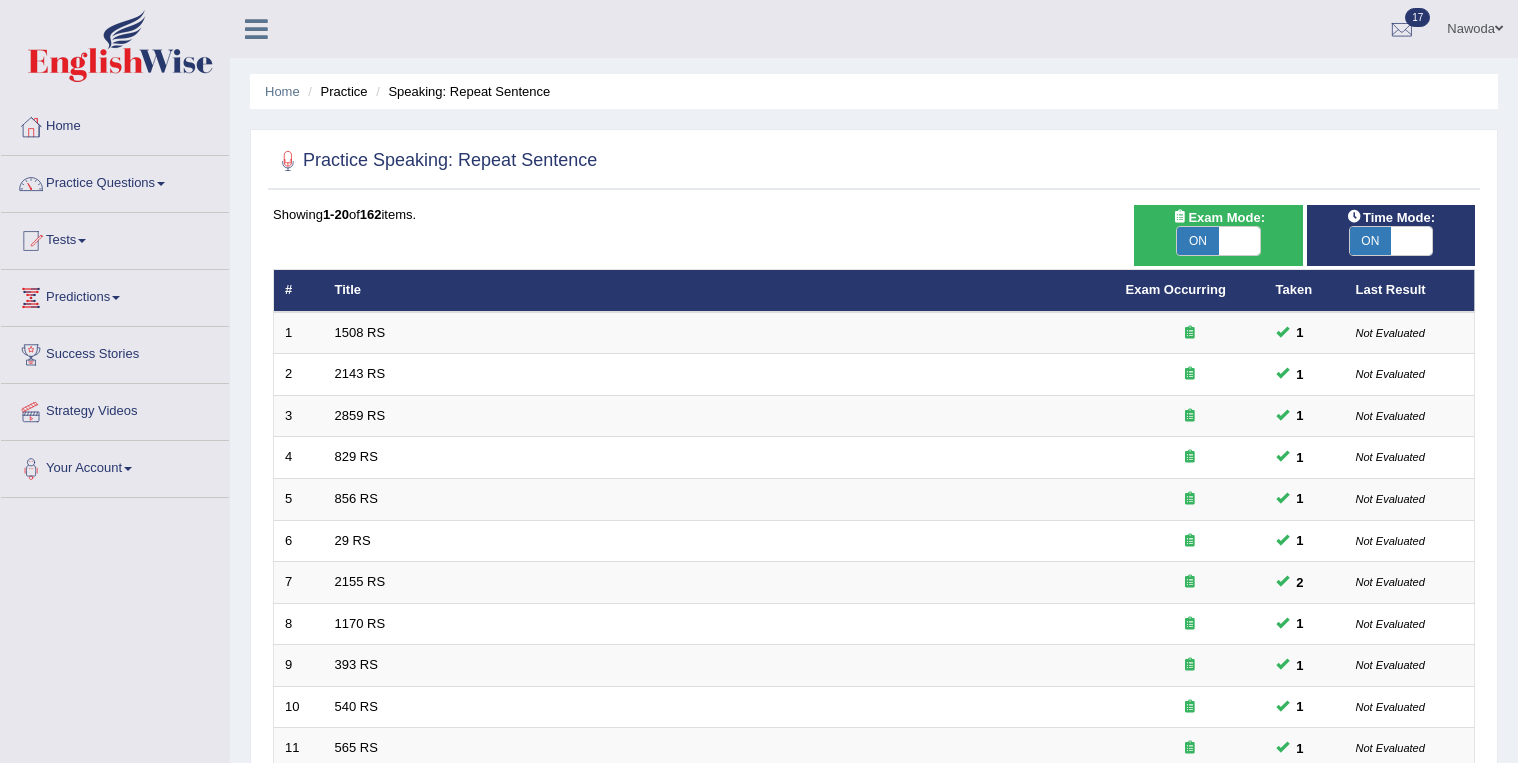 scroll, scrollTop: 0, scrollLeft: 0, axis: both 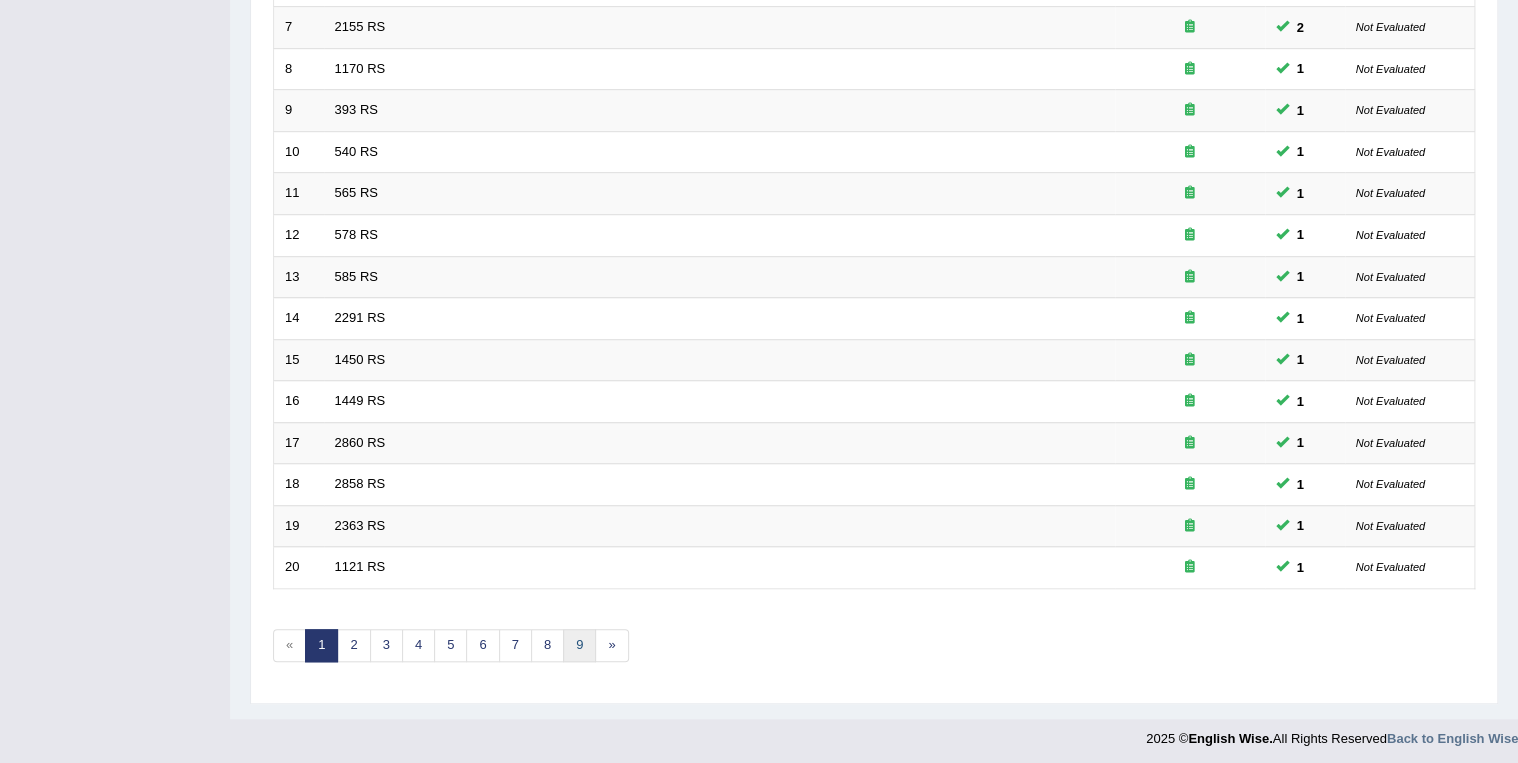 click on "9" at bounding box center [579, 645] 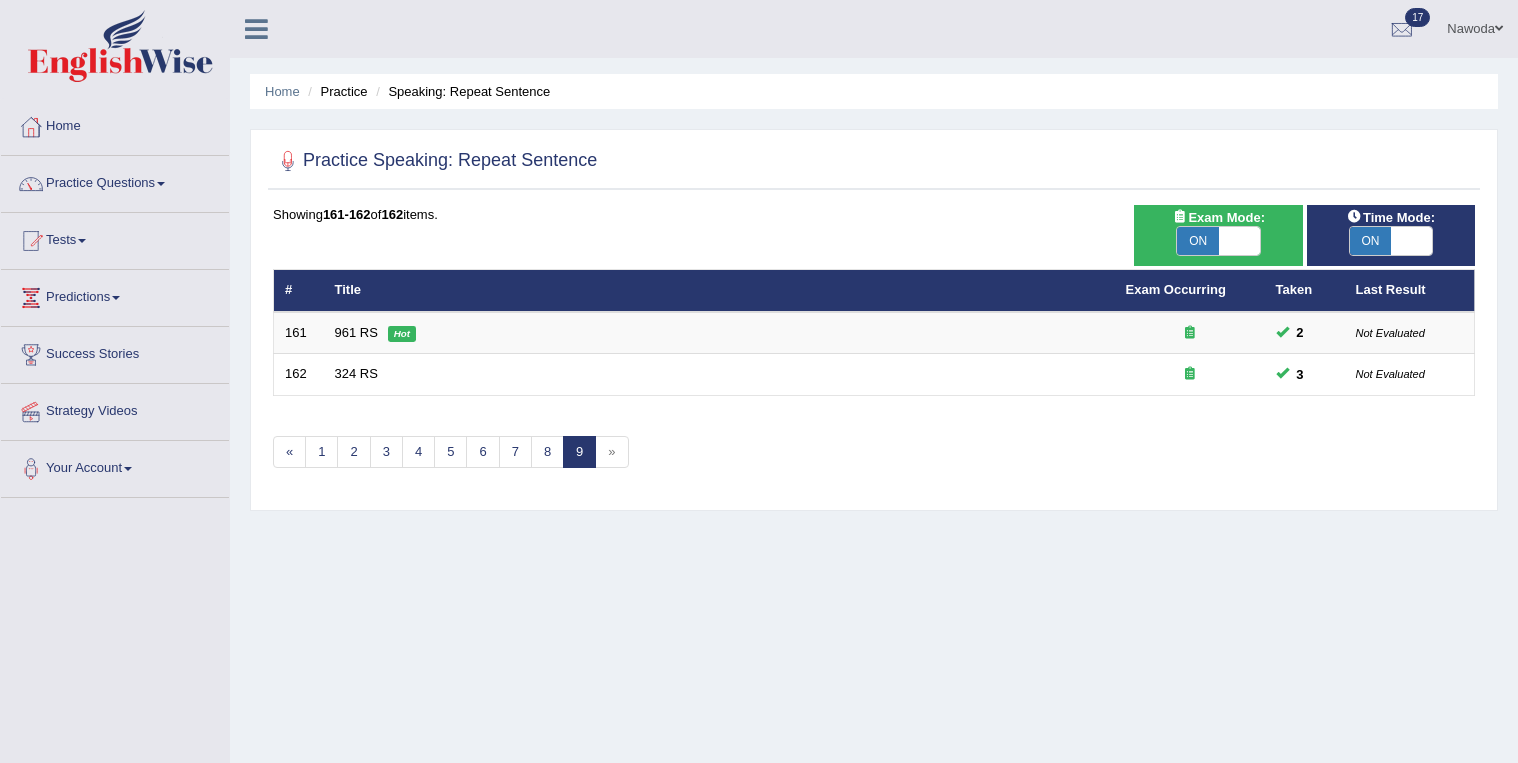 scroll, scrollTop: 0, scrollLeft: 0, axis: both 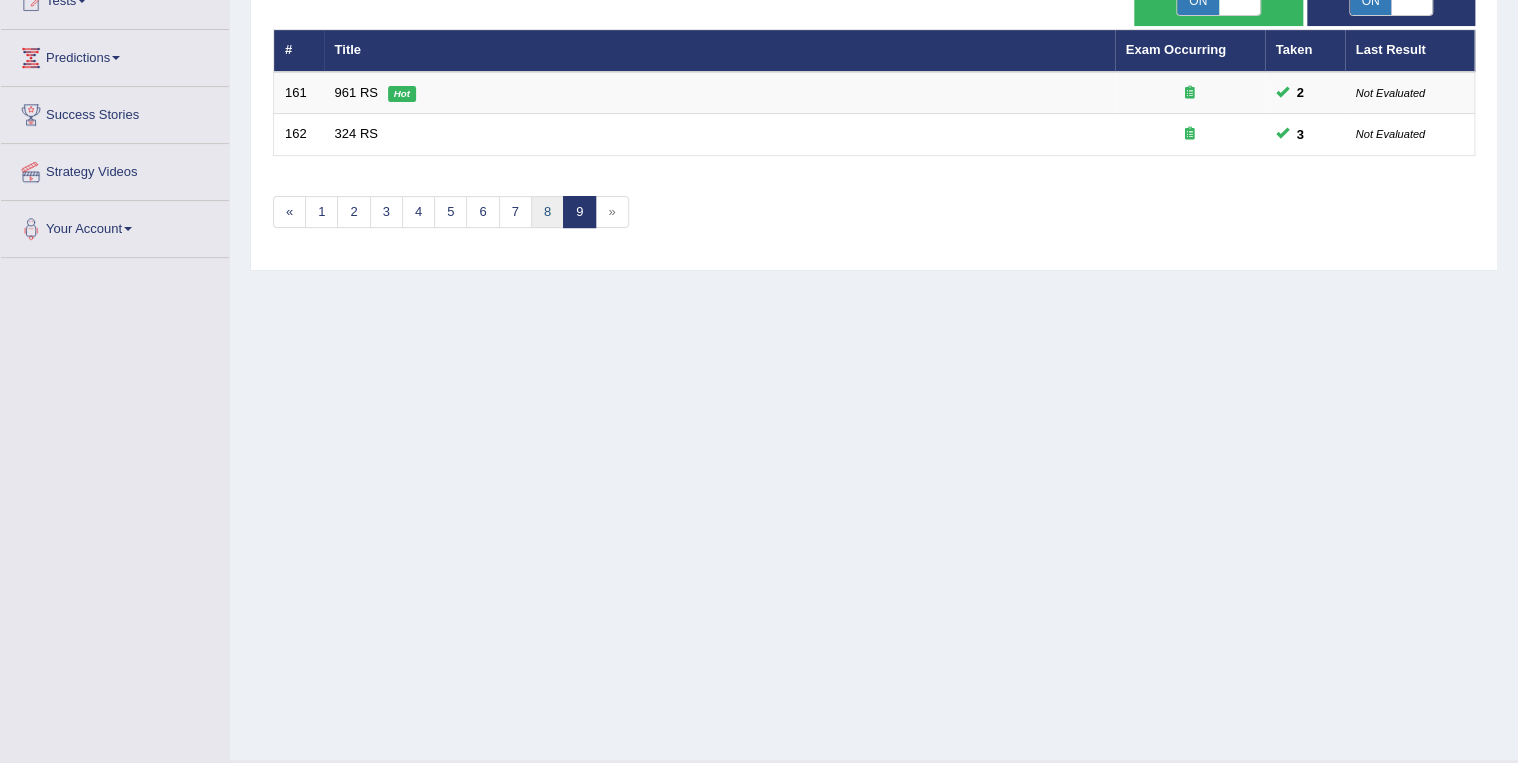 click on "8" at bounding box center (547, 212) 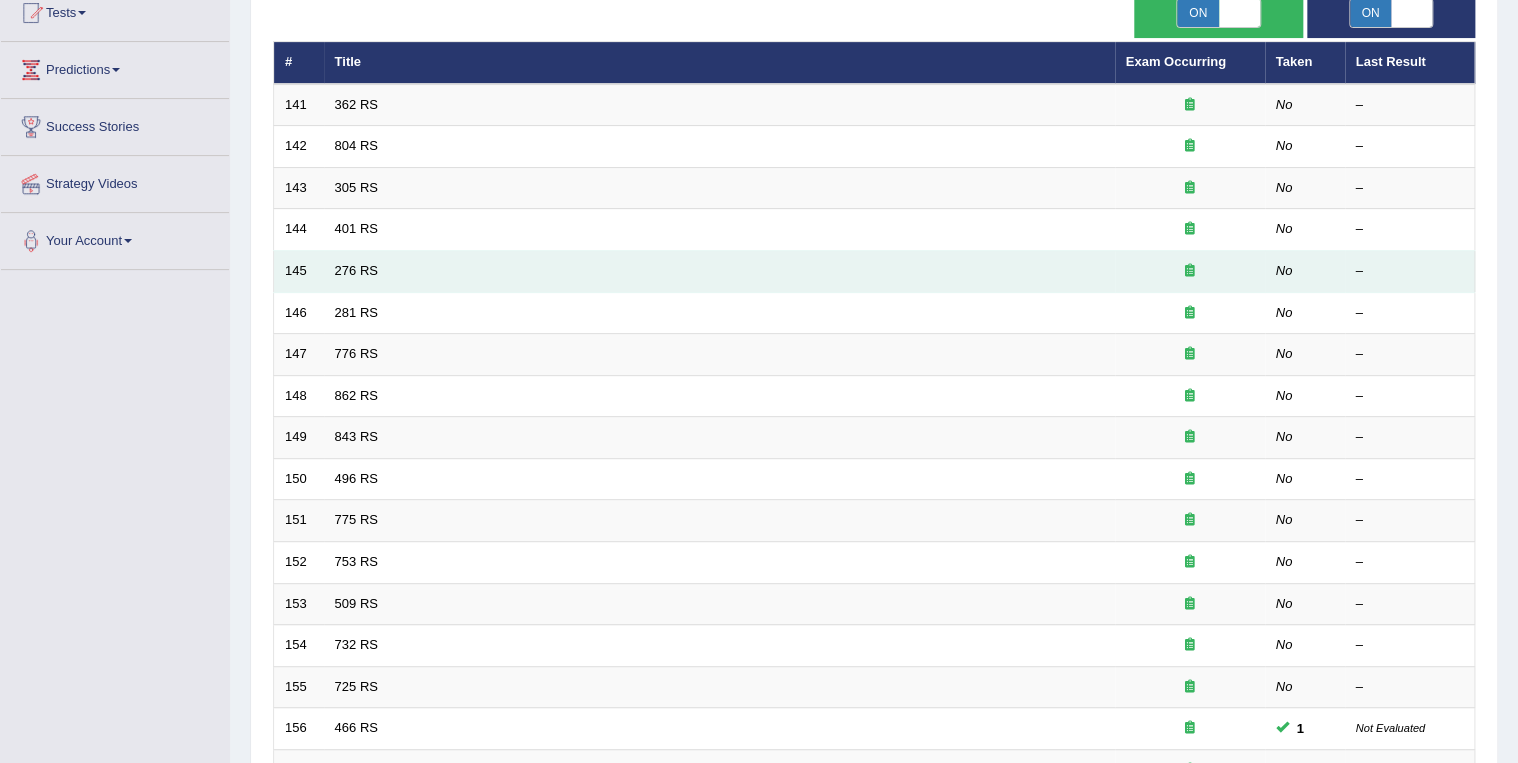 scroll, scrollTop: 0, scrollLeft: 0, axis: both 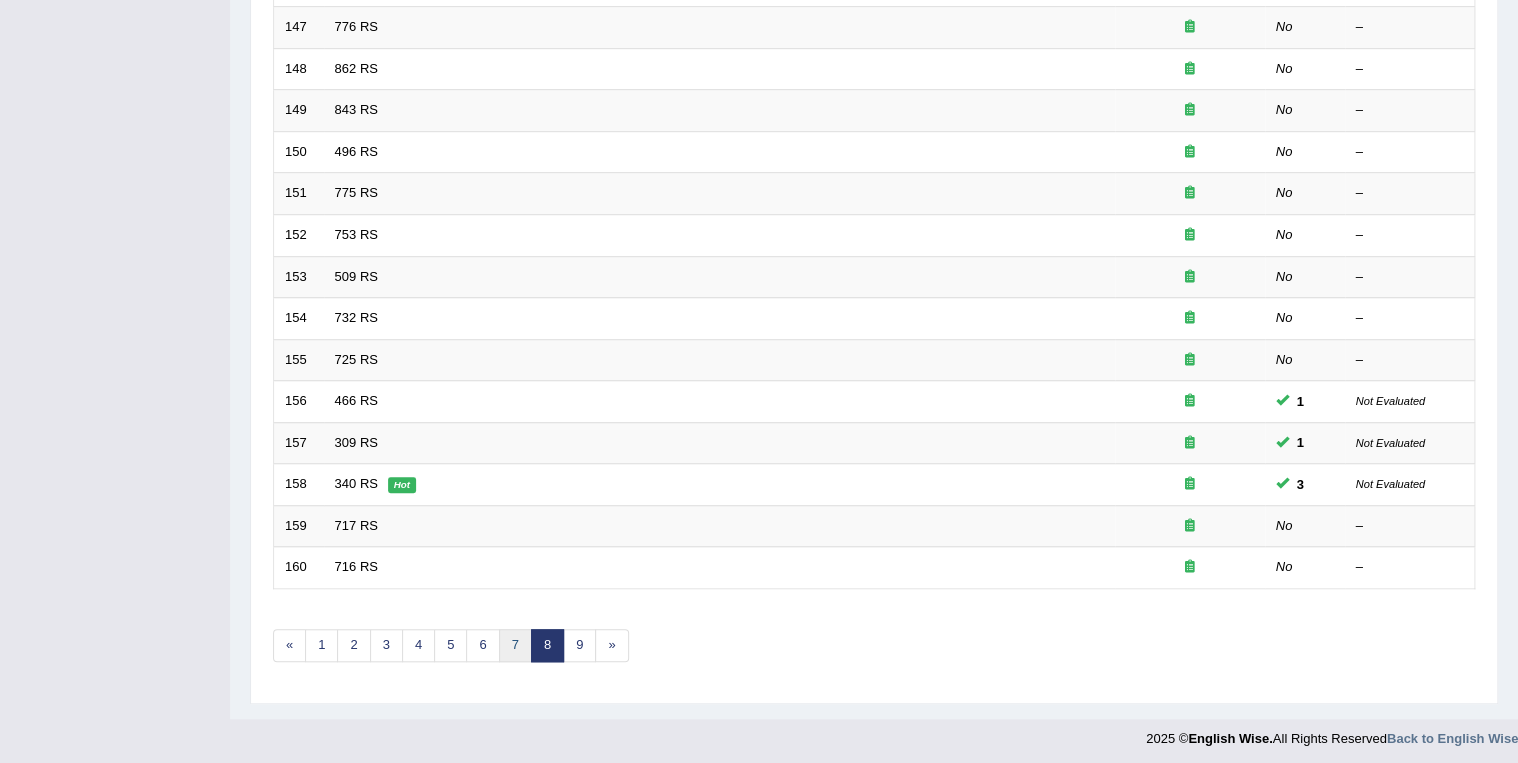 click on "7" at bounding box center [515, 645] 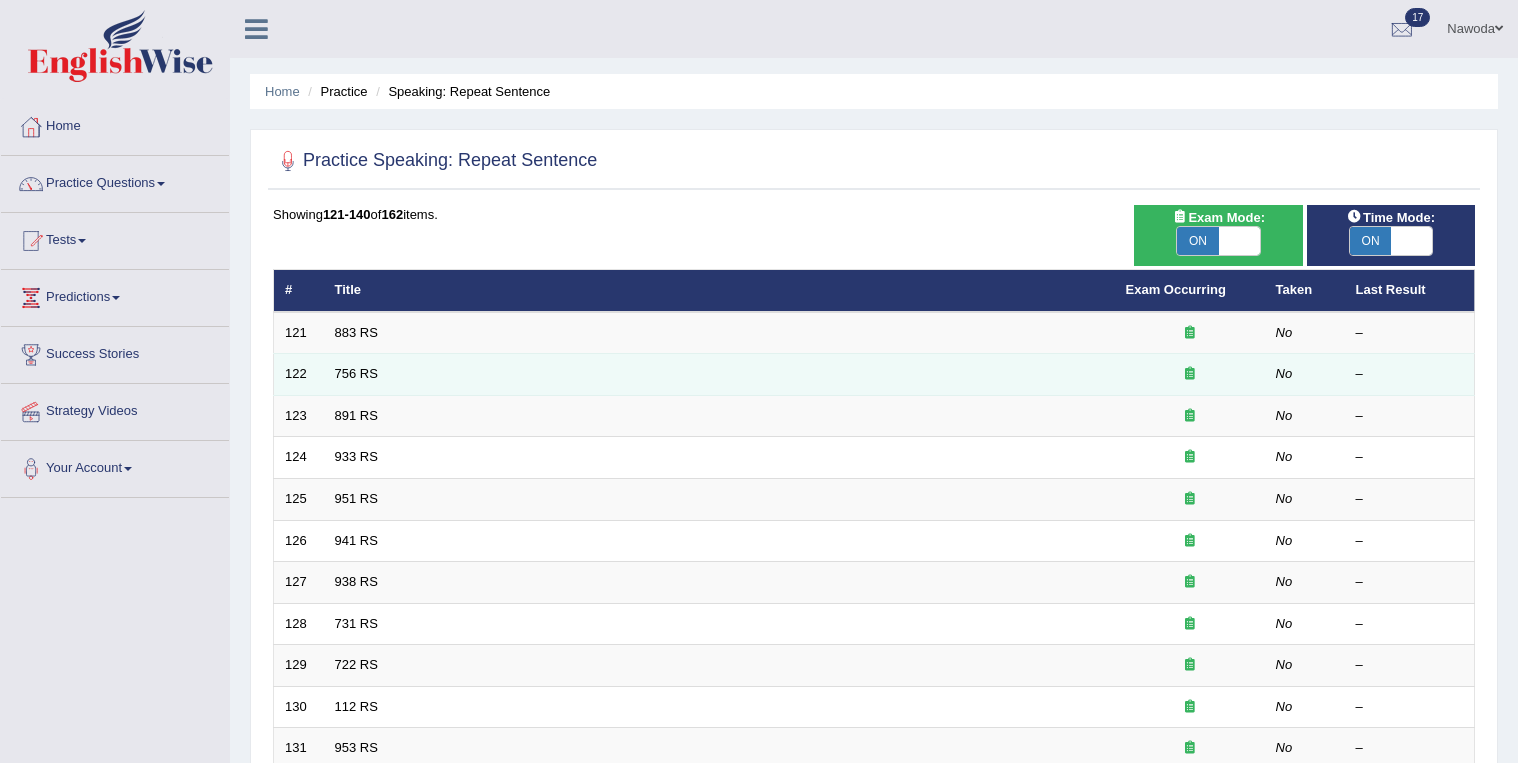 scroll, scrollTop: 0, scrollLeft: 0, axis: both 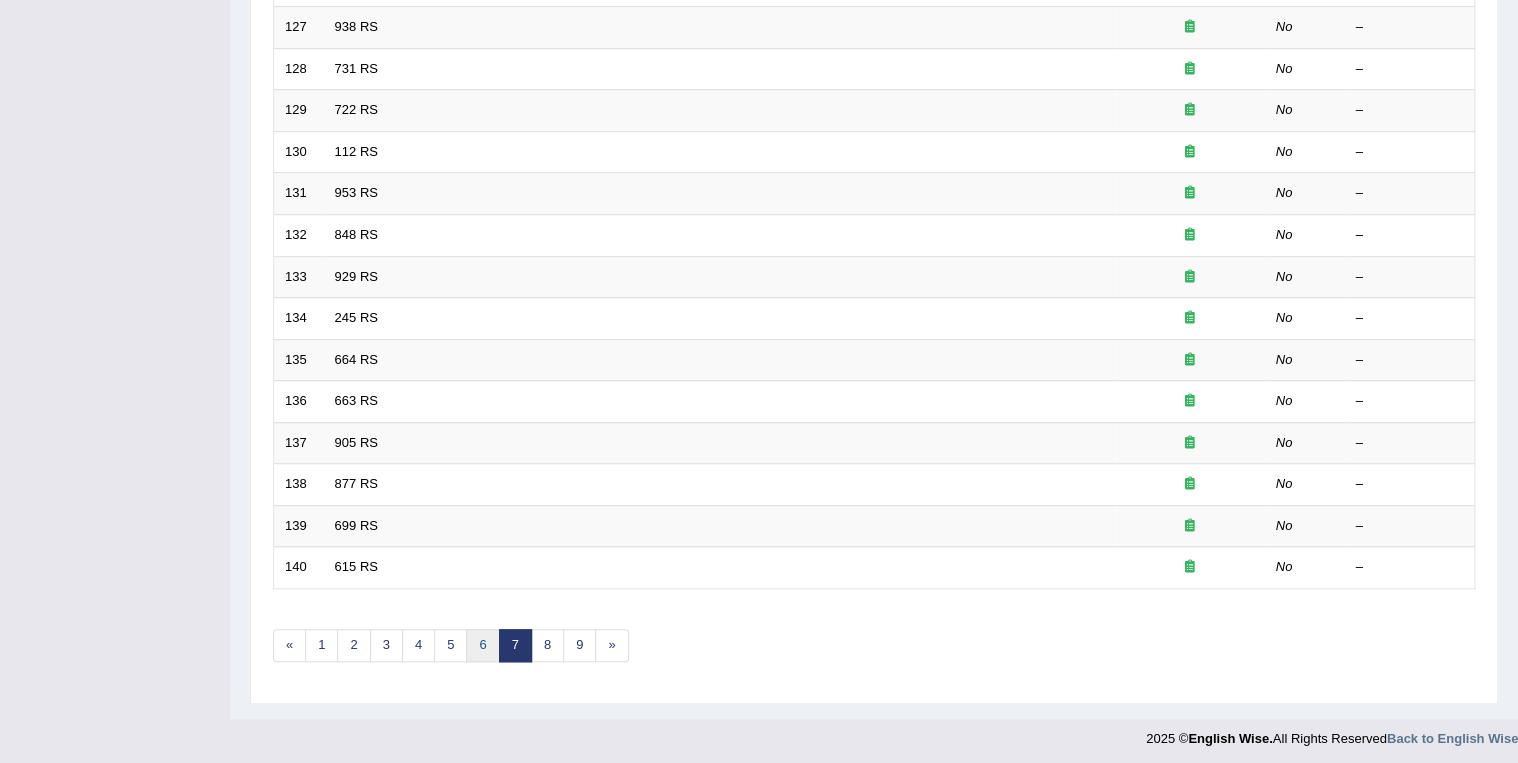 click on "6" at bounding box center (482, 645) 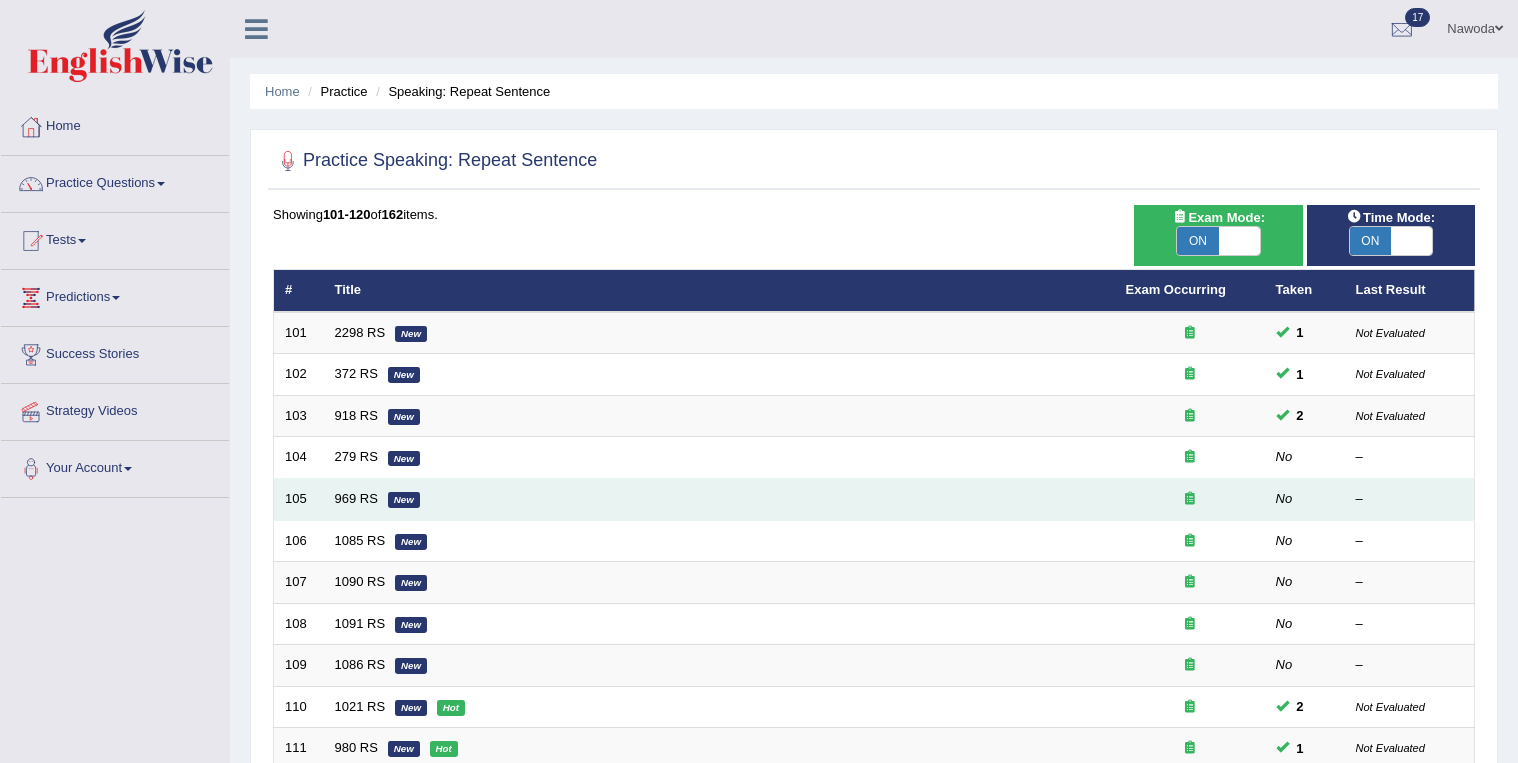 scroll, scrollTop: 0, scrollLeft: 0, axis: both 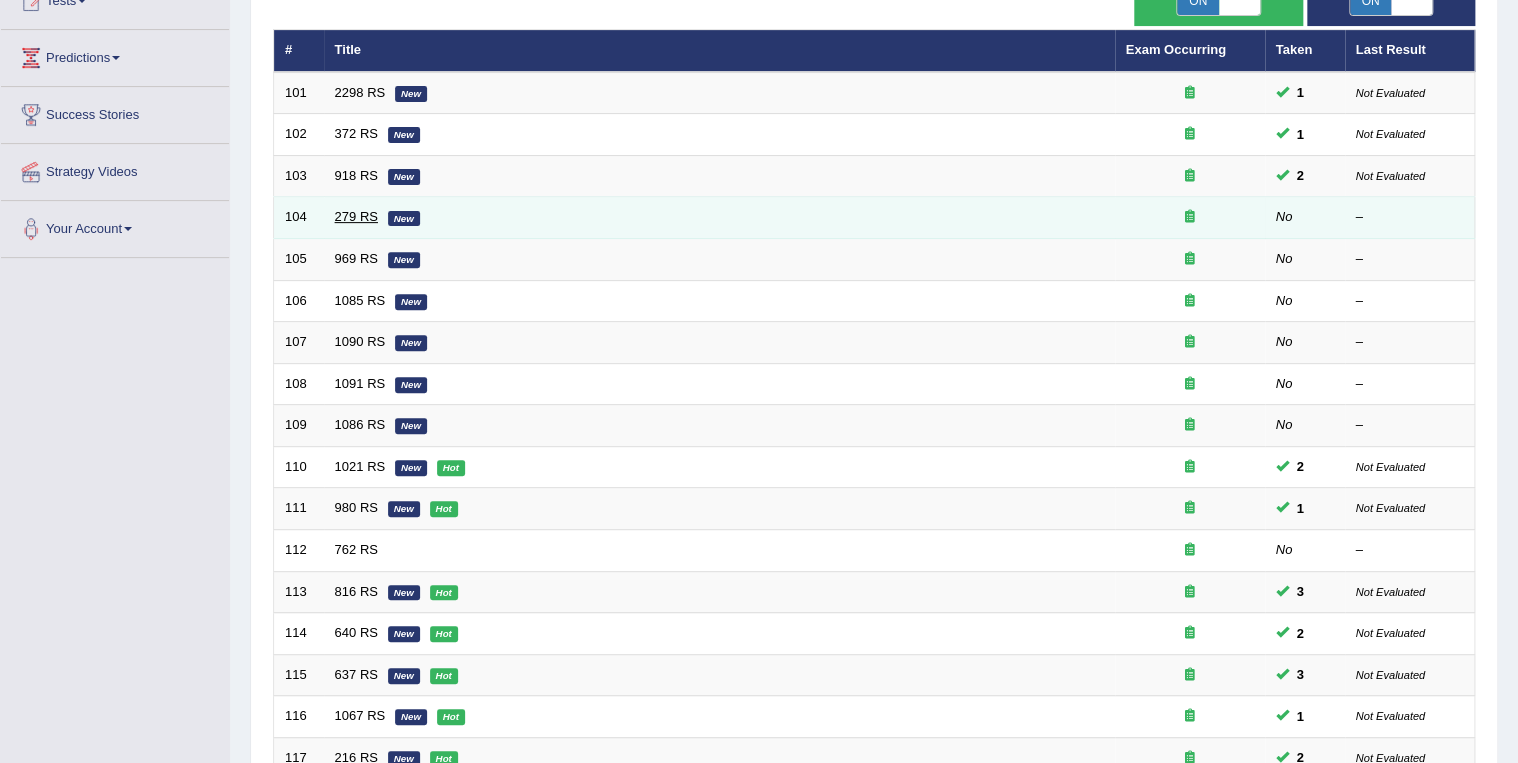 click on "279 RS" at bounding box center [356, 216] 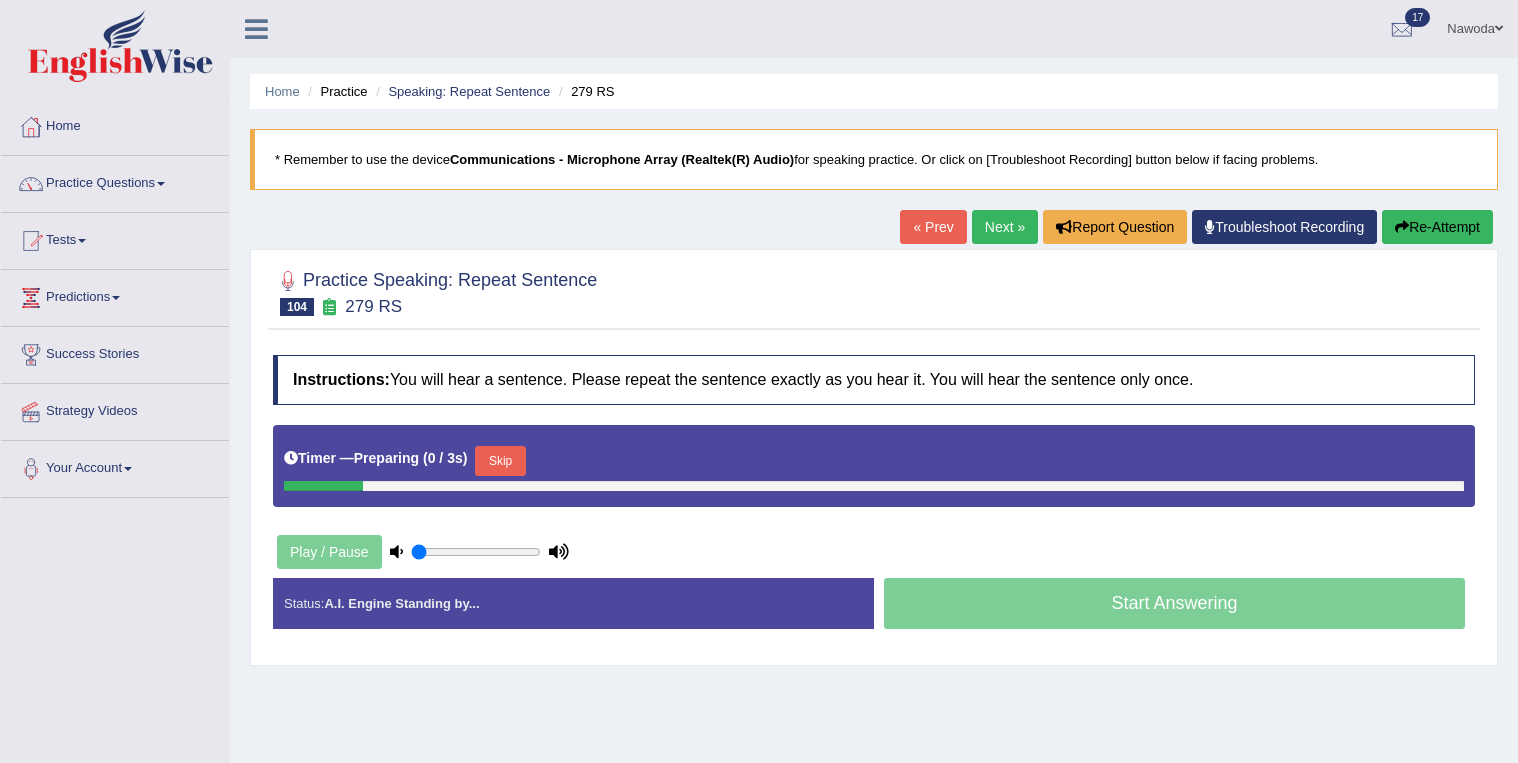 scroll, scrollTop: 0, scrollLeft: 0, axis: both 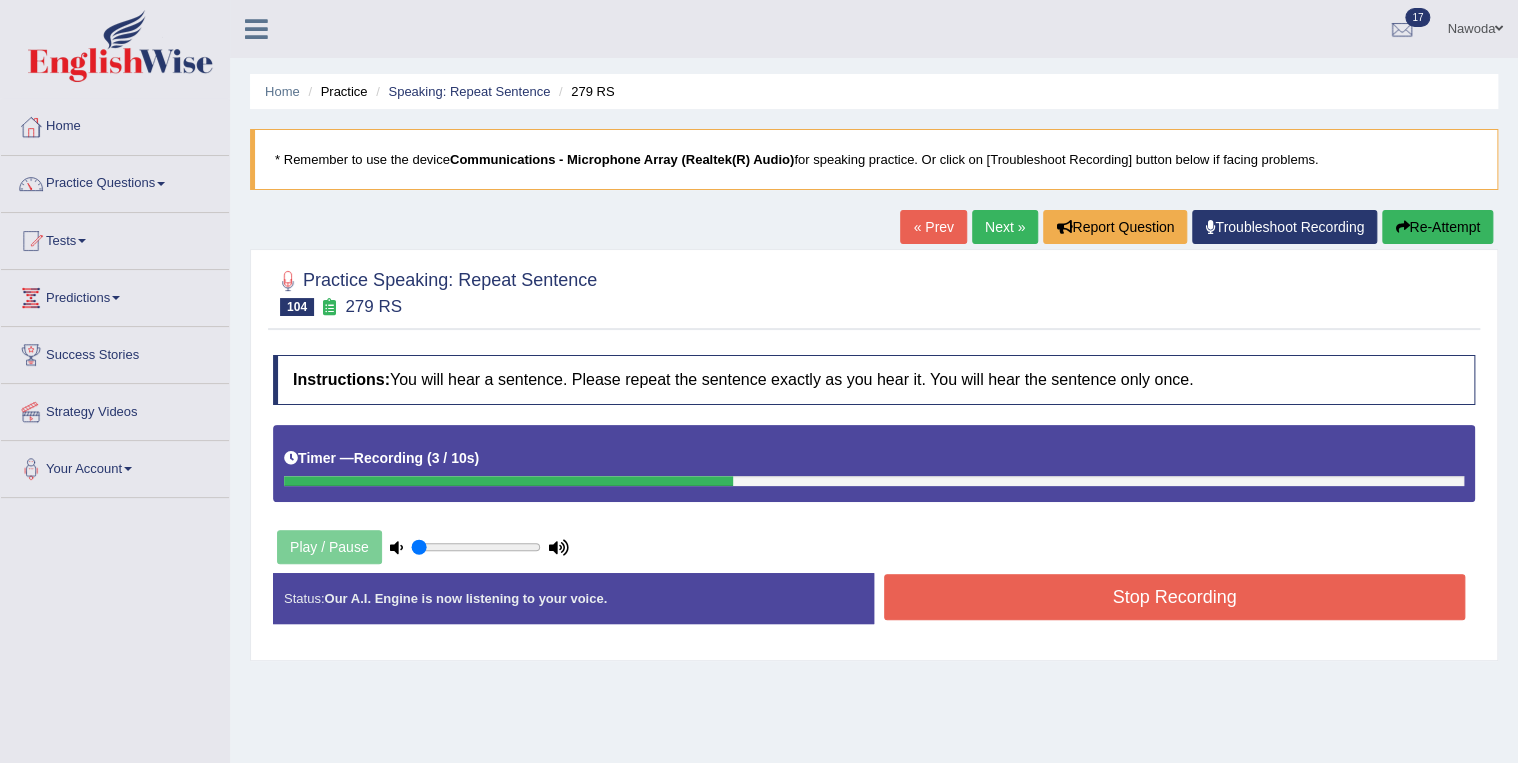 click on "Stop Recording" at bounding box center (1174, 597) 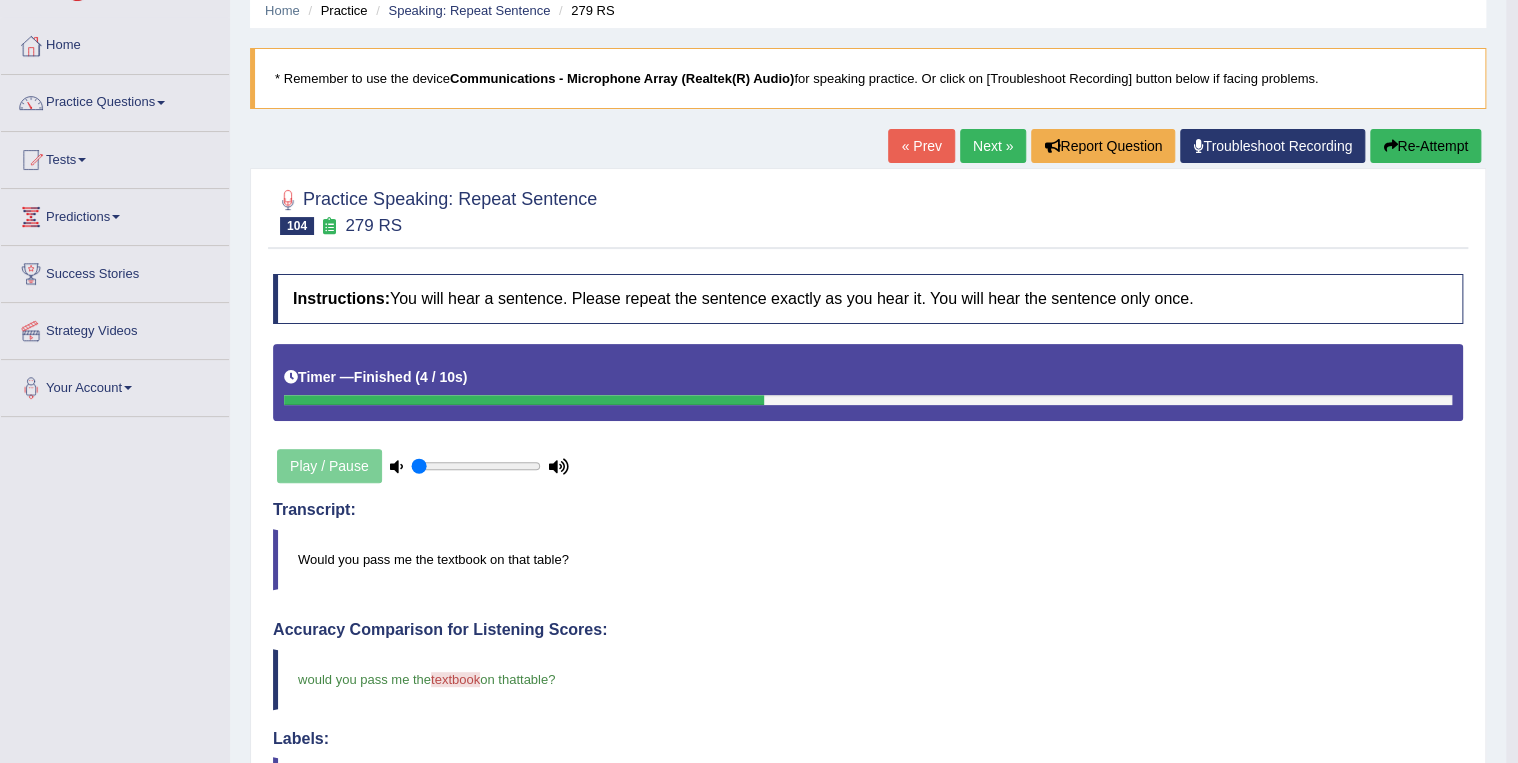 scroll, scrollTop: 80, scrollLeft: 0, axis: vertical 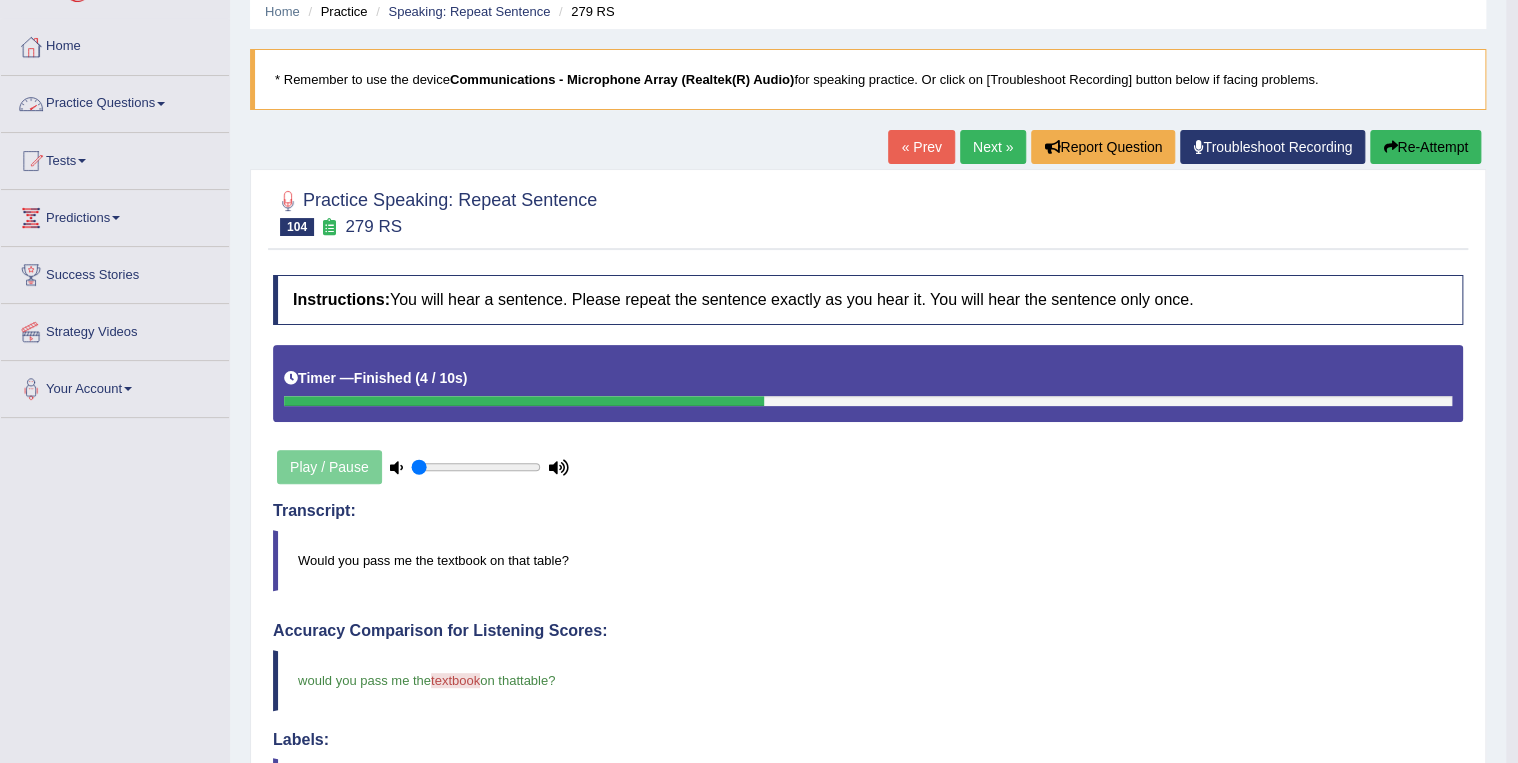 click on "Practice Questions" at bounding box center (115, 101) 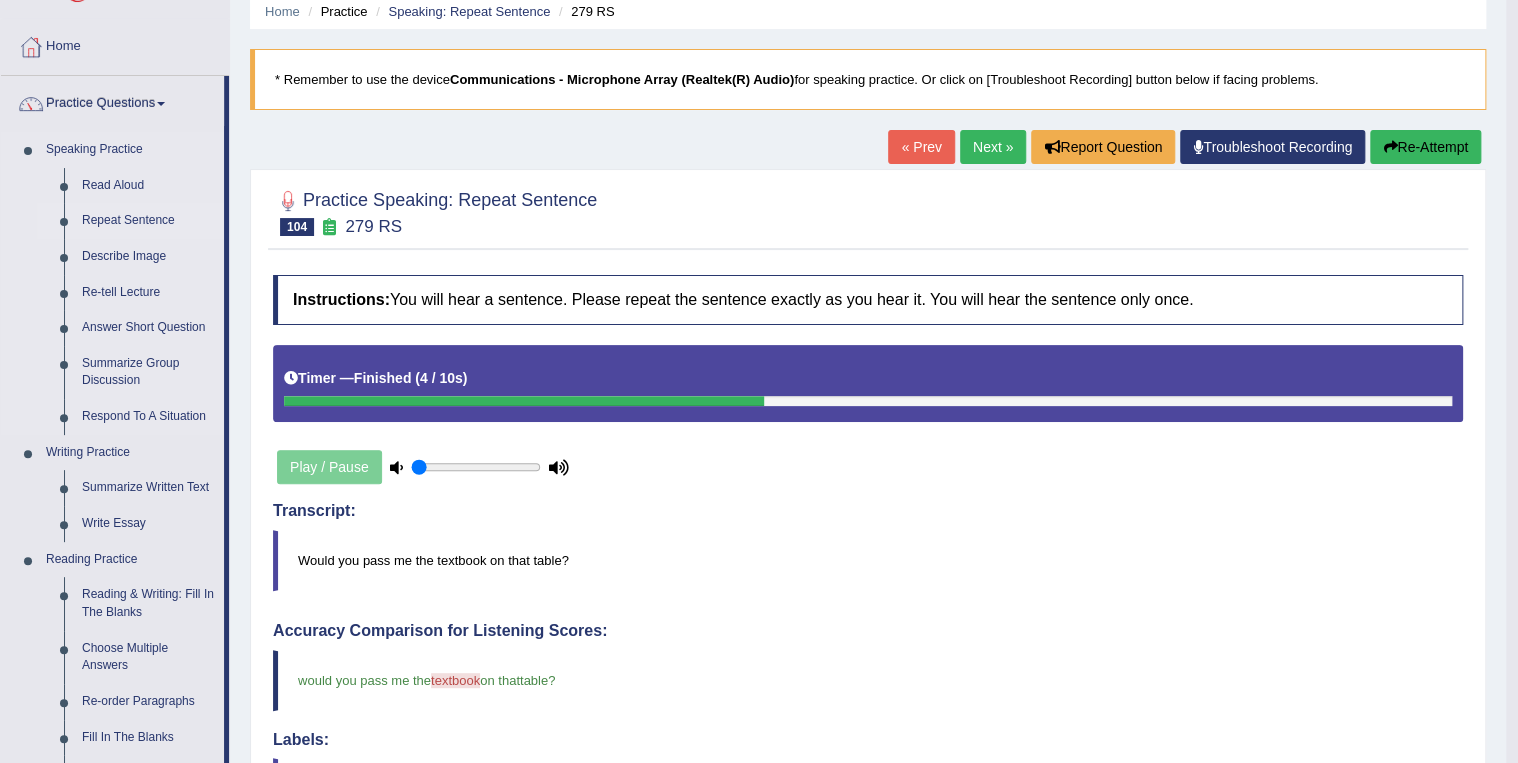 click on "Repeat Sentence" at bounding box center [148, 221] 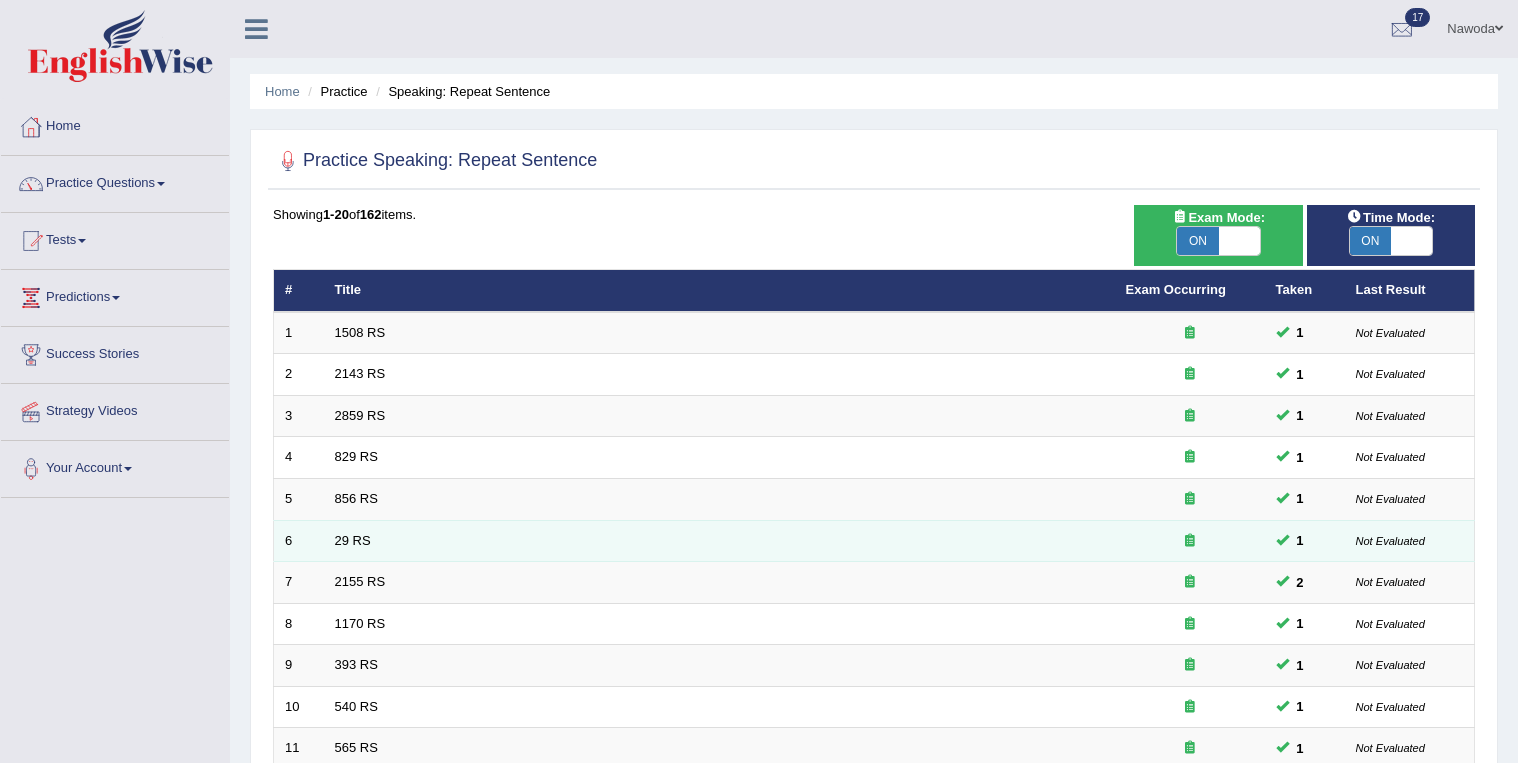 scroll, scrollTop: 0, scrollLeft: 0, axis: both 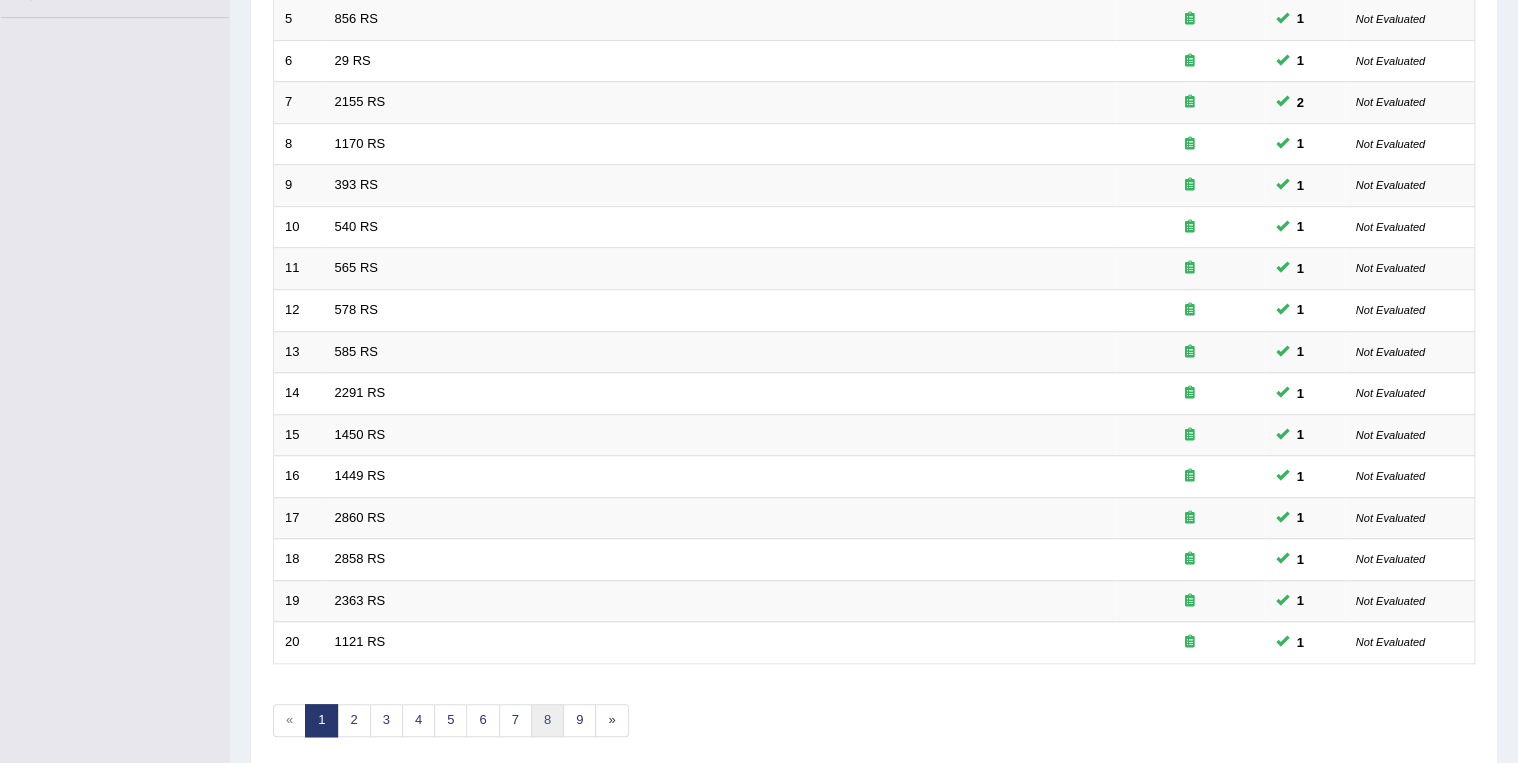 click on "8" at bounding box center [547, 720] 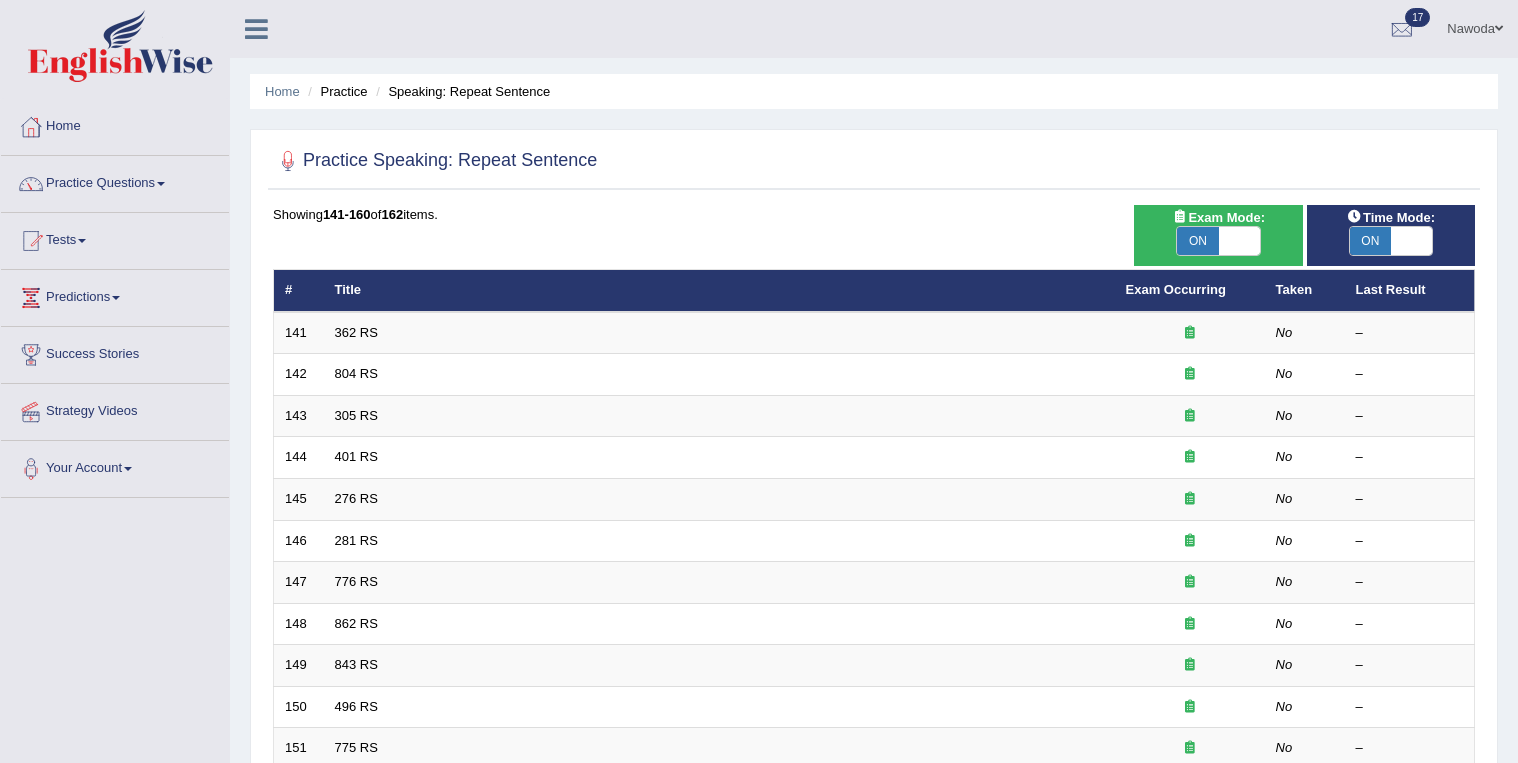 scroll, scrollTop: 105, scrollLeft: 0, axis: vertical 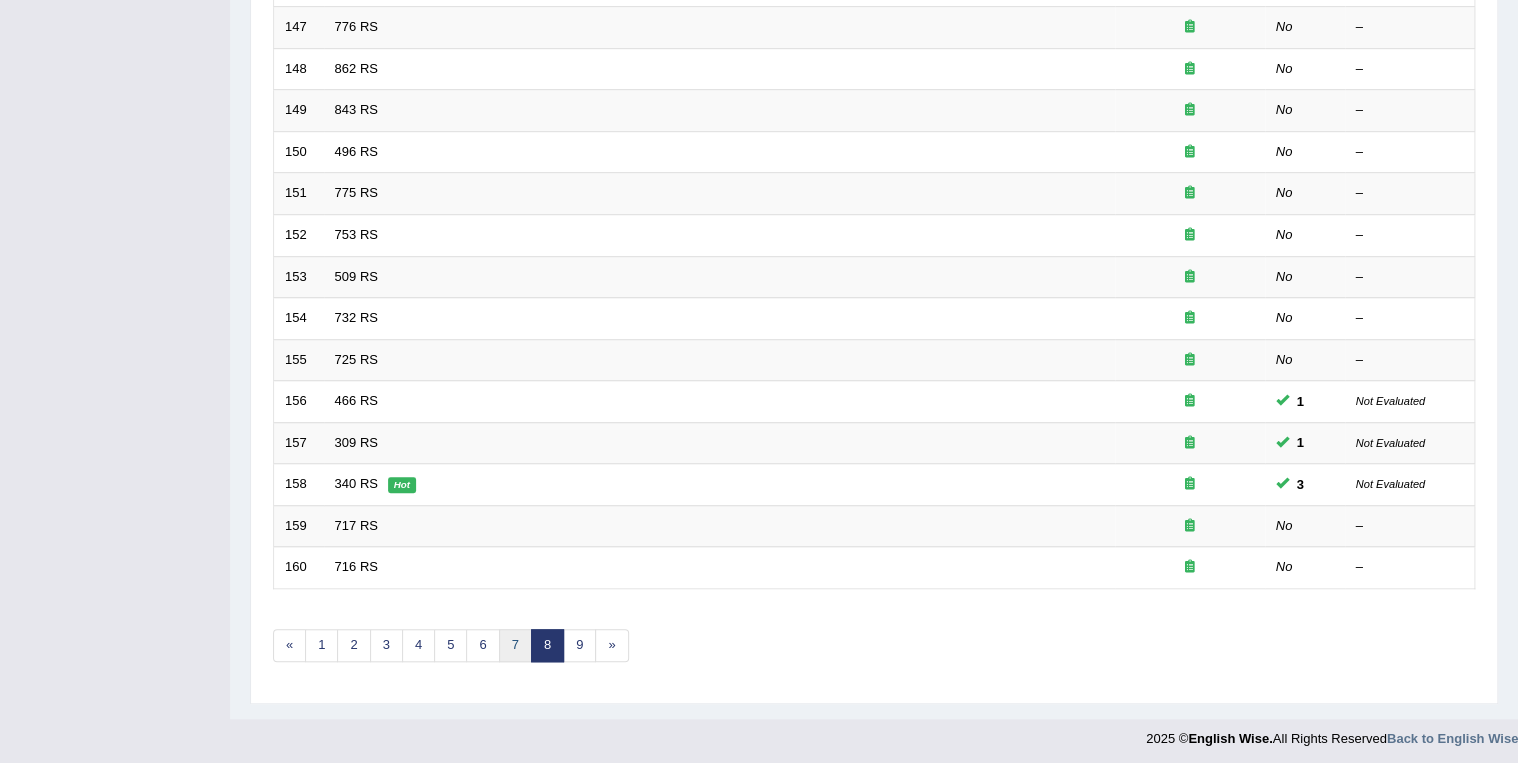 click on "7" at bounding box center (515, 645) 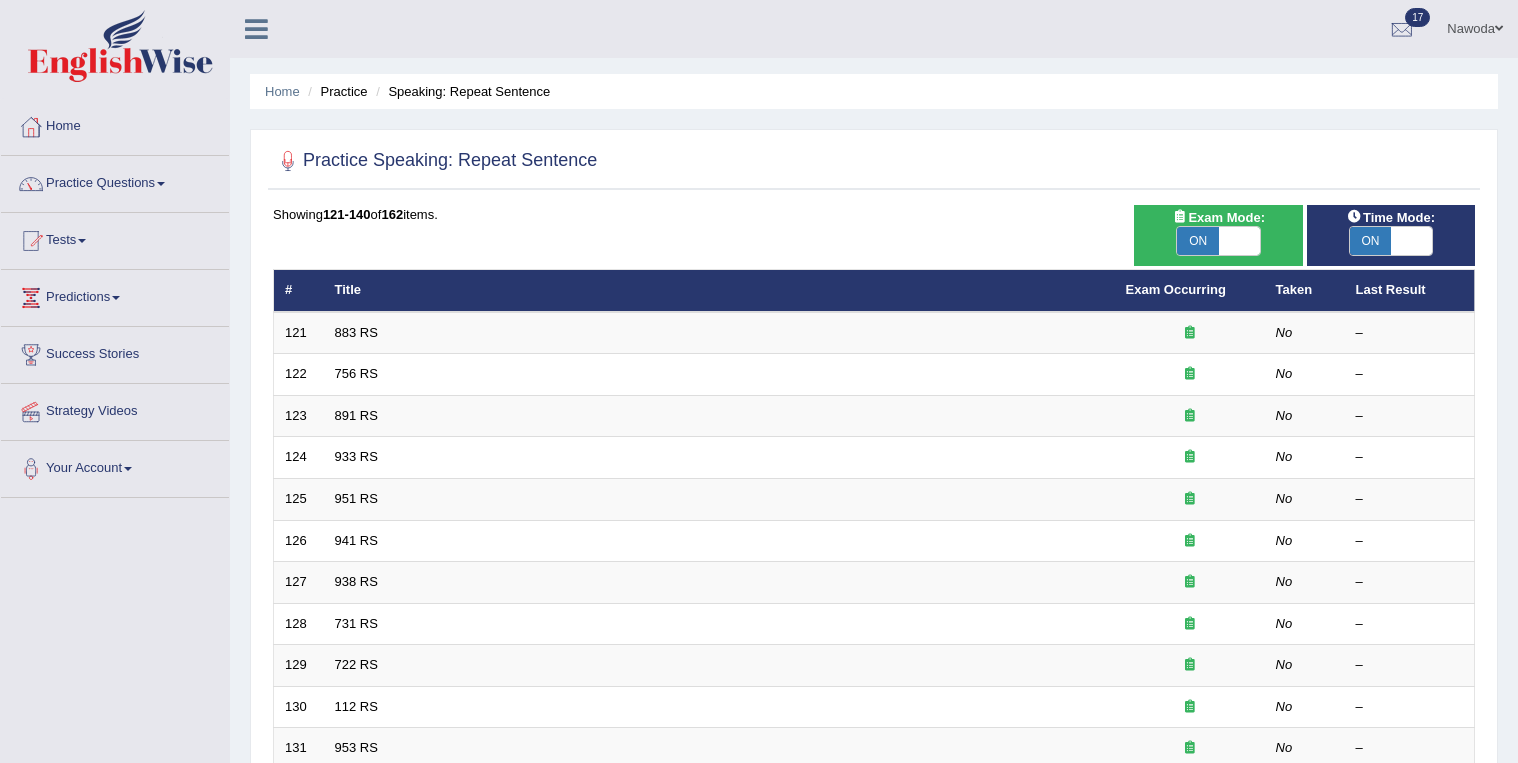 scroll, scrollTop: 246, scrollLeft: 0, axis: vertical 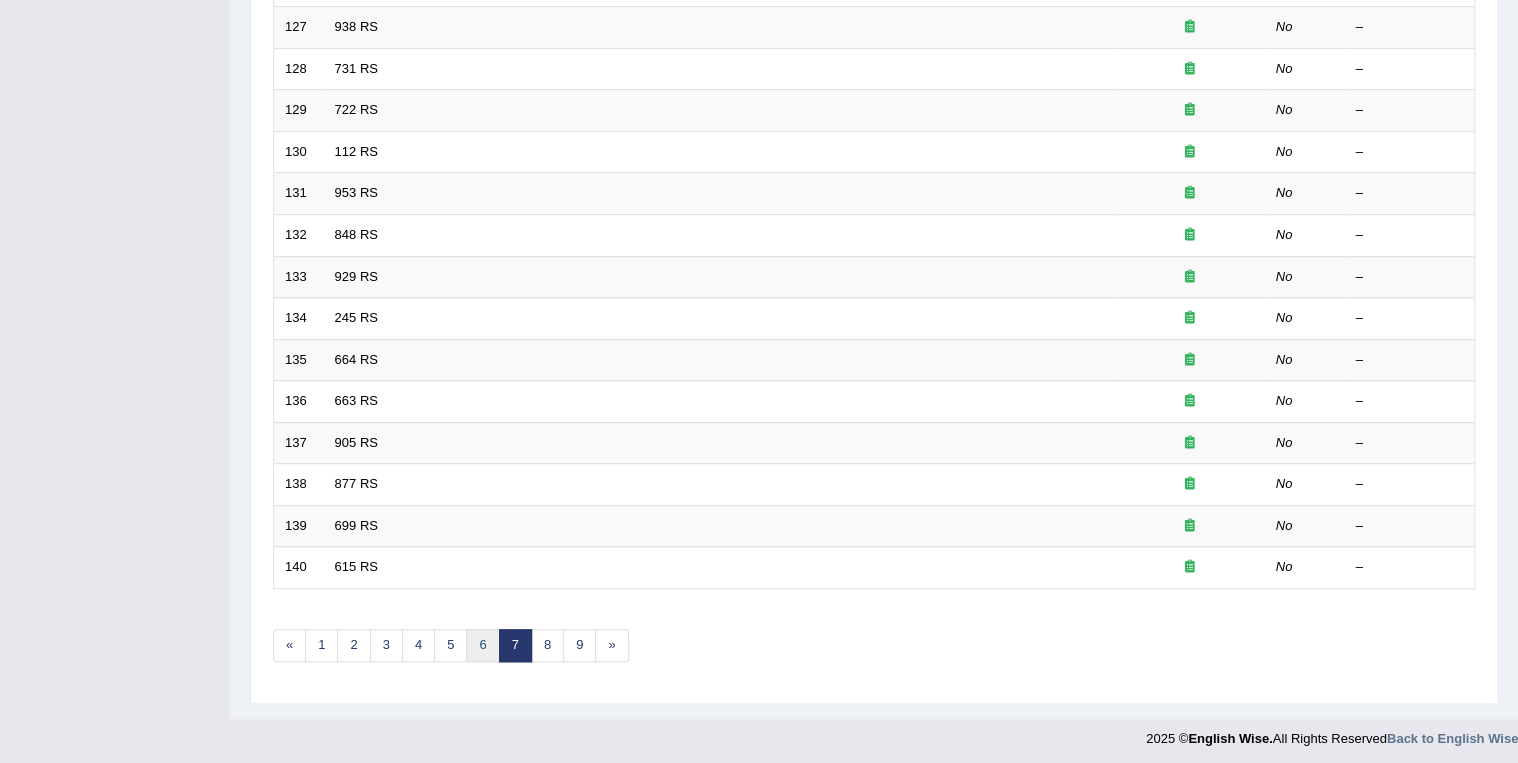 click on "6" at bounding box center (482, 645) 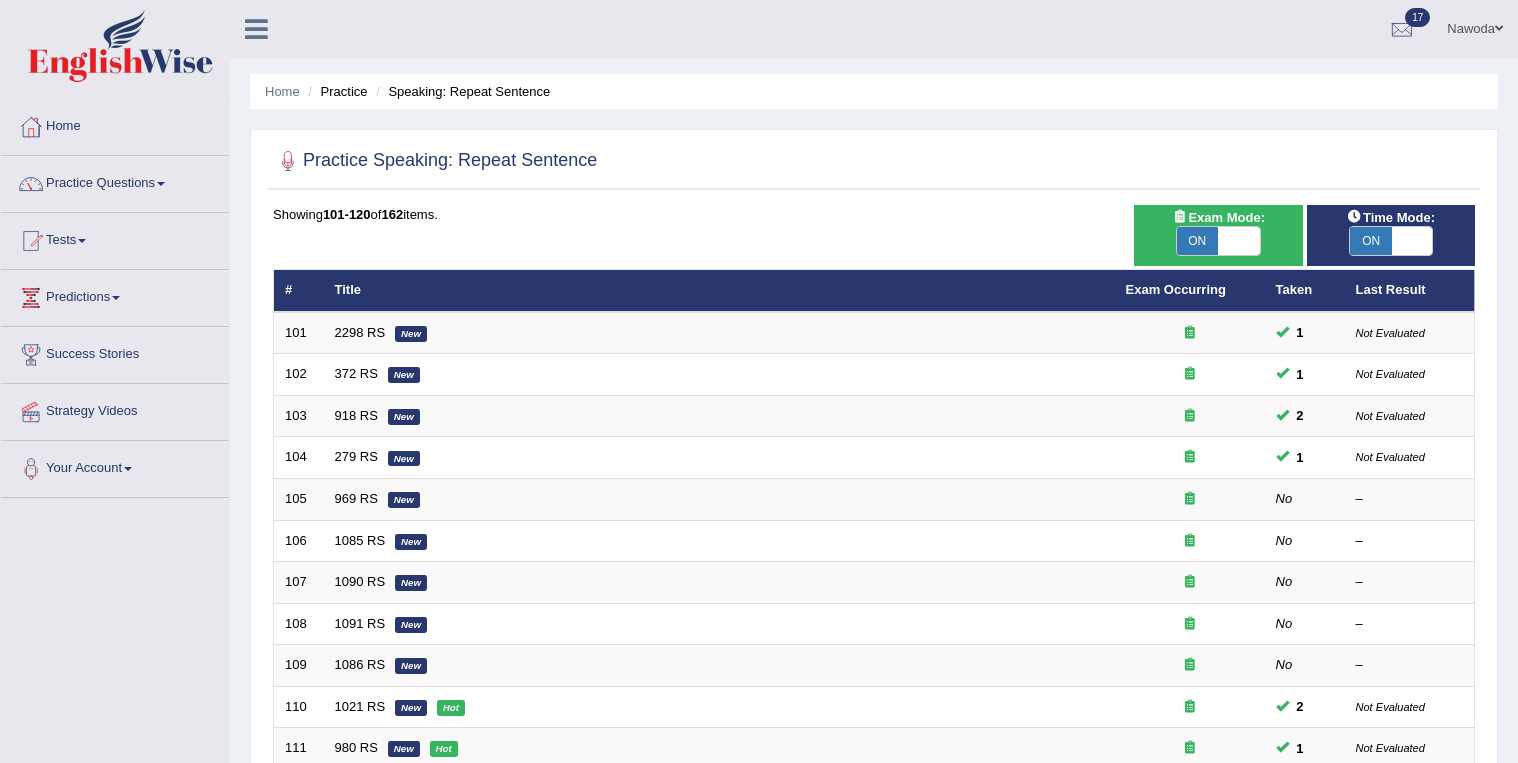 scroll, scrollTop: 480, scrollLeft: 0, axis: vertical 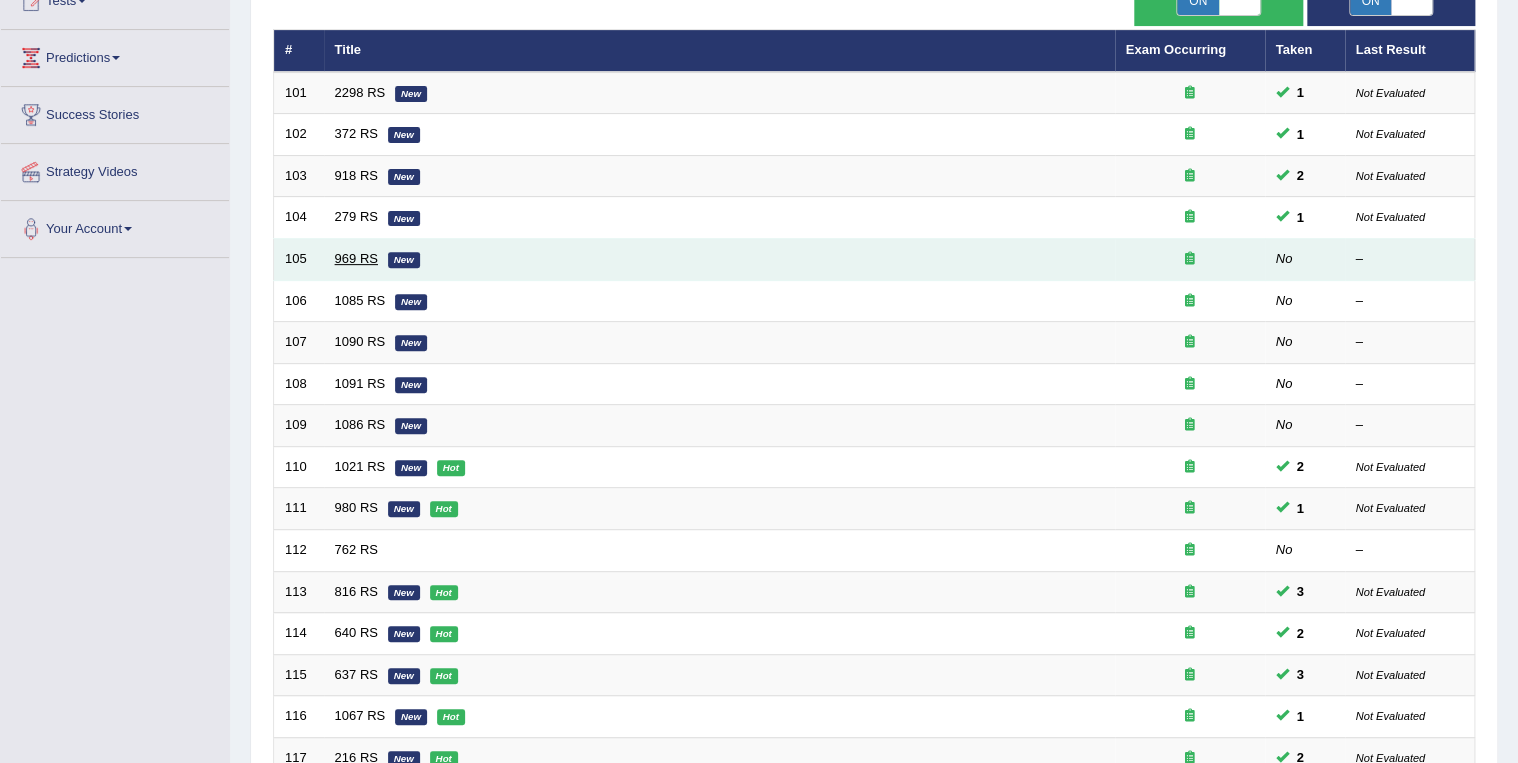 click on "969 RS" at bounding box center (356, 258) 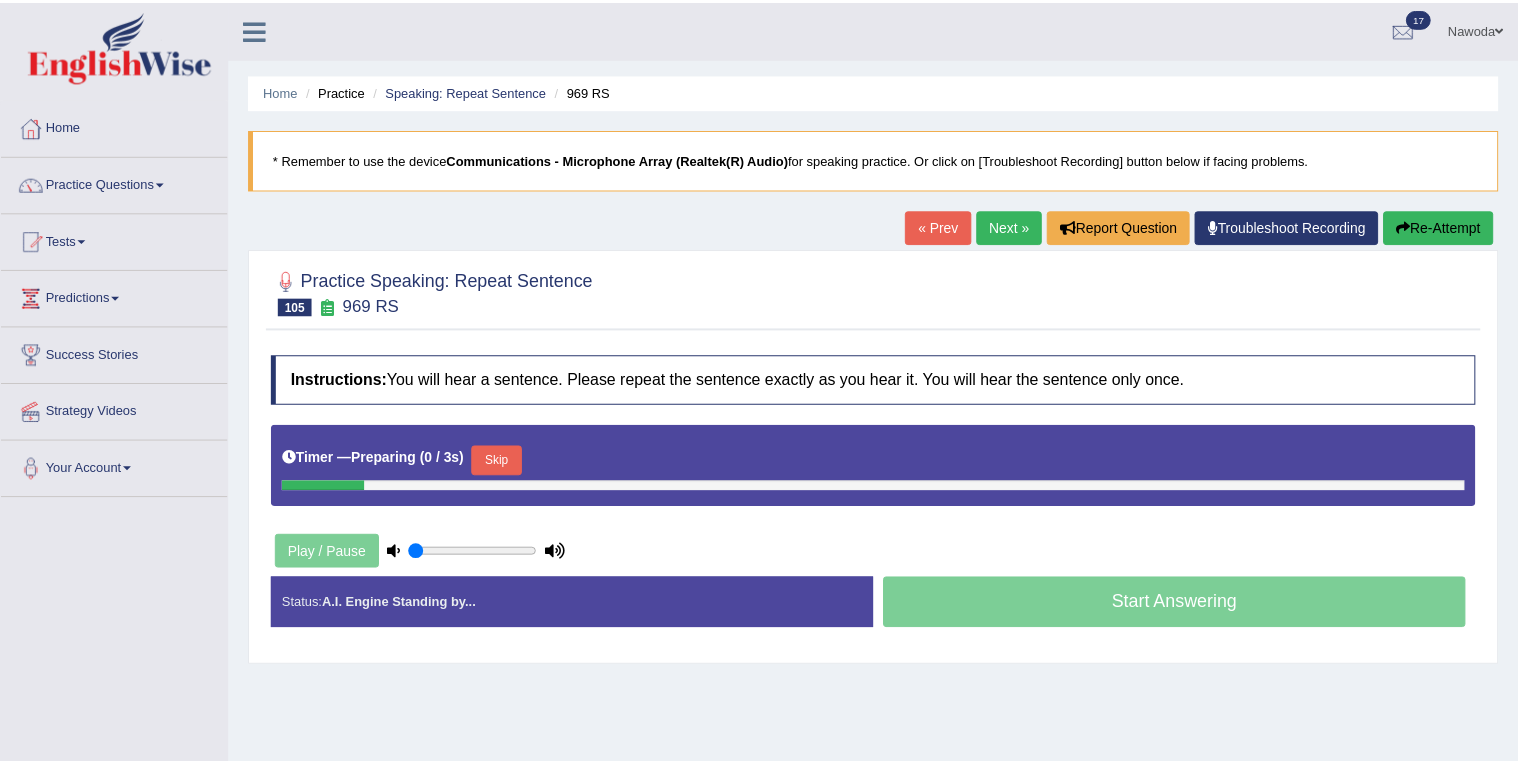 scroll, scrollTop: 0, scrollLeft: 0, axis: both 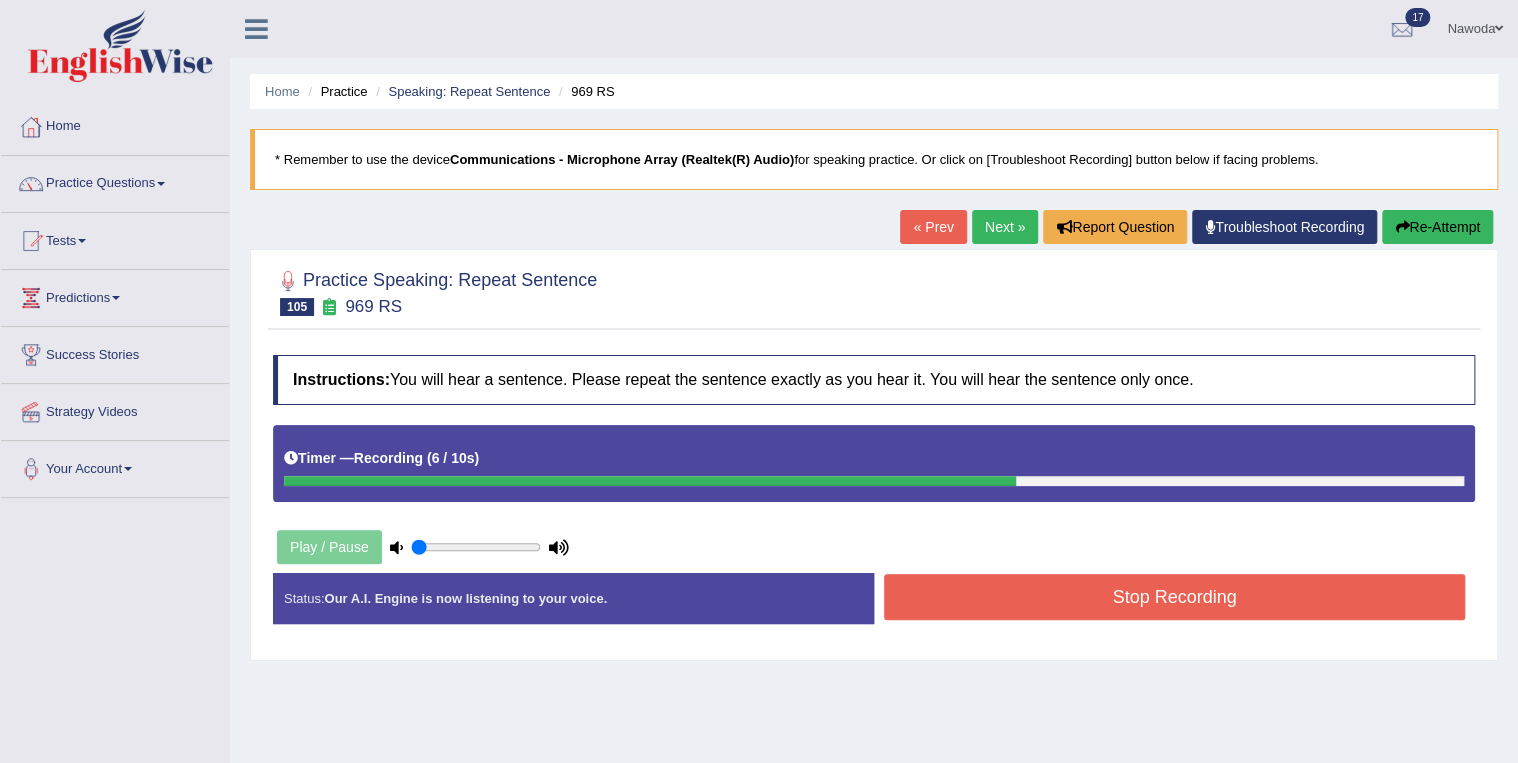 click on "Stop Recording" at bounding box center [1174, 597] 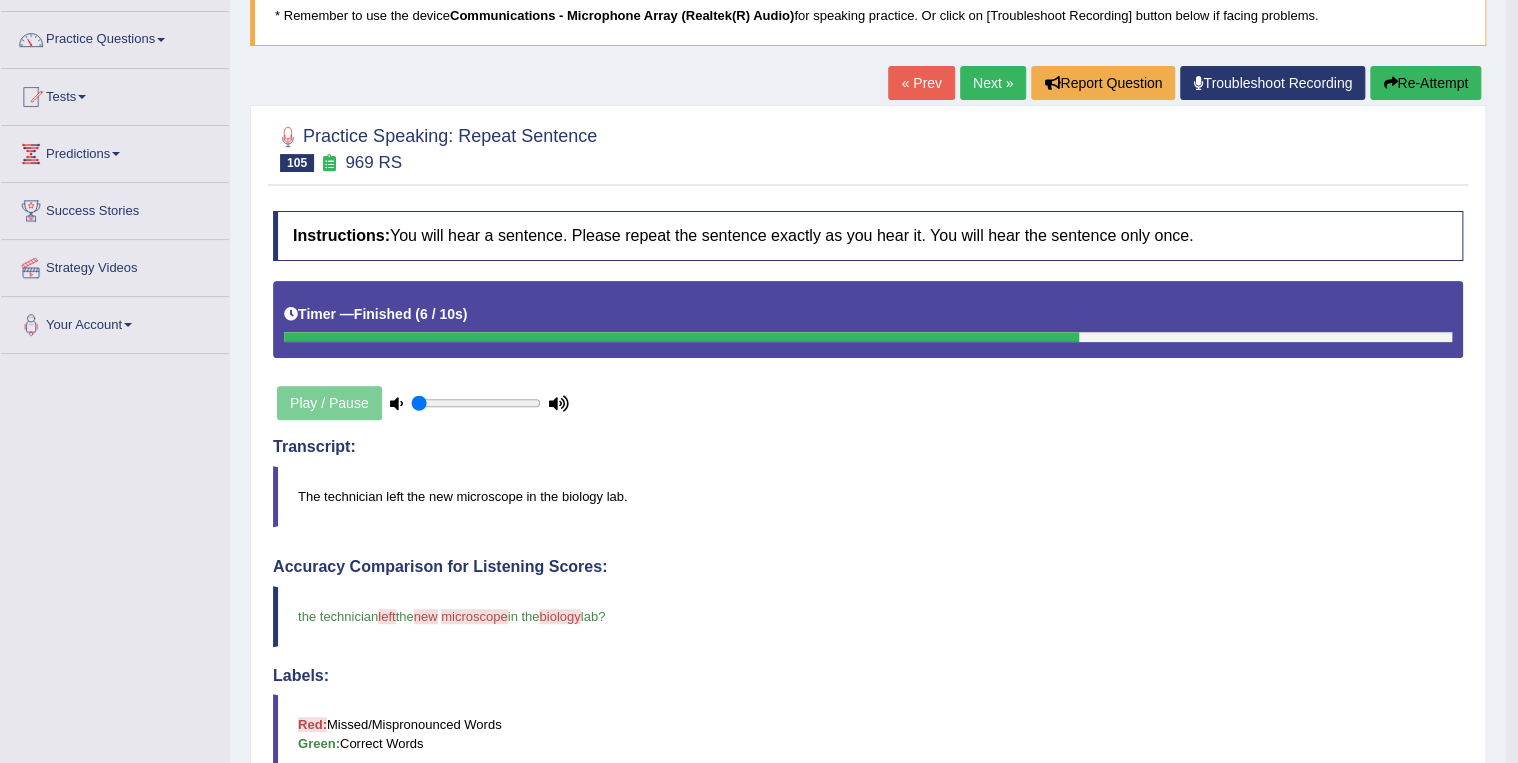 scroll, scrollTop: 0, scrollLeft: 0, axis: both 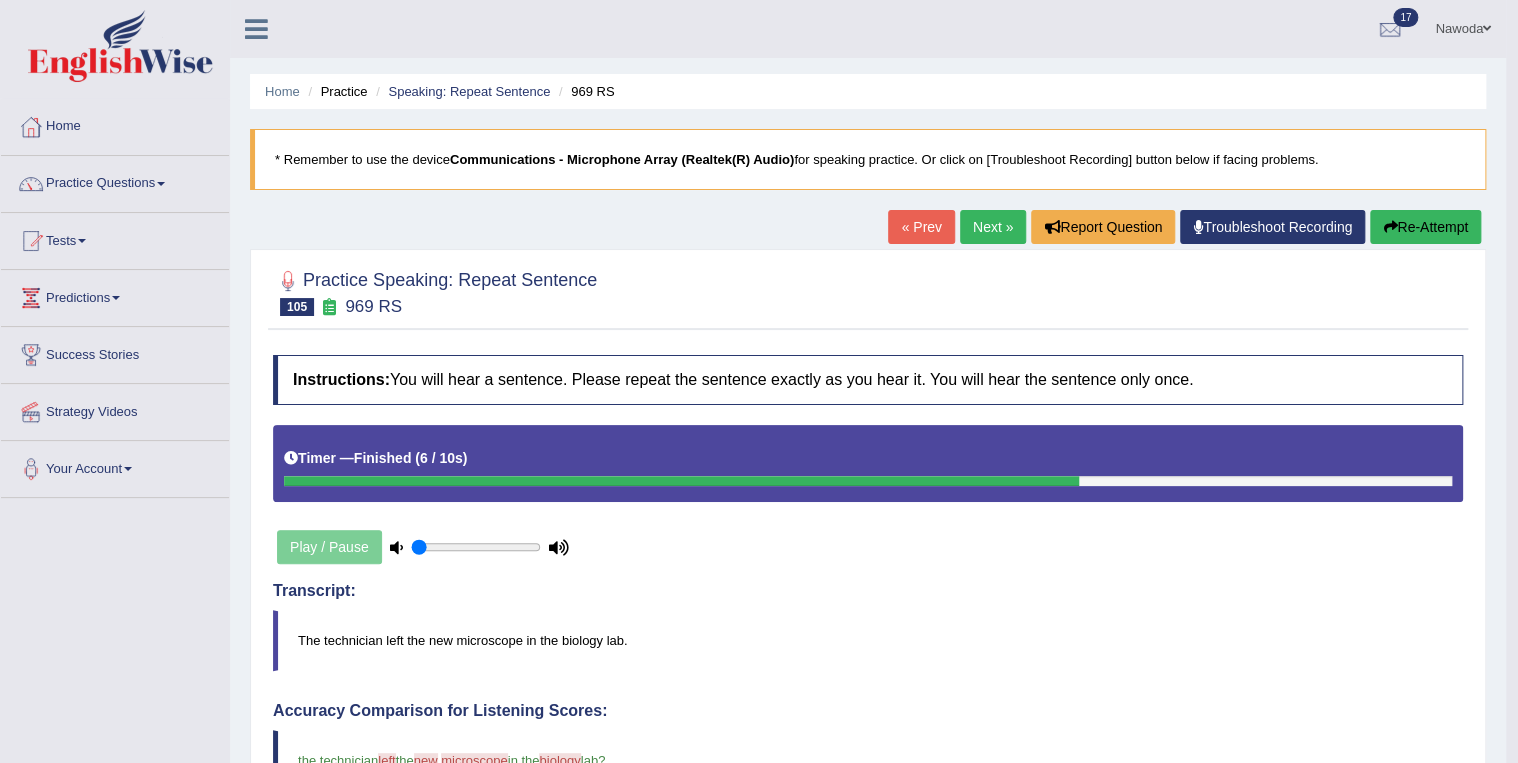 click on "Re-Attempt" at bounding box center [1425, 227] 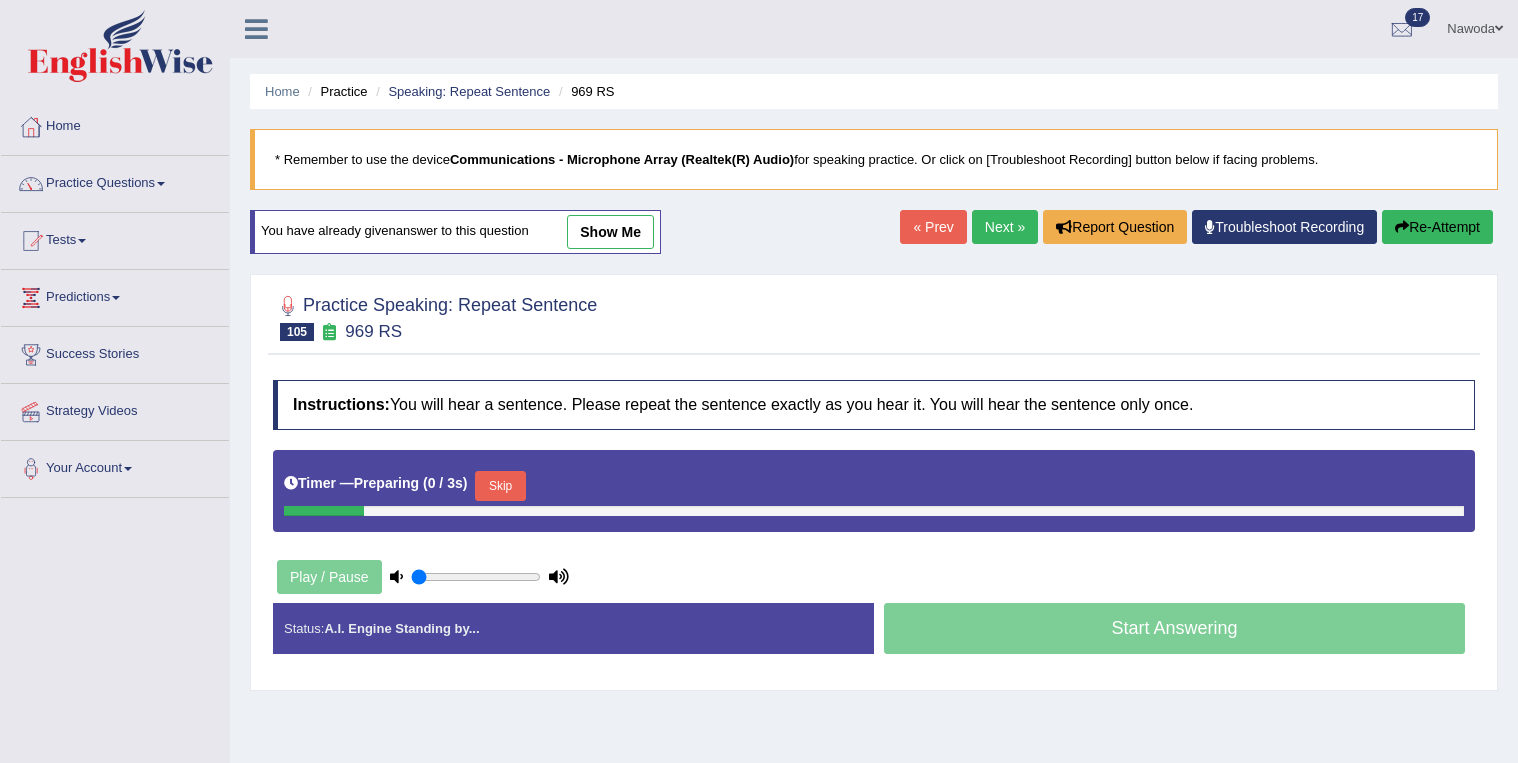 scroll, scrollTop: 0, scrollLeft: 0, axis: both 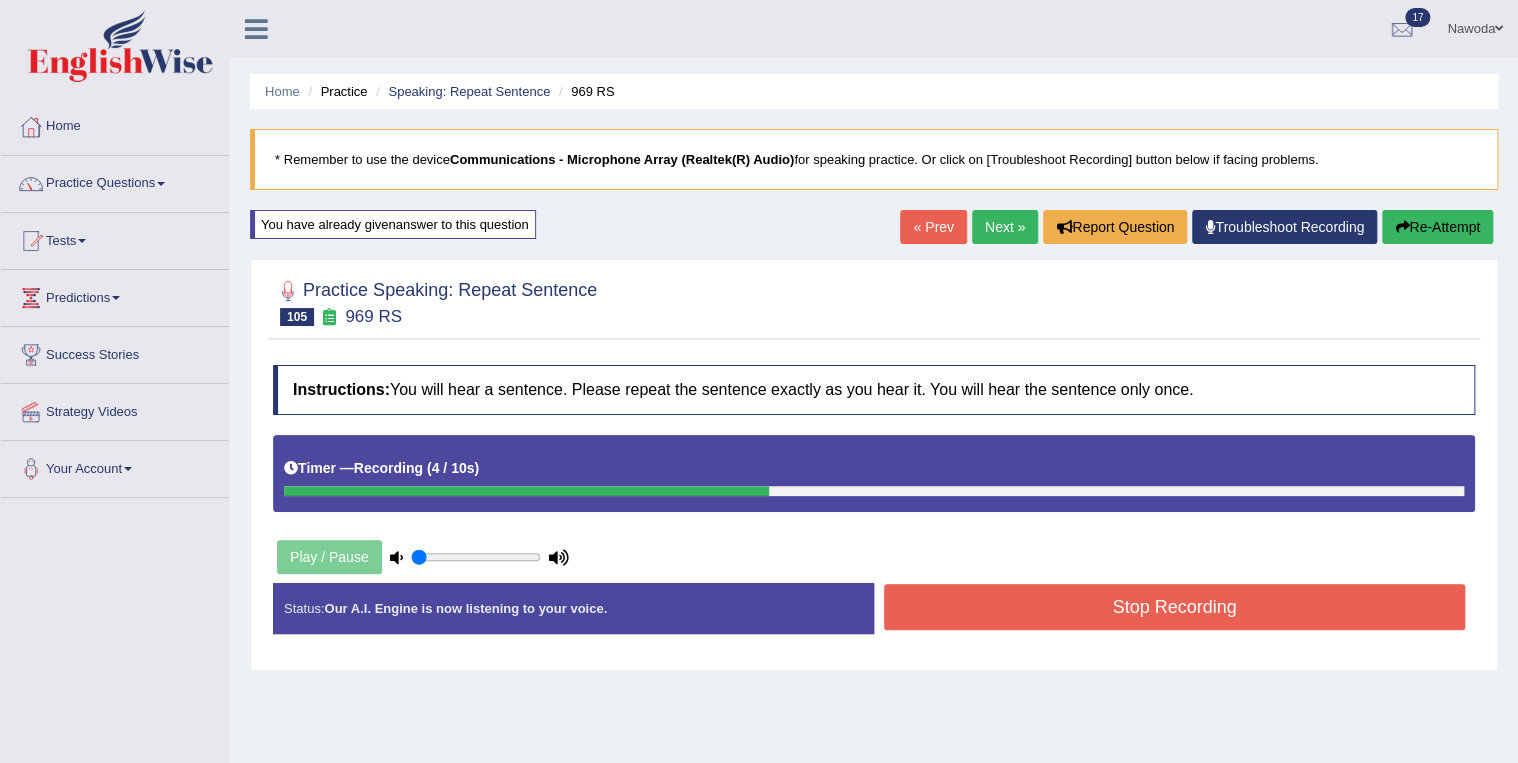 click on "Stop Recording" at bounding box center [1174, 607] 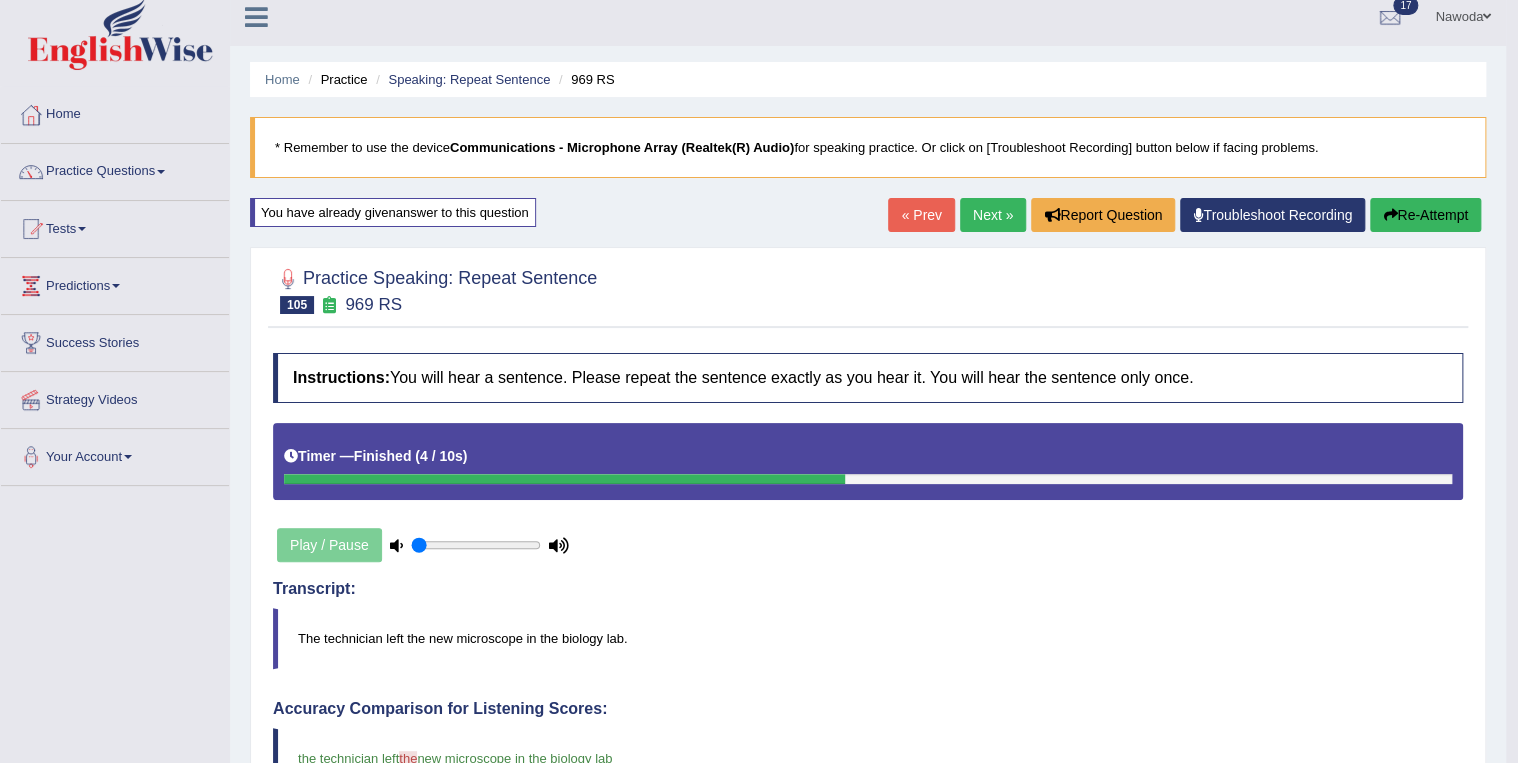 scroll, scrollTop: 0, scrollLeft: 0, axis: both 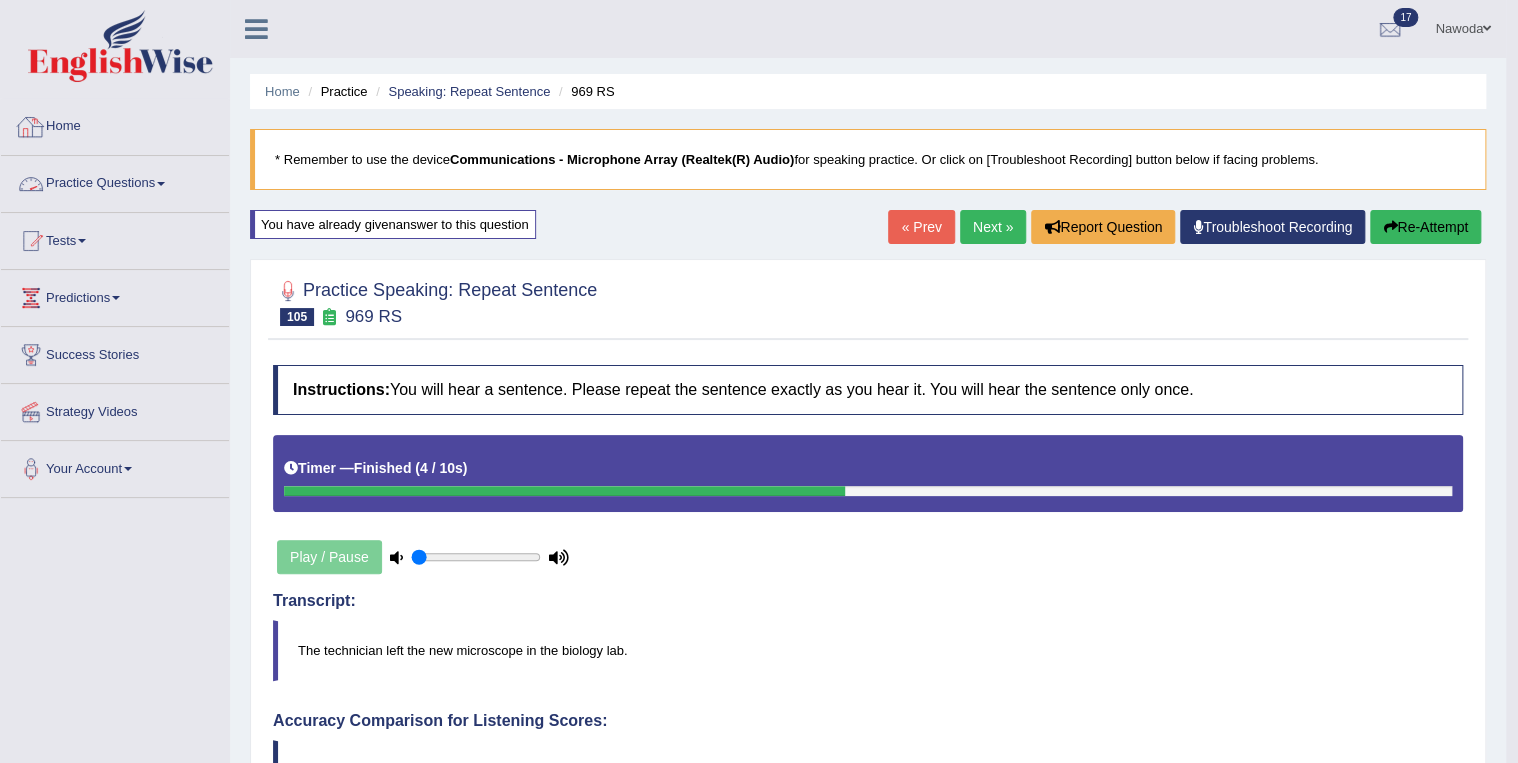 click on "Practice Questions" at bounding box center (115, 181) 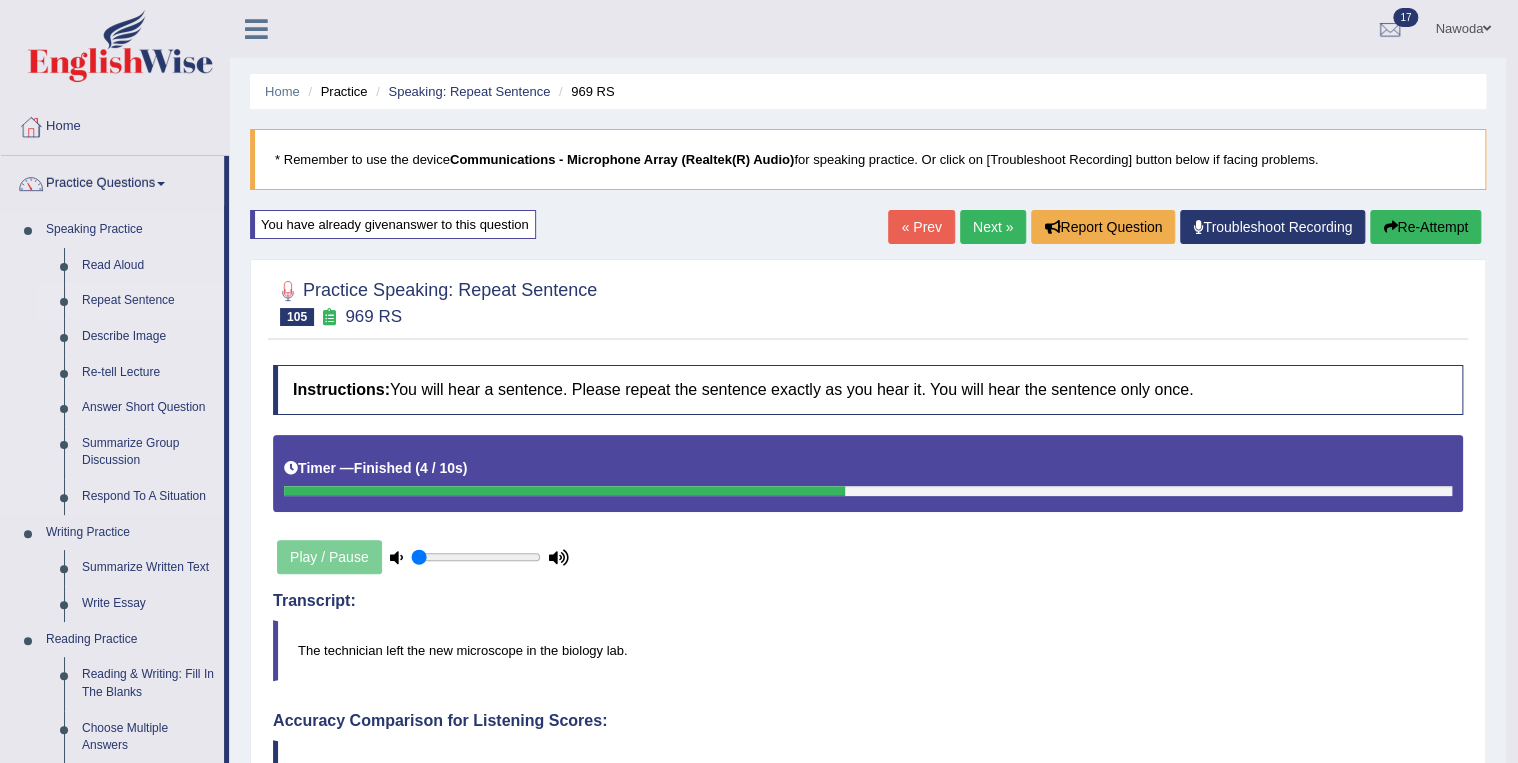 click on "Repeat Sentence" at bounding box center [148, 301] 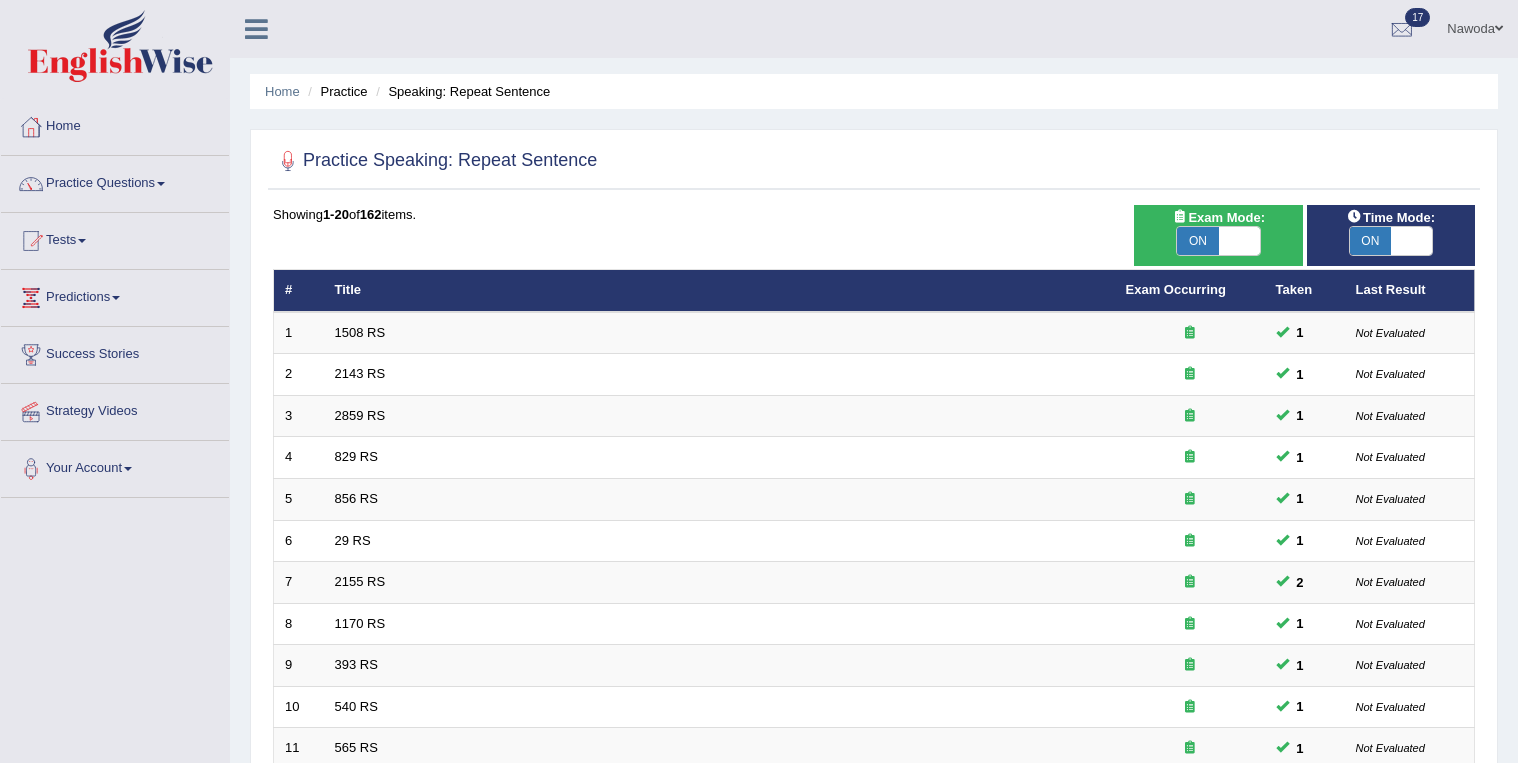 scroll, scrollTop: 480, scrollLeft: 0, axis: vertical 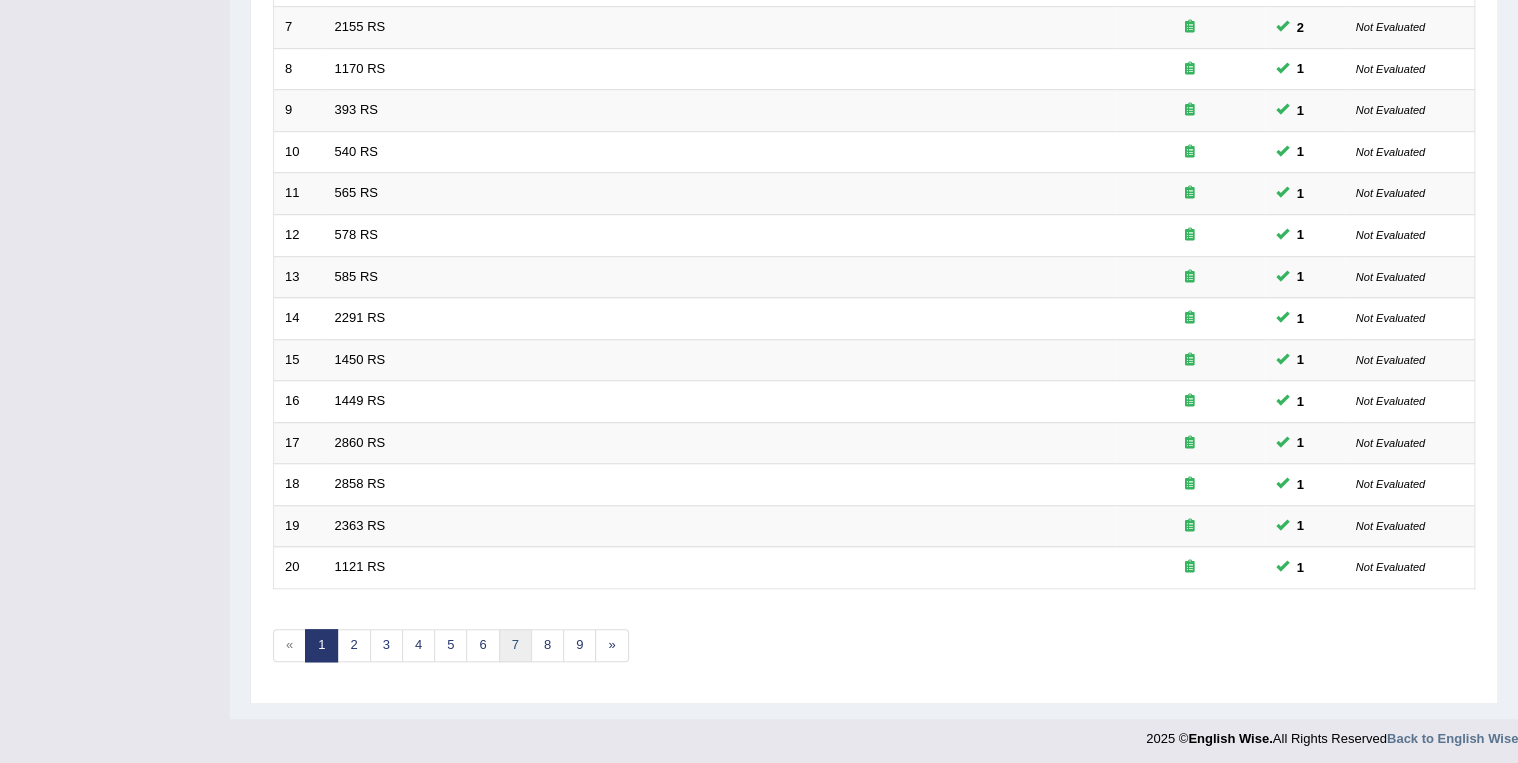 click on "7" at bounding box center (515, 645) 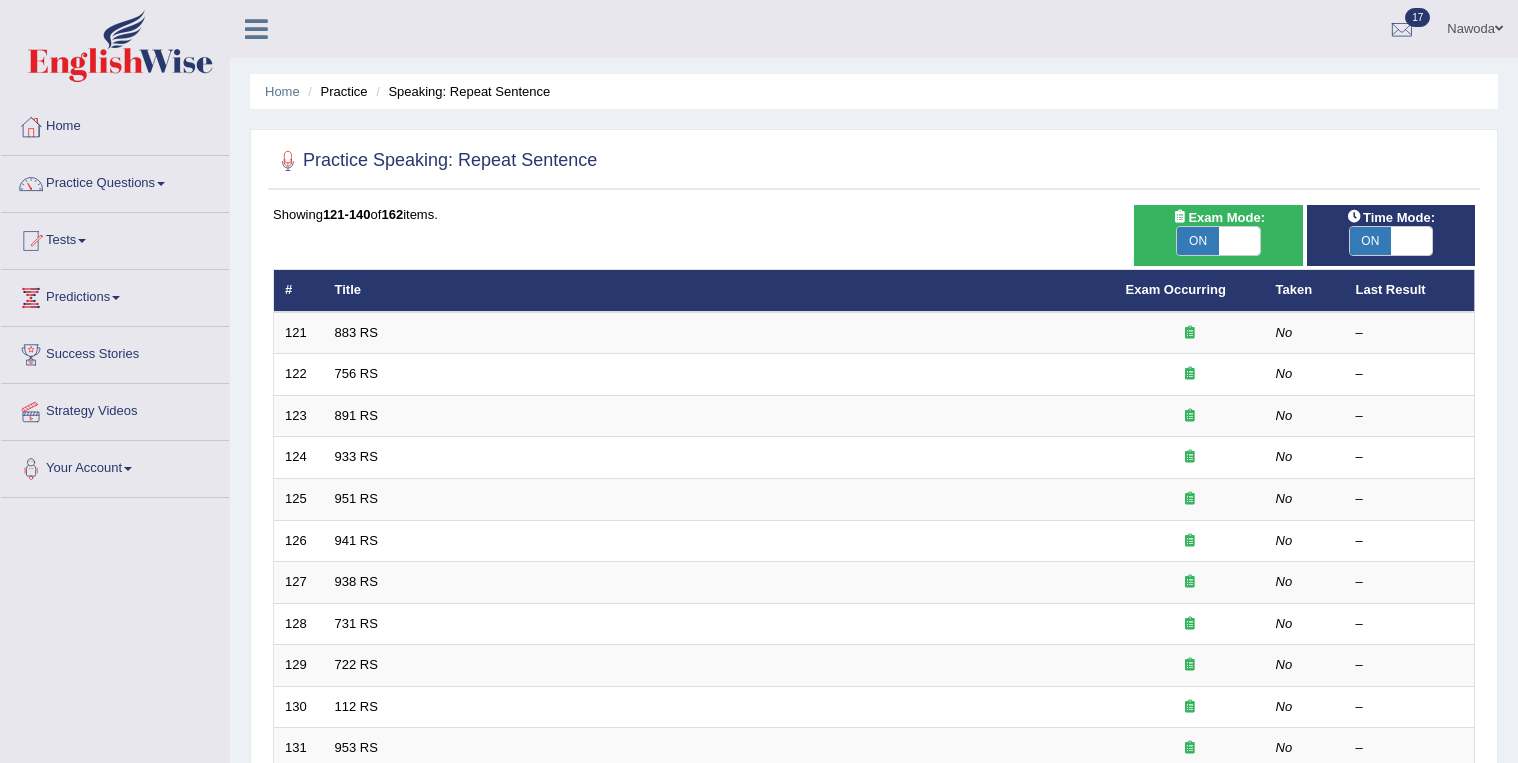 scroll, scrollTop: 0, scrollLeft: 0, axis: both 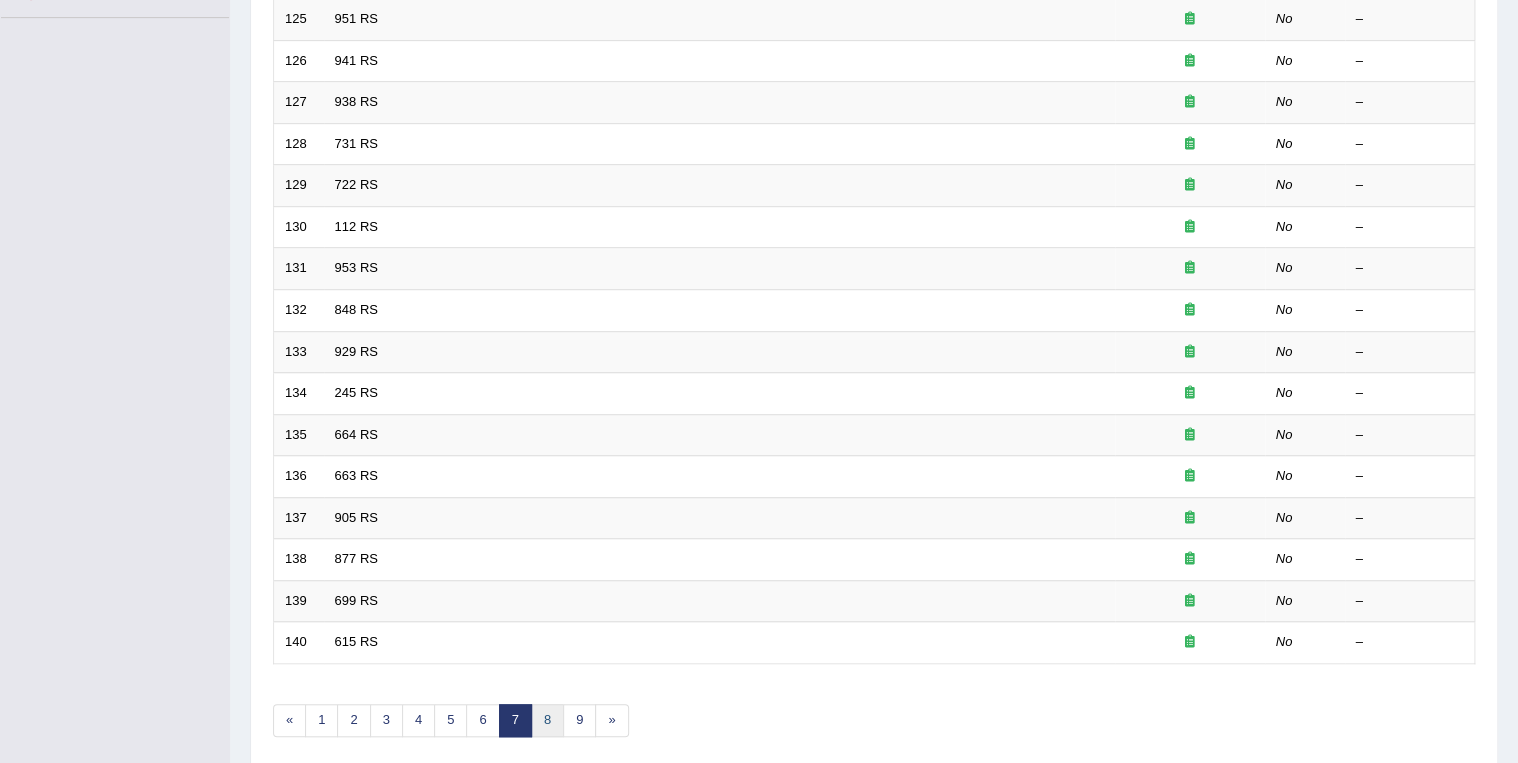 click on "8" at bounding box center [547, 720] 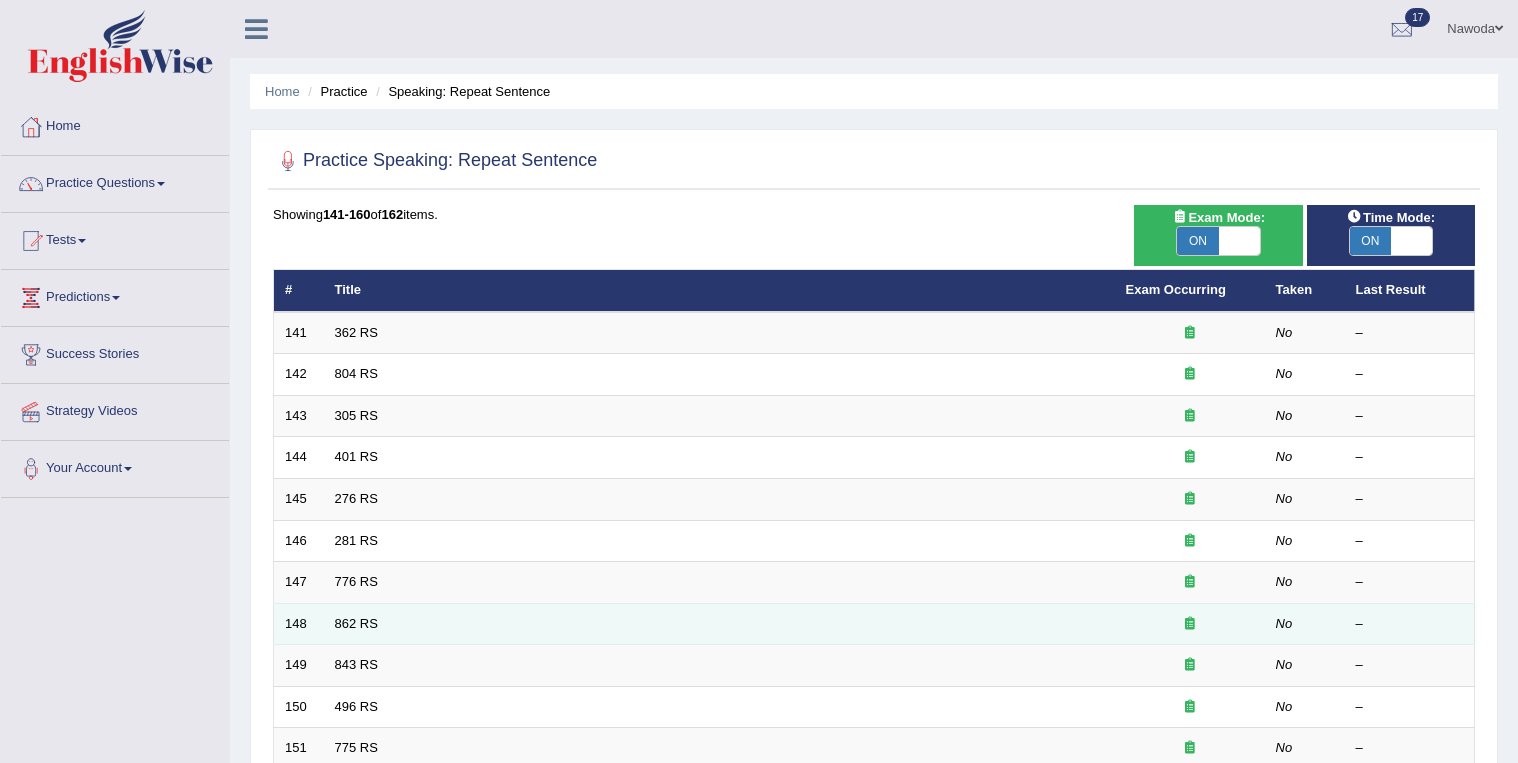 scroll, scrollTop: 87, scrollLeft: 0, axis: vertical 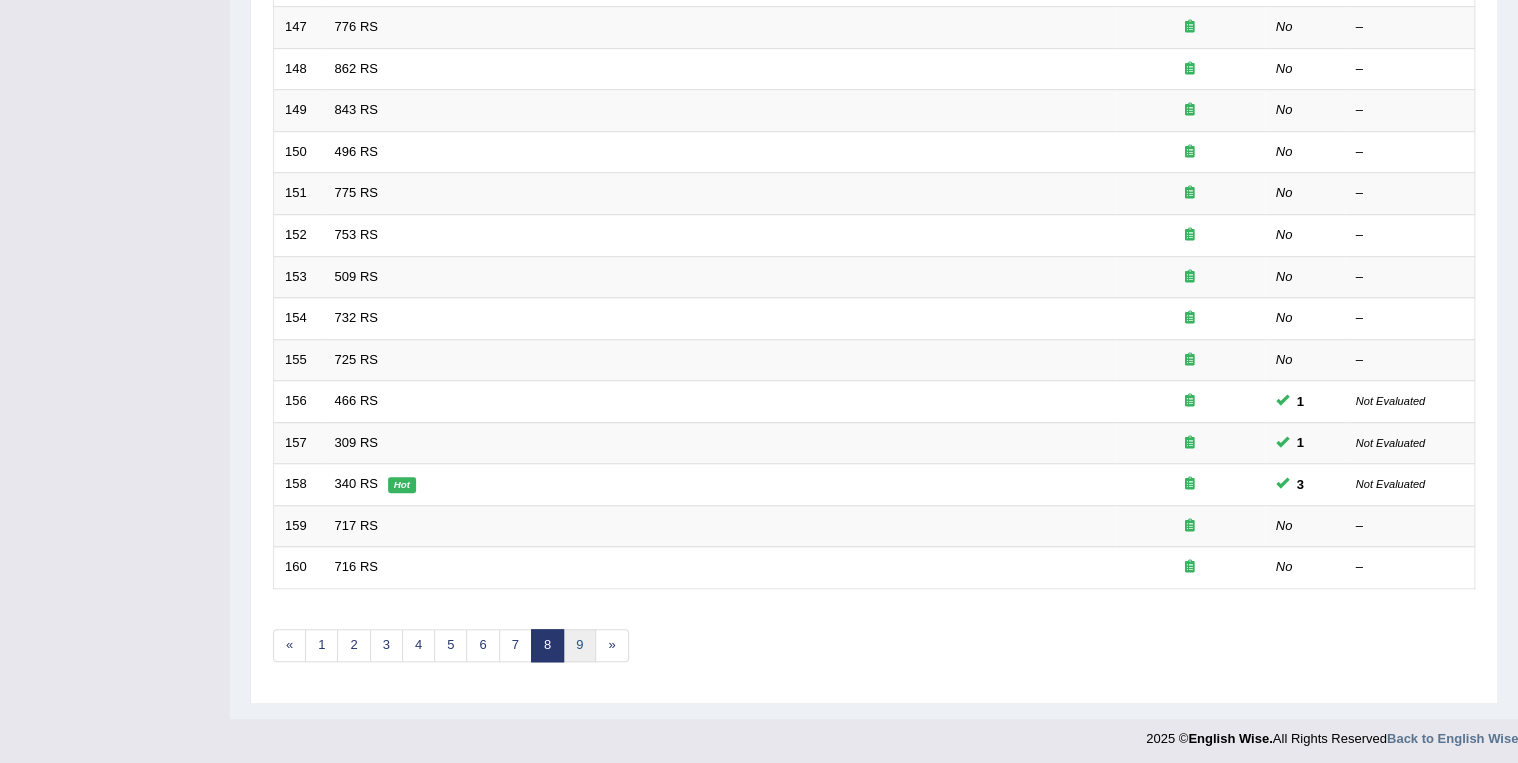click on "9" at bounding box center (579, 645) 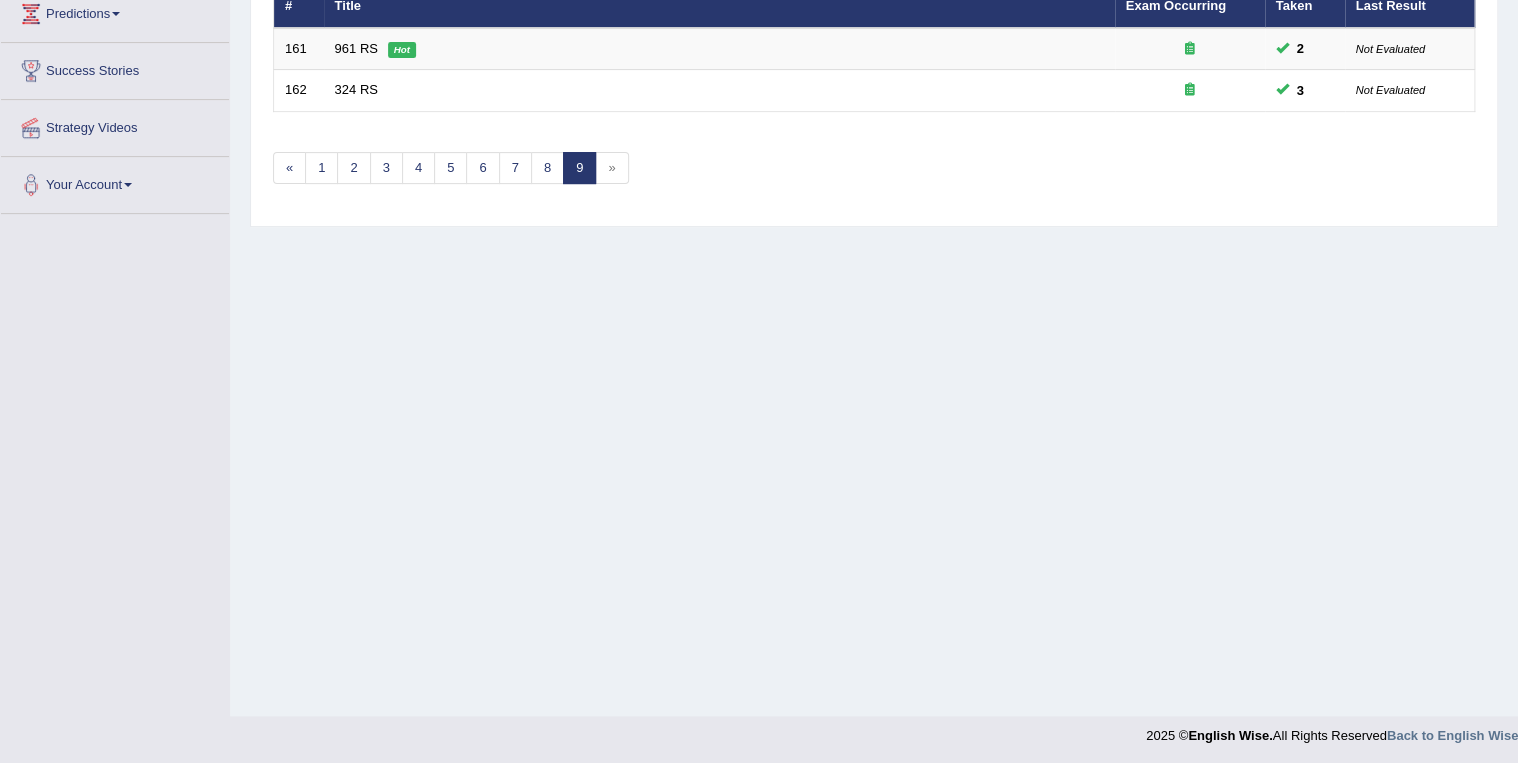 scroll, scrollTop: 0, scrollLeft: 0, axis: both 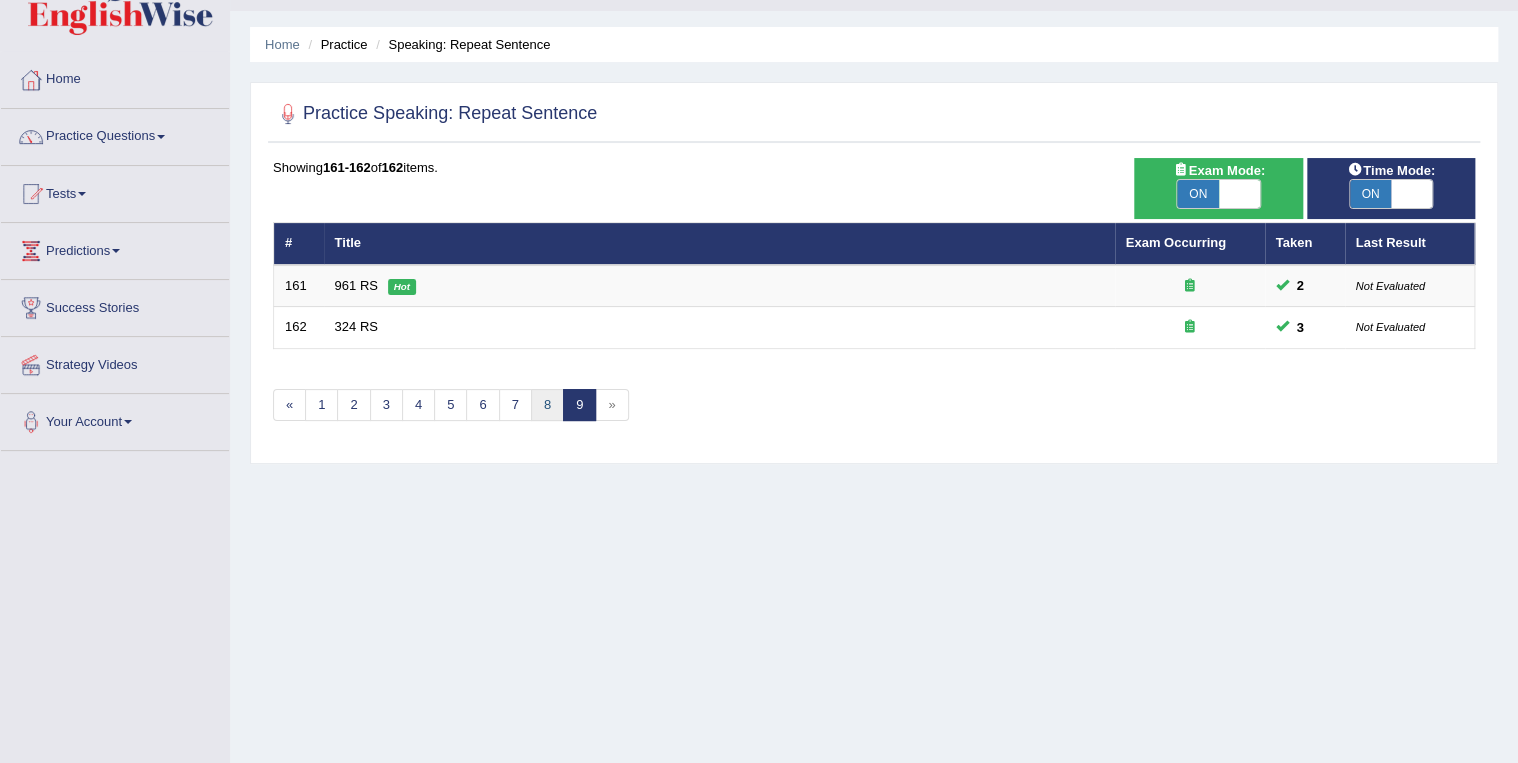 click on "8" at bounding box center [547, 405] 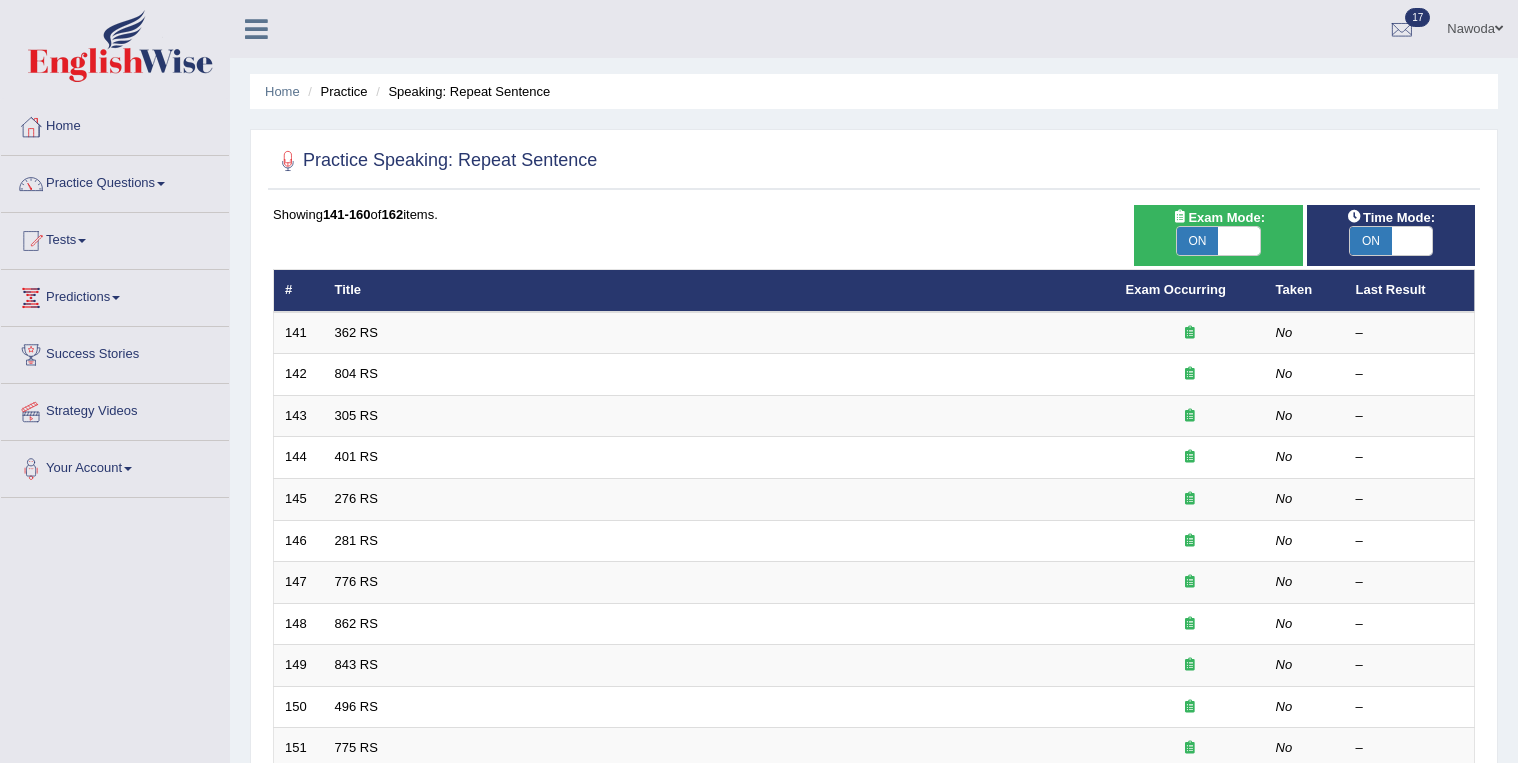 scroll, scrollTop: 0, scrollLeft: 0, axis: both 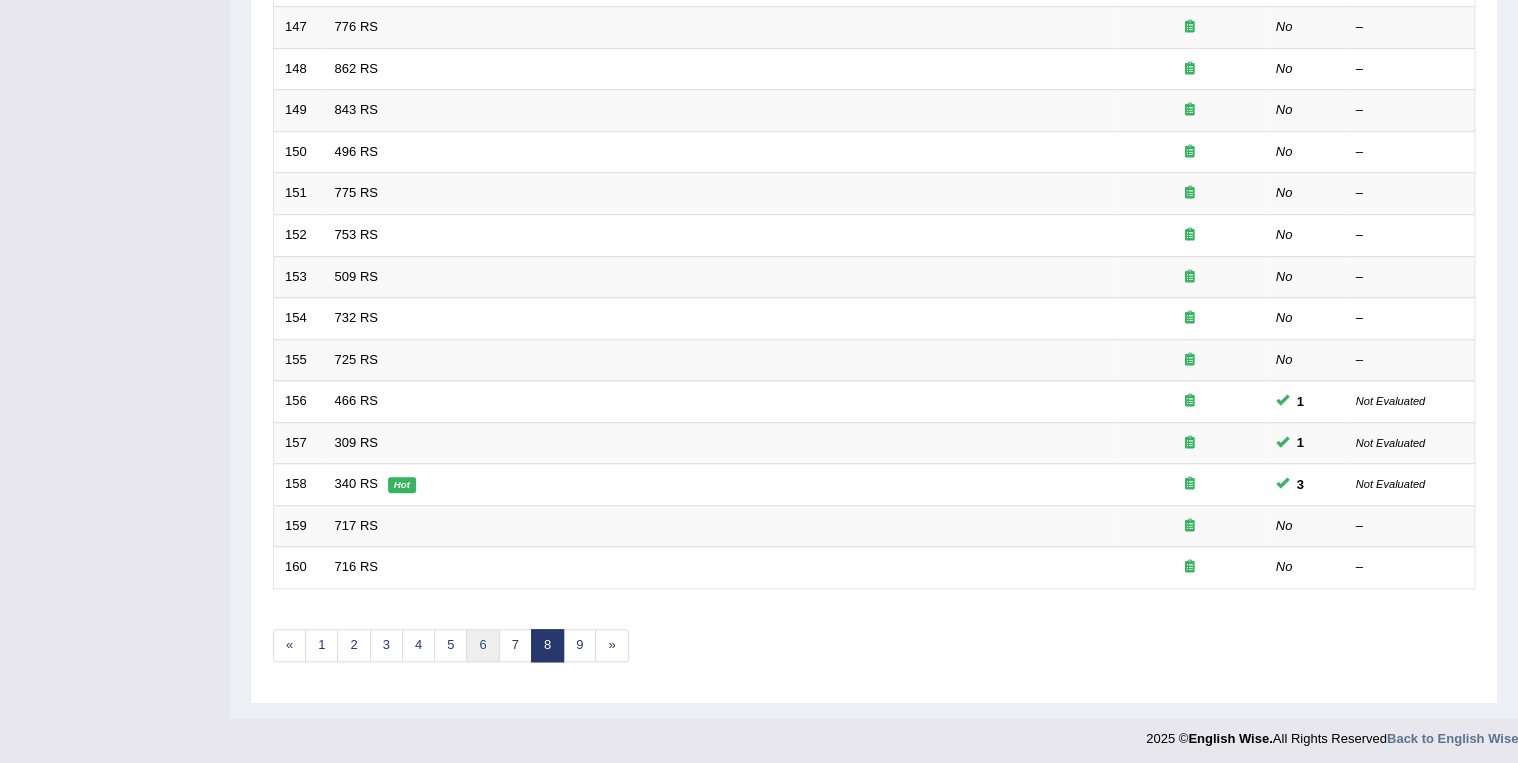 click on "6" at bounding box center (482, 645) 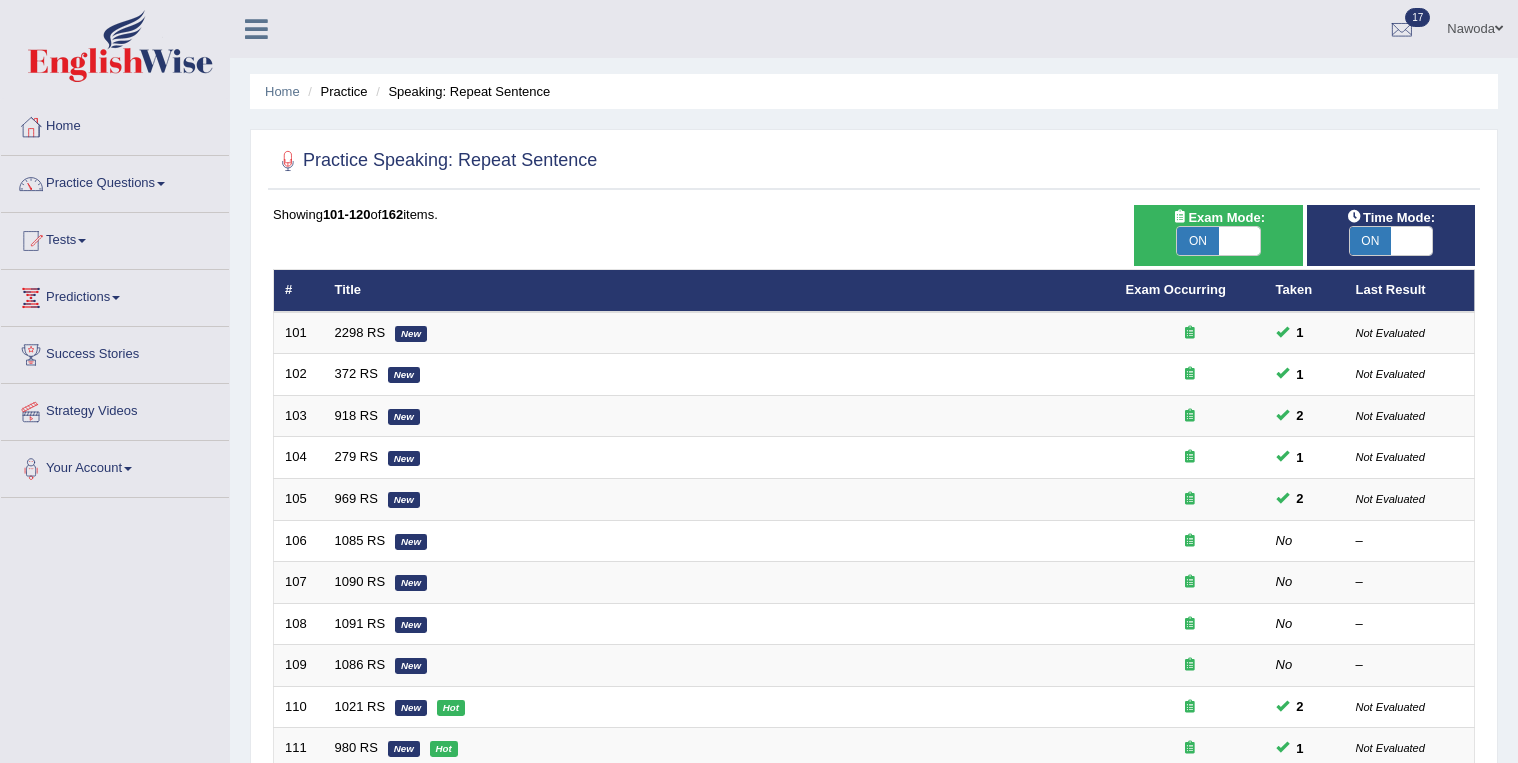 scroll, scrollTop: 0, scrollLeft: 0, axis: both 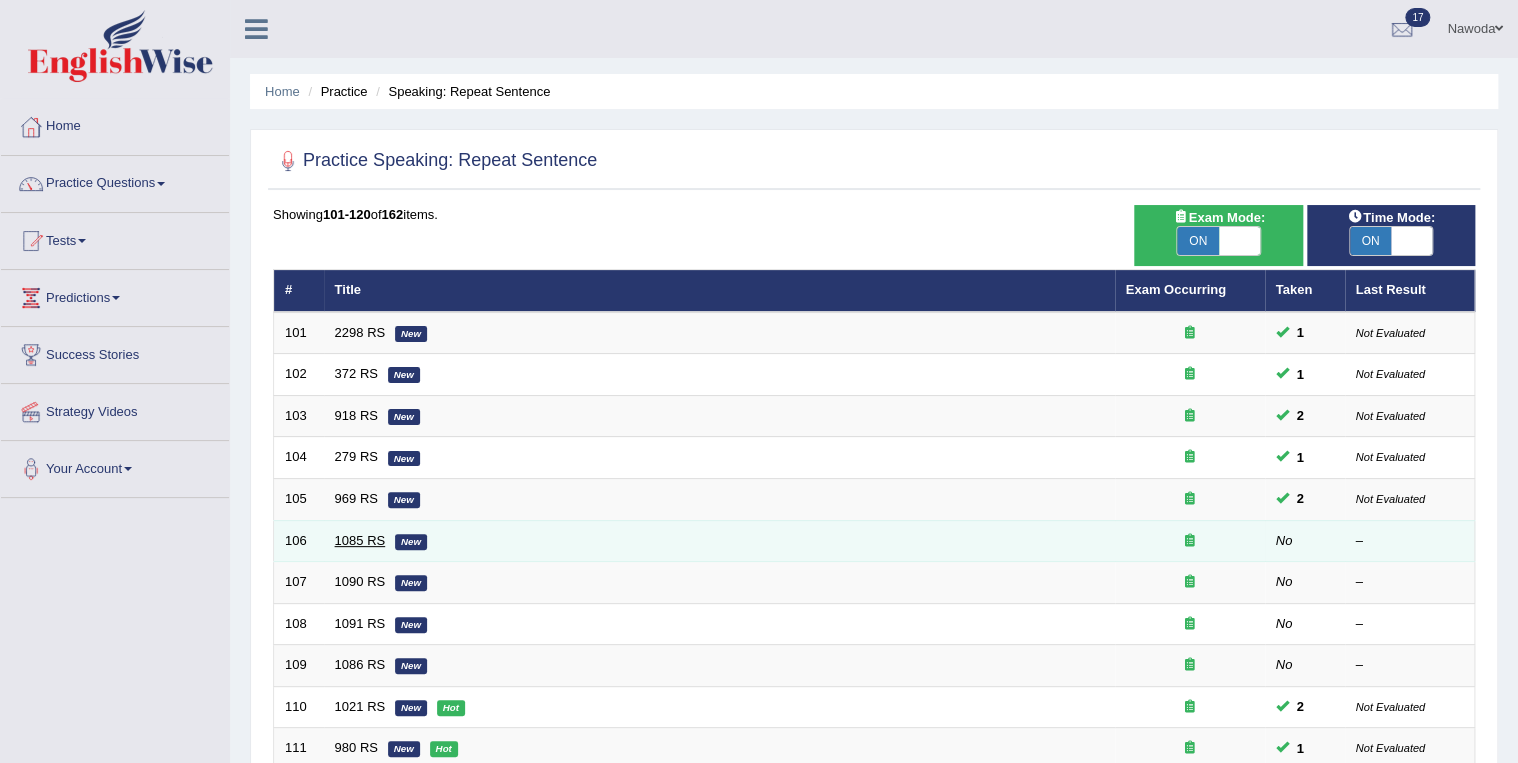 click on "1085 RS" at bounding box center [360, 540] 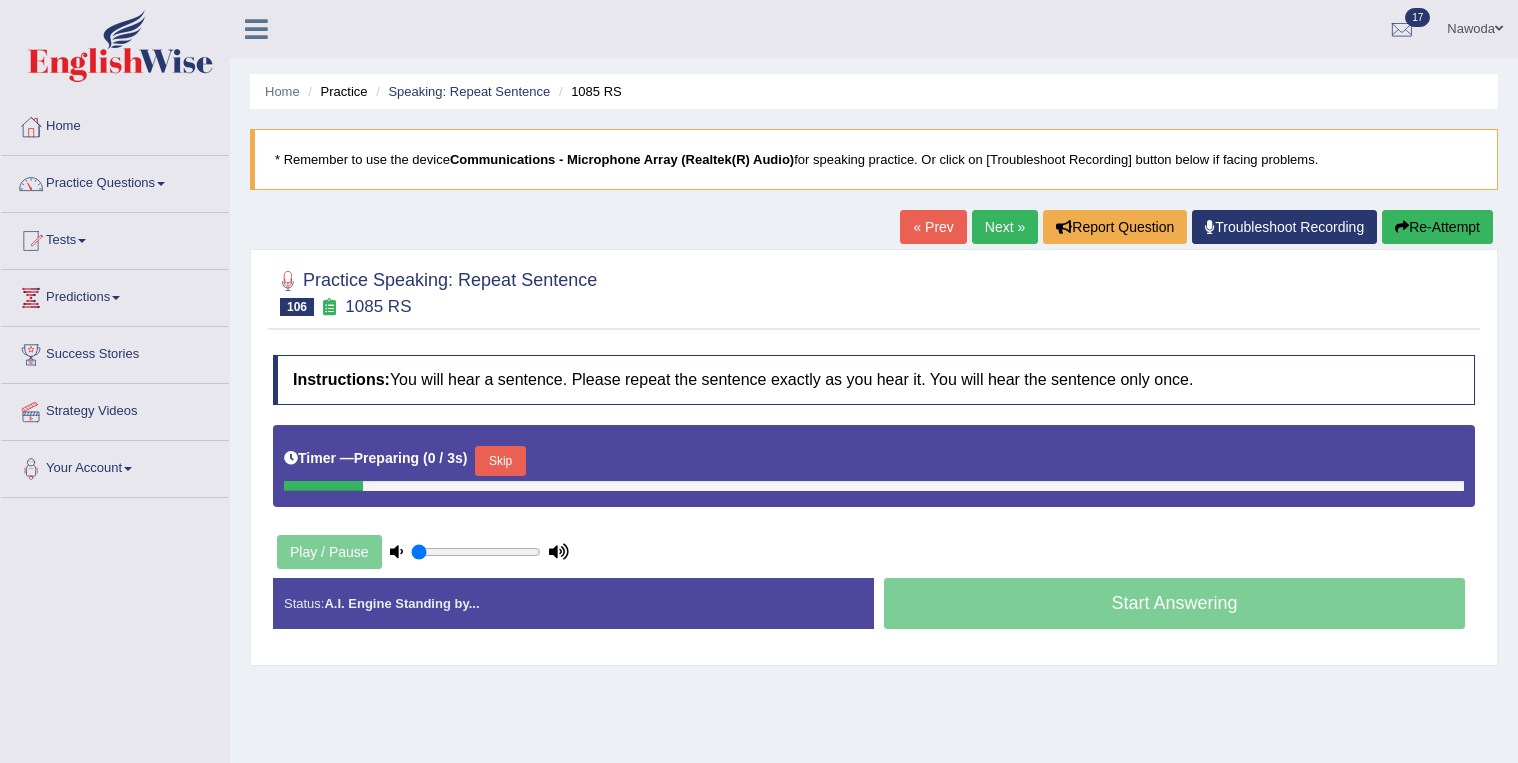 scroll, scrollTop: 0, scrollLeft: 0, axis: both 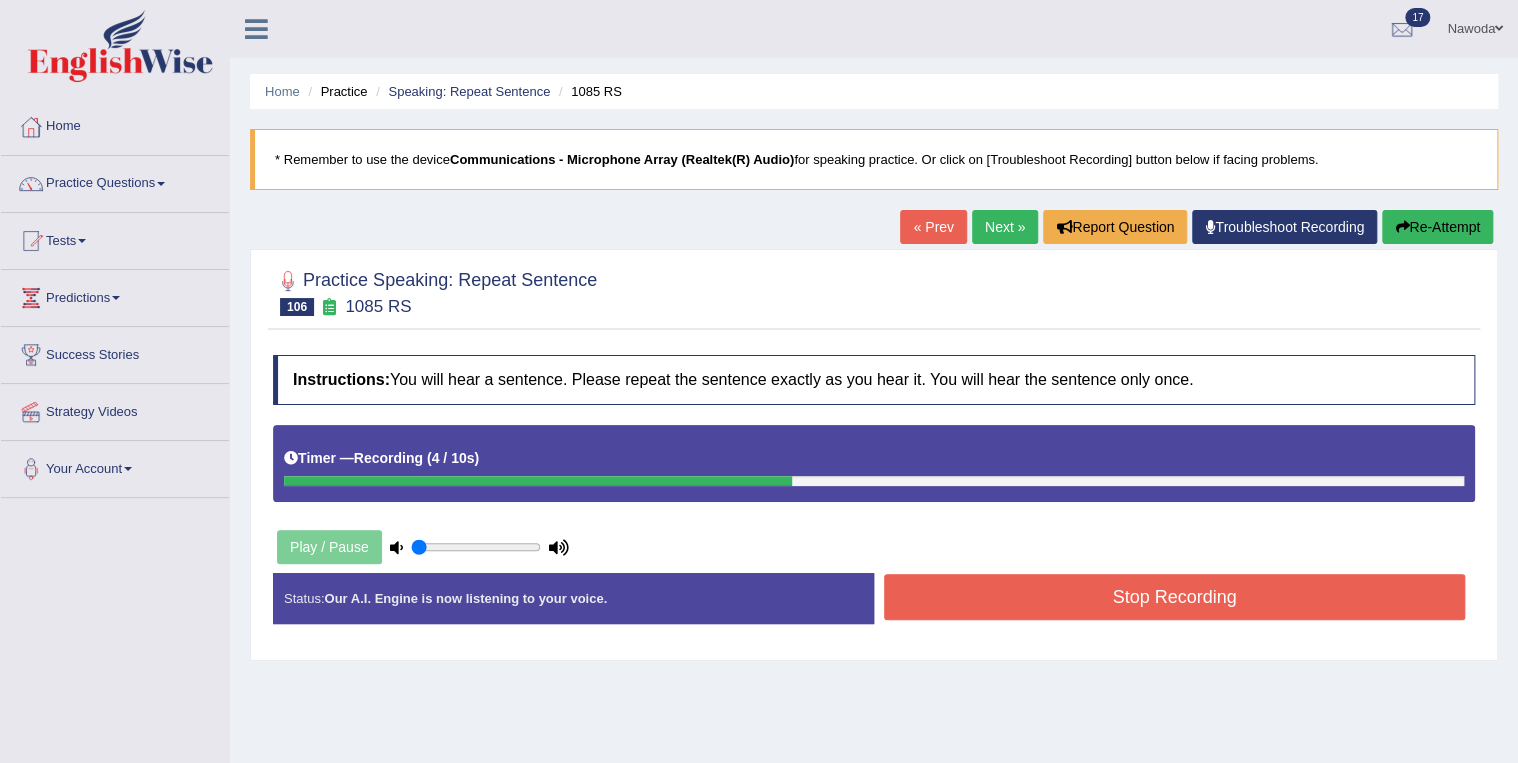 click on "Stop Recording" at bounding box center (1174, 597) 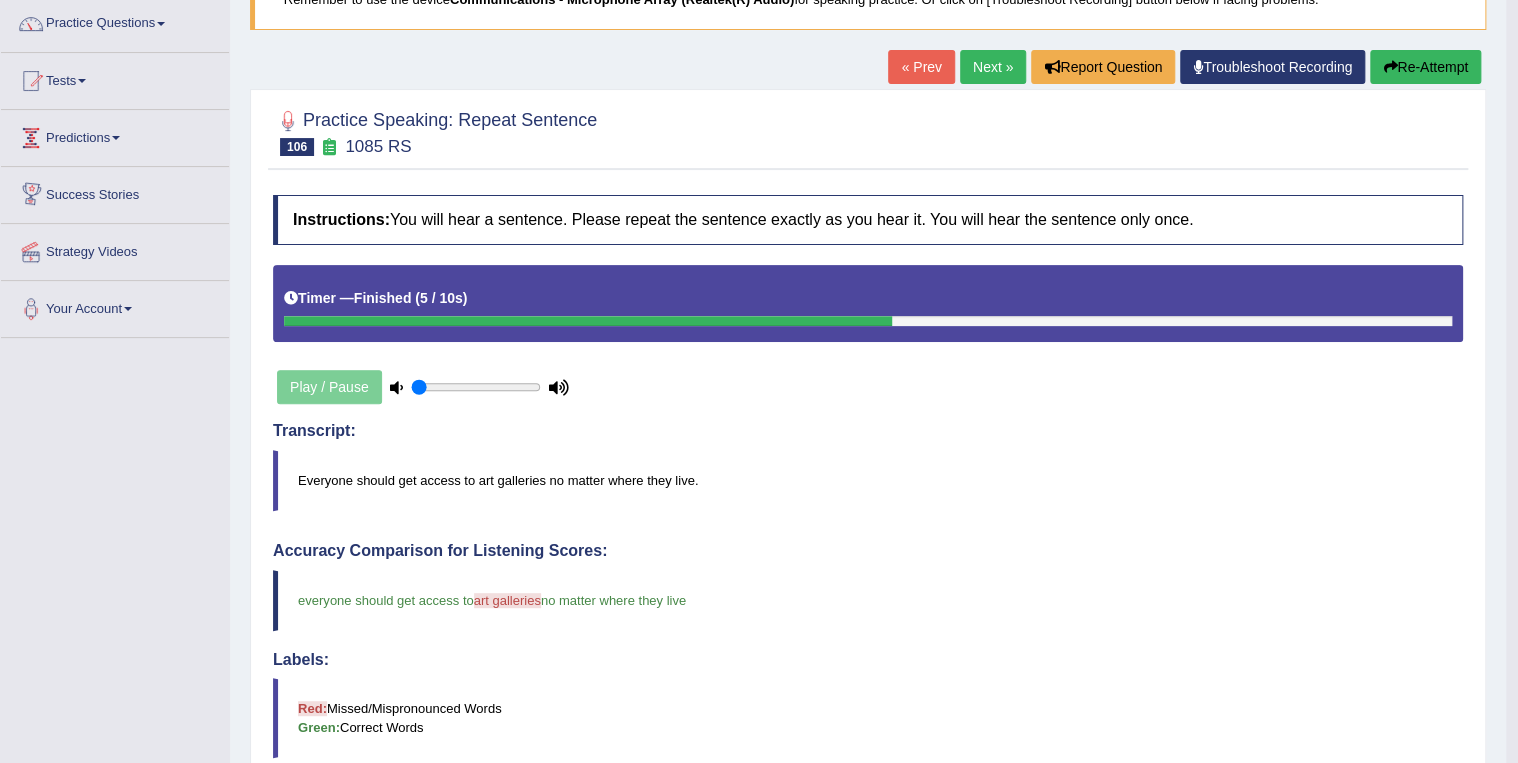 scroll, scrollTop: 0, scrollLeft: 0, axis: both 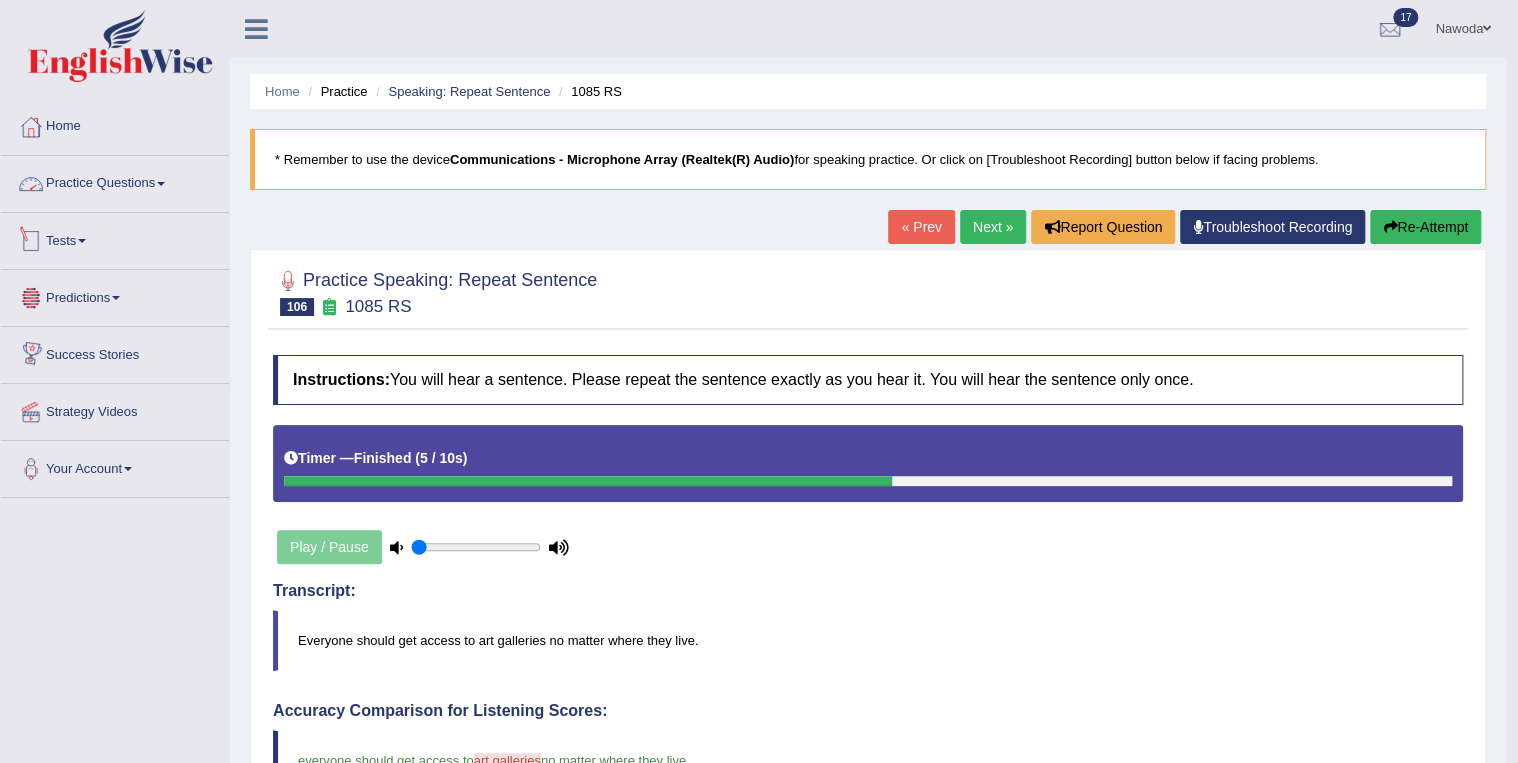 click on "Practice Questions" at bounding box center (115, 181) 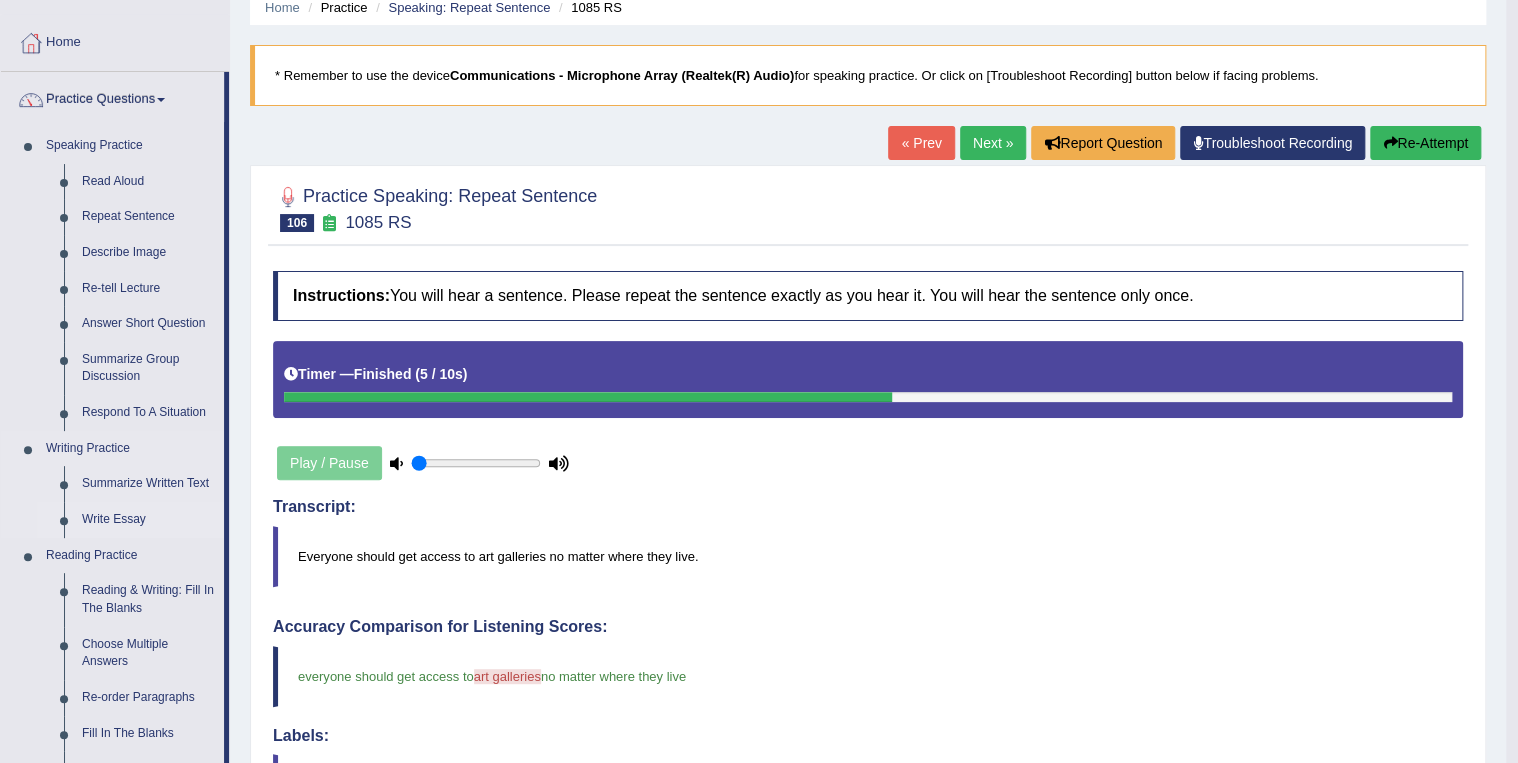 scroll, scrollTop: 80, scrollLeft: 0, axis: vertical 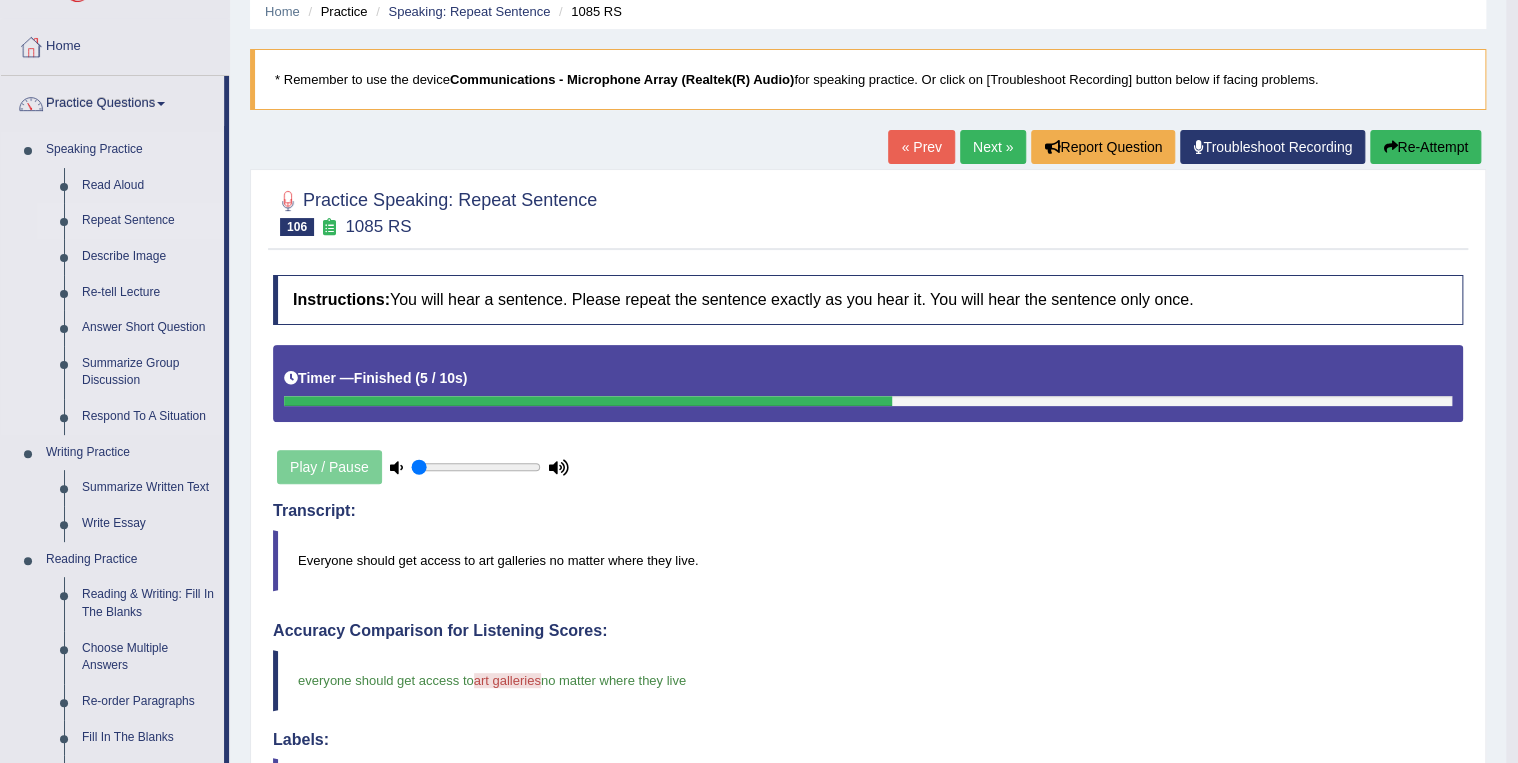 click on "Repeat Sentence" at bounding box center [148, 221] 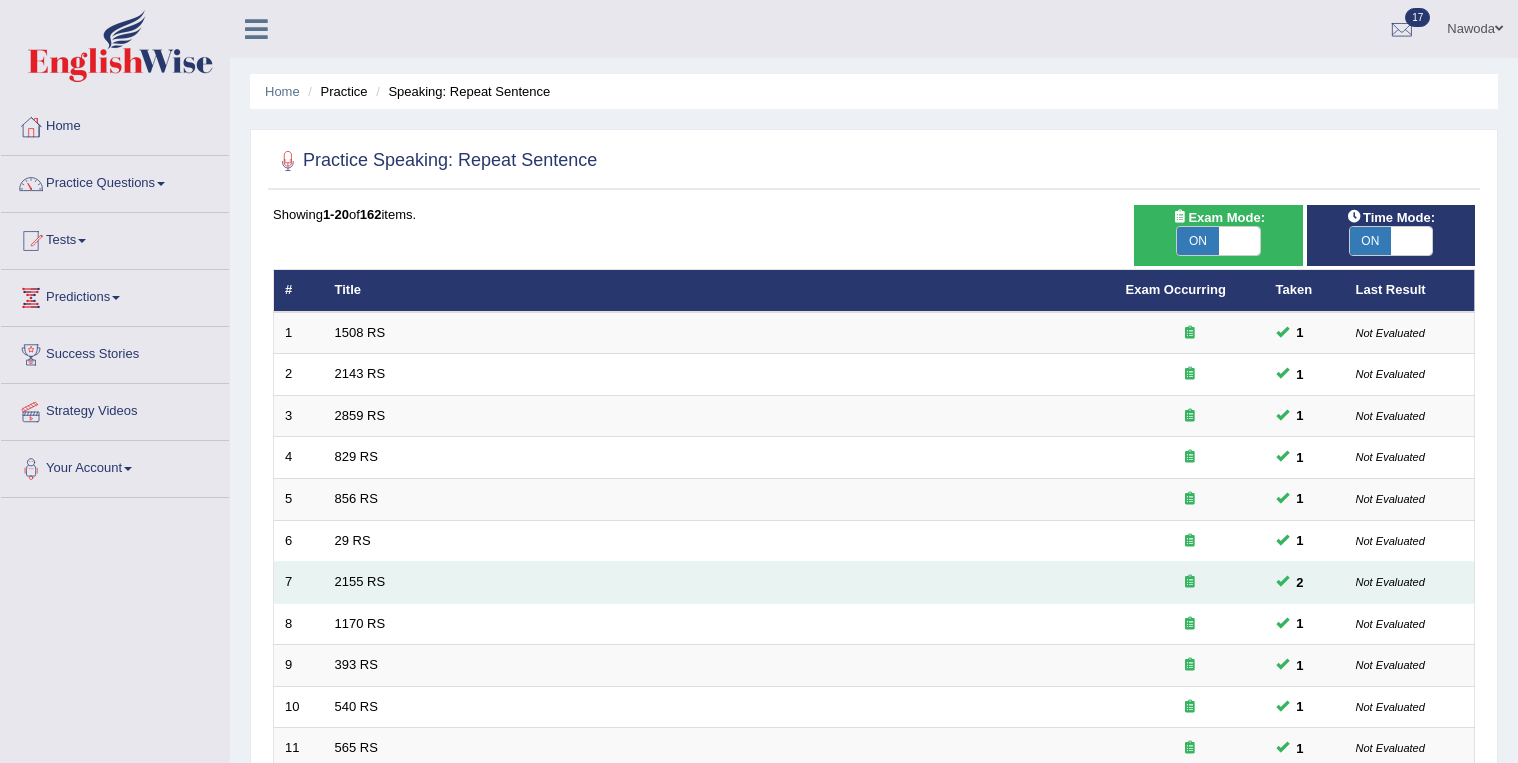 scroll, scrollTop: 83, scrollLeft: 0, axis: vertical 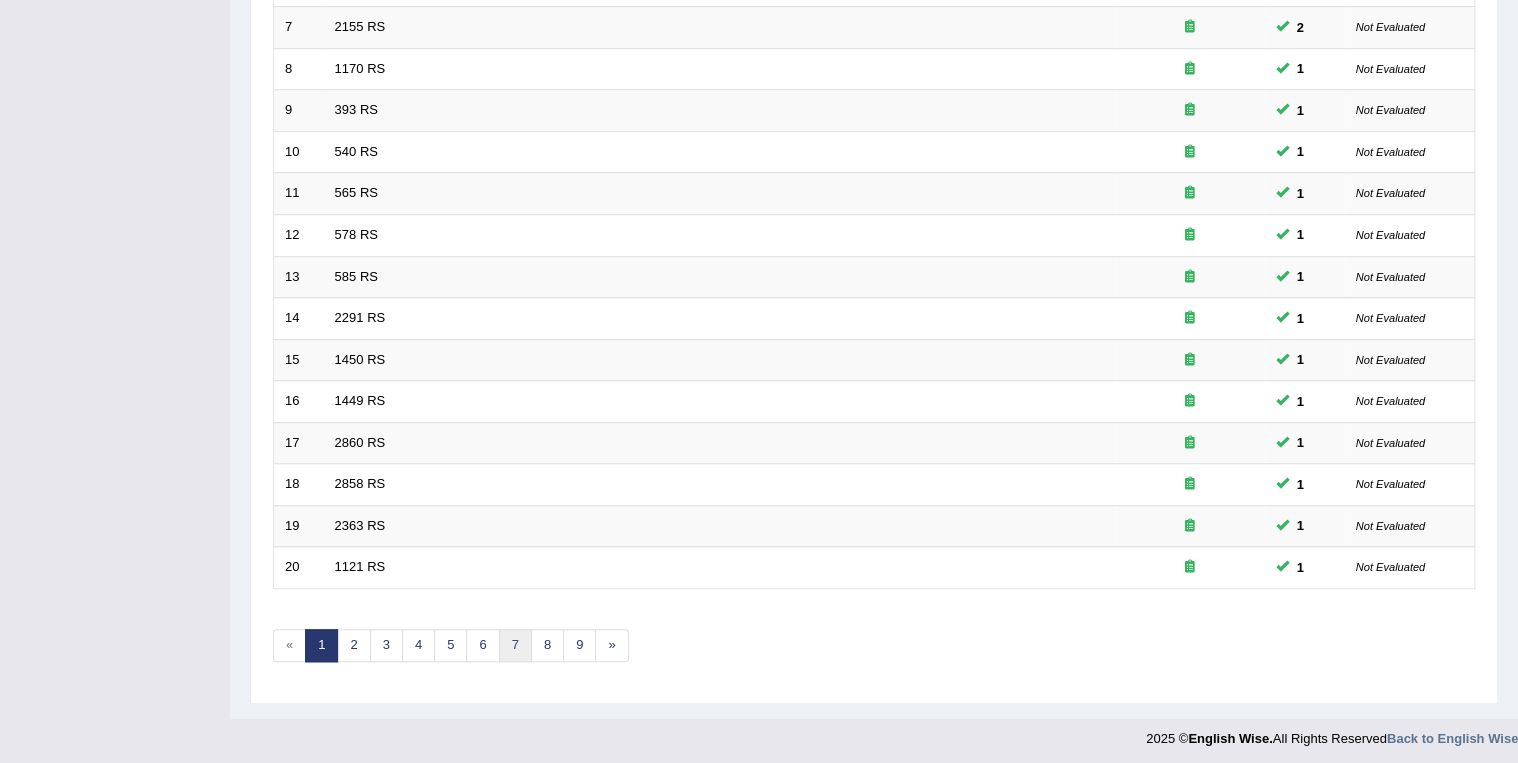 click on "7" at bounding box center (515, 645) 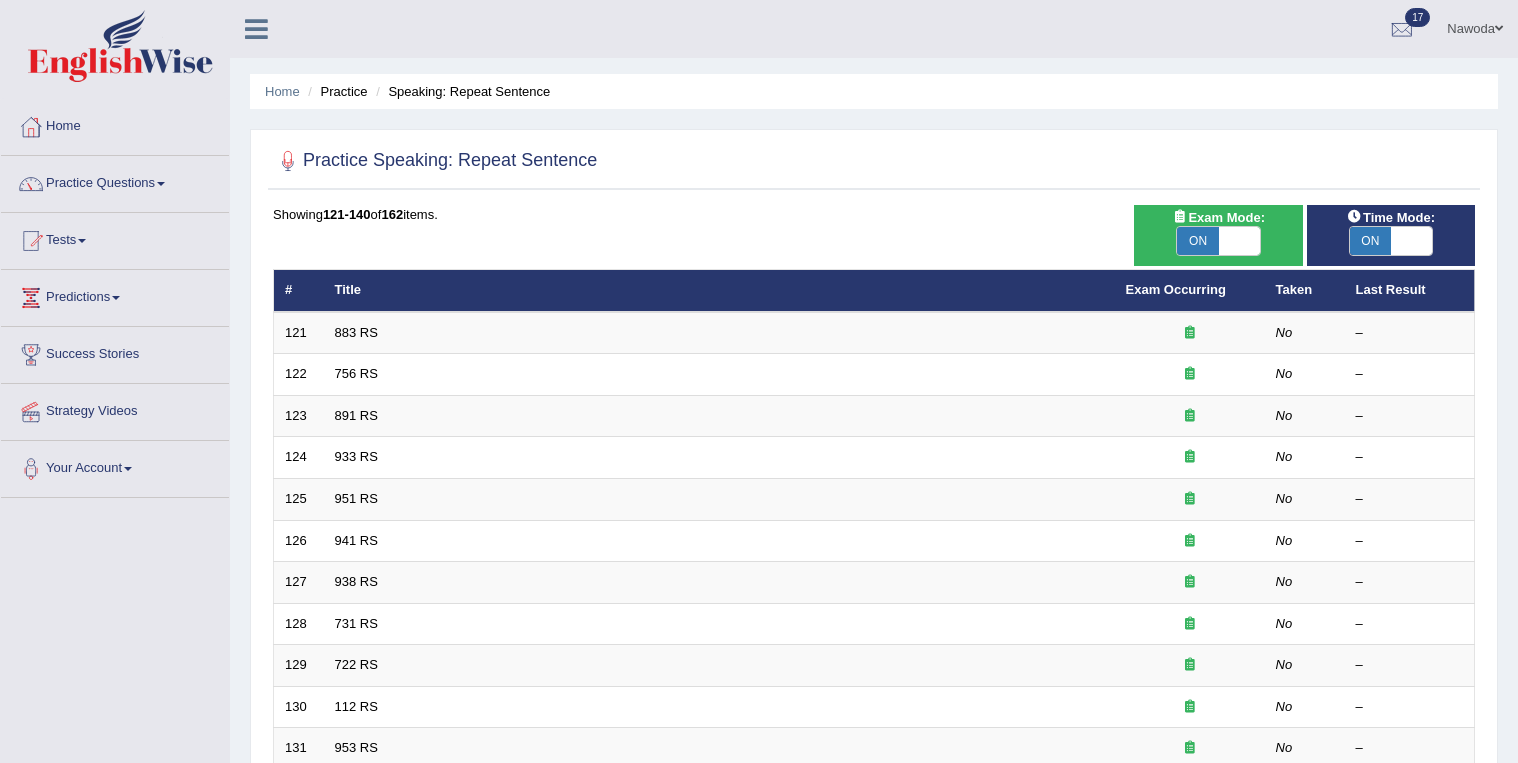 scroll, scrollTop: 187, scrollLeft: 0, axis: vertical 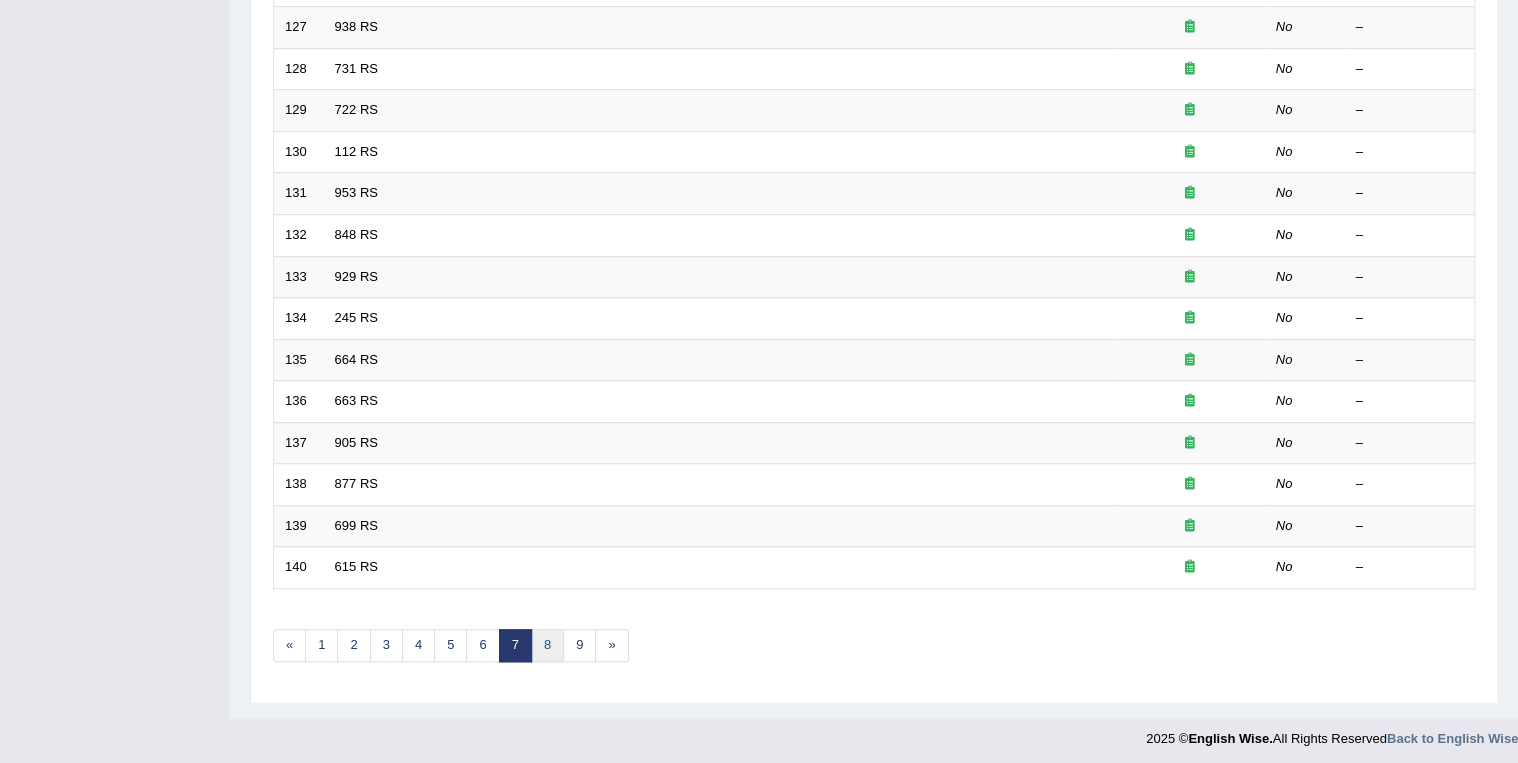 click on "8" at bounding box center (547, 645) 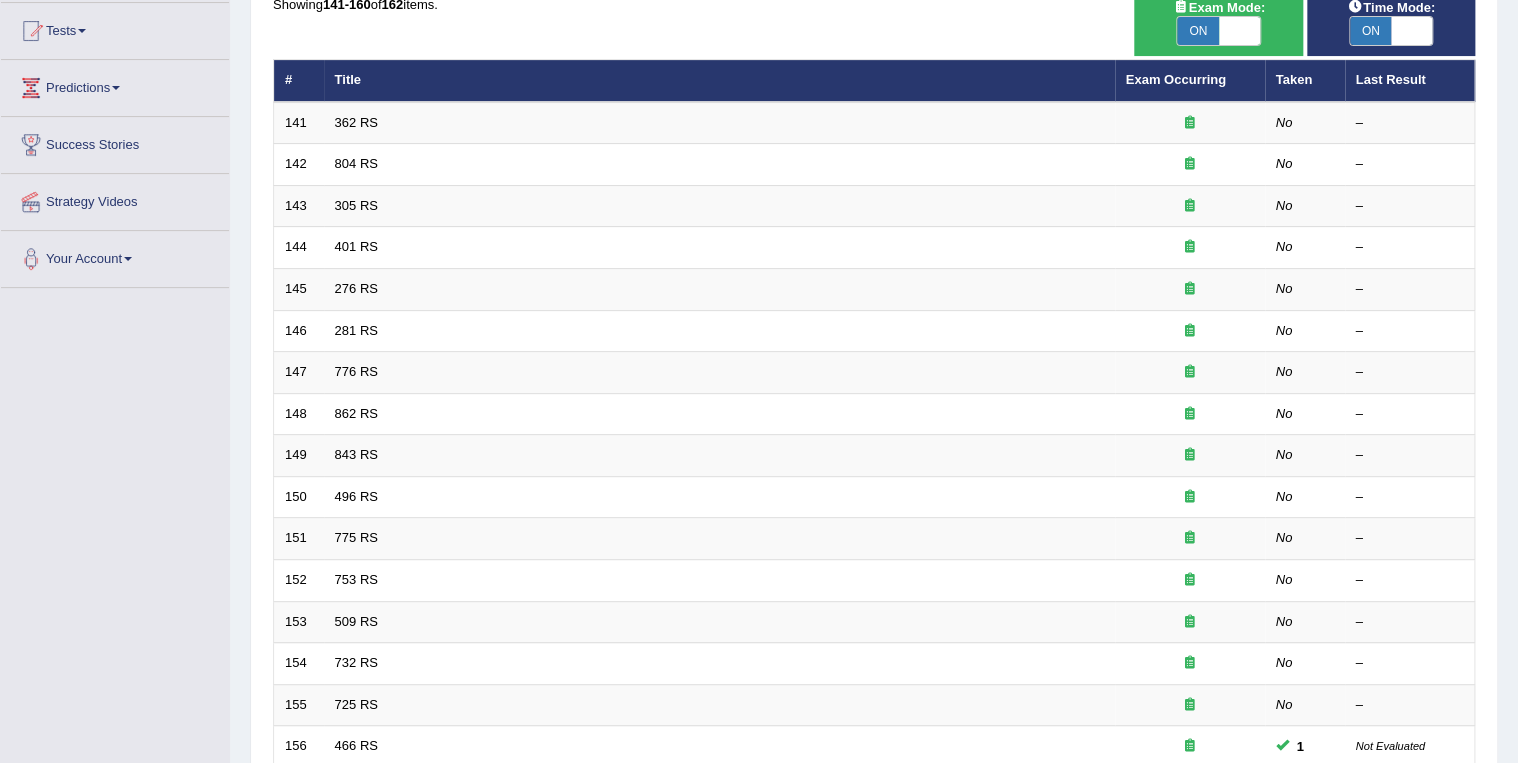 scroll, scrollTop: 0, scrollLeft: 0, axis: both 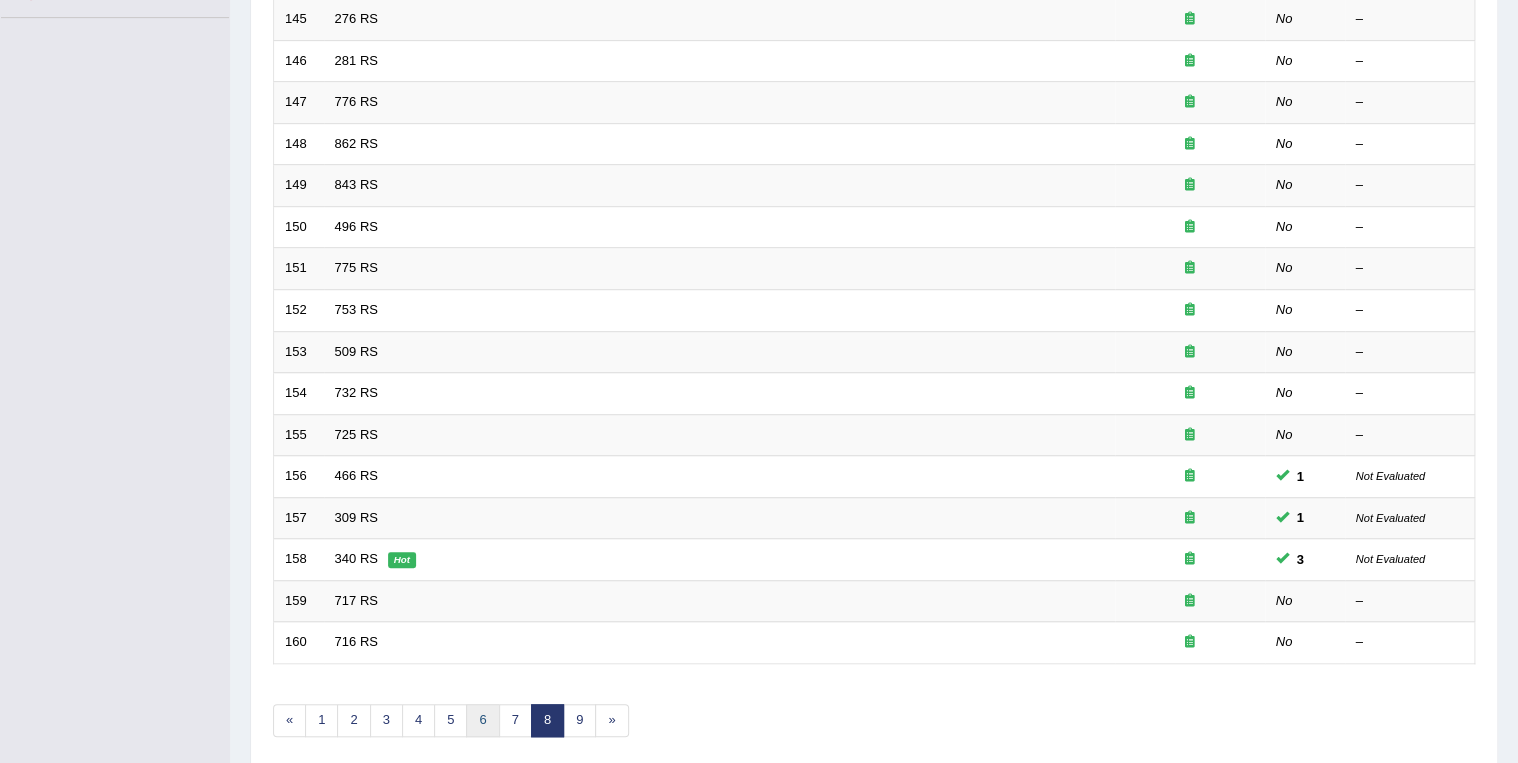 click on "6" at bounding box center [482, 720] 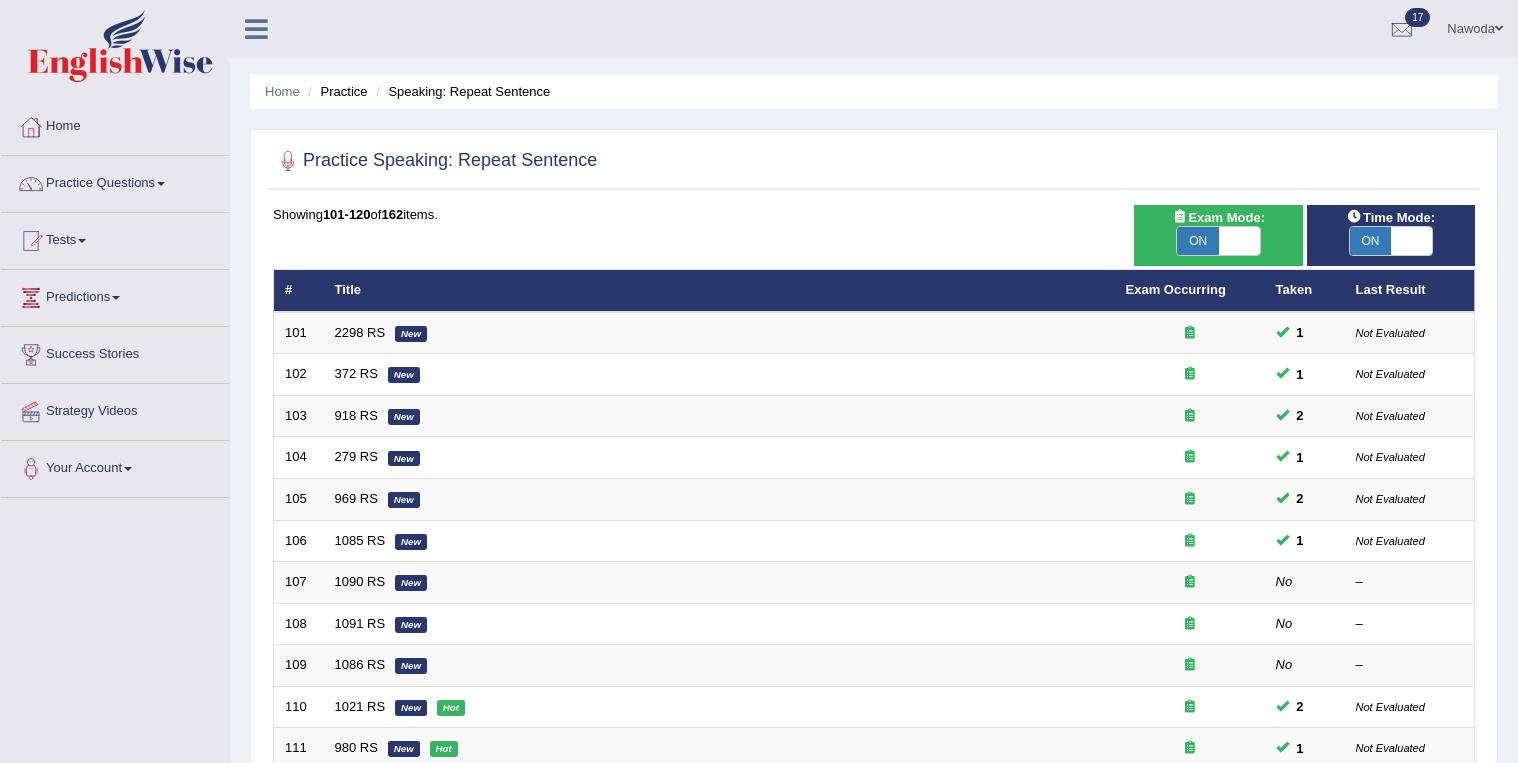 scroll, scrollTop: 0, scrollLeft: 0, axis: both 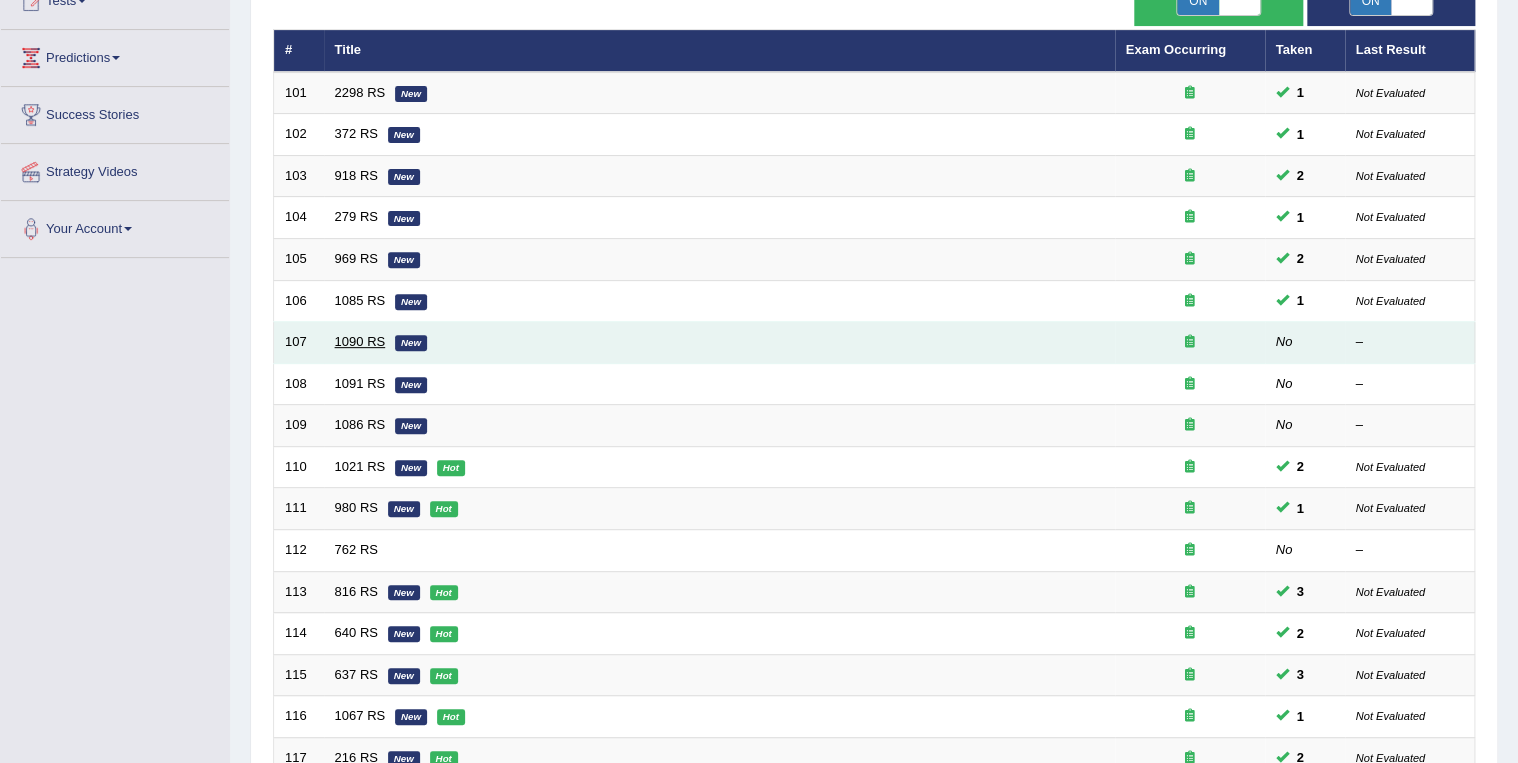 click on "1090 RS" at bounding box center (360, 341) 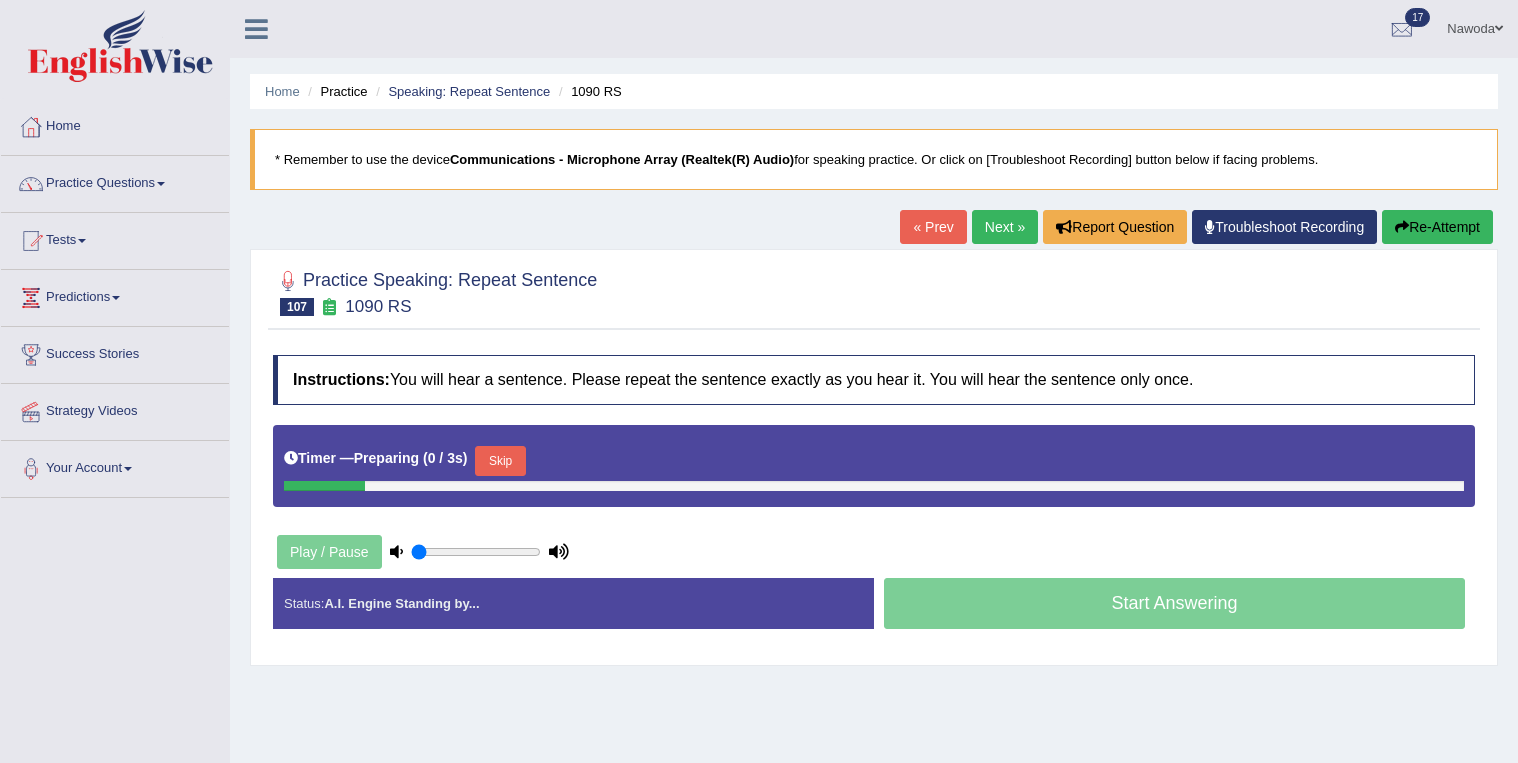 scroll, scrollTop: 0, scrollLeft: 0, axis: both 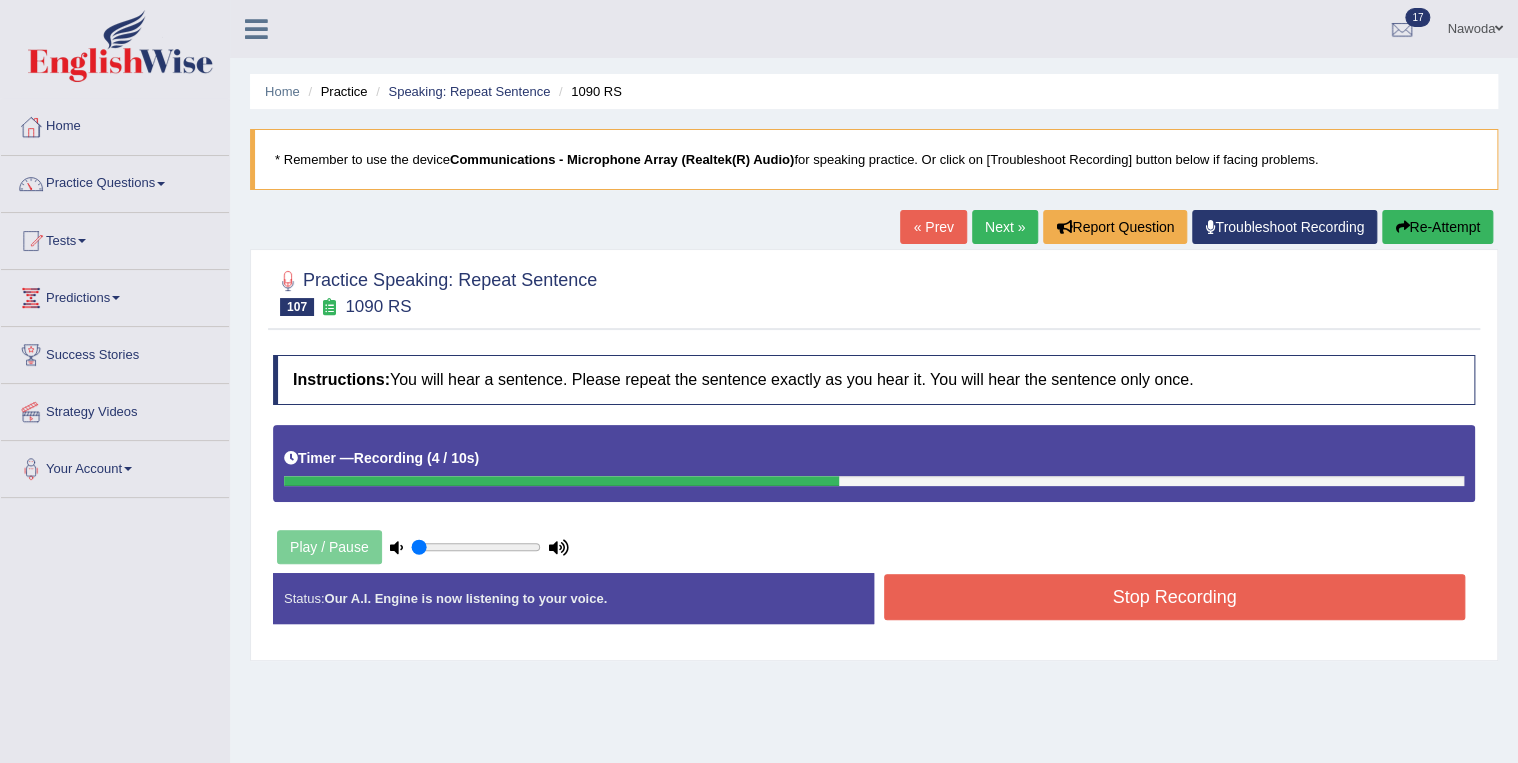 click on "Stop Recording" at bounding box center (1174, 597) 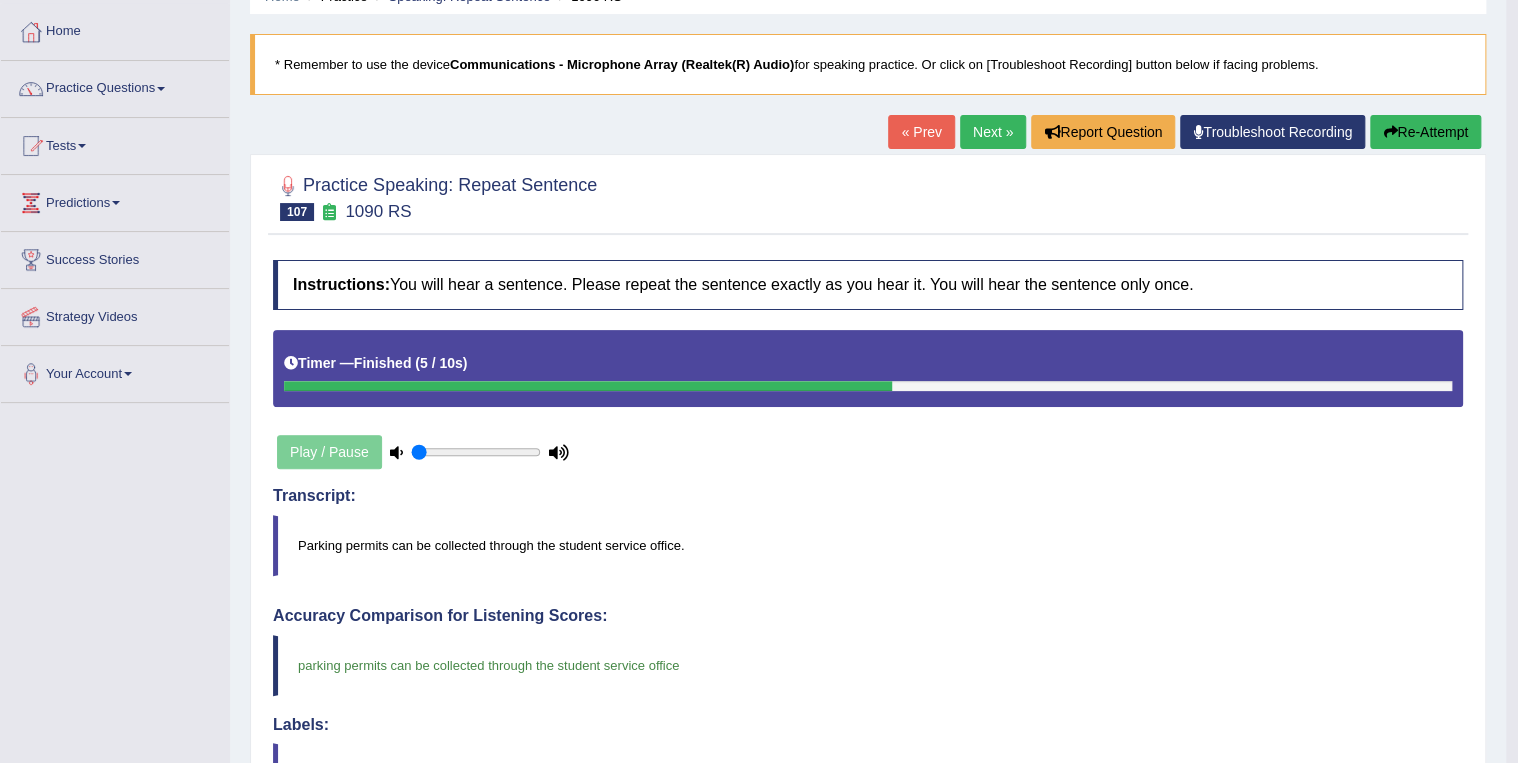 scroll, scrollTop: 0, scrollLeft: 0, axis: both 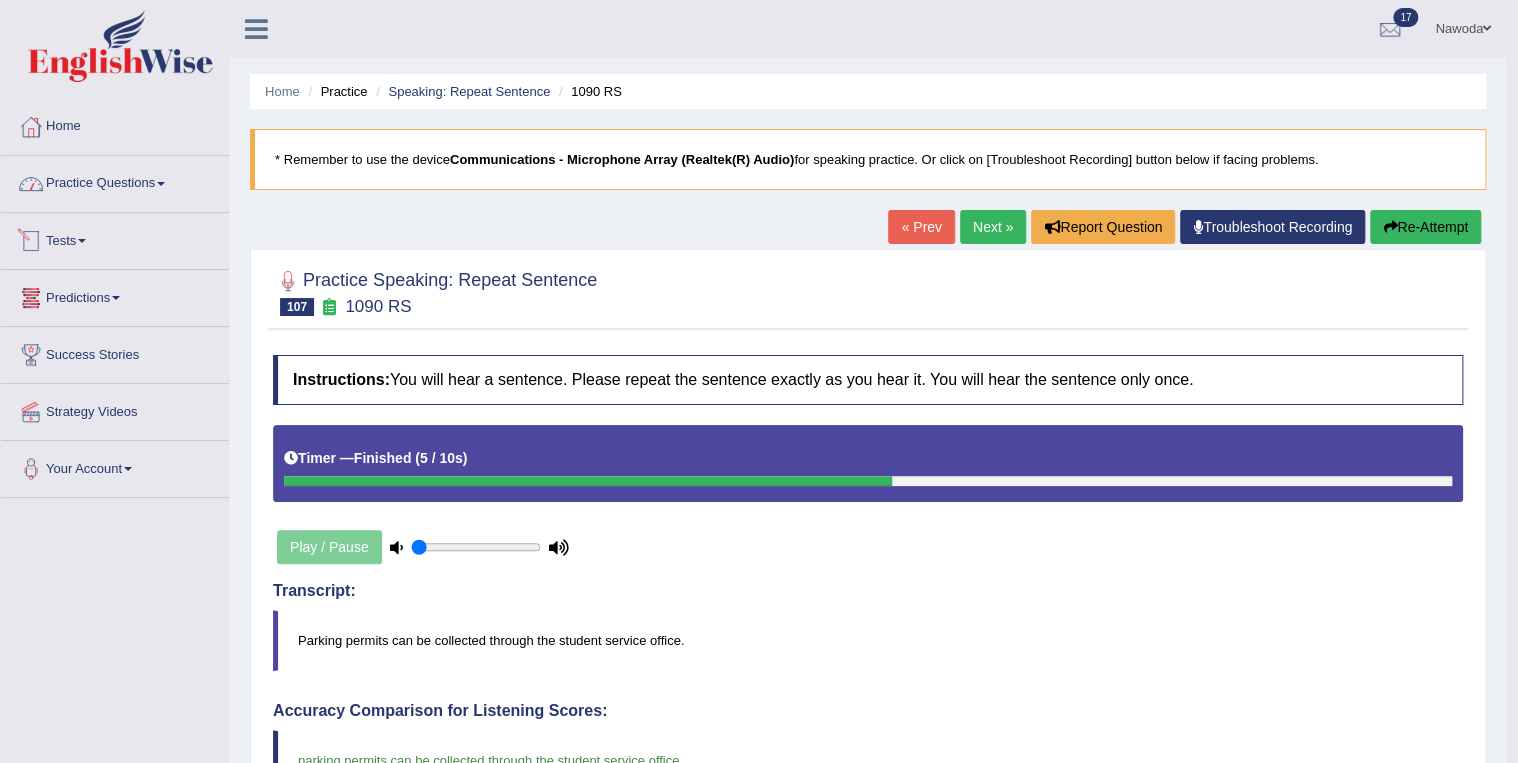 click on "Practice Questions" at bounding box center [115, 181] 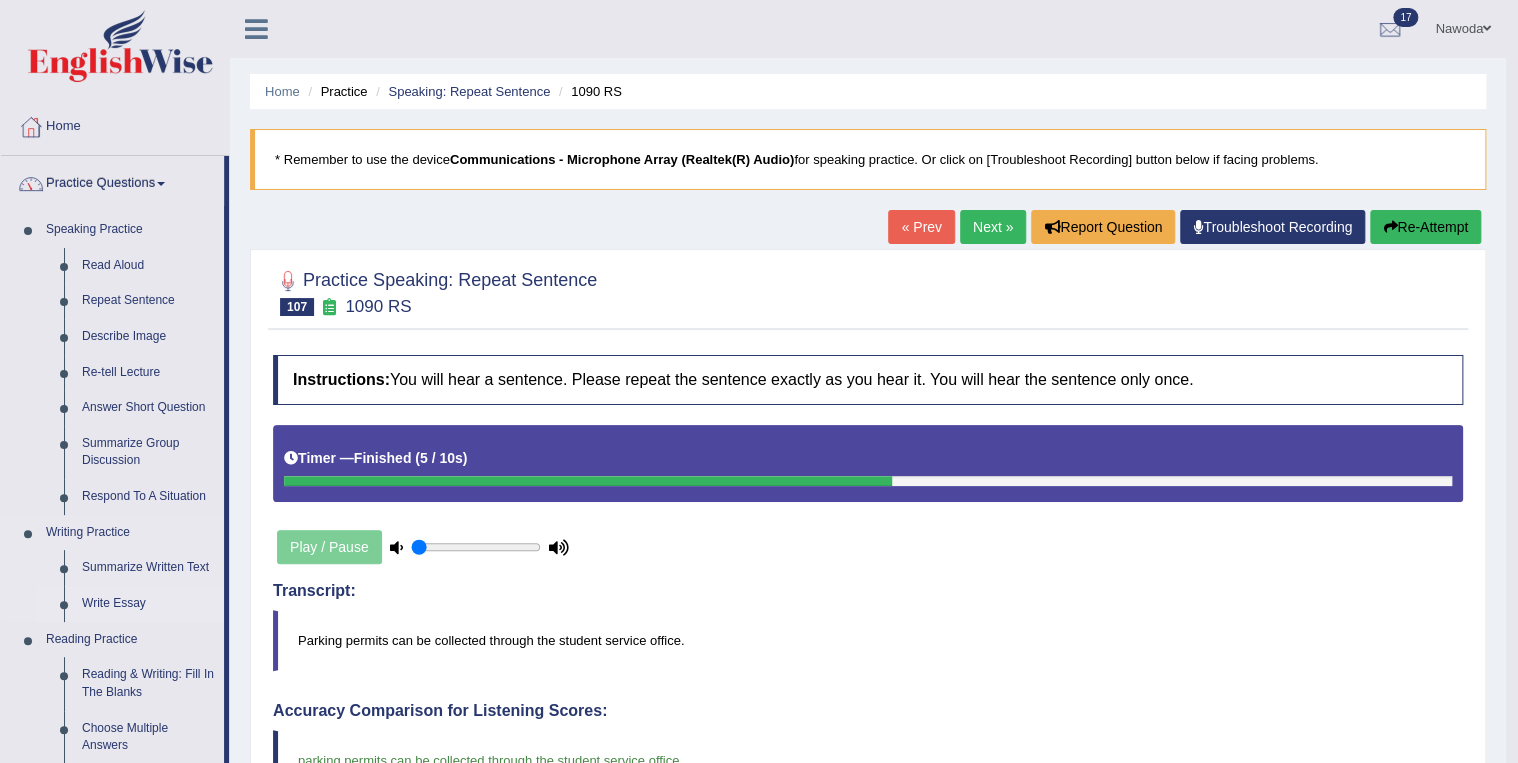 scroll, scrollTop: 160, scrollLeft: 0, axis: vertical 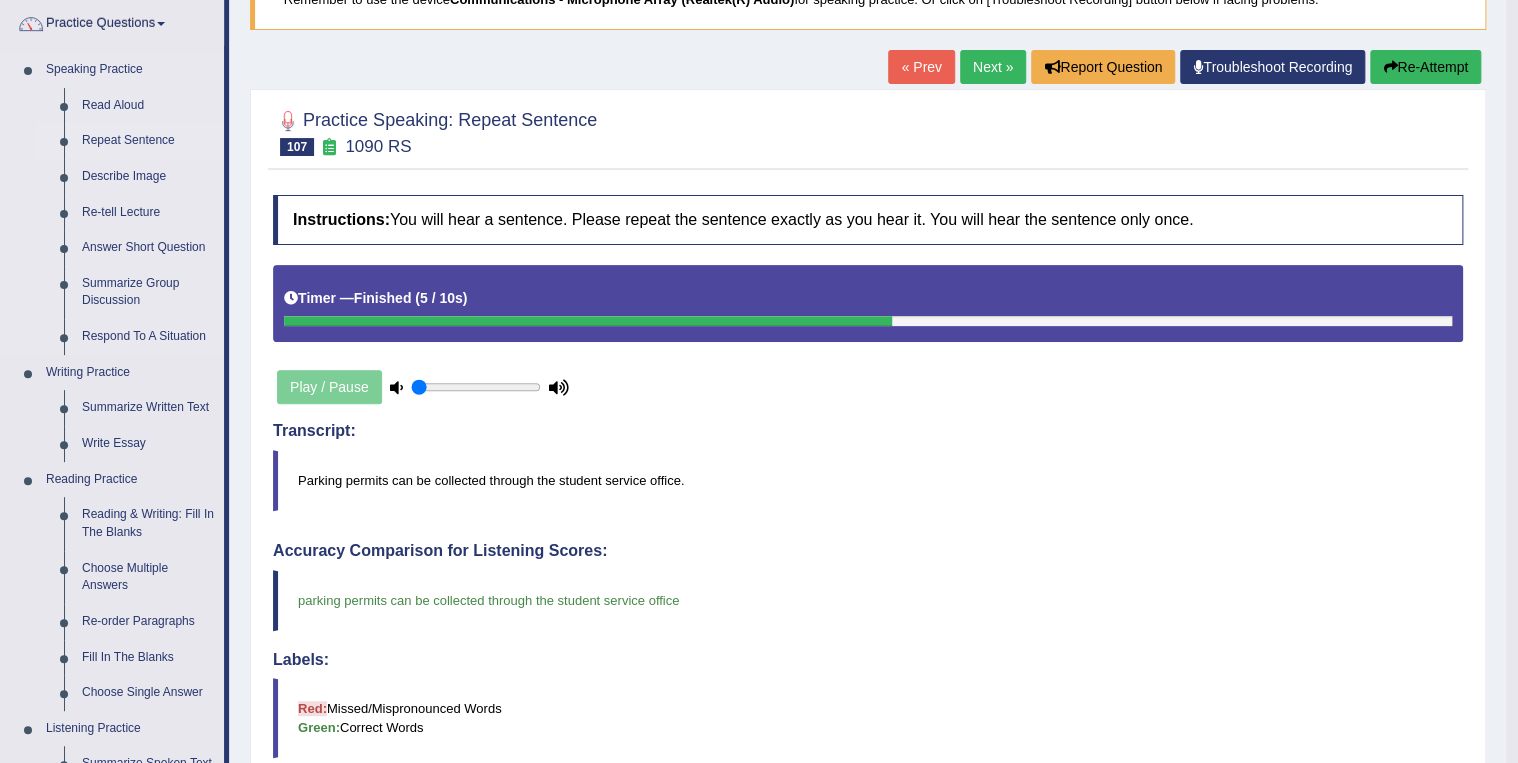 click on "Repeat Sentence" at bounding box center [148, 141] 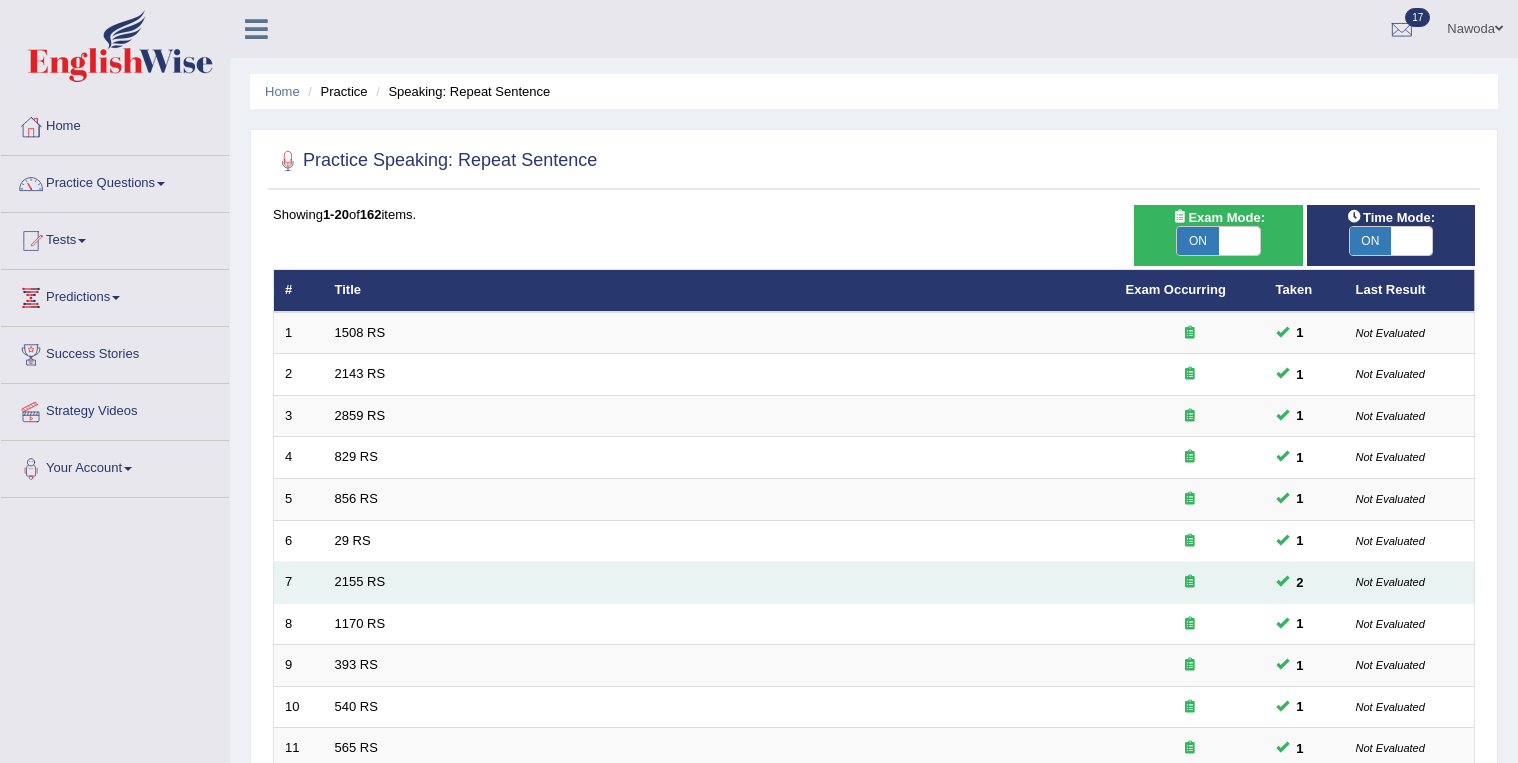 scroll, scrollTop: 0, scrollLeft: 0, axis: both 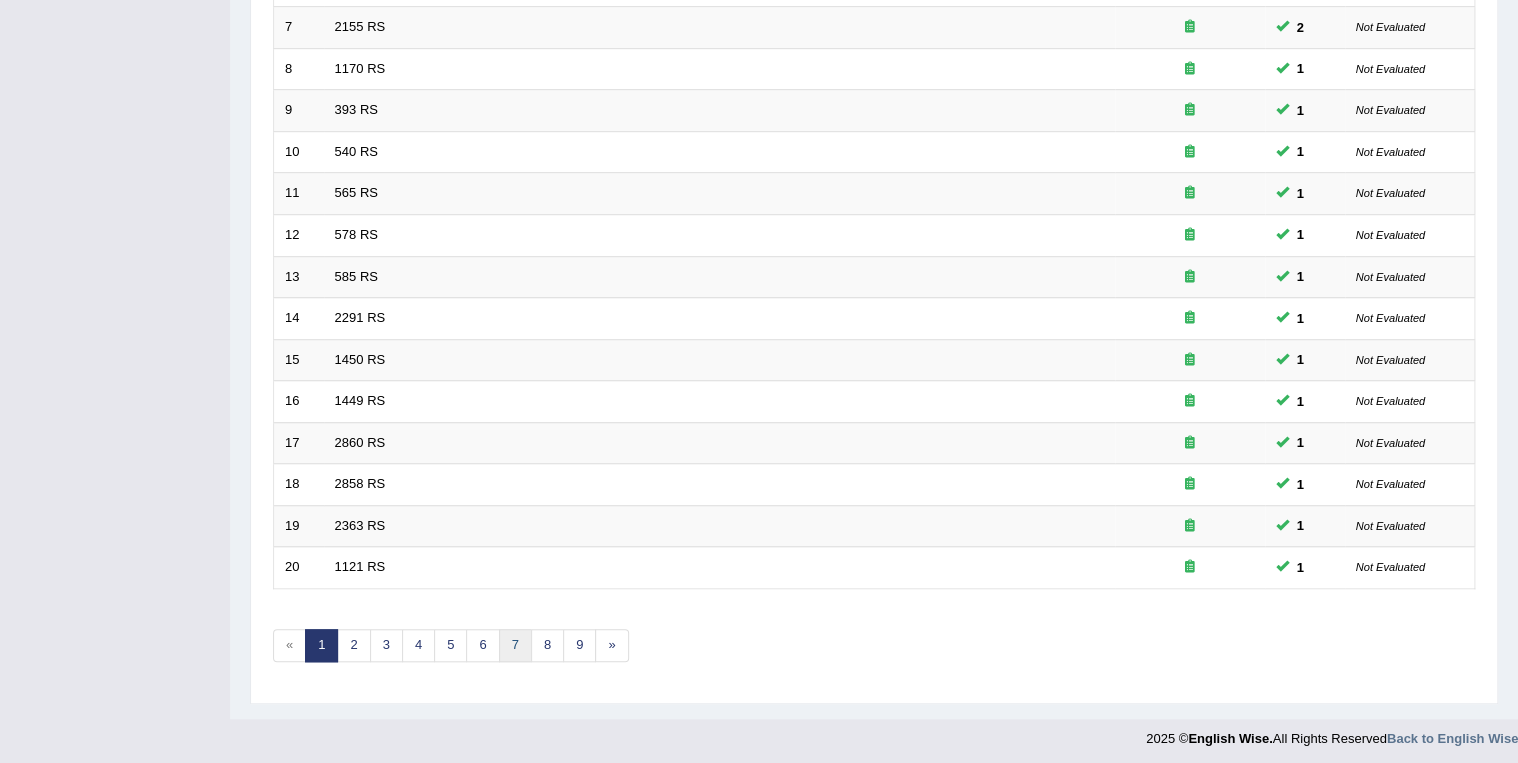 click on "7" at bounding box center [515, 645] 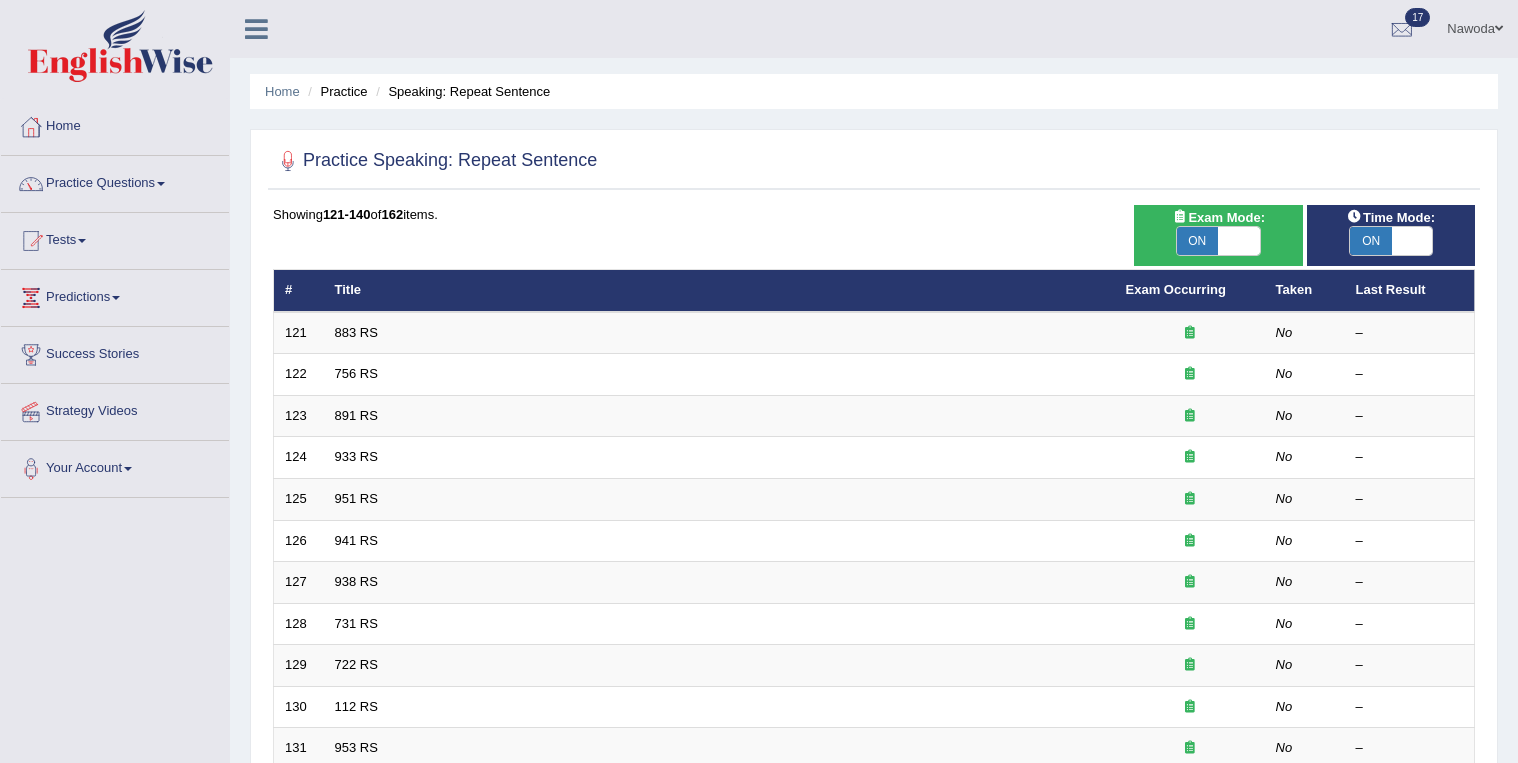 scroll, scrollTop: 480, scrollLeft: 0, axis: vertical 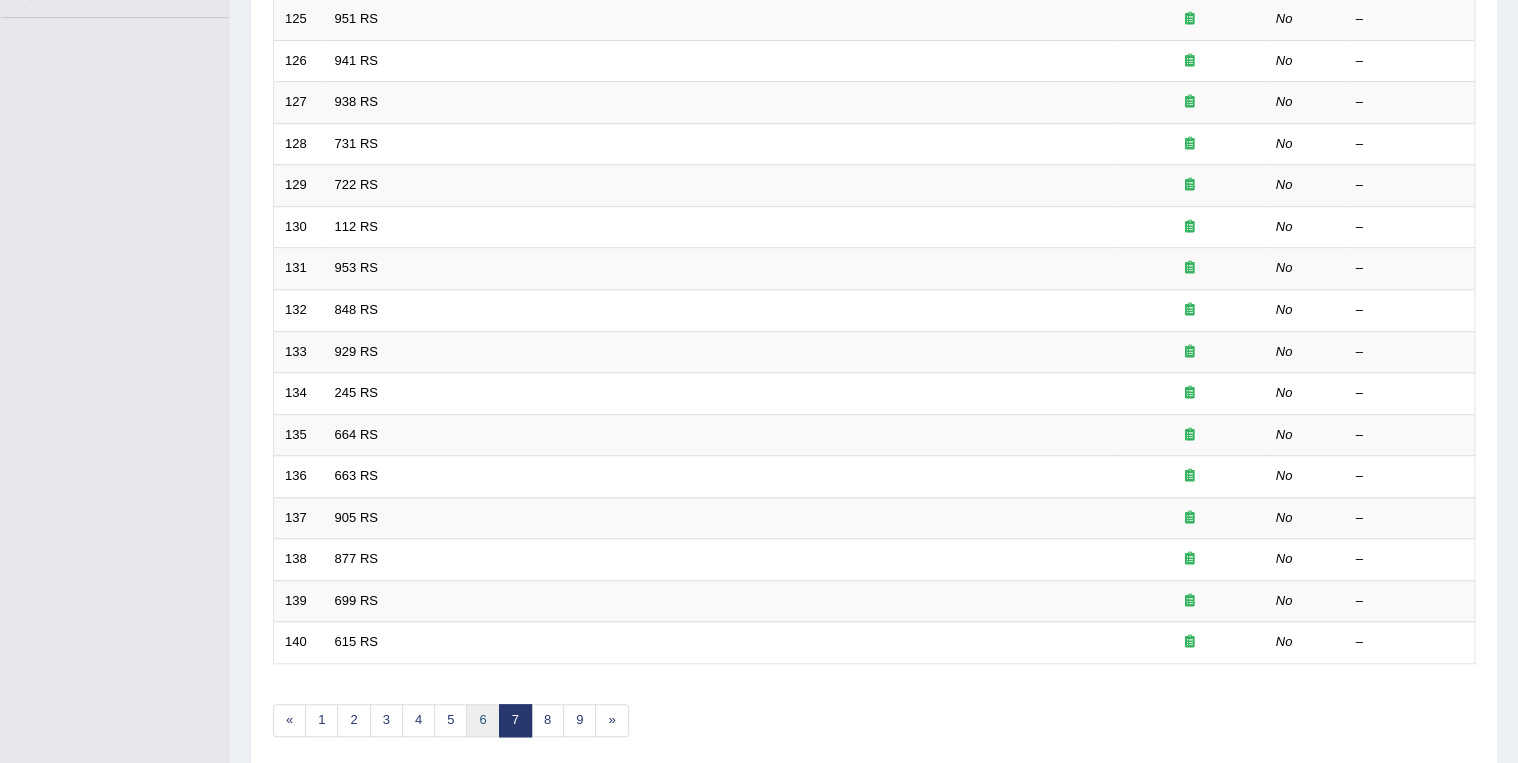 click on "6" at bounding box center [482, 720] 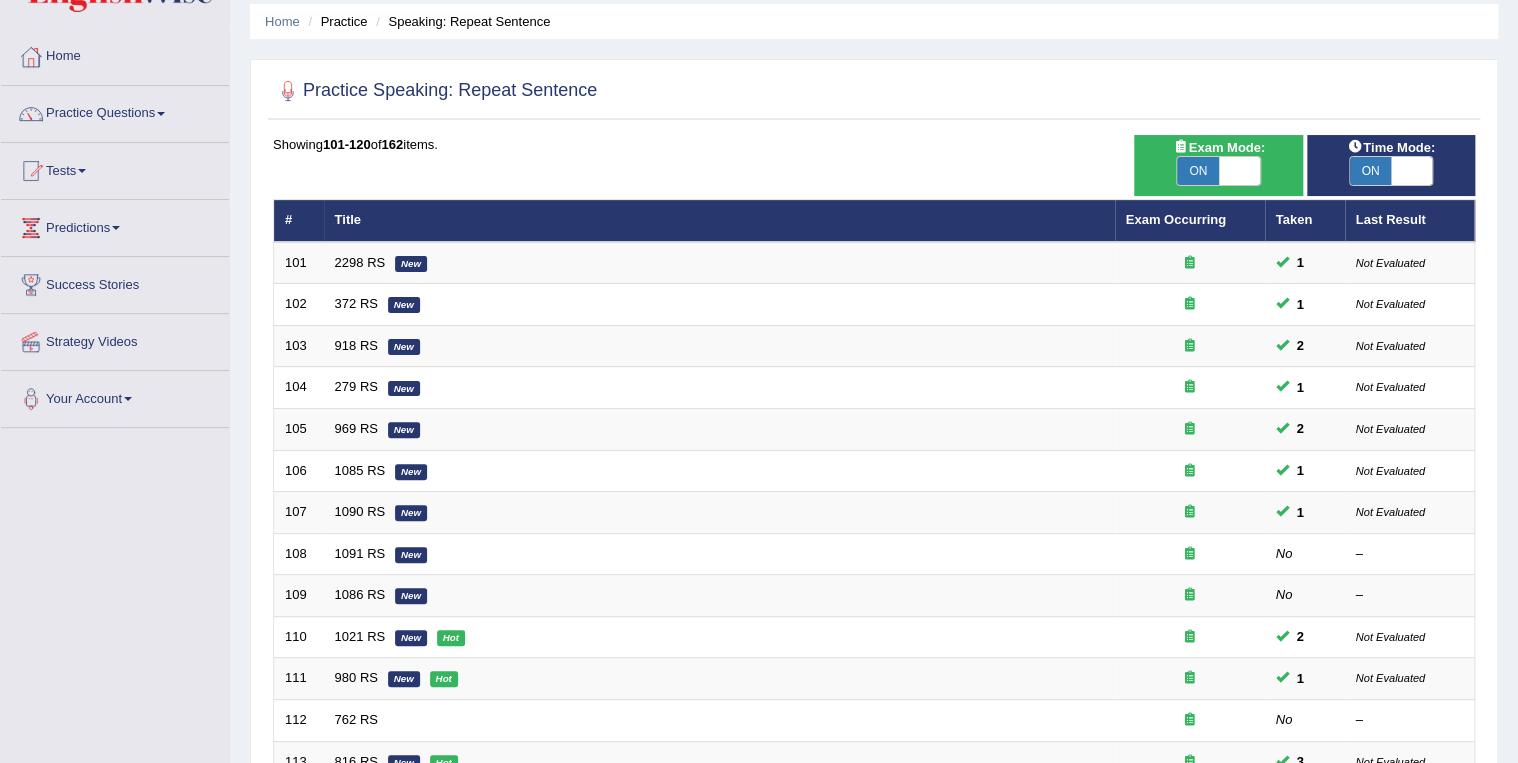 scroll, scrollTop: 0, scrollLeft: 0, axis: both 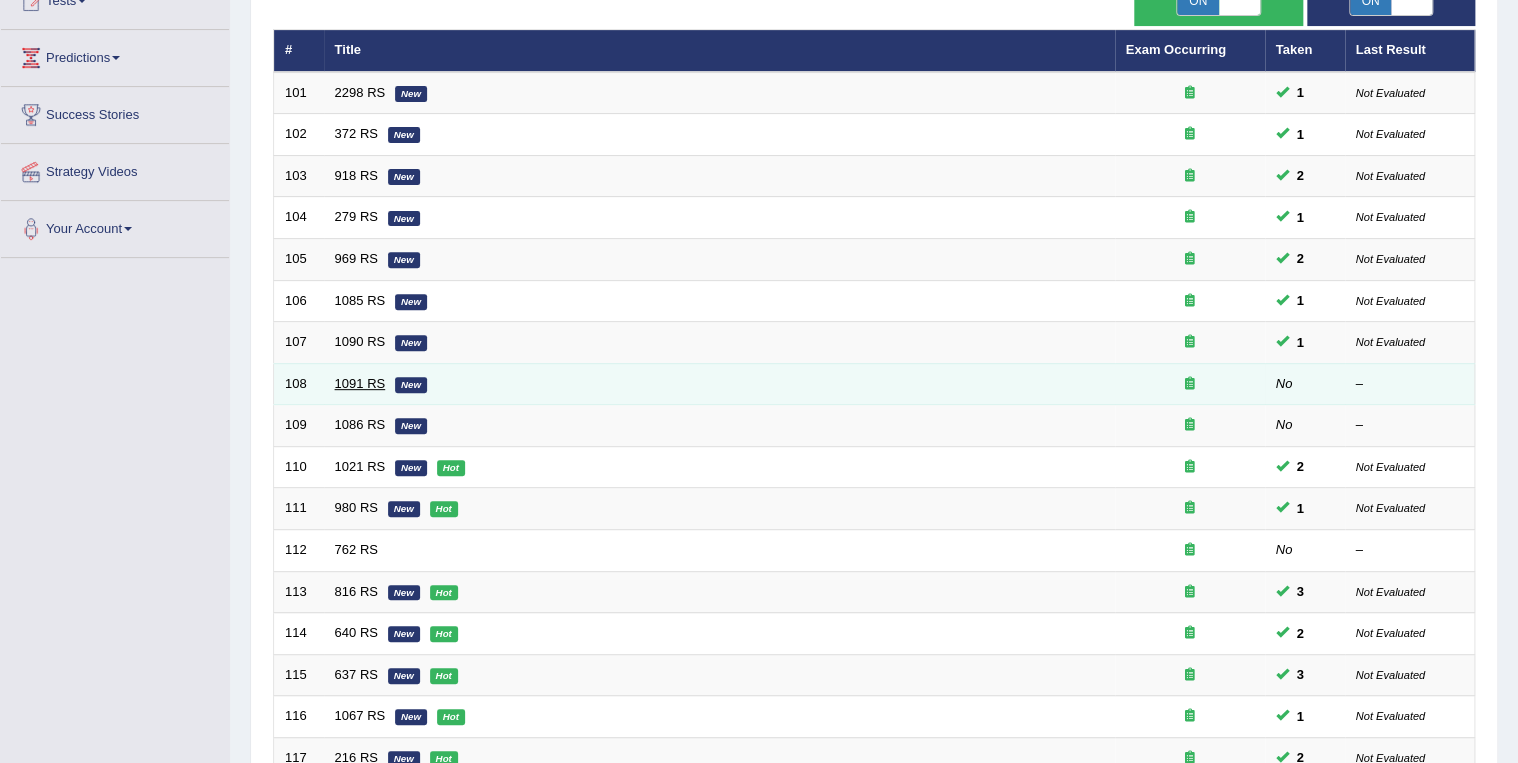 click on "1091 RS" at bounding box center [360, 383] 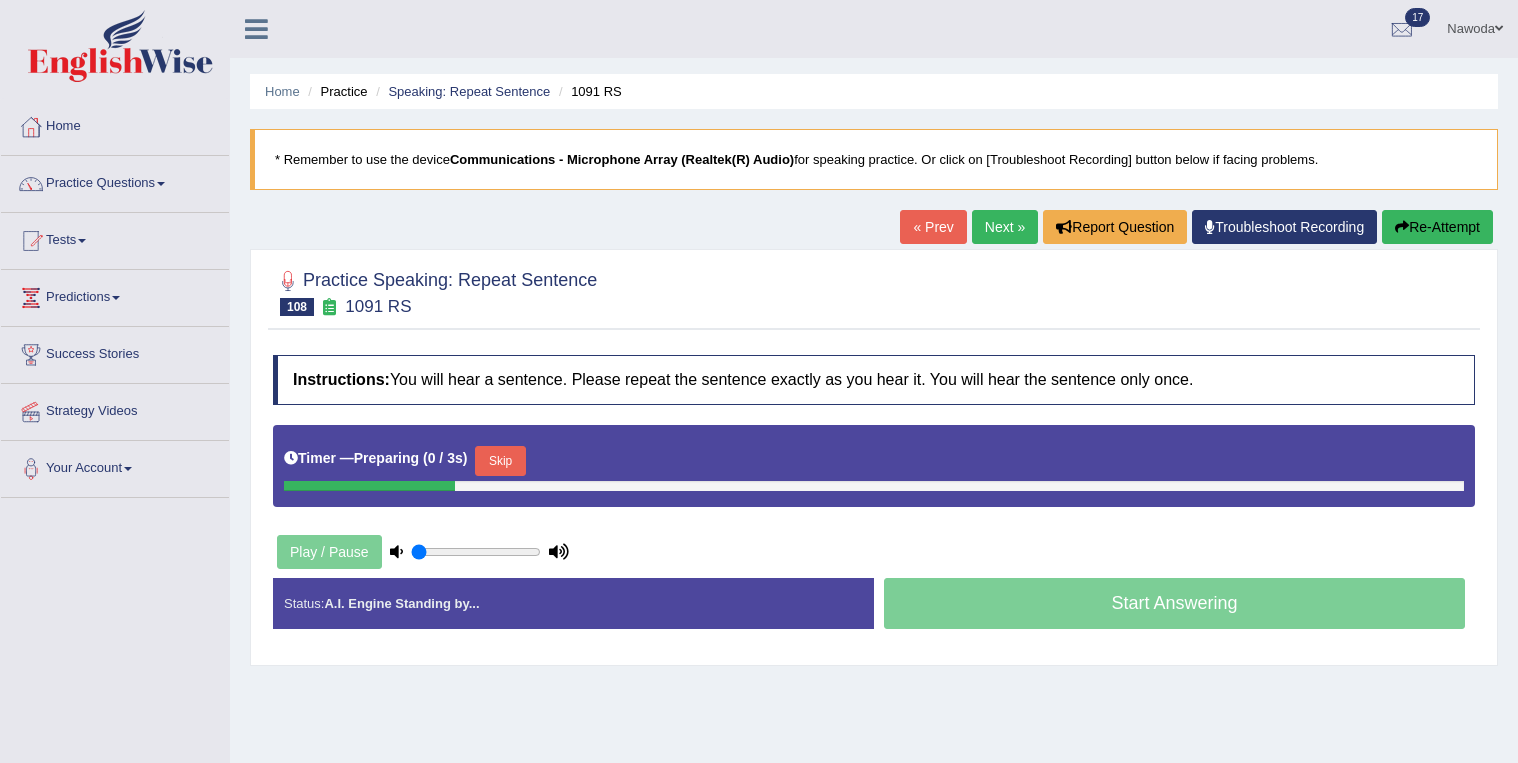 scroll, scrollTop: 0, scrollLeft: 0, axis: both 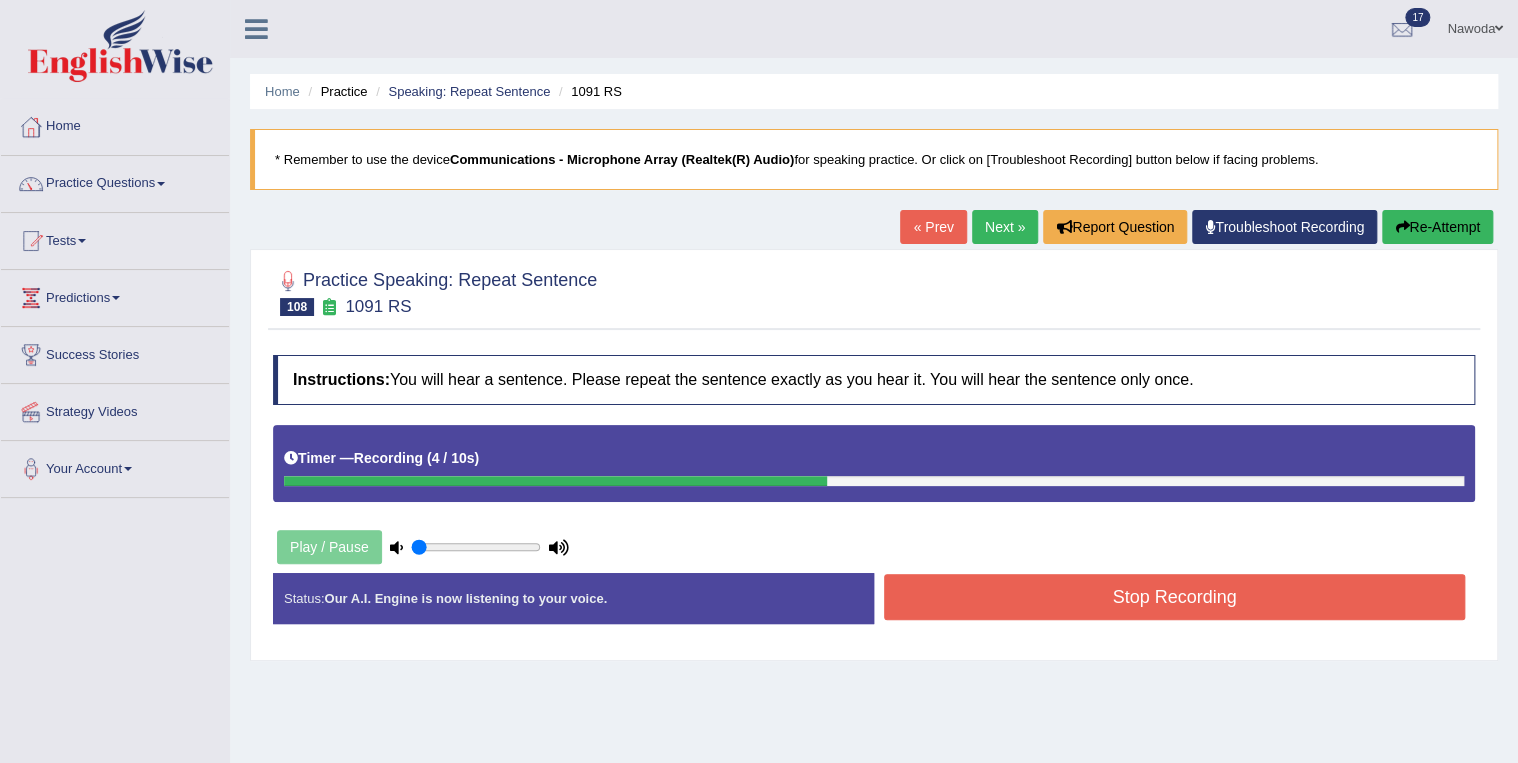 click on "Stop Recording" at bounding box center [1174, 597] 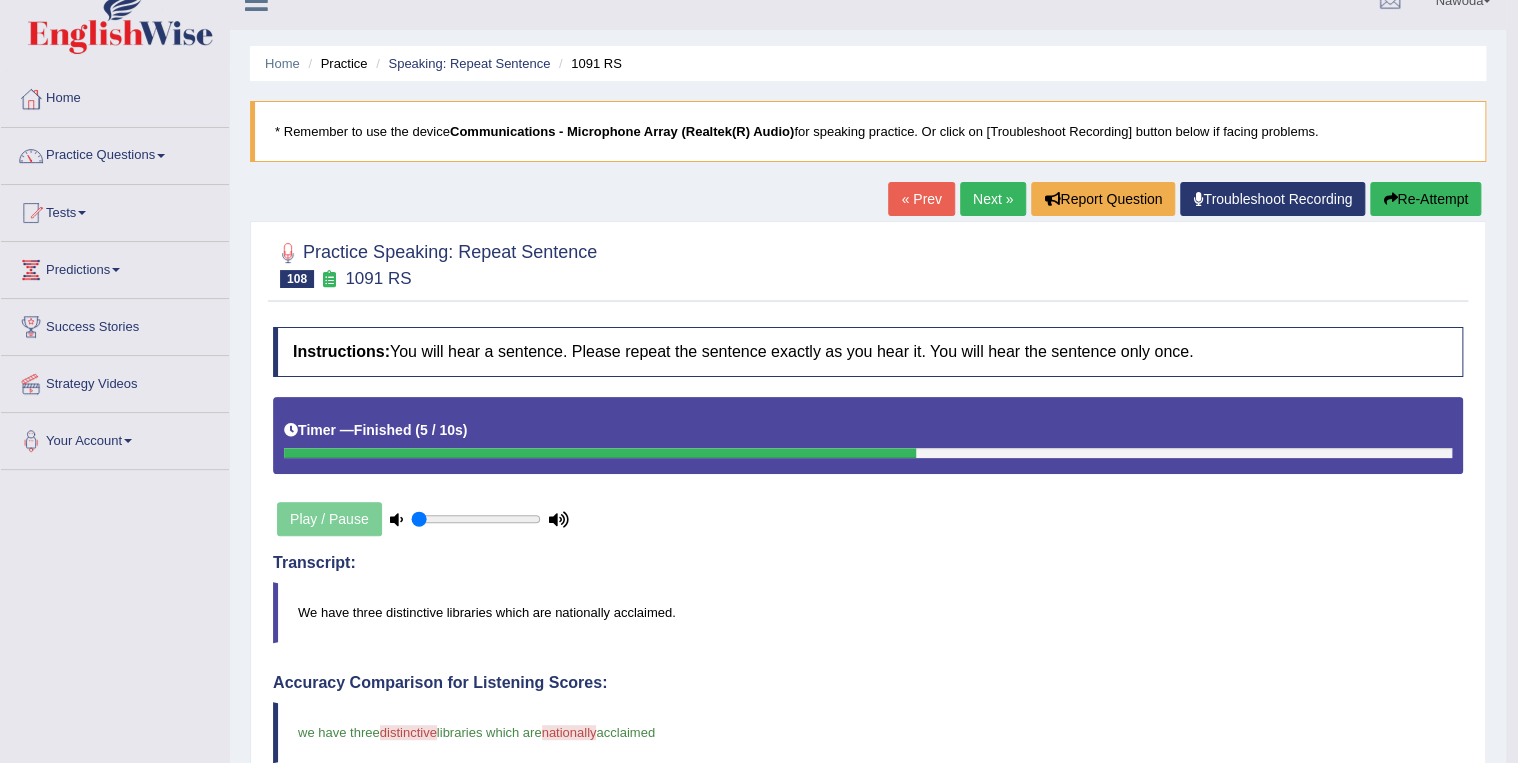 scroll, scrollTop: 0, scrollLeft: 0, axis: both 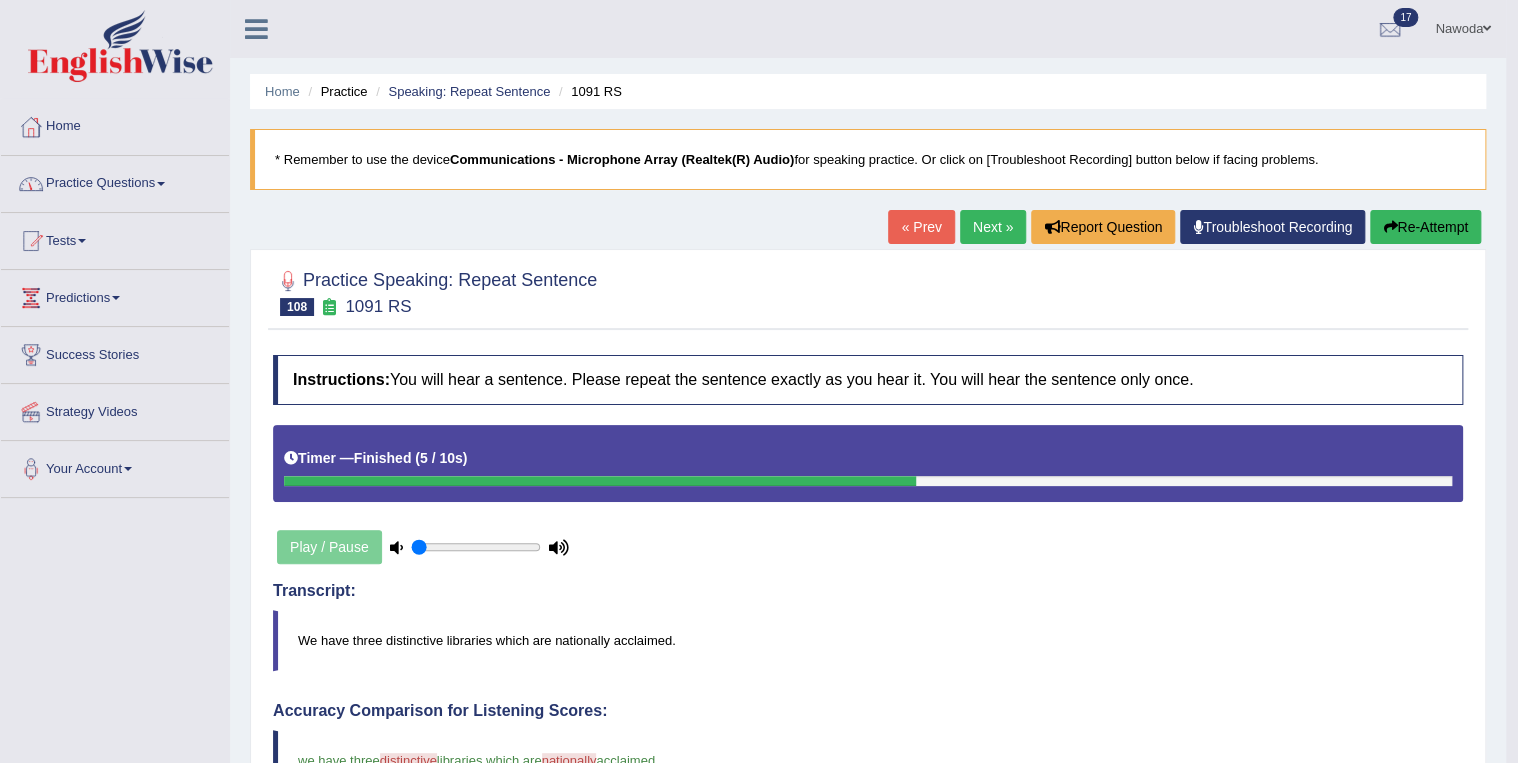 click on "Practice Questions" at bounding box center (115, 181) 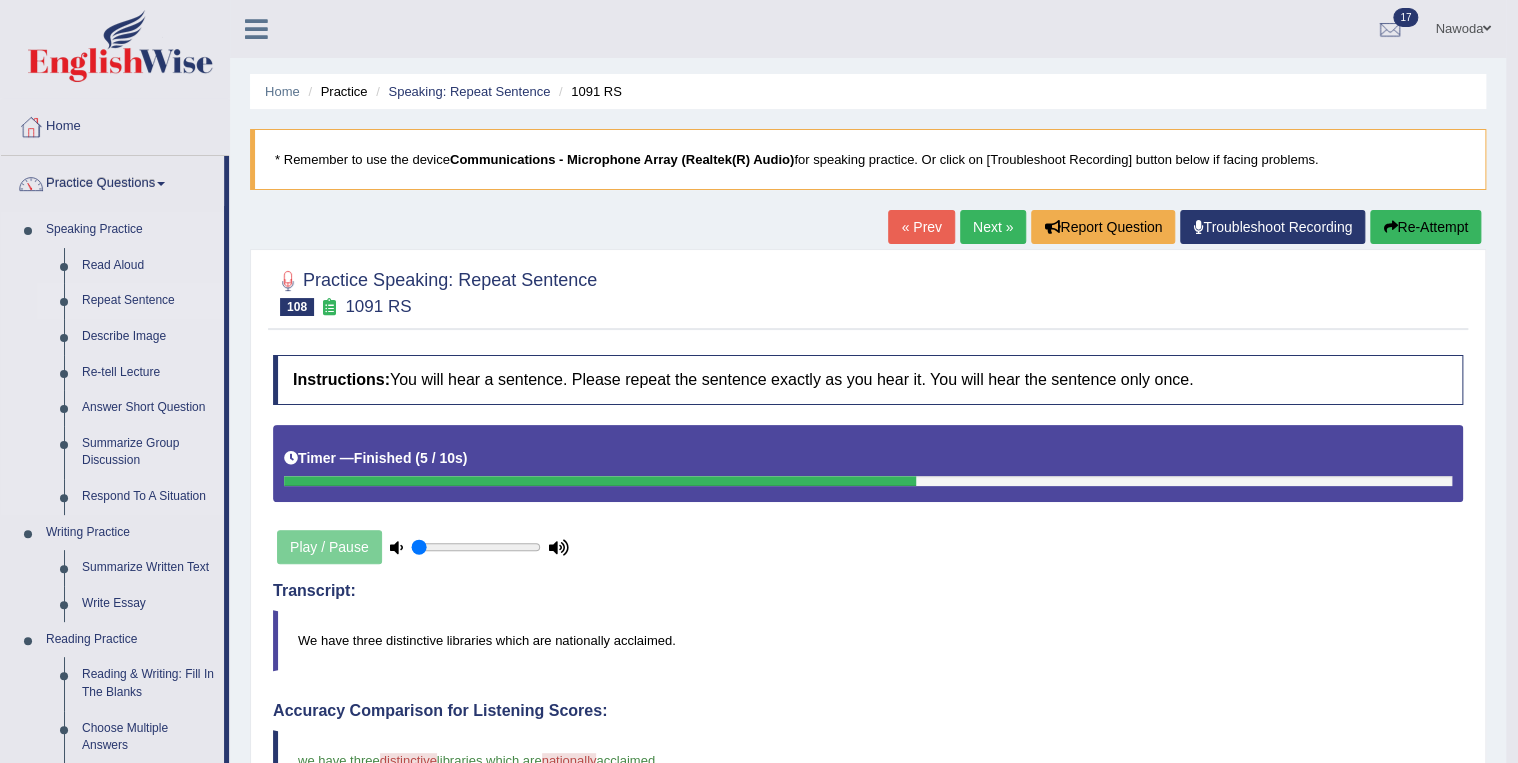 click on "Repeat Sentence" at bounding box center (148, 301) 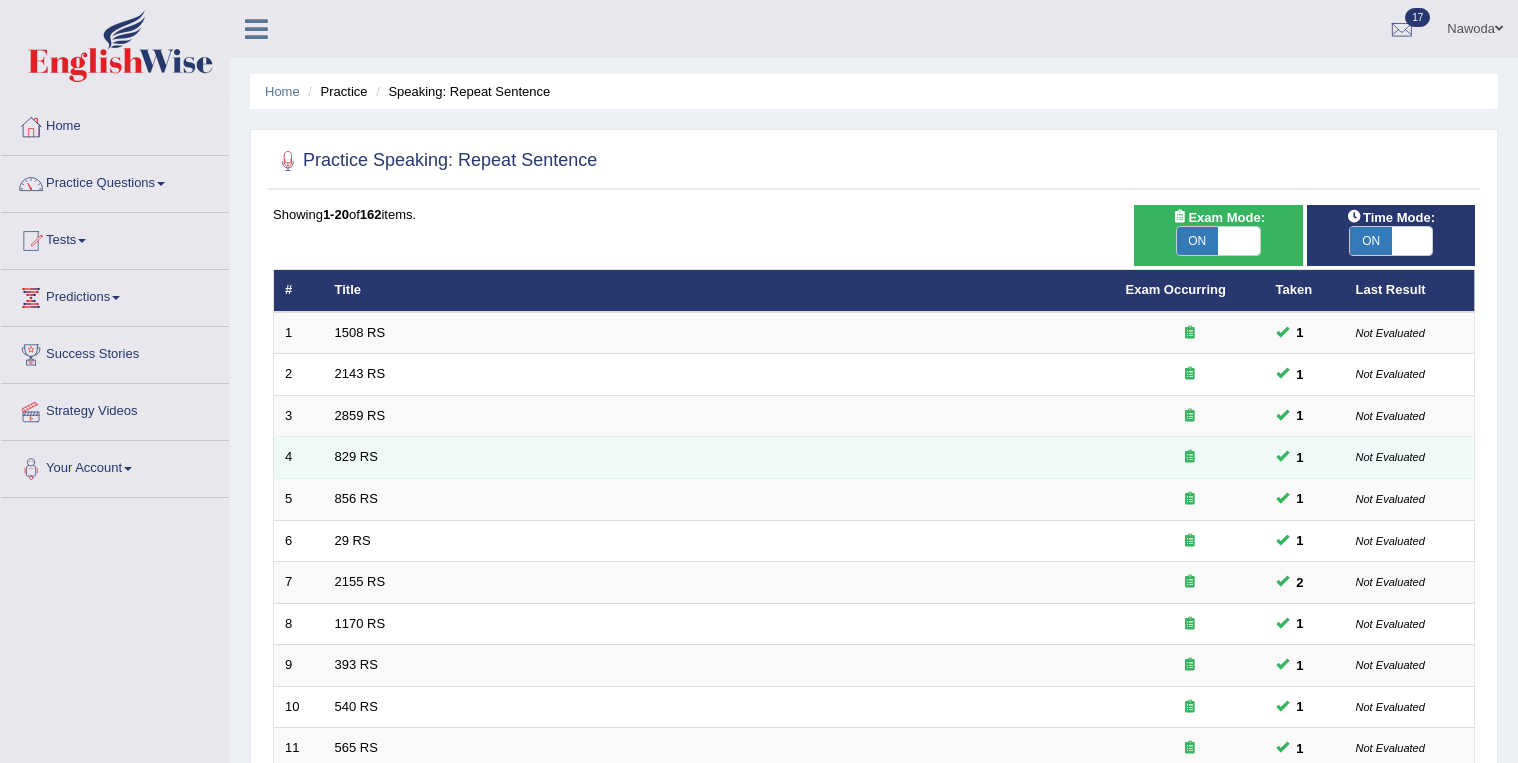 scroll, scrollTop: 0, scrollLeft: 0, axis: both 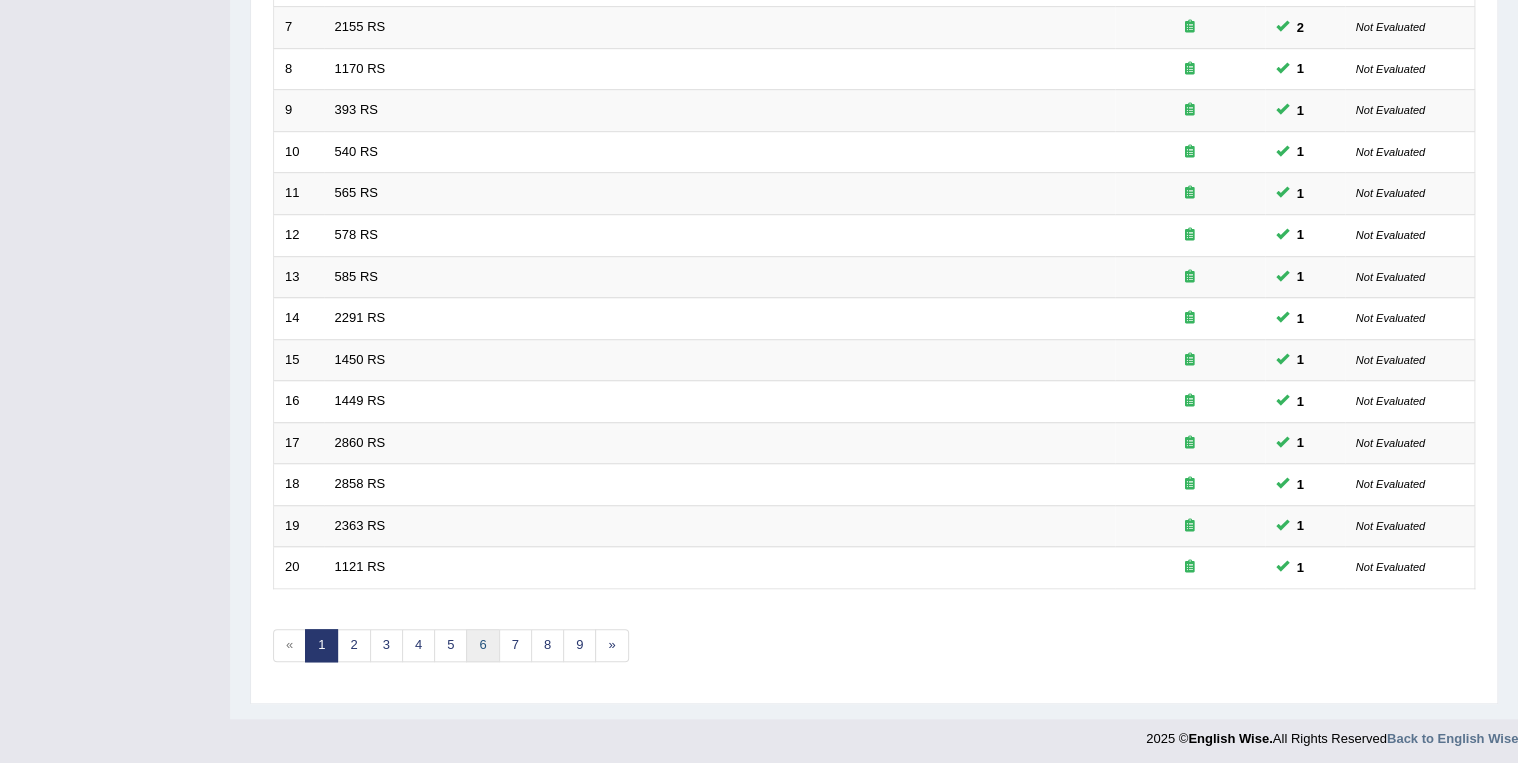 click on "6" at bounding box center [482, 645] 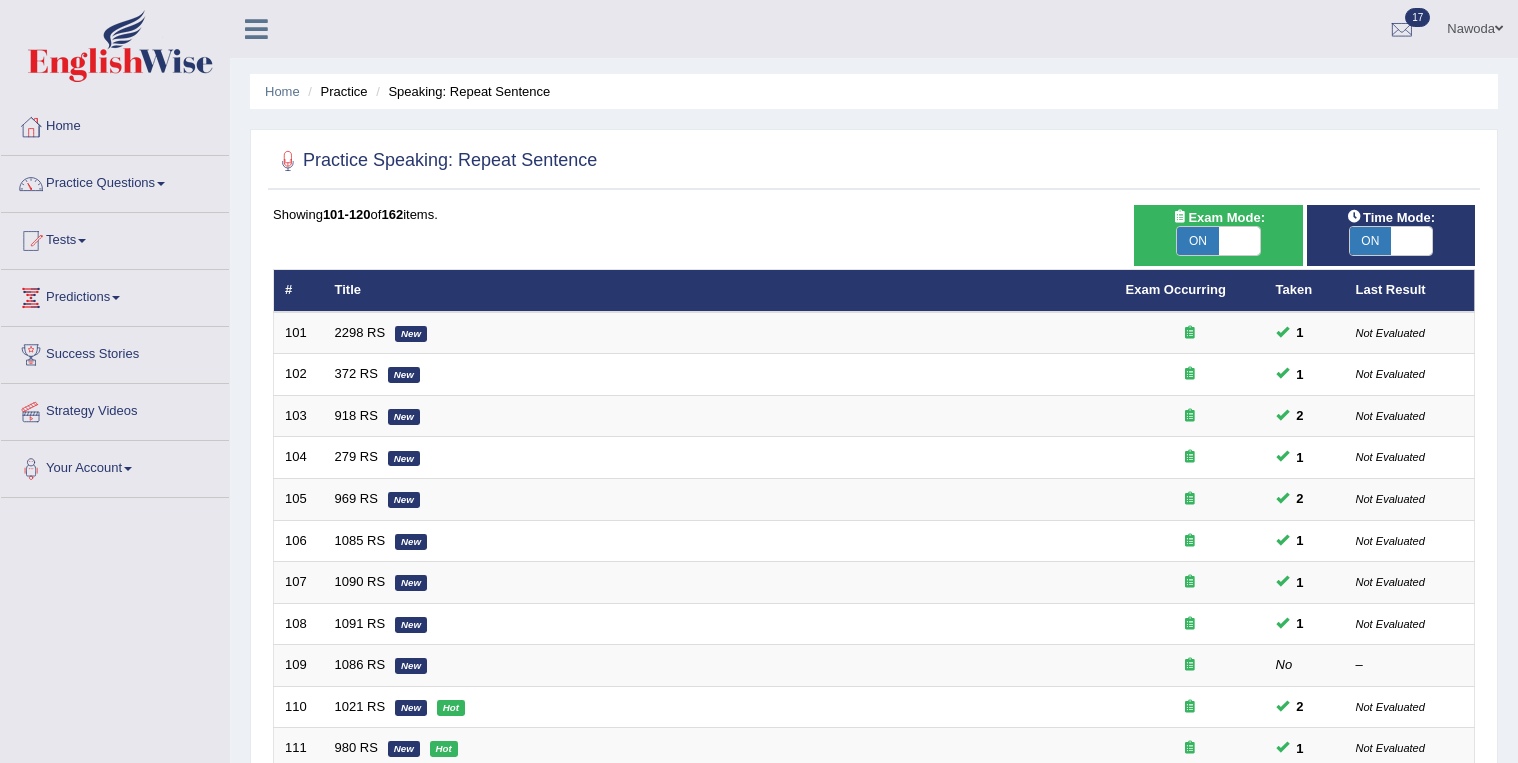 scroll, scrollTop: 55, scrollLeft: 0, axis: vertical 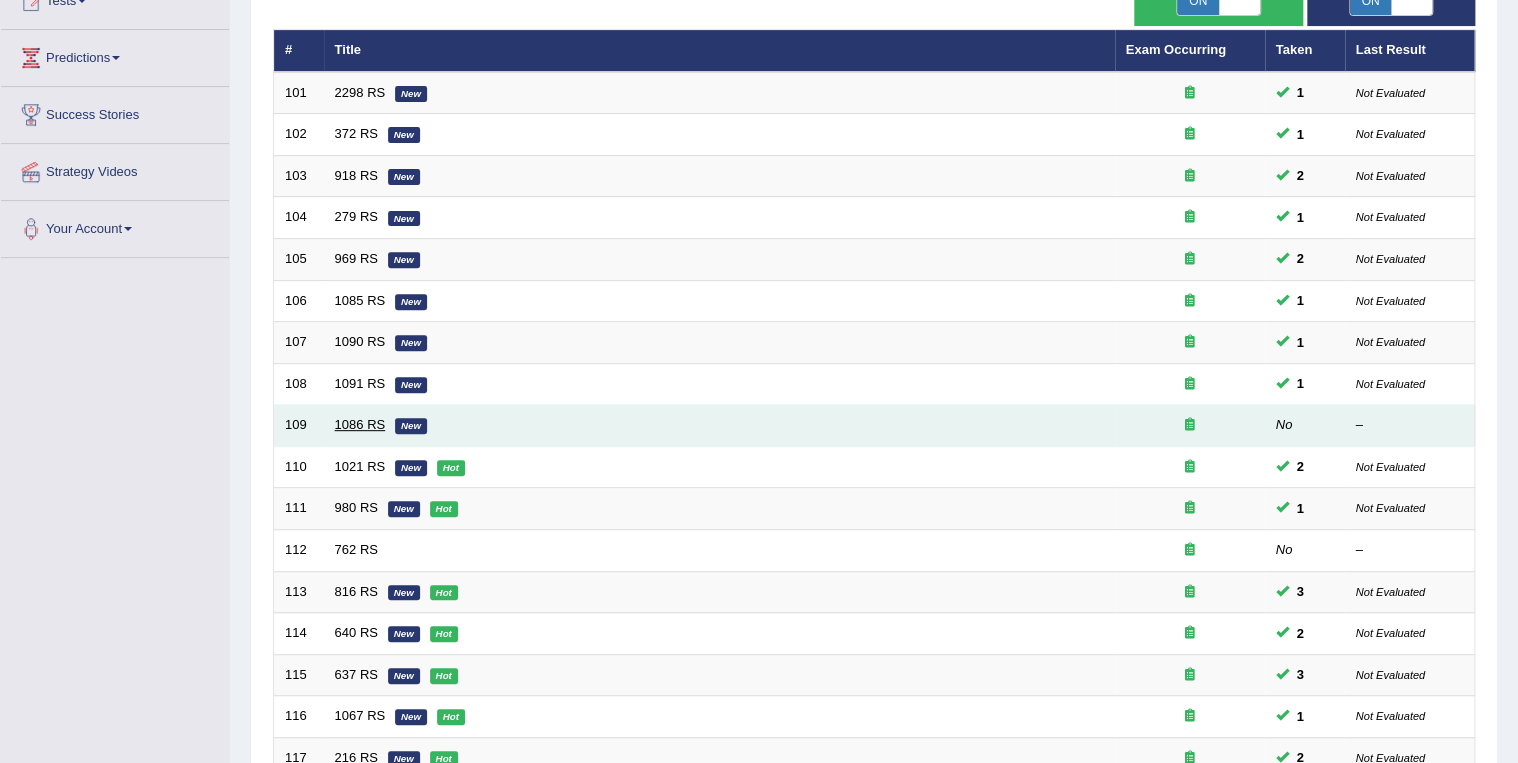 click on "1086 RS" at bounding box center (360, 424) 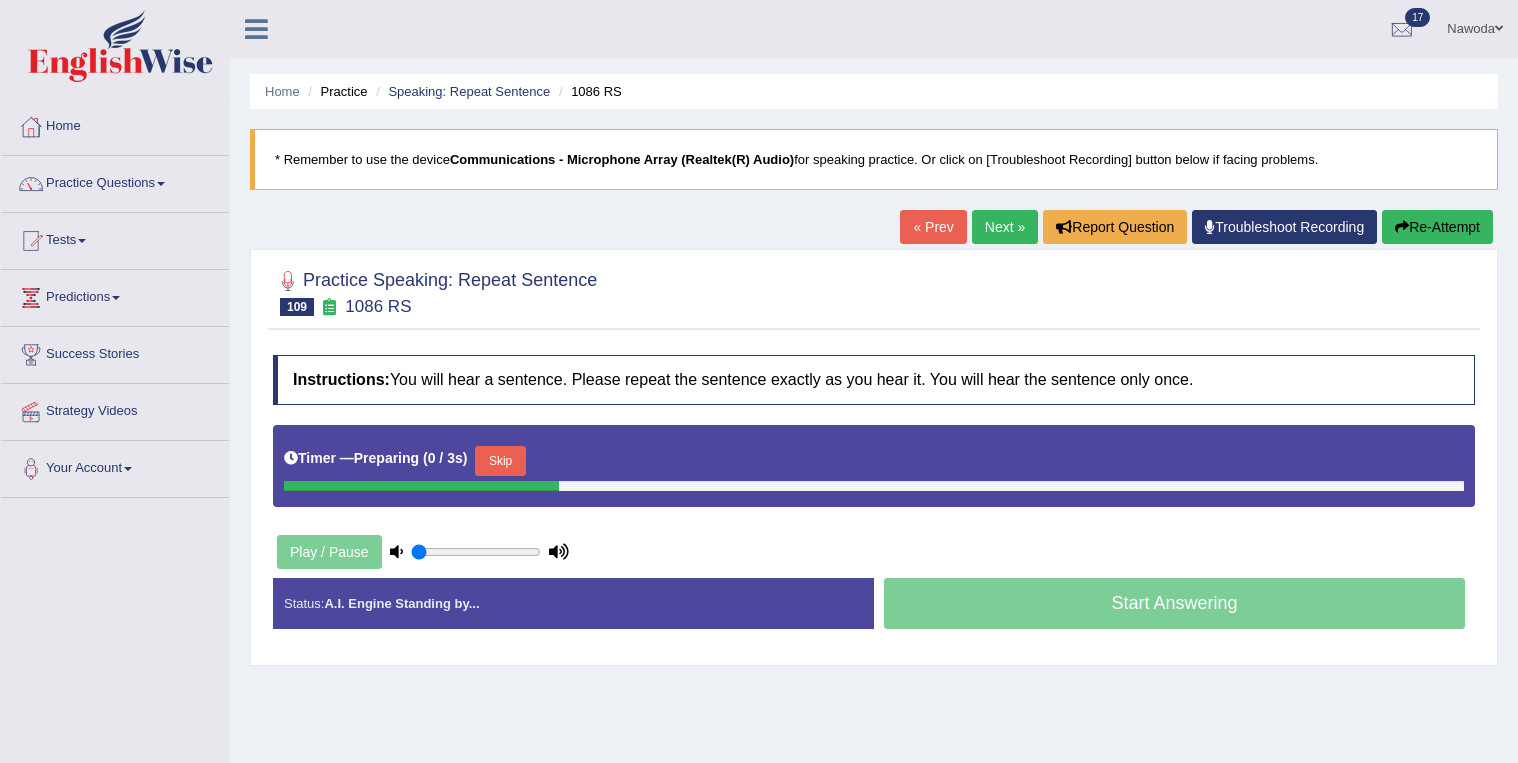 scroll, scrollTop: 0, scrollLeft: 0, axis: both 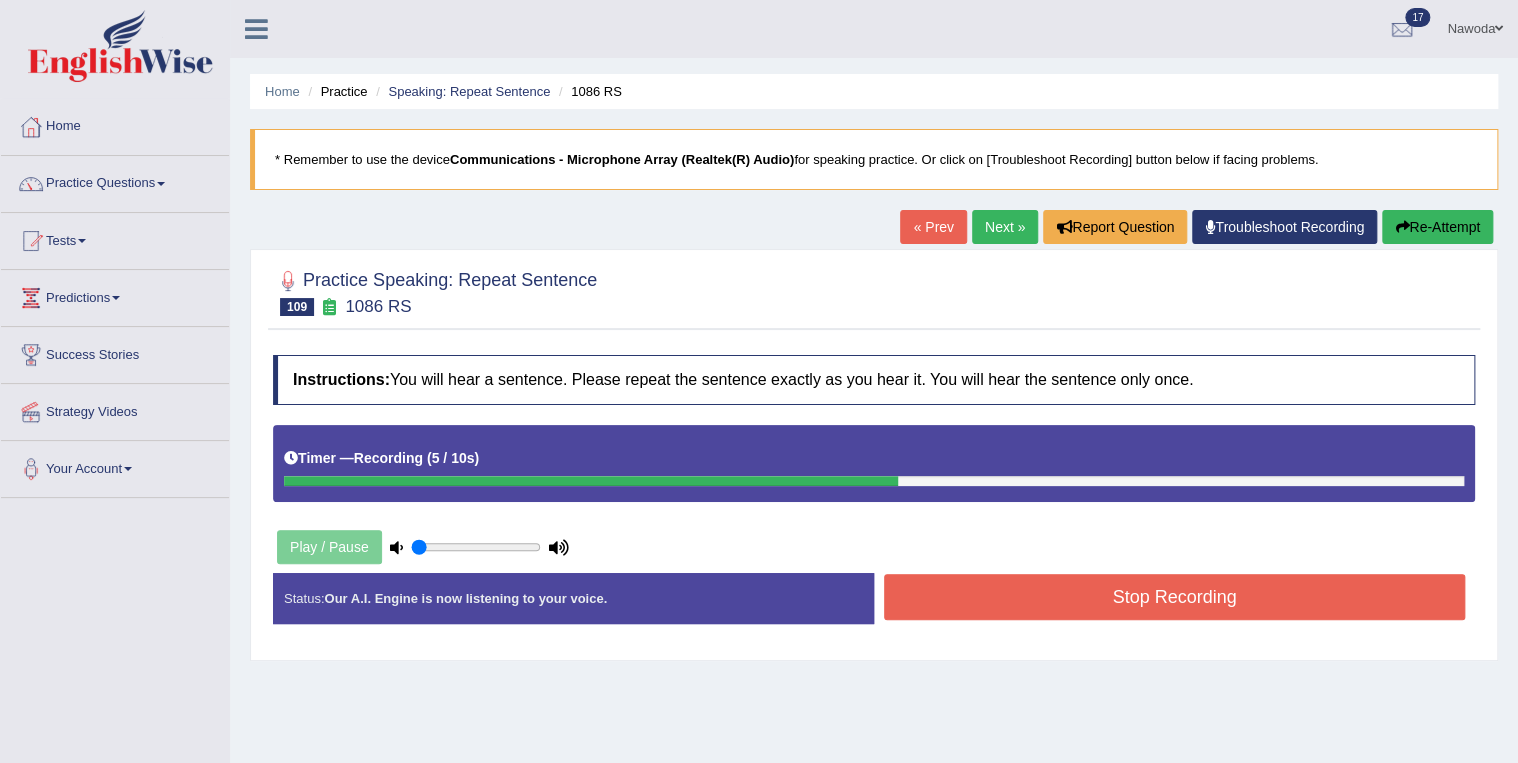 click on "Stop Recording" at bounding box center [1174, 597] 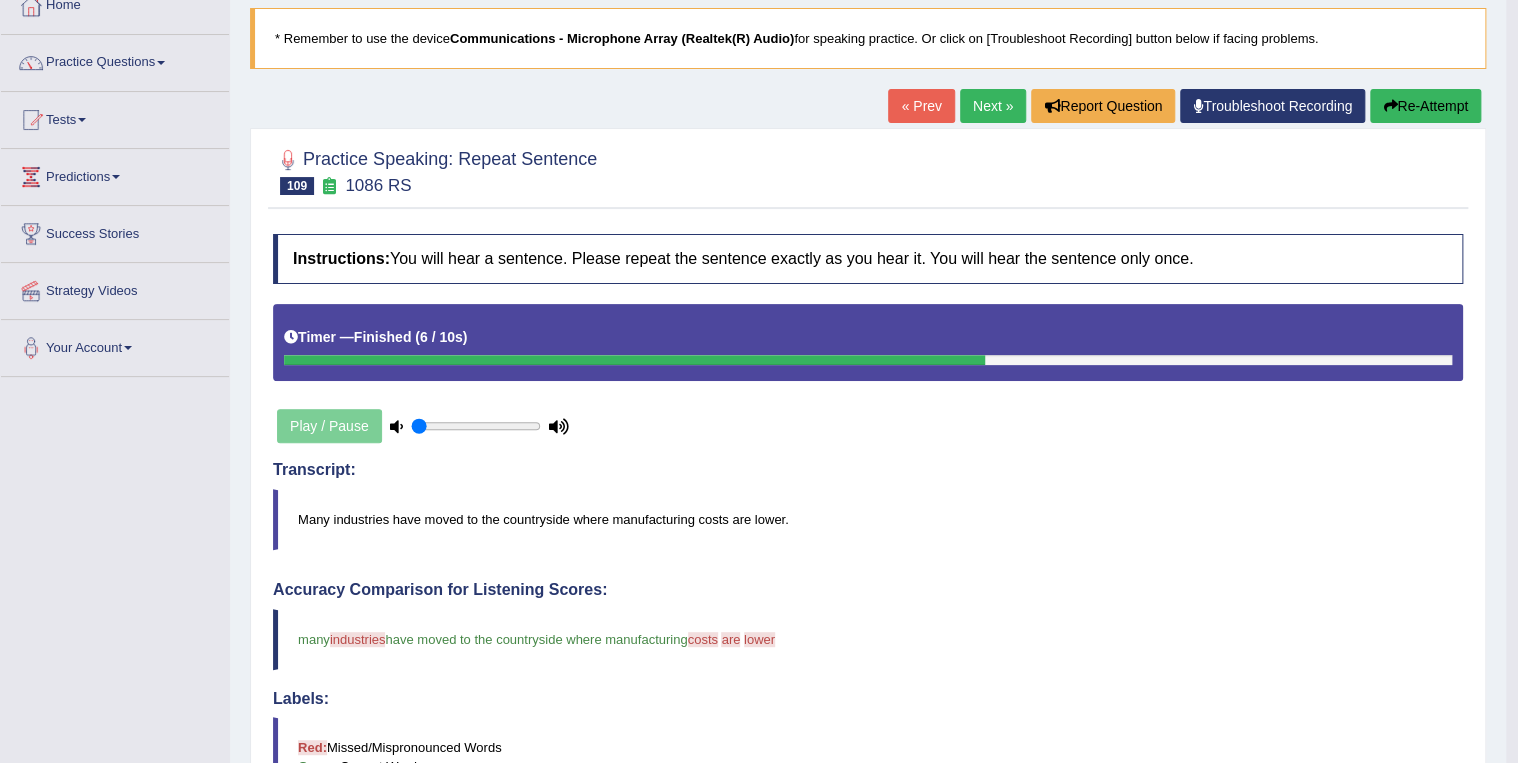 scroll, scrollTop: 160, scrollLeft: 0, axis: vertical 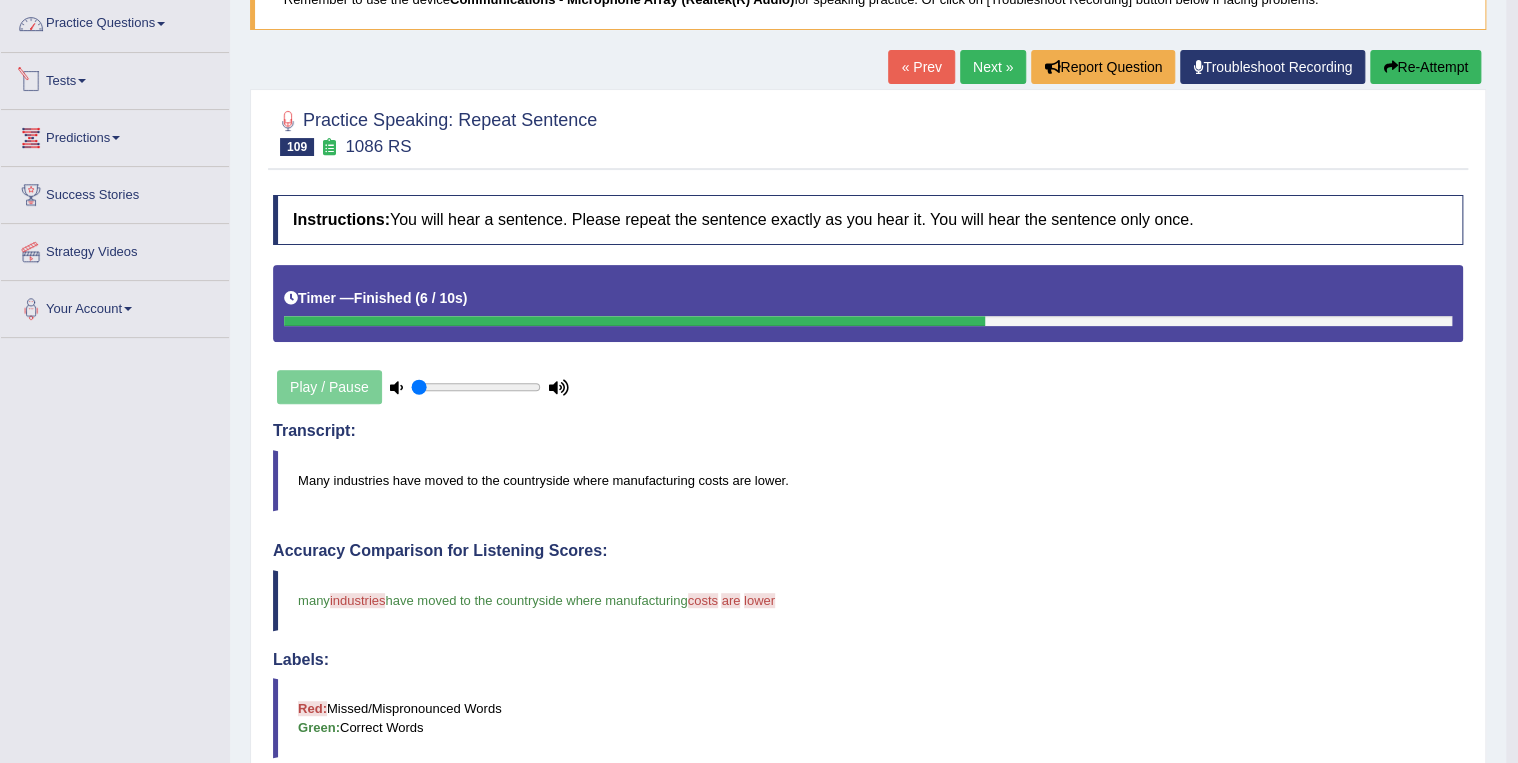 click on "Practice Questions" at bounding box center (115, 21) 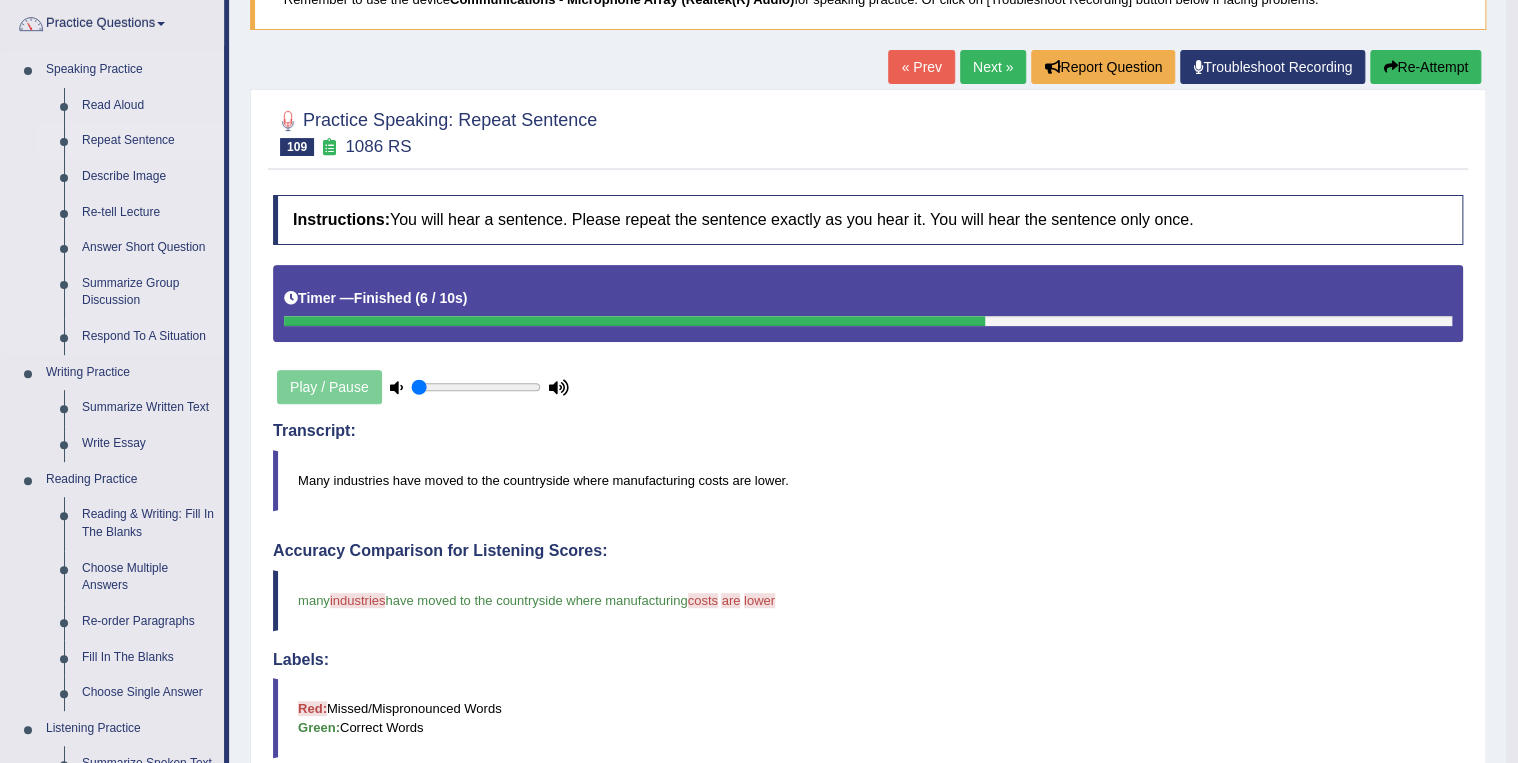 click on "Repeat Sentence" at bounding box center (148, 141) 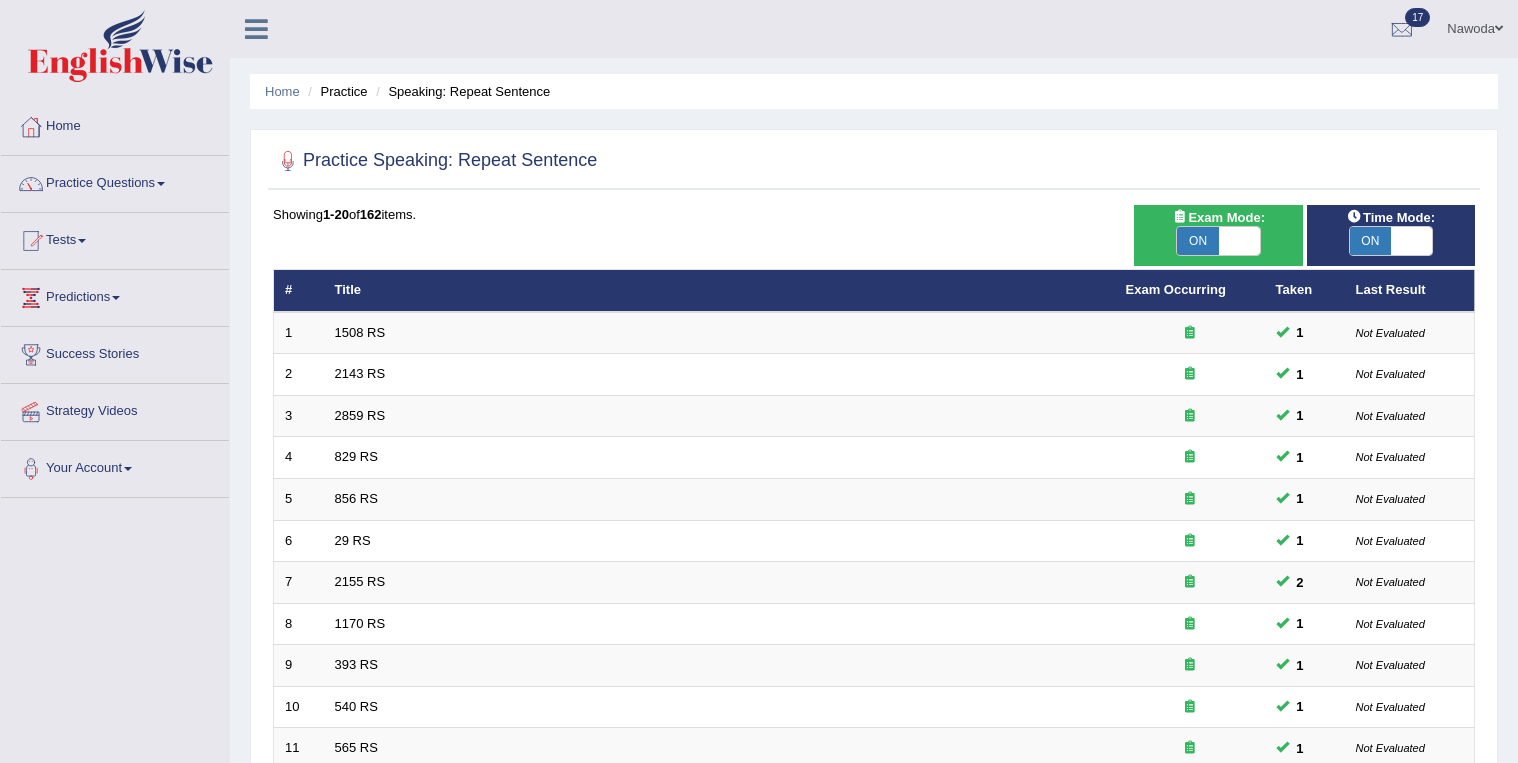 scroll, scrollTop: 0, scrollLeft: 0, axis: both 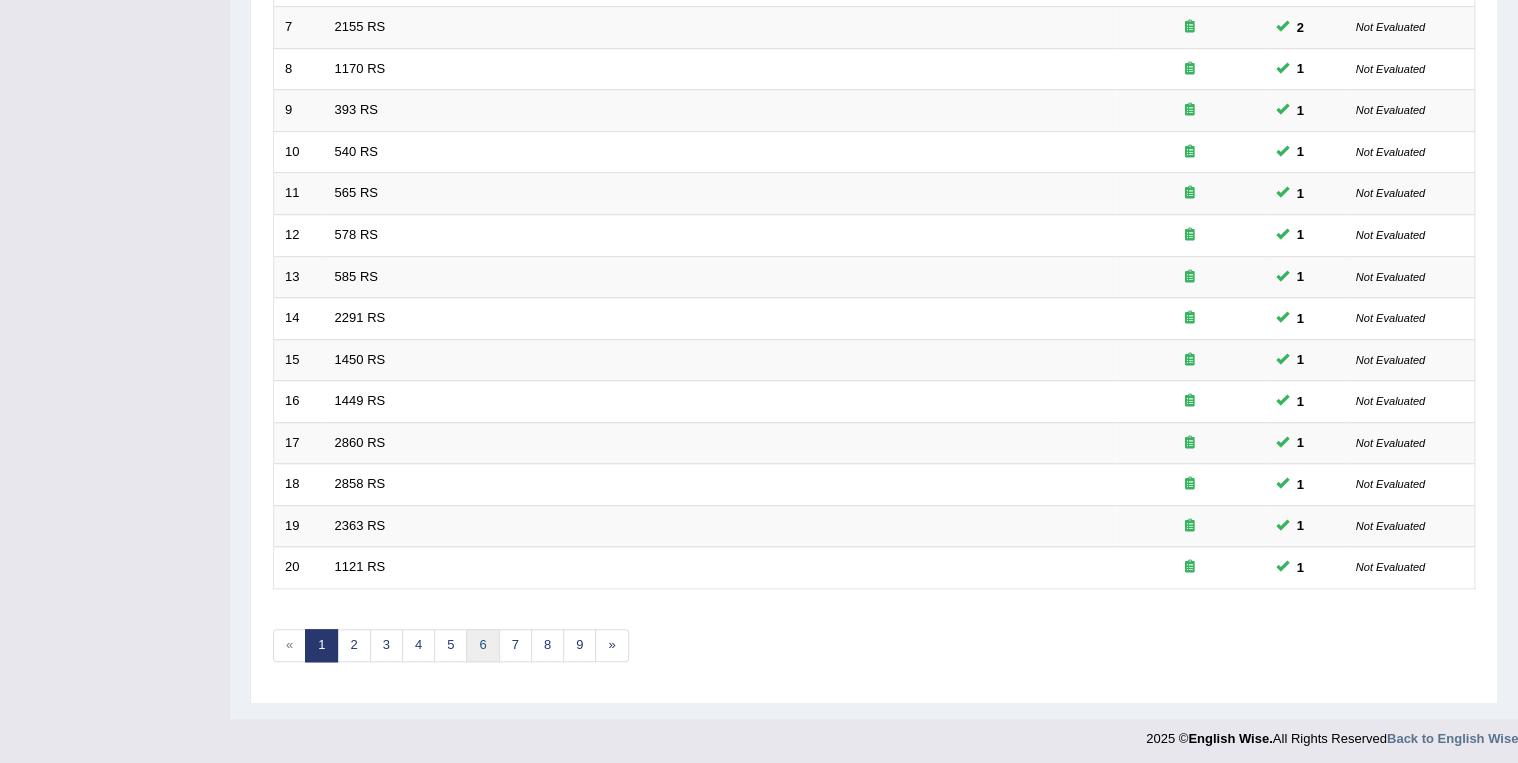 click on "6" at bounding box center (482, 645) 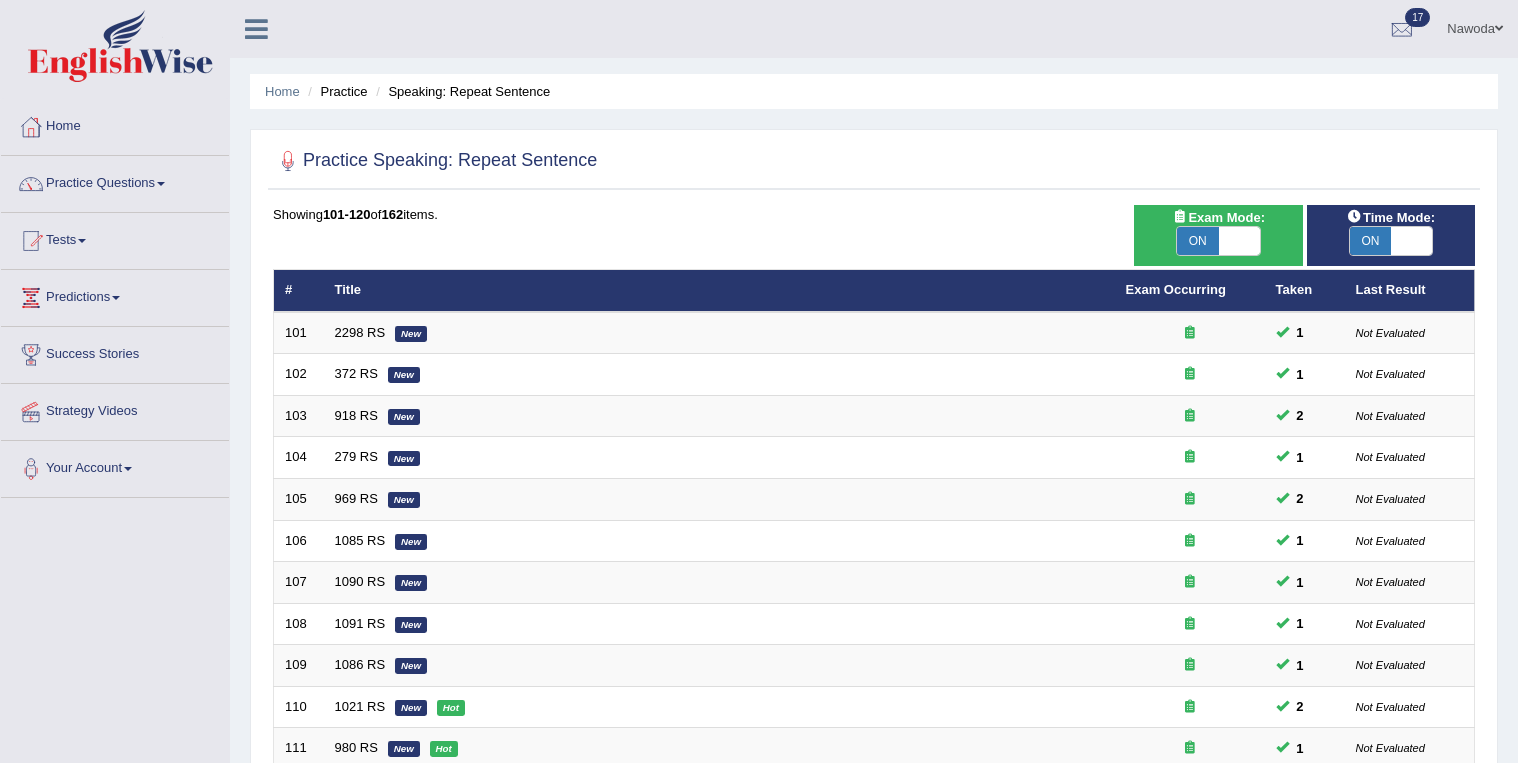 scroll, scrollTop: 464, scrollLeft: 0, axis: vertical 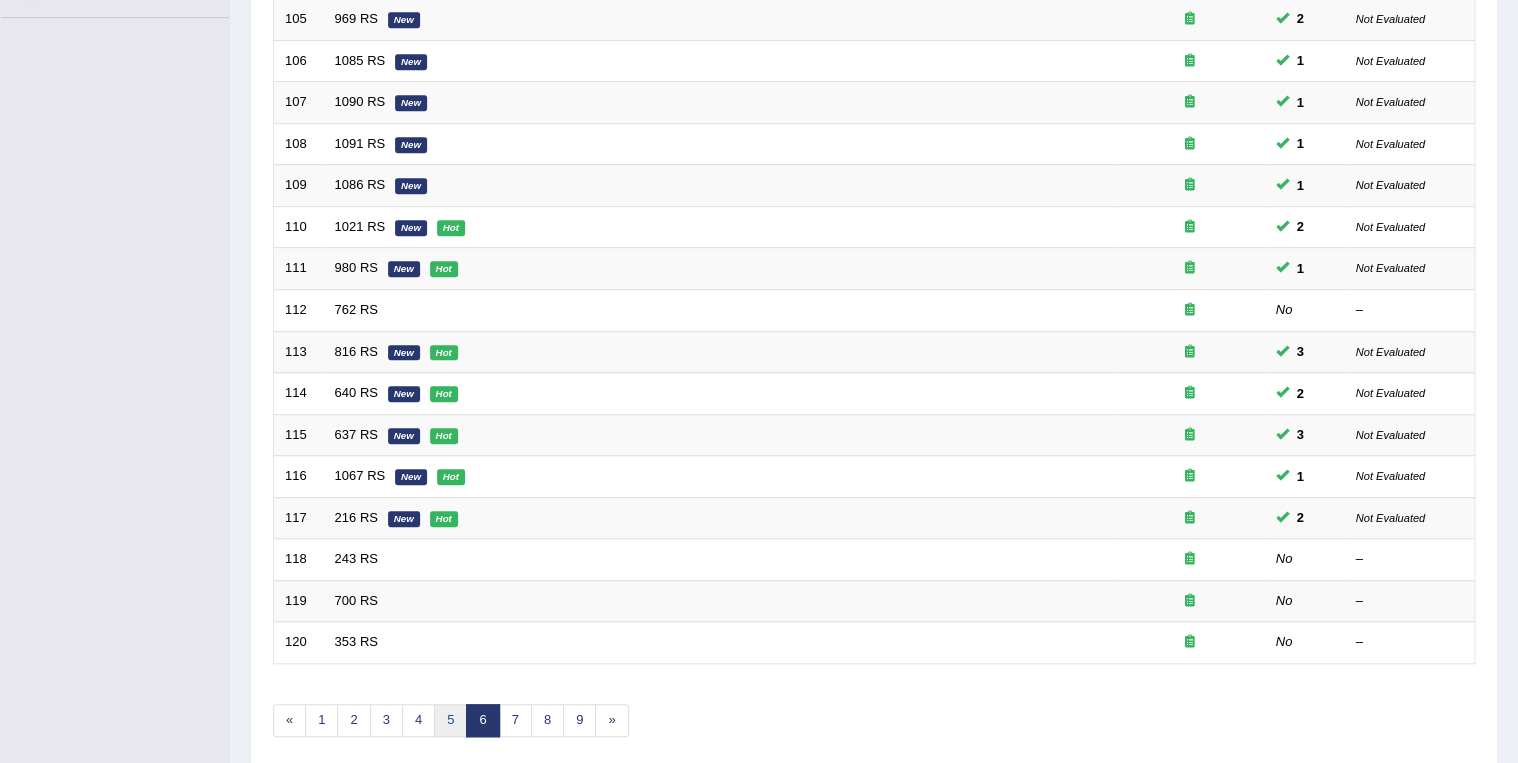 click on "5" at bounding box center (450, 720) 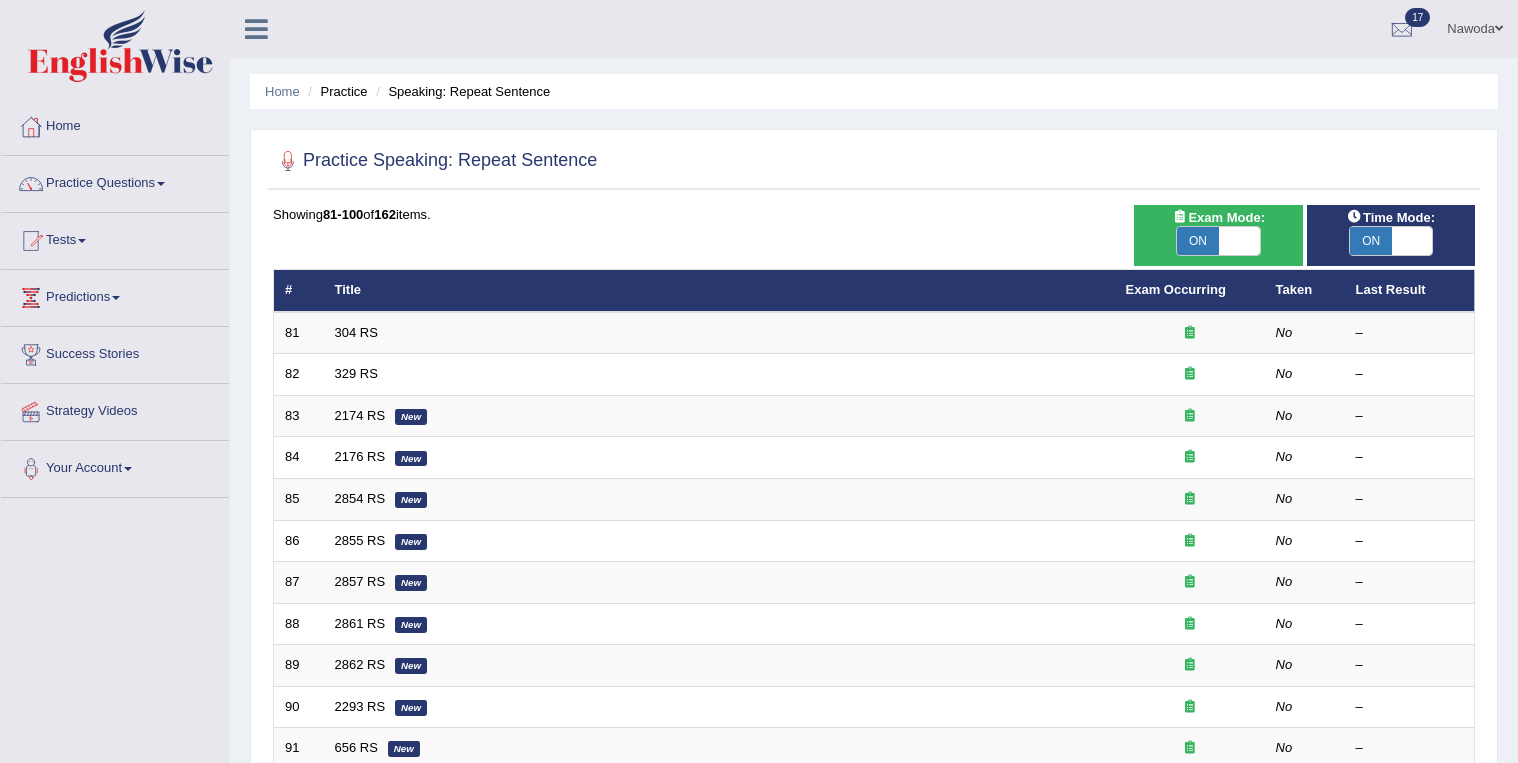 scroll, scrollTop: 113, scrollLeft: 0, axis: vertical 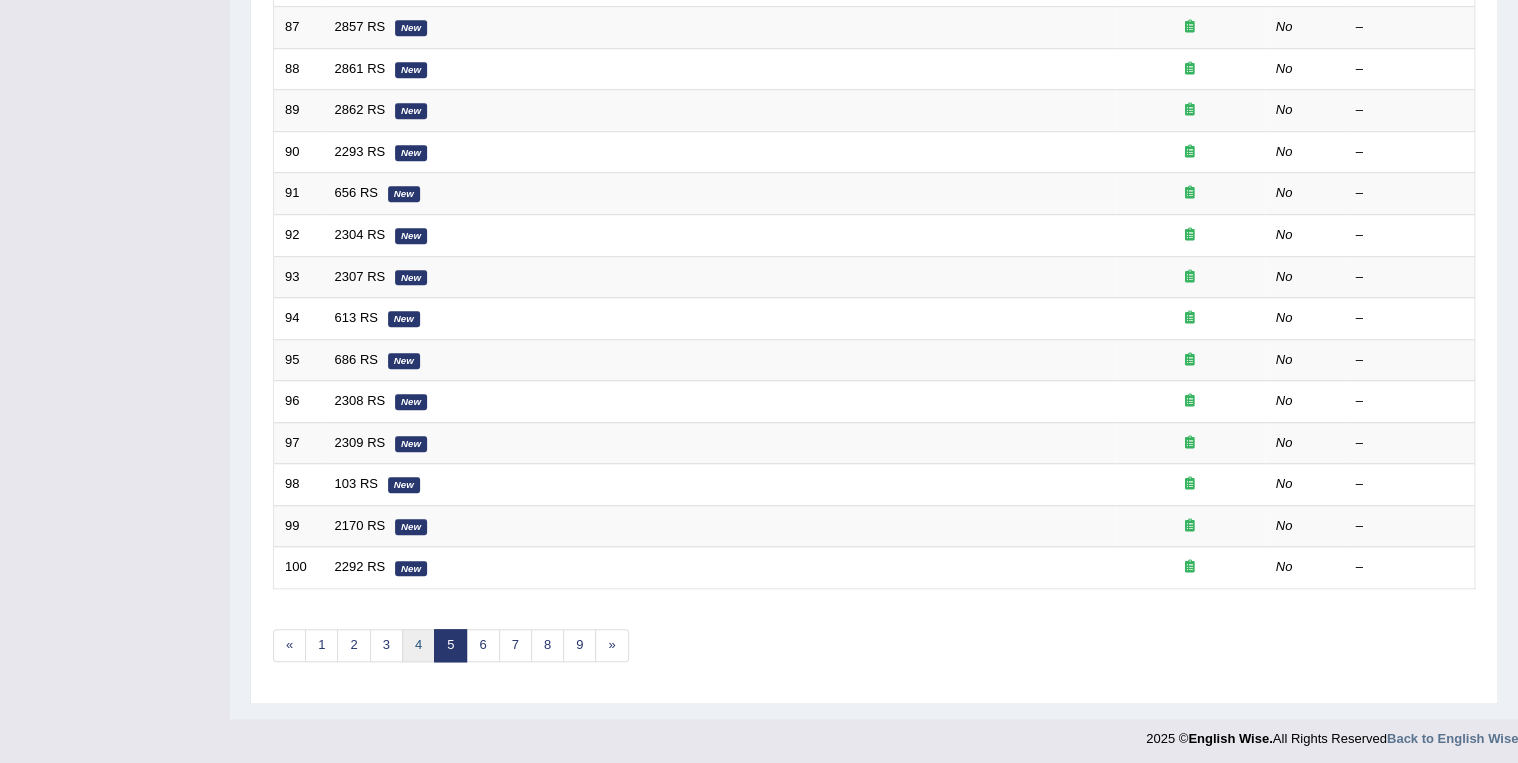 click on "4" at bounding box center [418, 645] 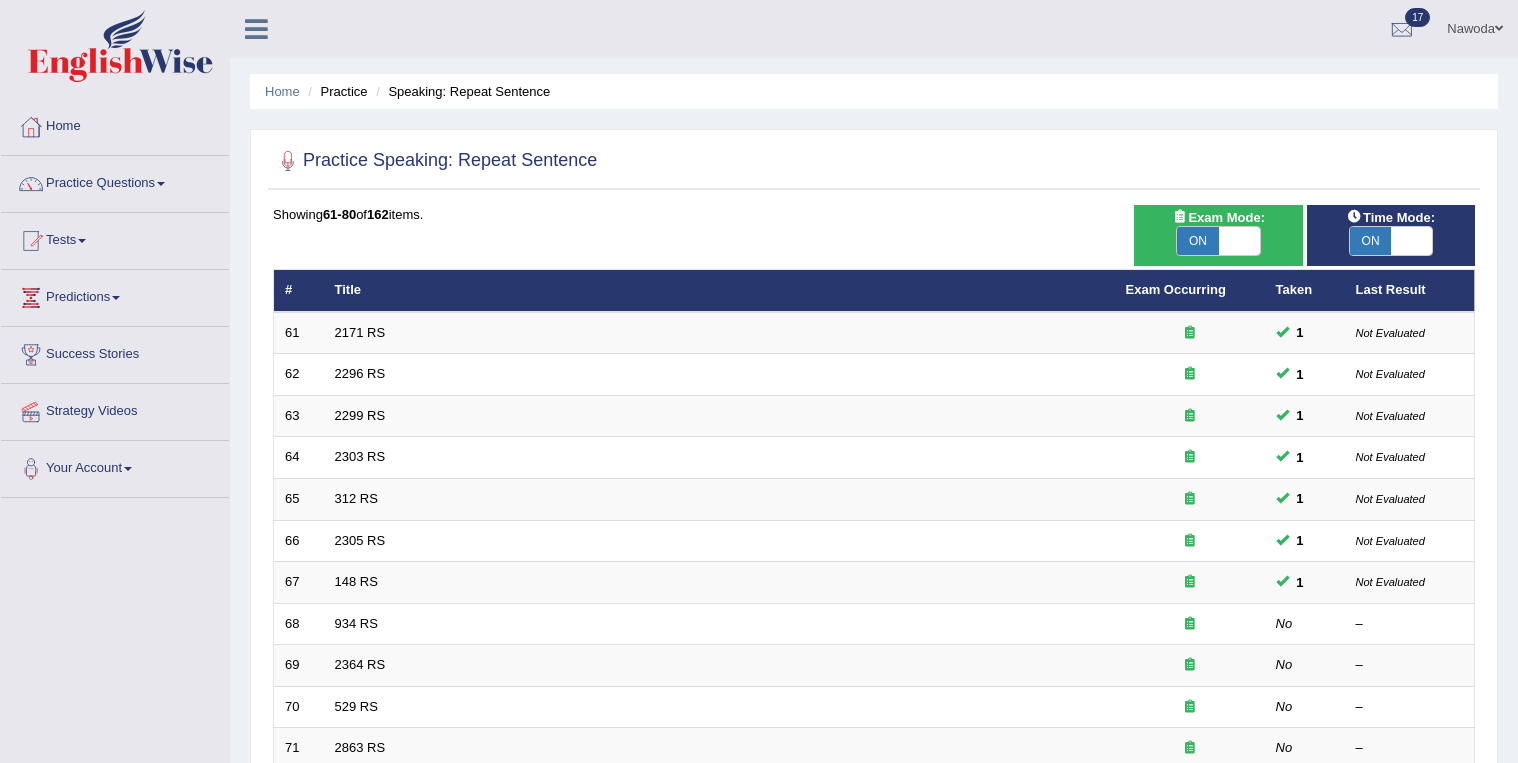 scroll, scrollTop: 393, scrollLeft: 0, axis: vertical 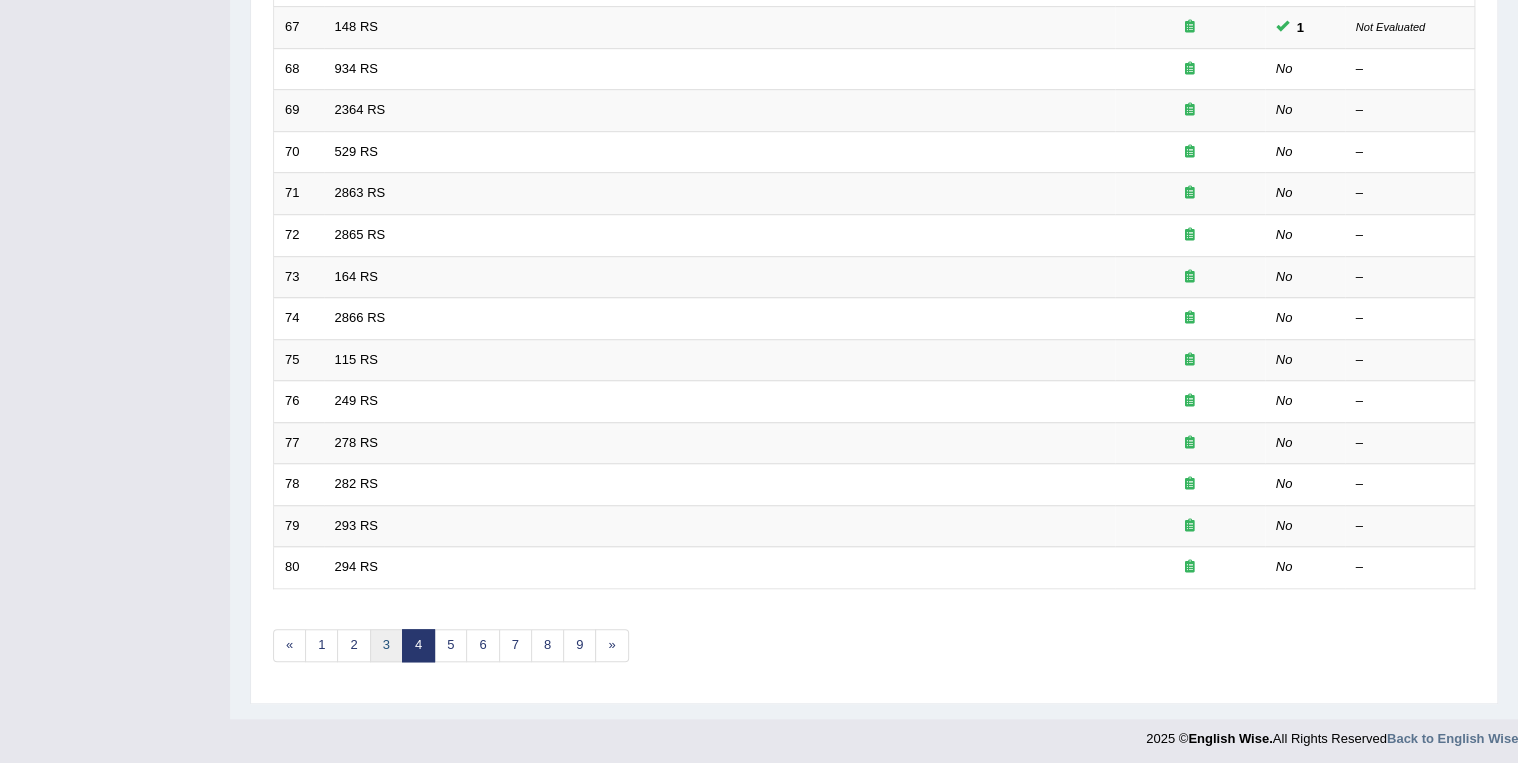 click on "3" at bounding box center [386, 645] 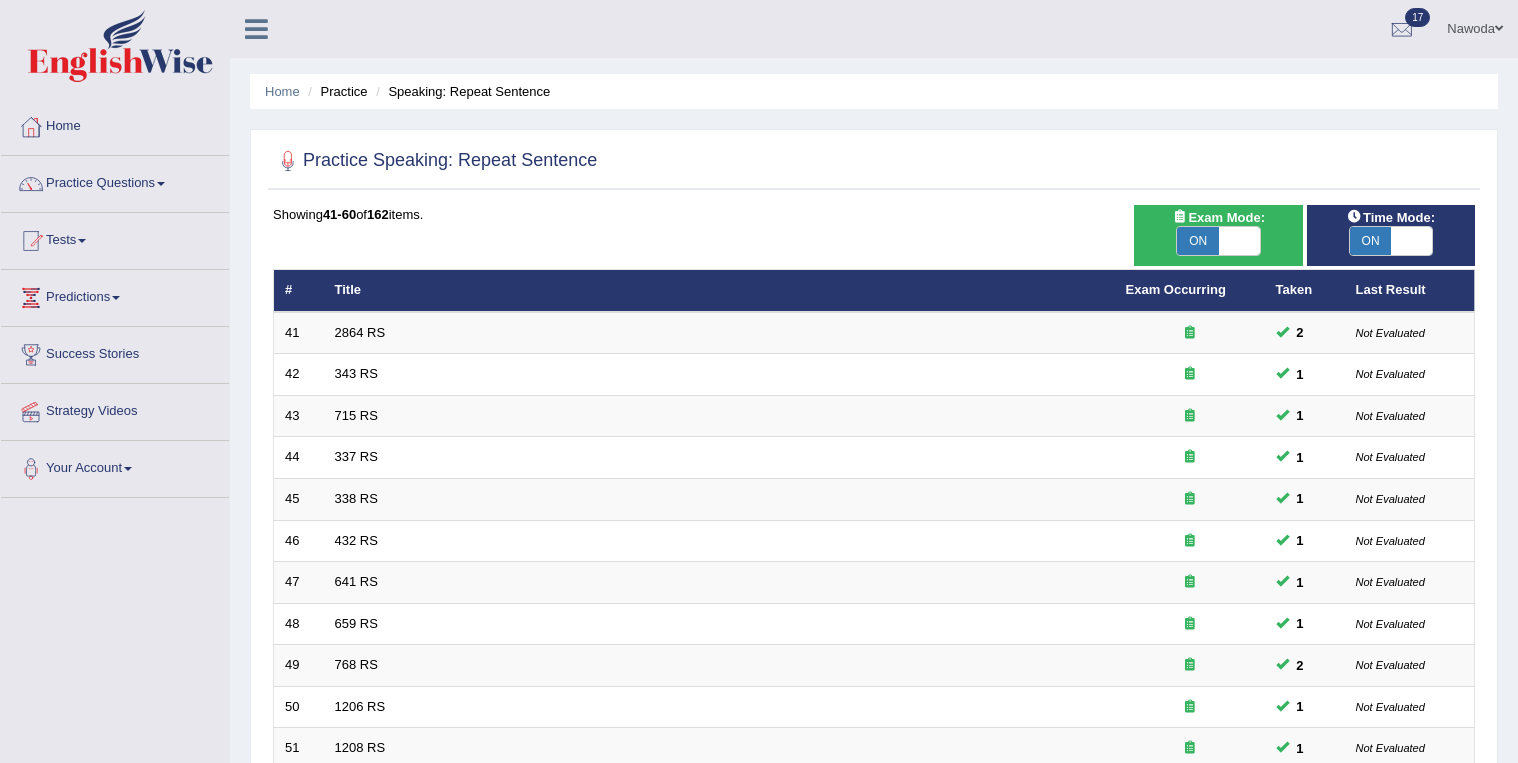 scroll, scrollTop: 236, scrollLeft: 0, axis: vertical 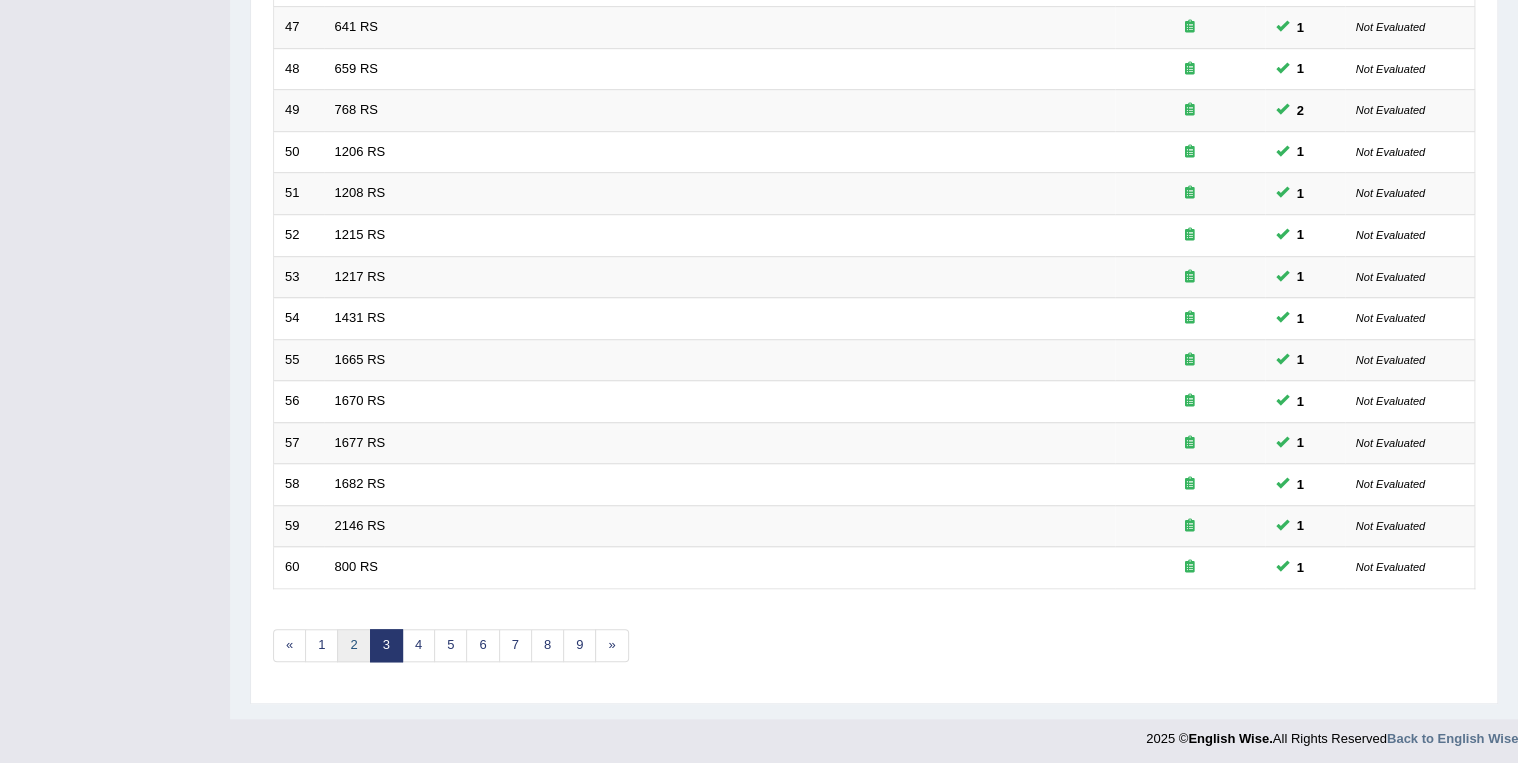 click on "2" at bounding box center (353, 645) 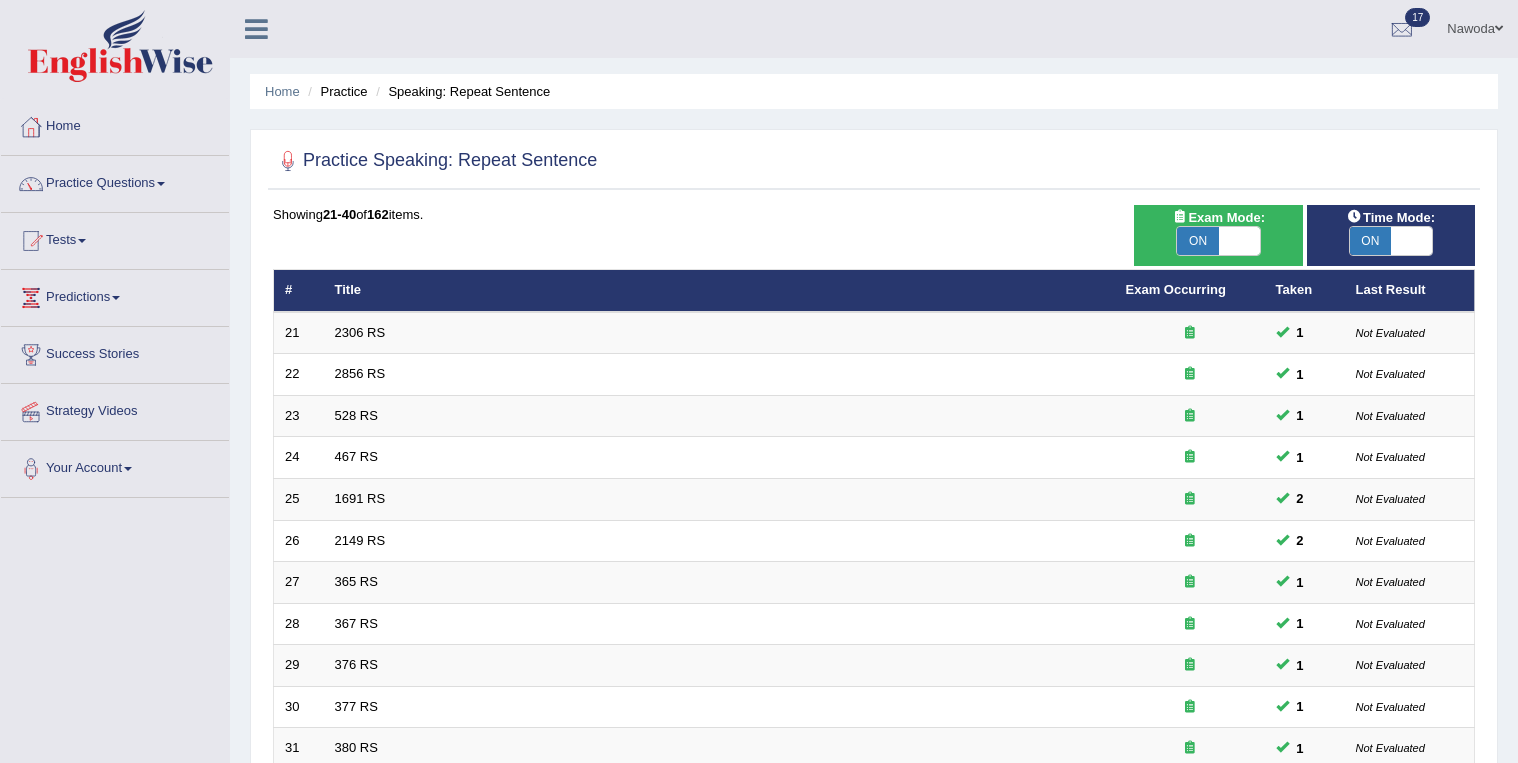 scroll, scrollTop: 240, scrollLeft: 0, axis: vertical 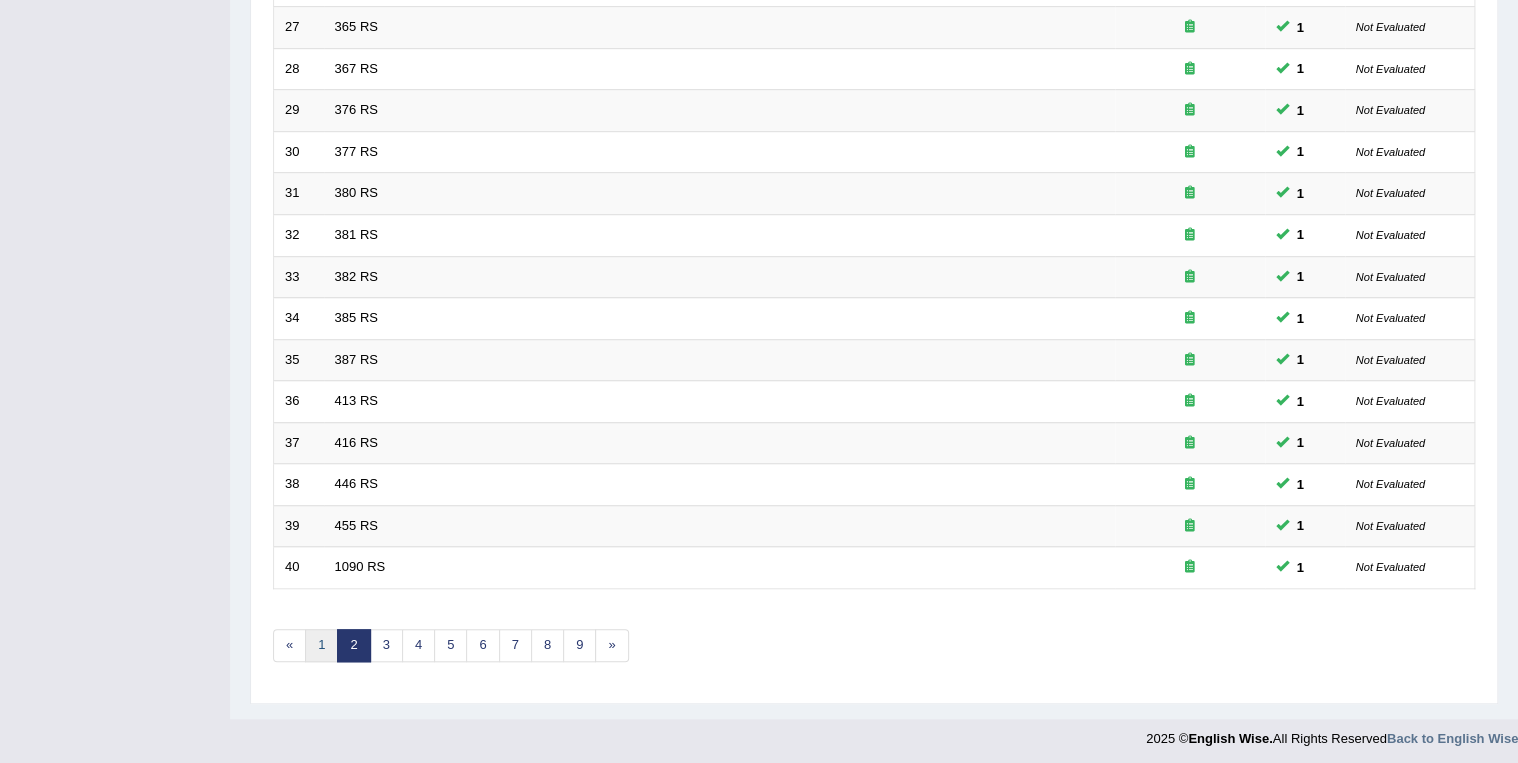 click on "1" at bounding box center (321, 645) 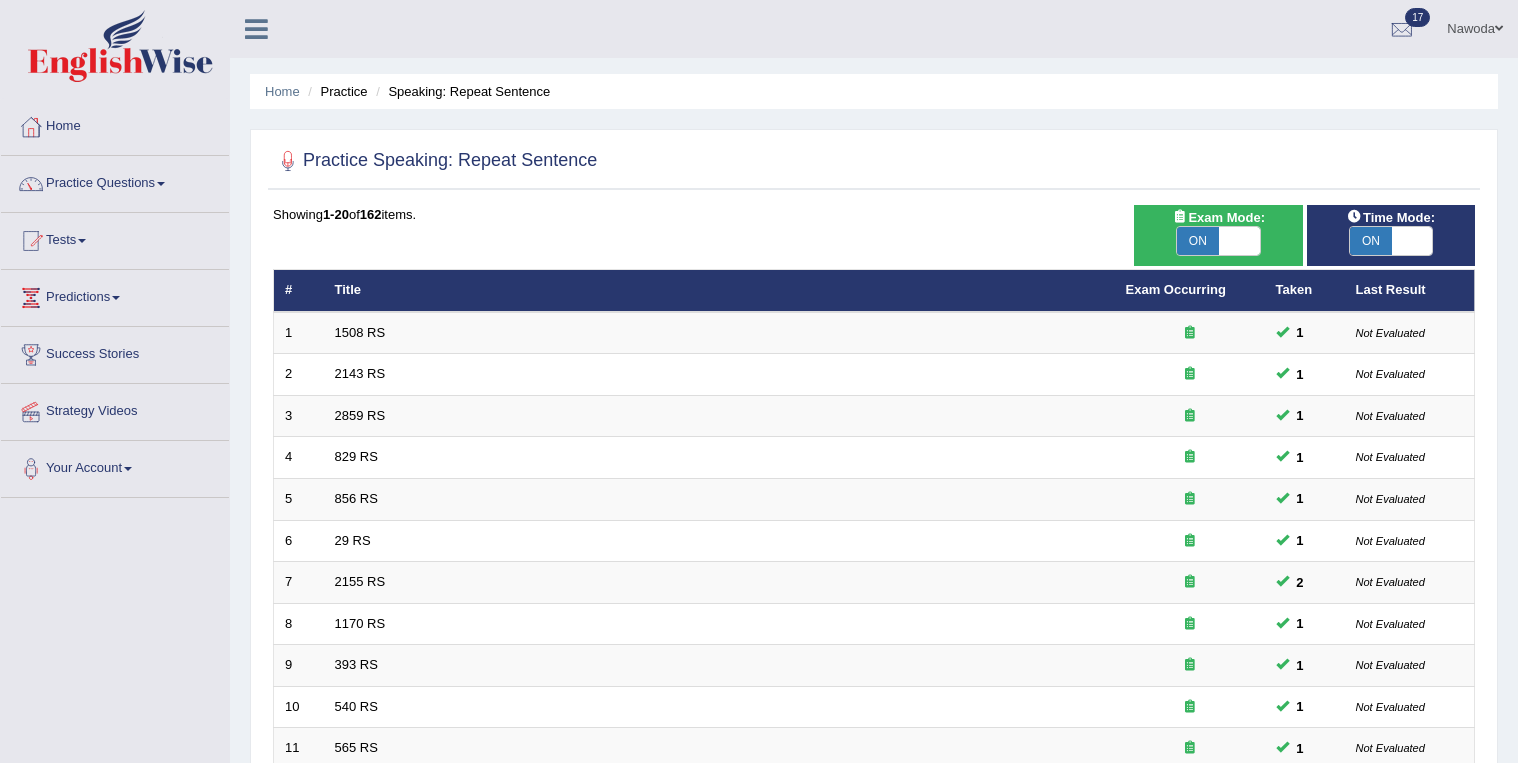 scroll, scrollTop: 220, scrollLeft: 0, axis: vertical 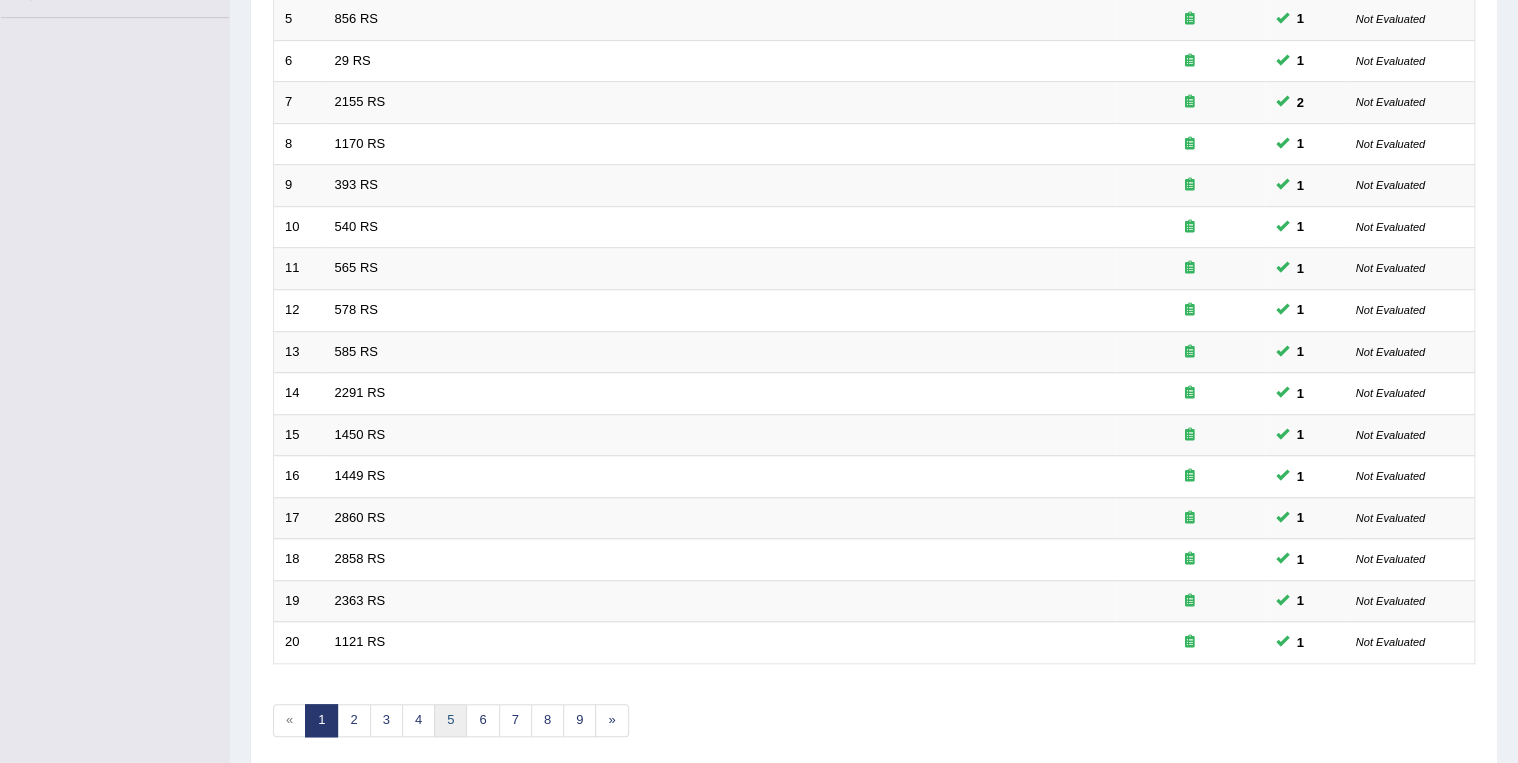 click on "5" at bounding box center [450, 720] 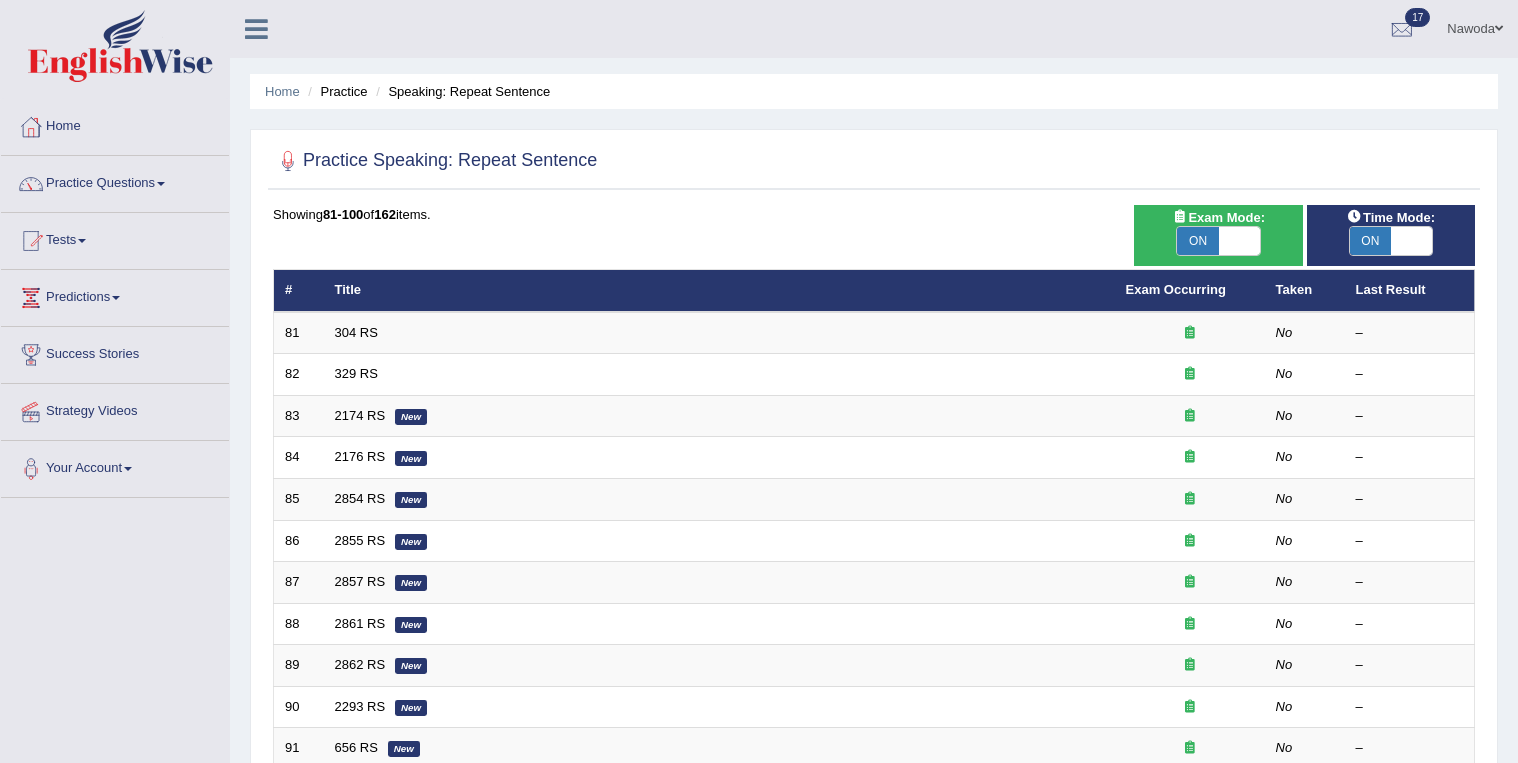 scroll, scrollTop: 0, scrollLeft: 0, axis: both 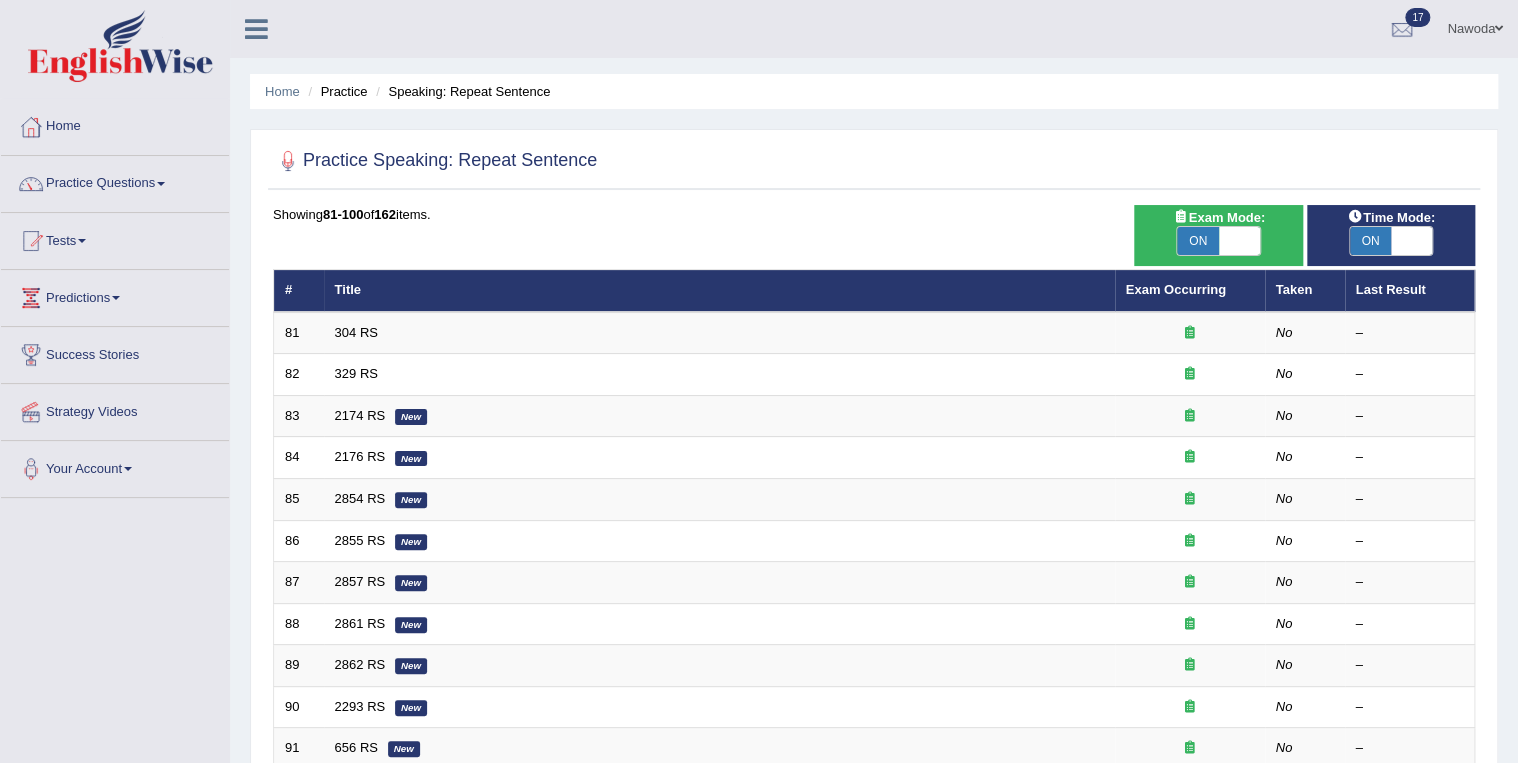 click on "Practice Questions" at bounding box center (115, 181) 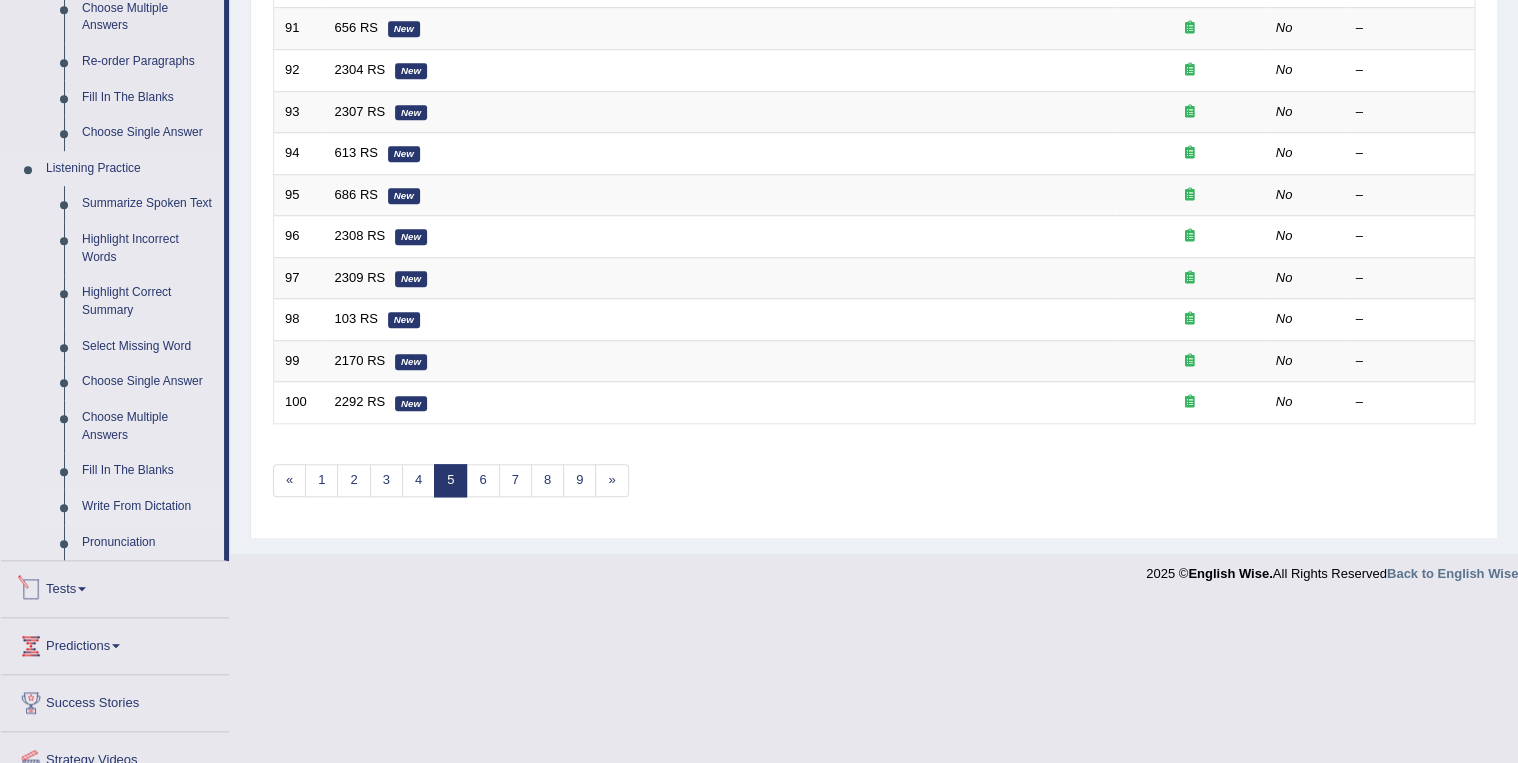 click on "Write From Dictation" at bounding box center [148, 507] 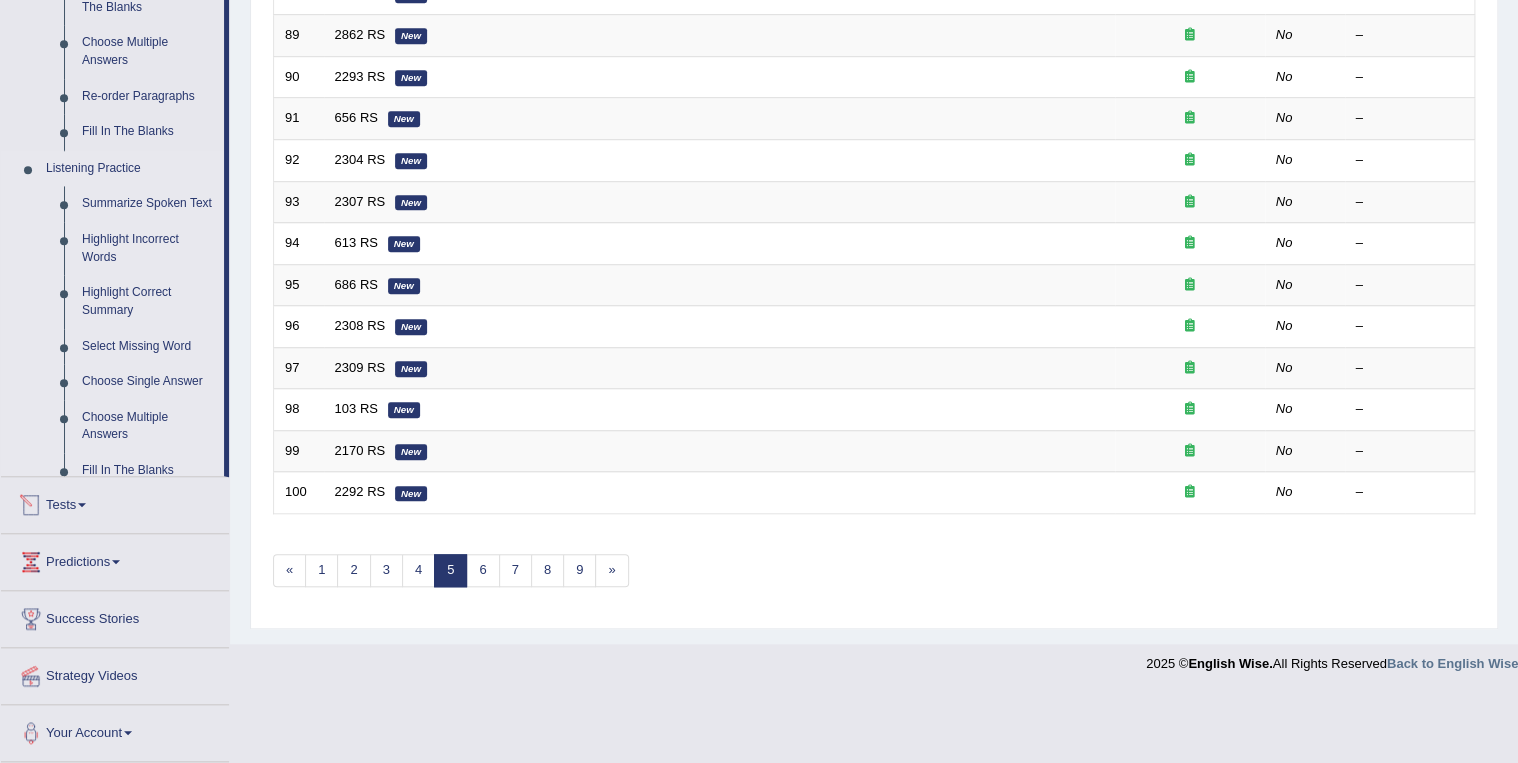 scroll, scrollTop: 555, scrollLeft: 0, axis: vertical 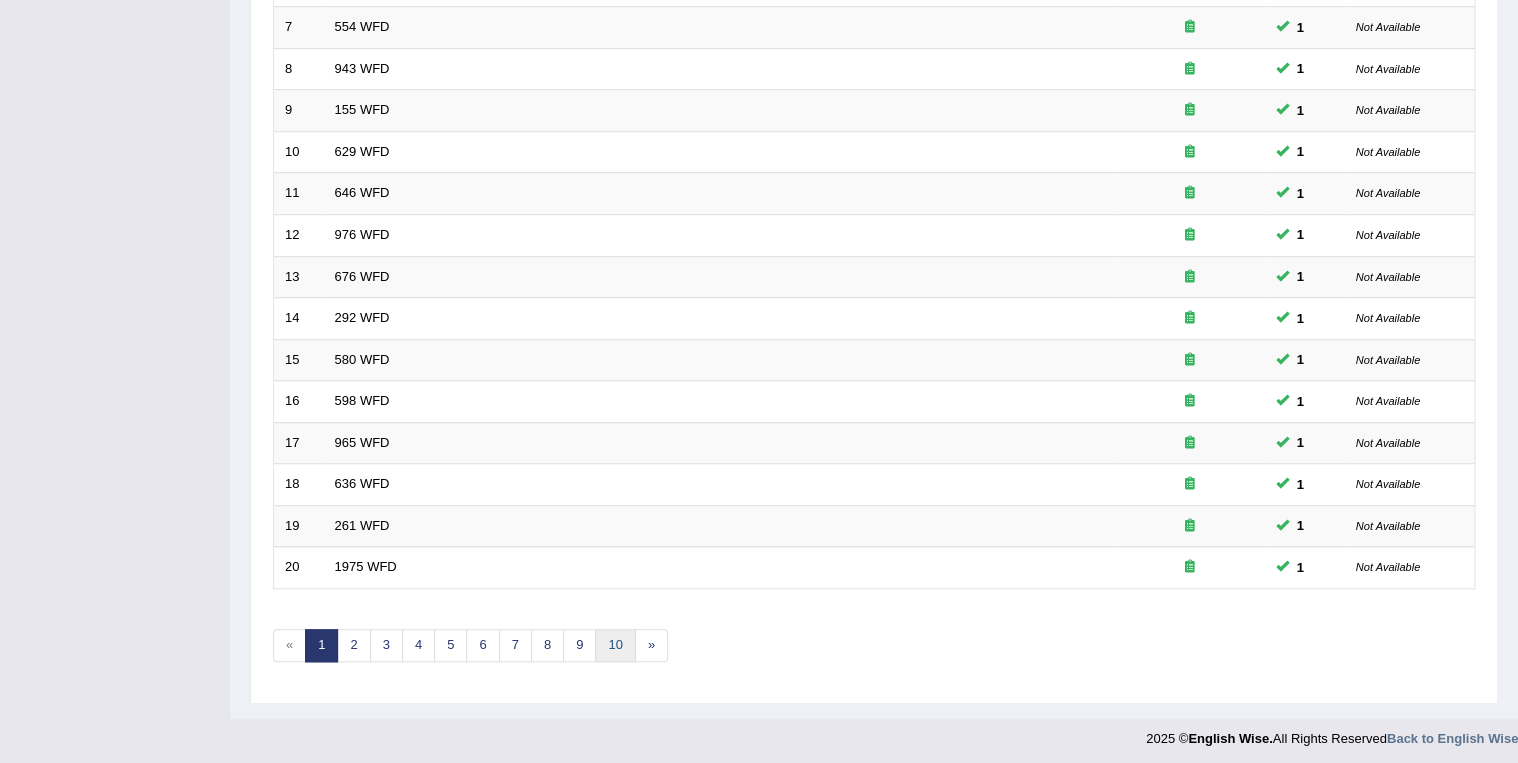 click on "10" at bounding box center [615, 645] 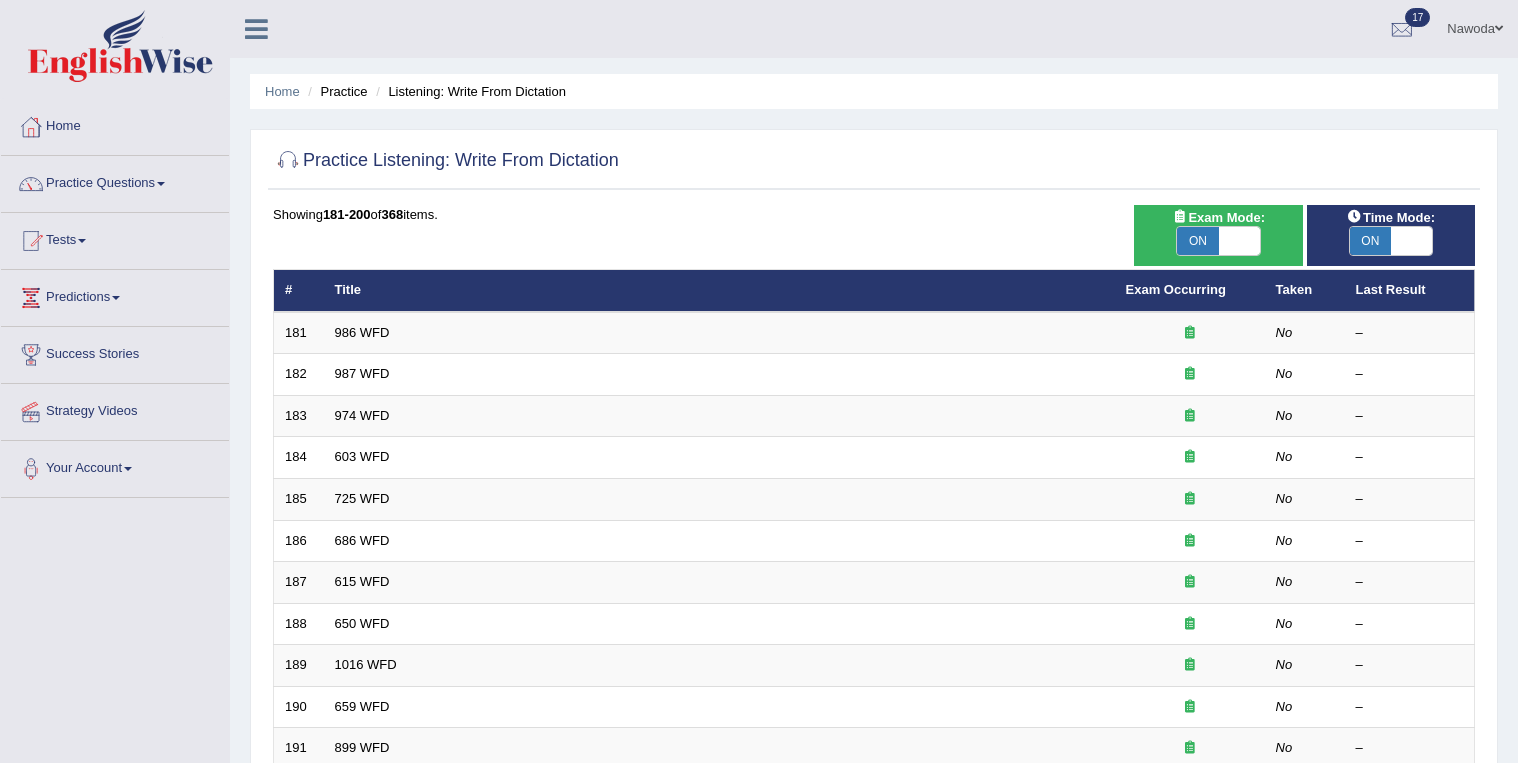 scroll, scrollTop: 480, scrollLeft: 0, axis: vertical 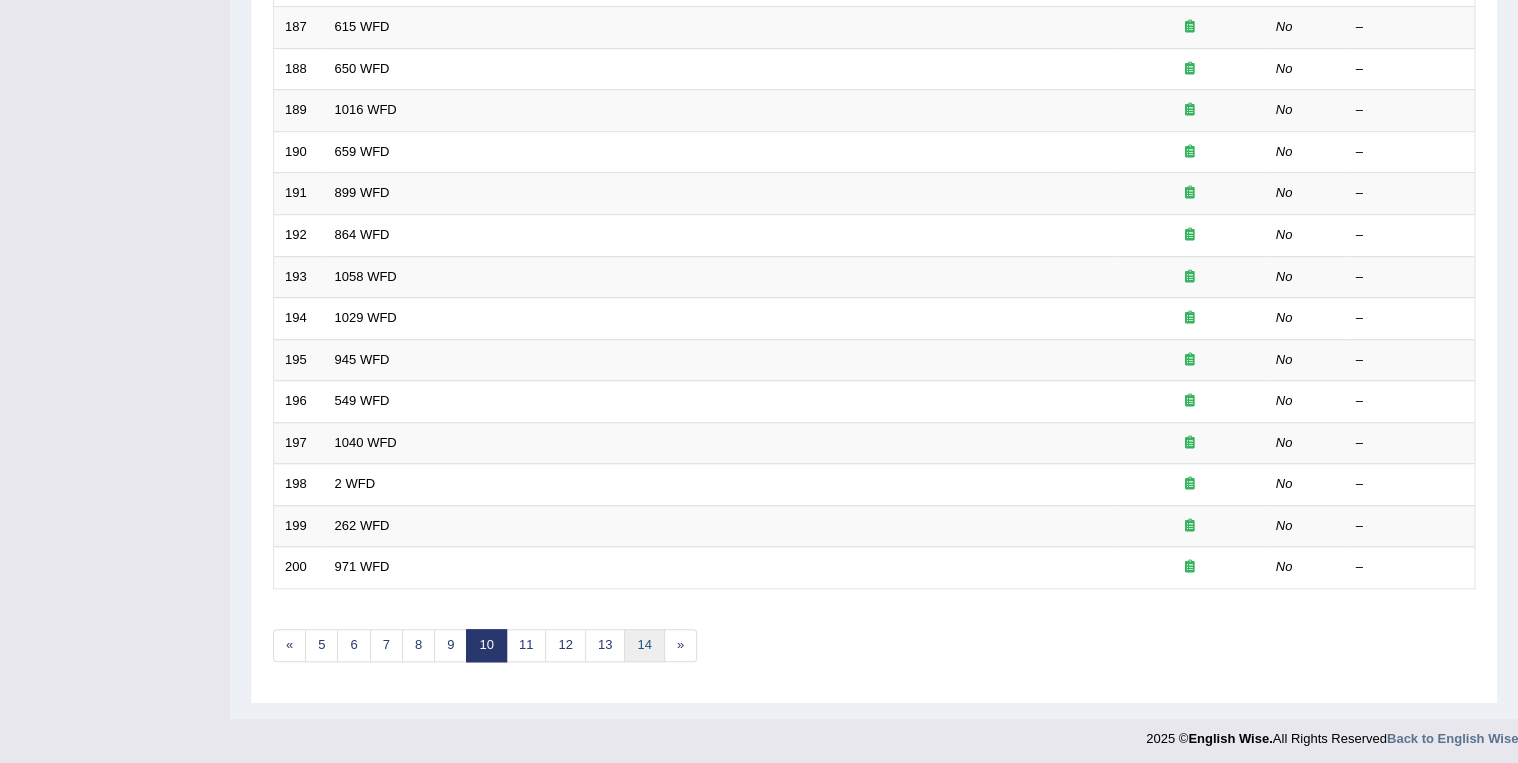 click on "14" at bounding box center [644, 645] 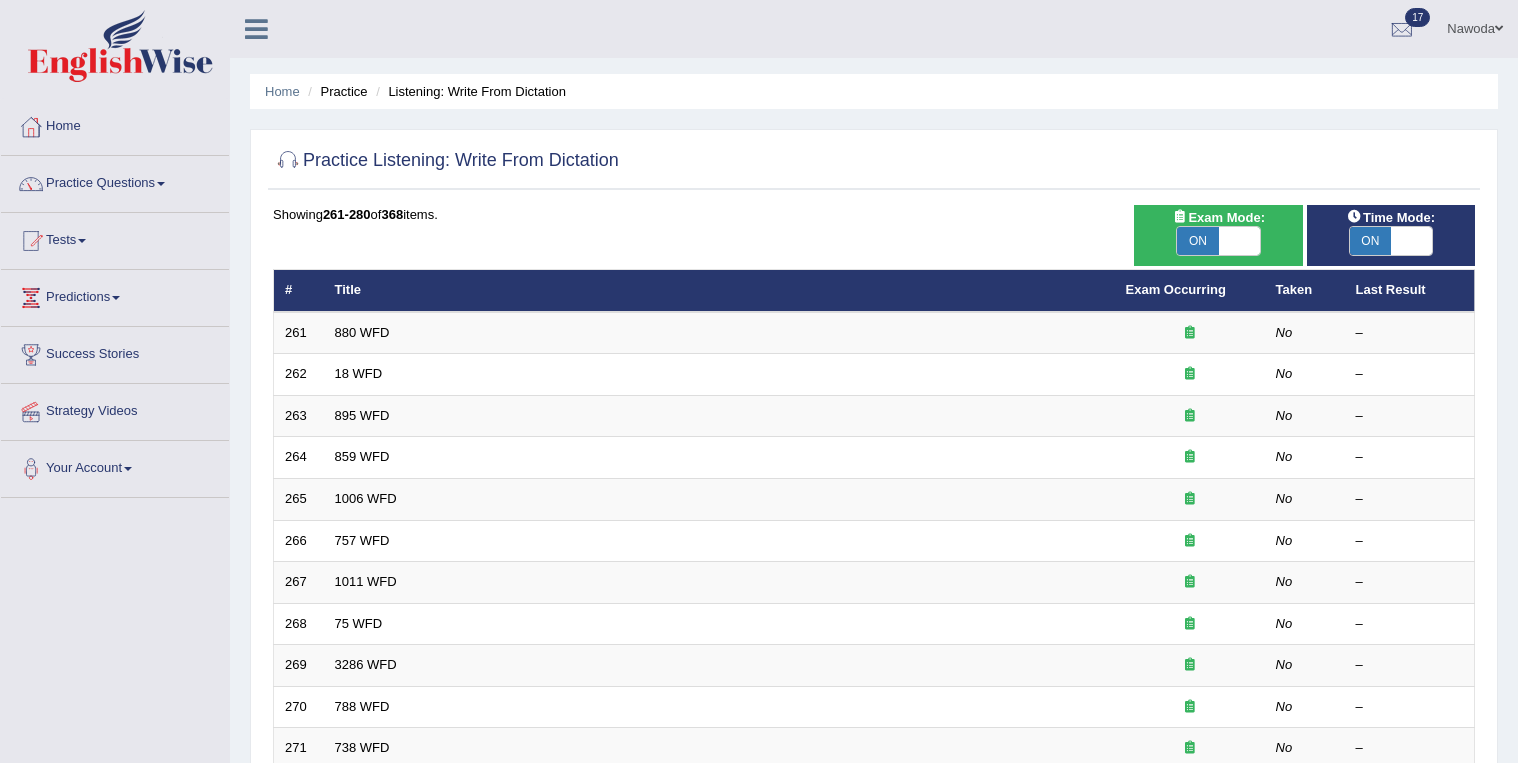 scroll, scrollTop: 480, scrollLeft: 0, axis: vertical 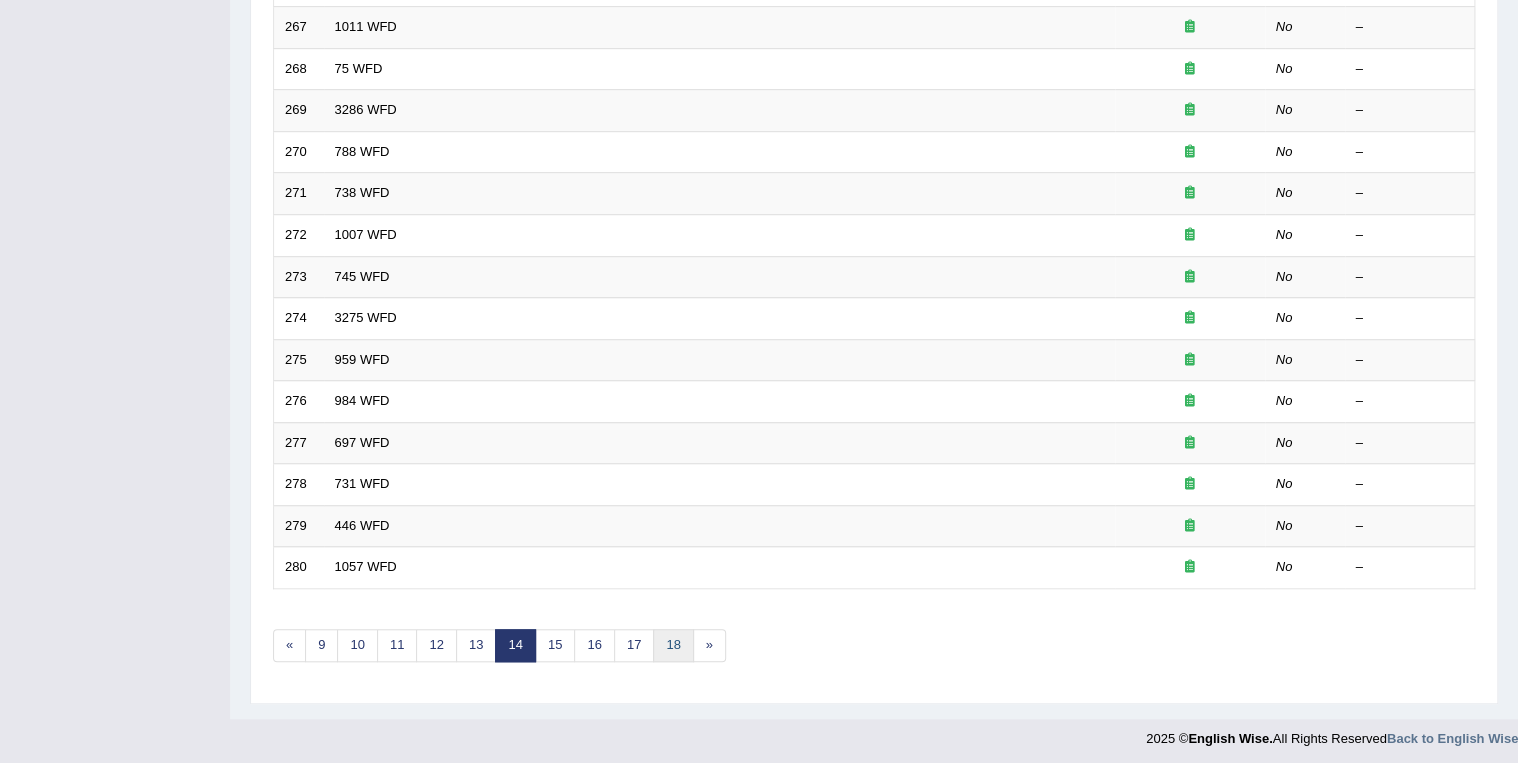 click on "18" at bounding box center (673, 645) 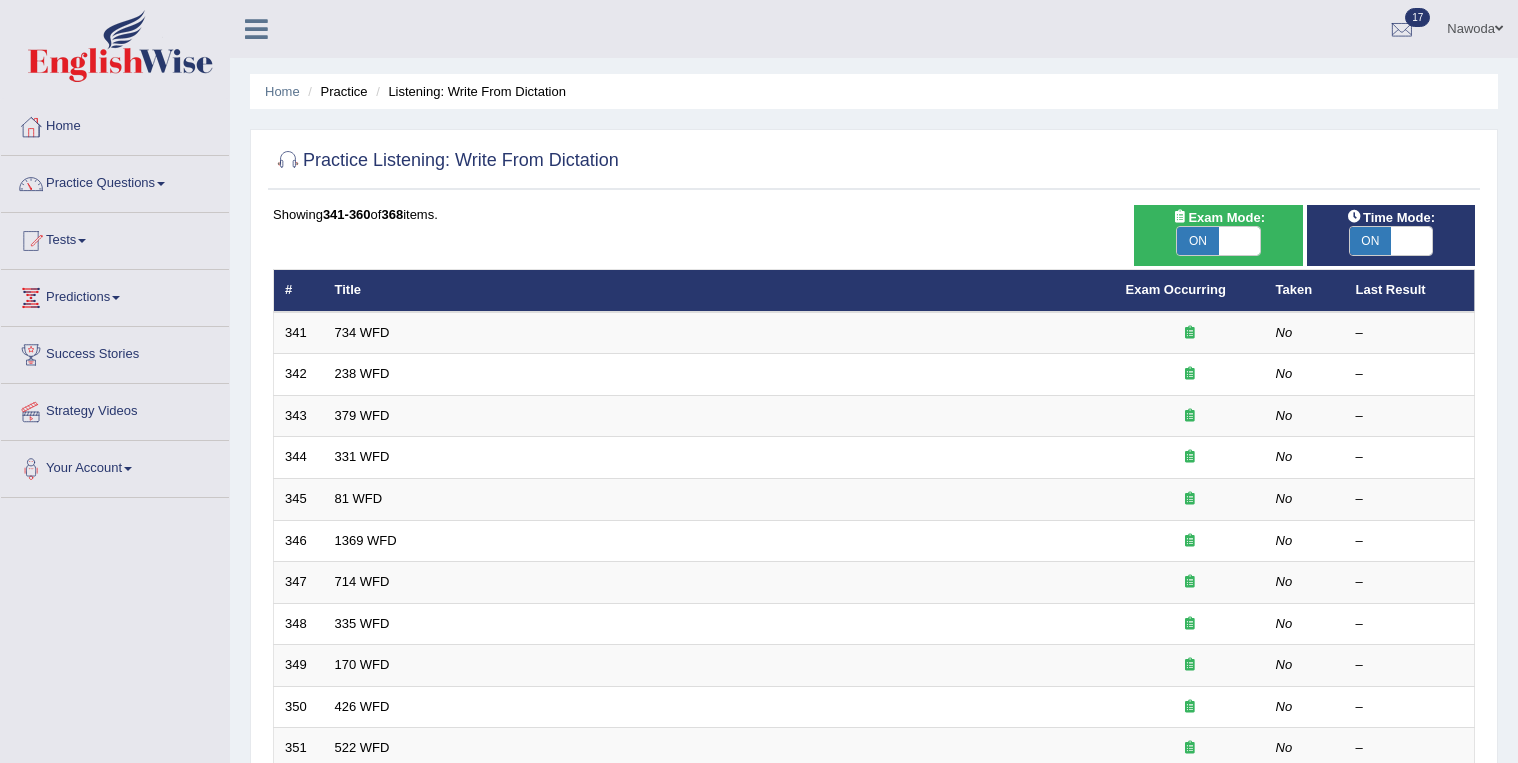scroll, scrollTop: 296, scrollLeft: 0, axis: vertical 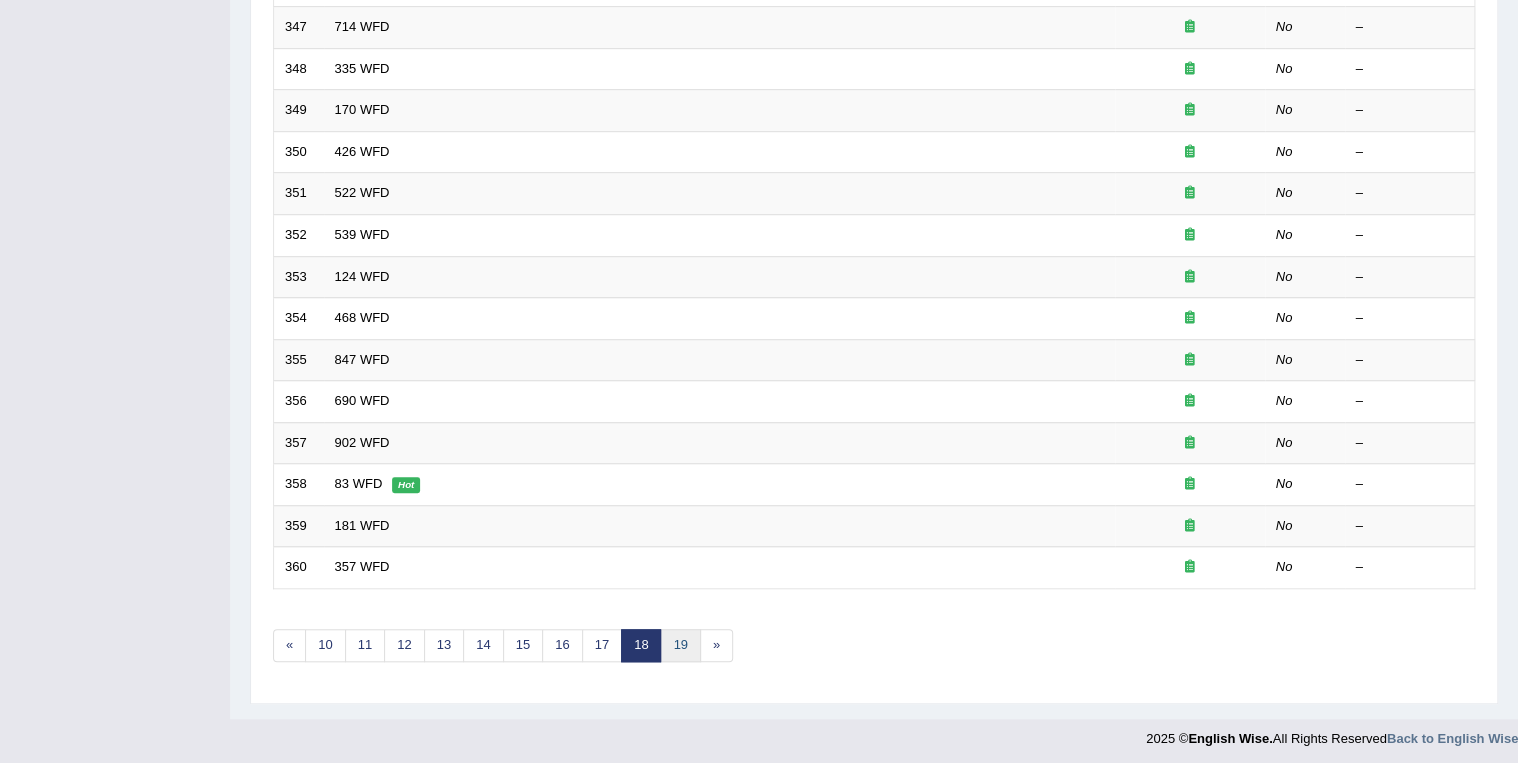 click on "19" at bounding box center (680, 645) 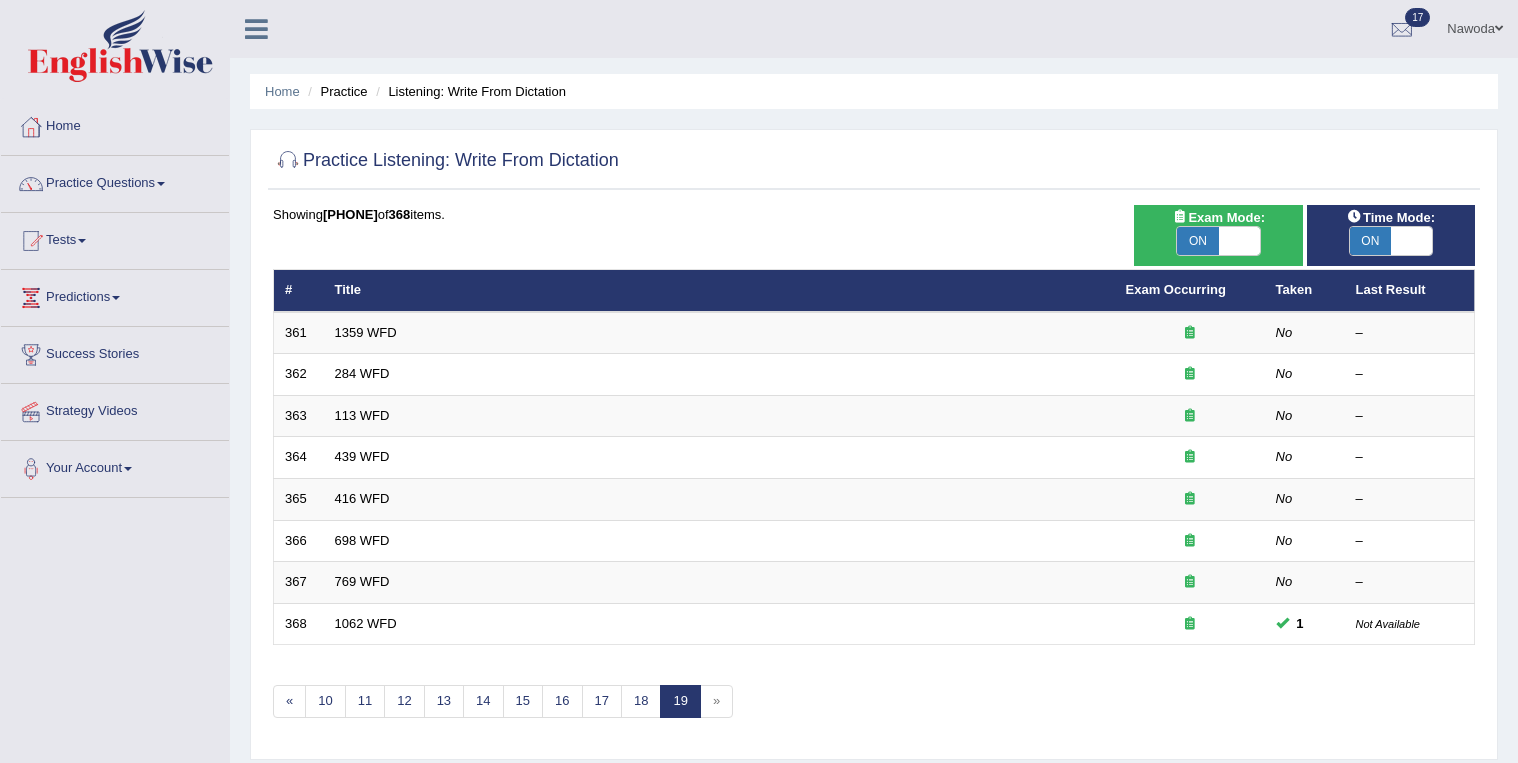 scroll, scrollTop: 43, scrollLeft: 0, axis: vertical 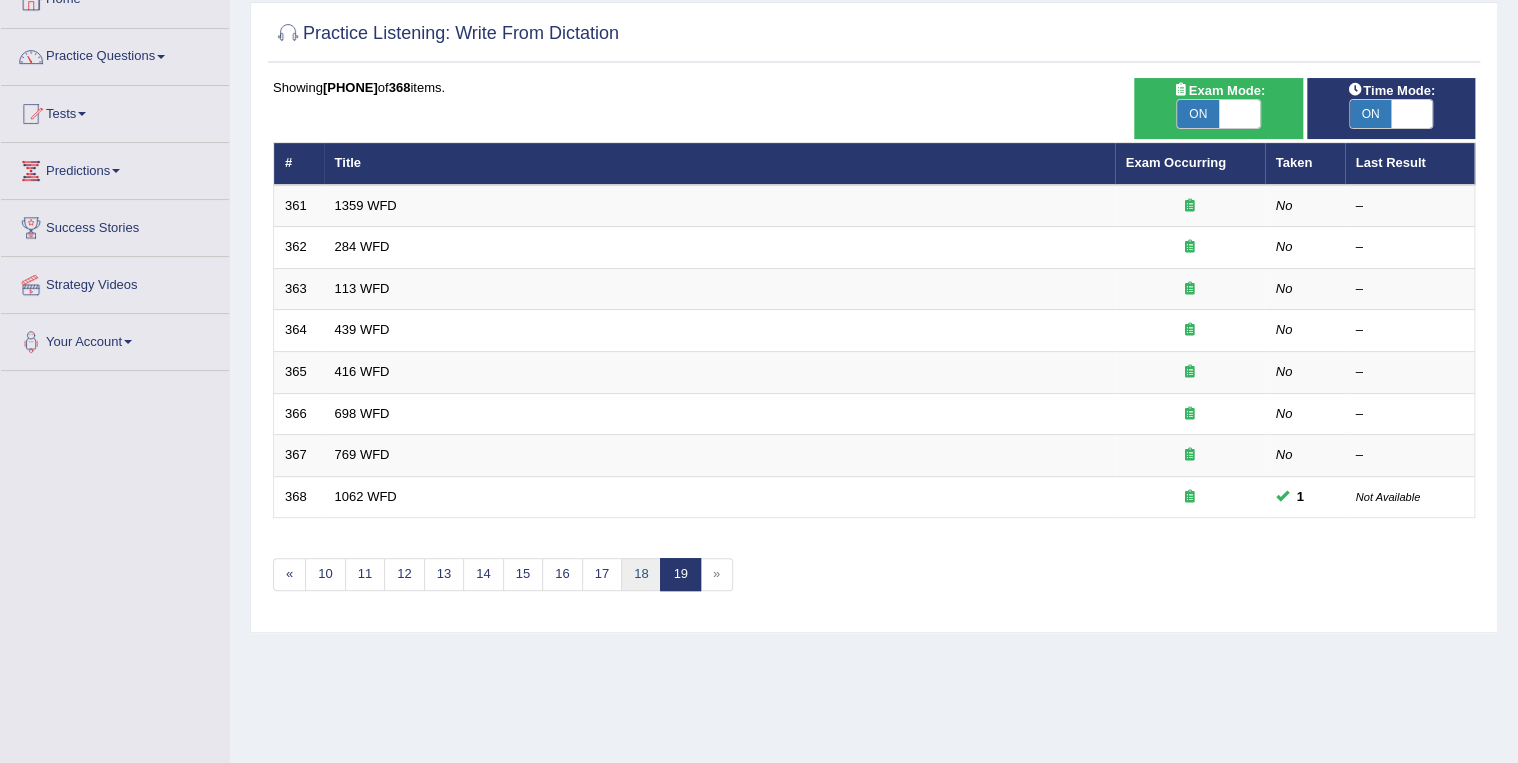 click on "18" at bounding box center [641, 574] 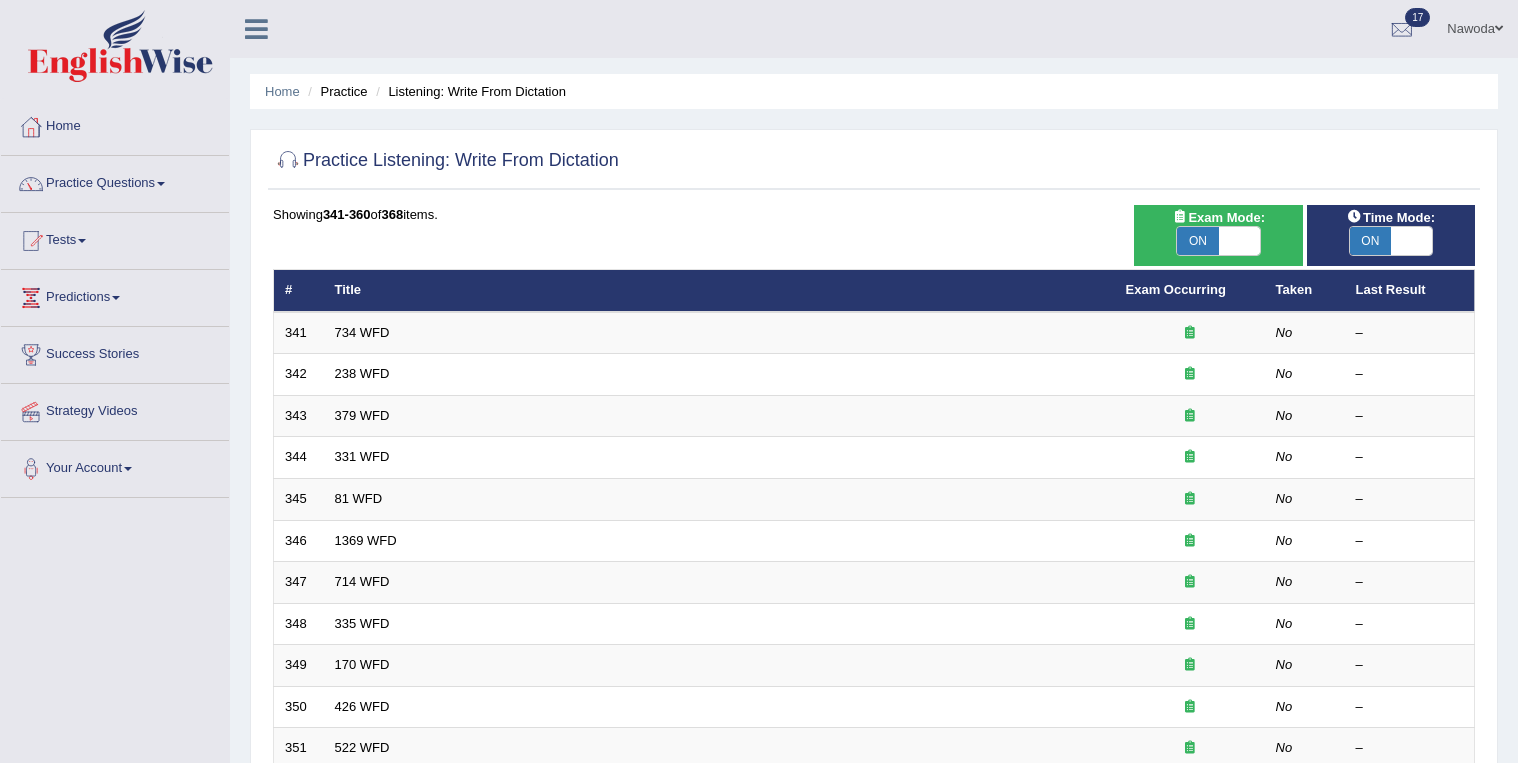 scroll, scrollTop: 320, scrollLeft: 0, axis: vertical 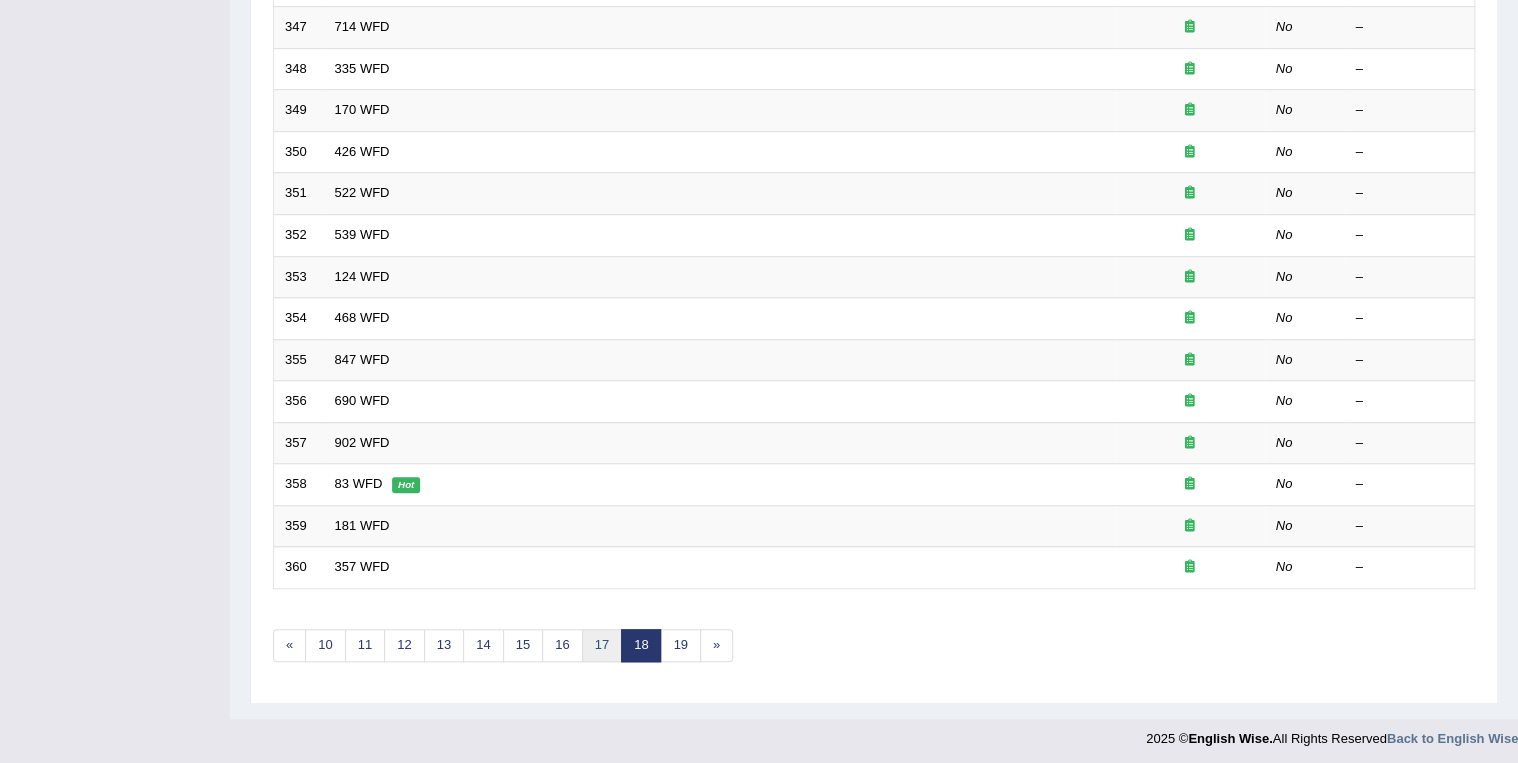 click on "17" at bounding box center [602, 645] 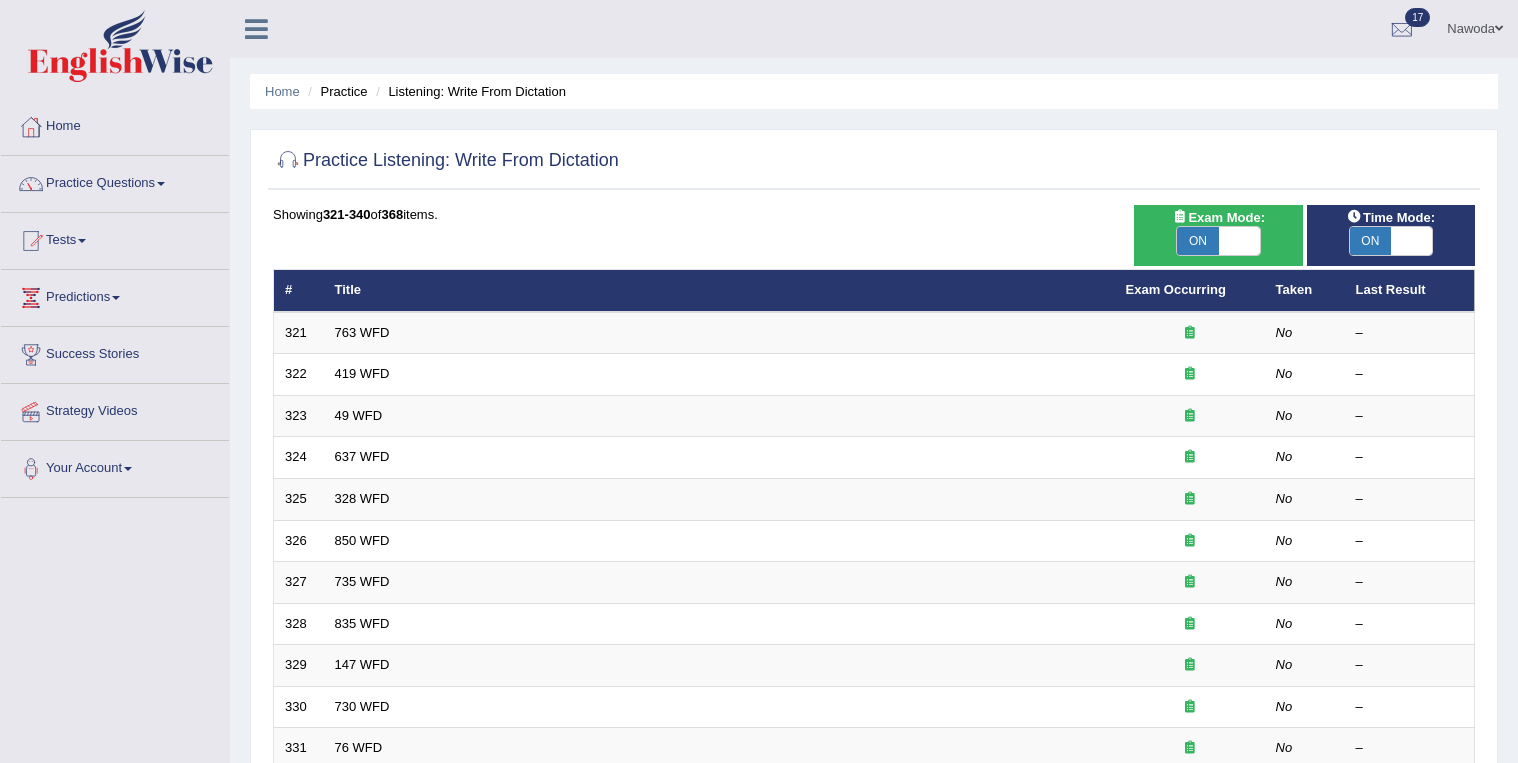 scroll, scrollTop: 400, scrollLeft: 0, axis: vertical 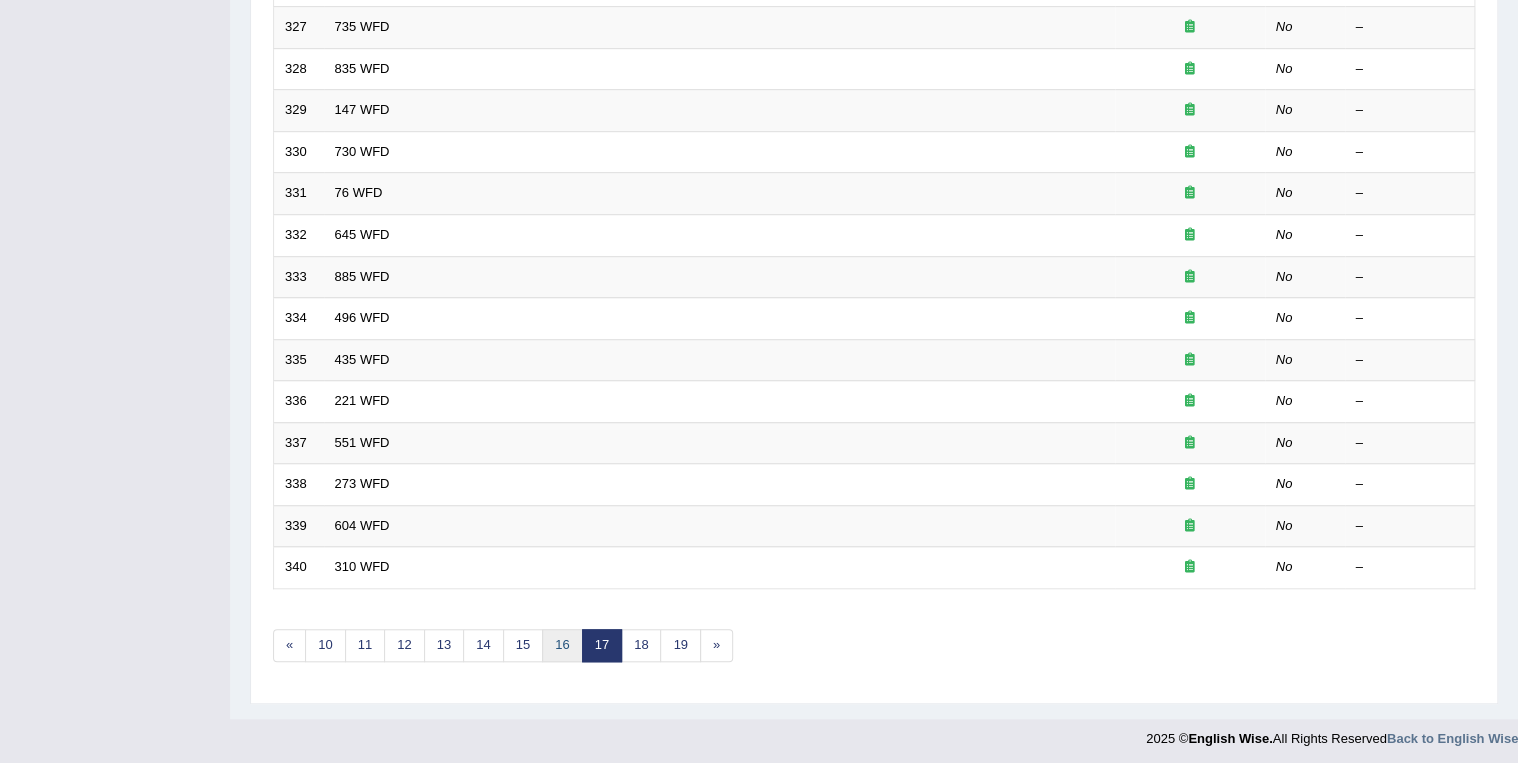 click on "16" at bounding box center [562, 645] 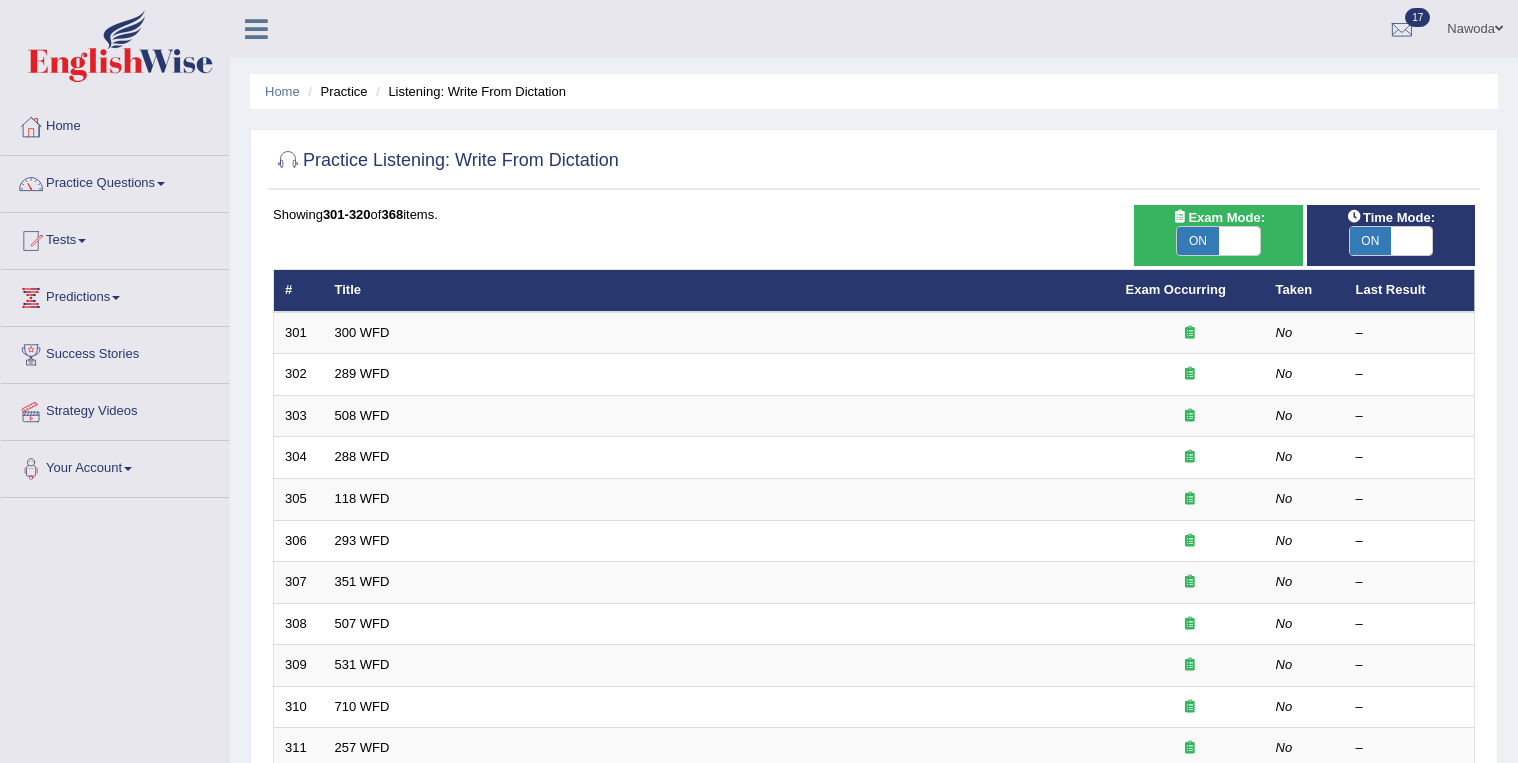 scroll, scrollTop: 400, scrollLeft: 0, axis: vertical 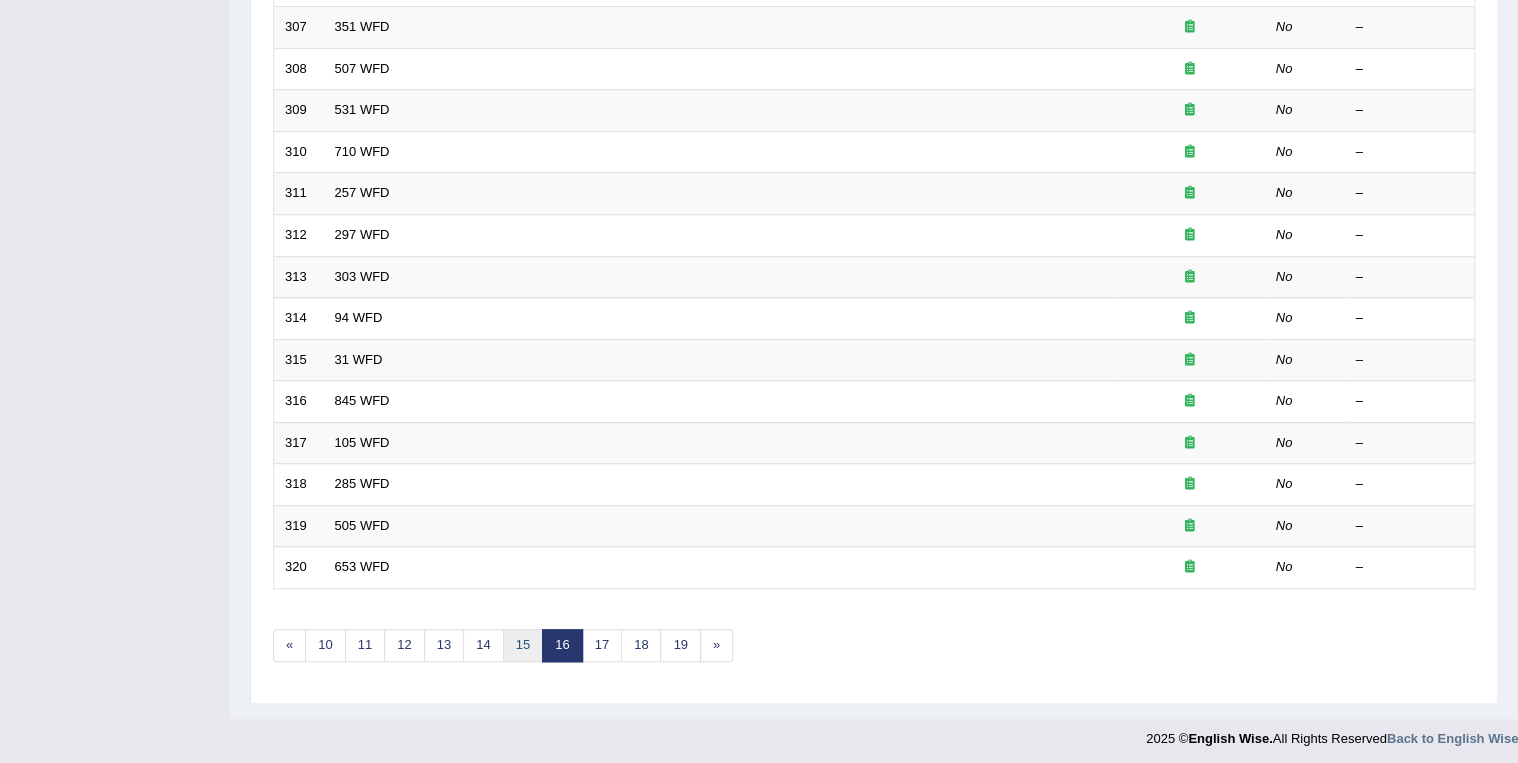 click on "15" at bounding box center [523, 645] 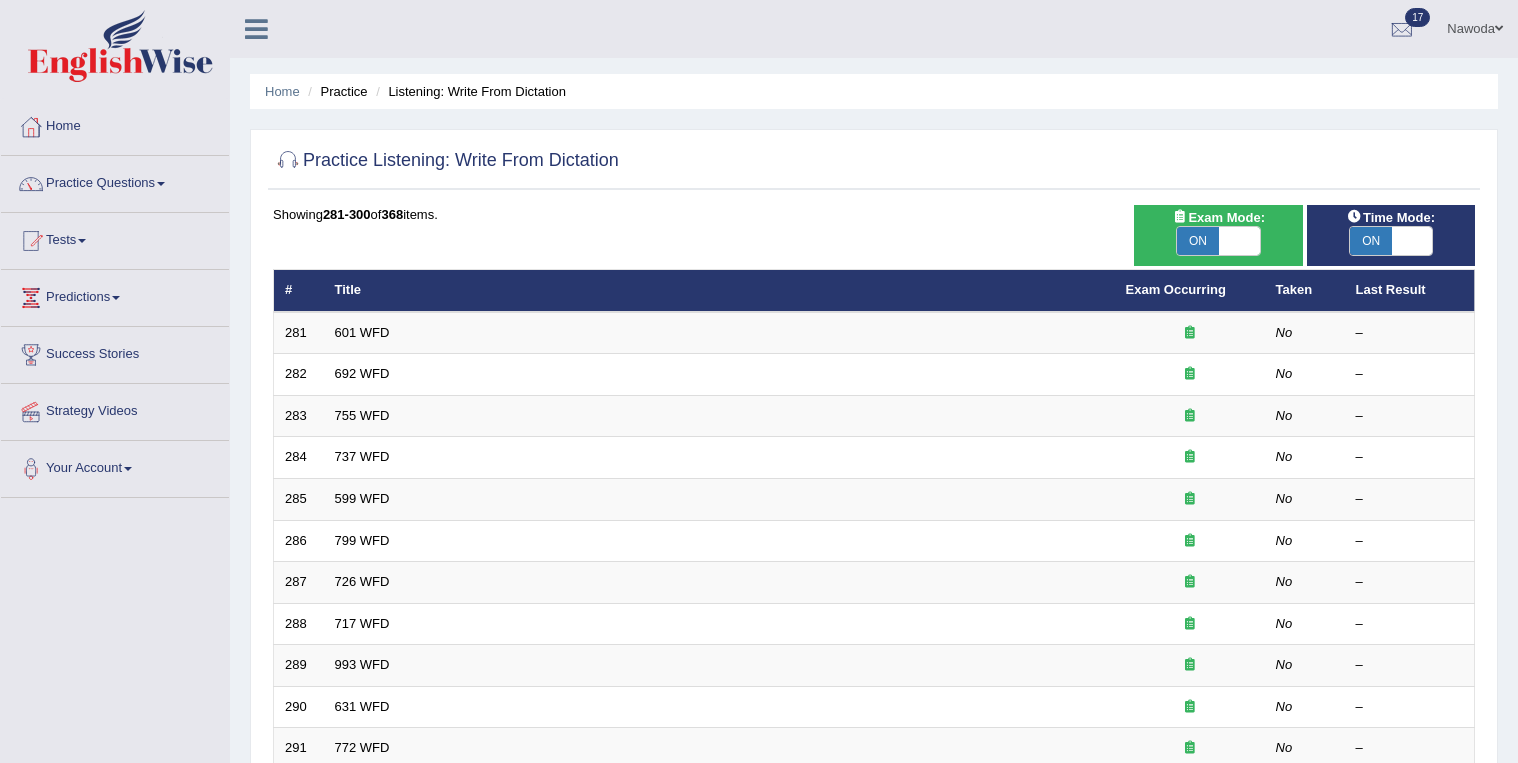 scroll, scrollTop: 168, scrollLeft: 0, axis: vertical 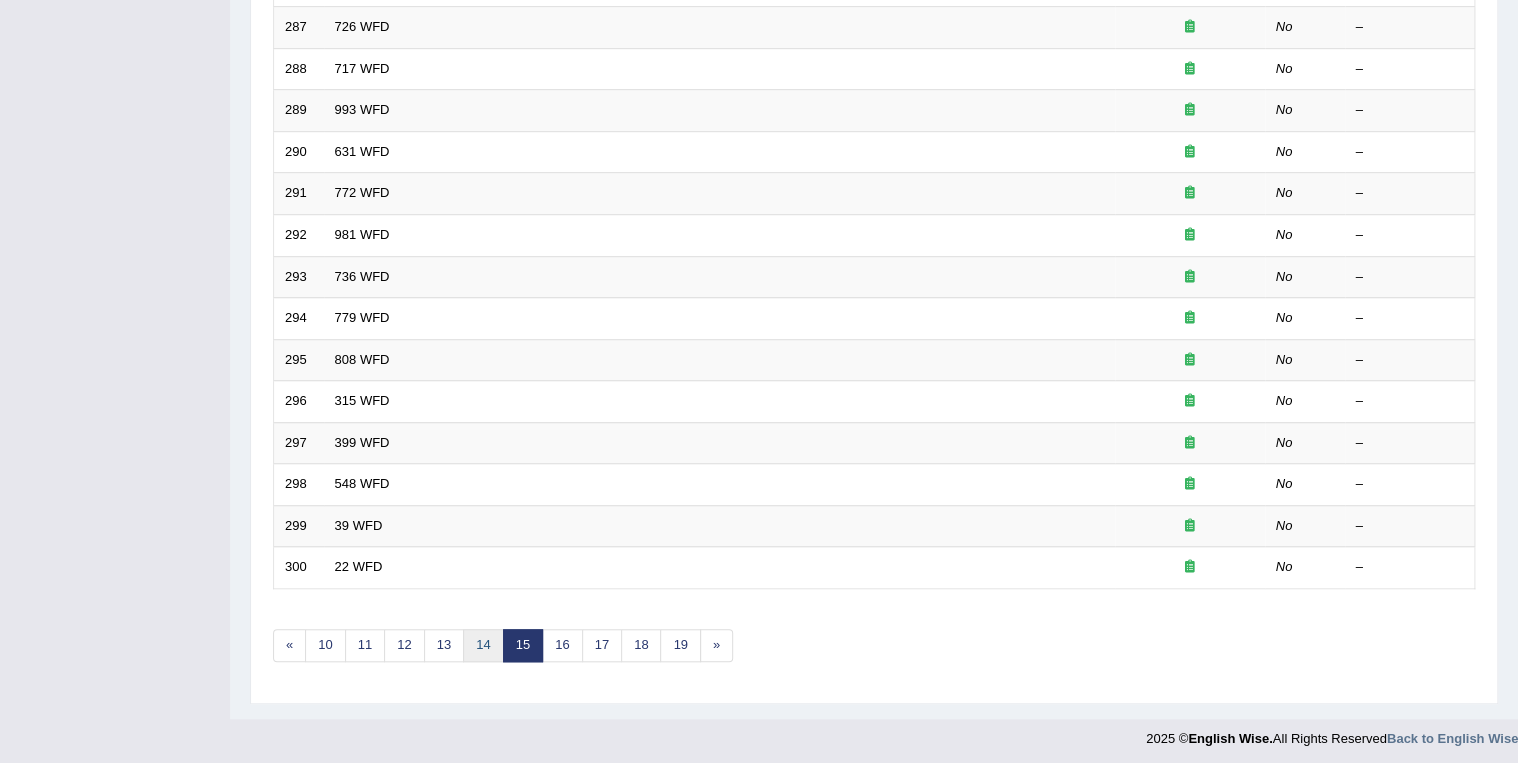 click on "14" at bounding box center (483, 645) 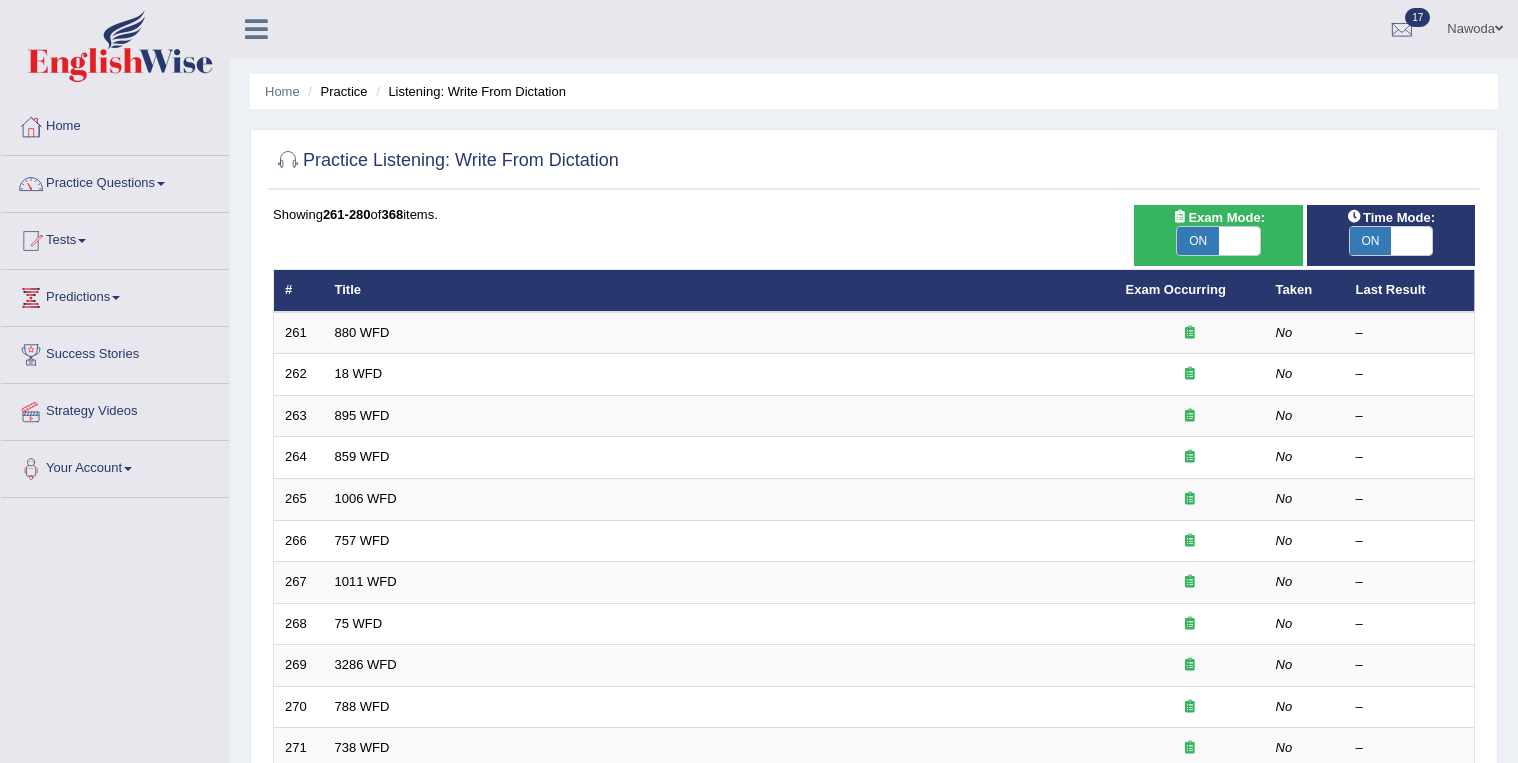 scroll, scrollTop: 0, scrollLeft: 0, axis: both 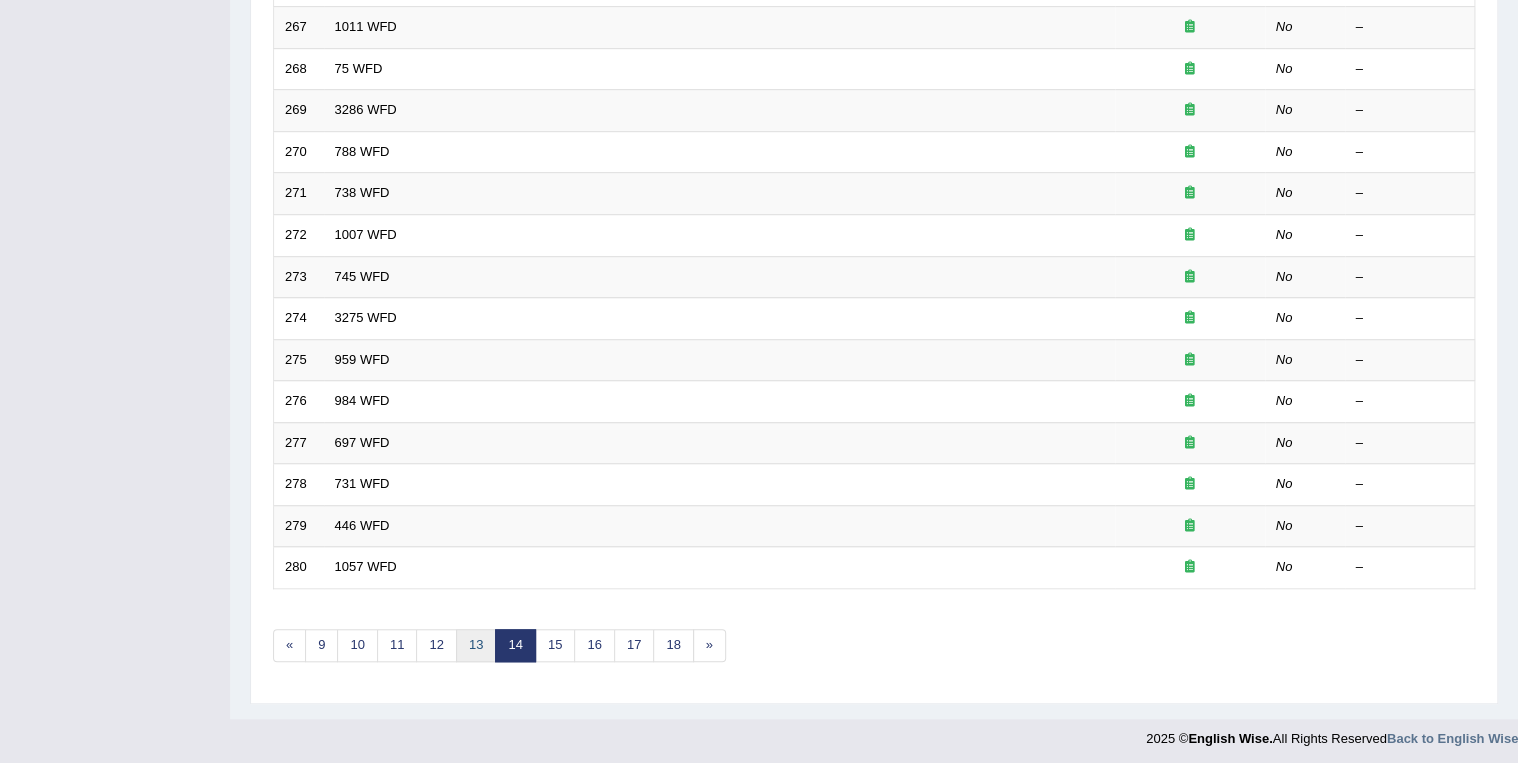click on "13" at bounding box center [476, 645] 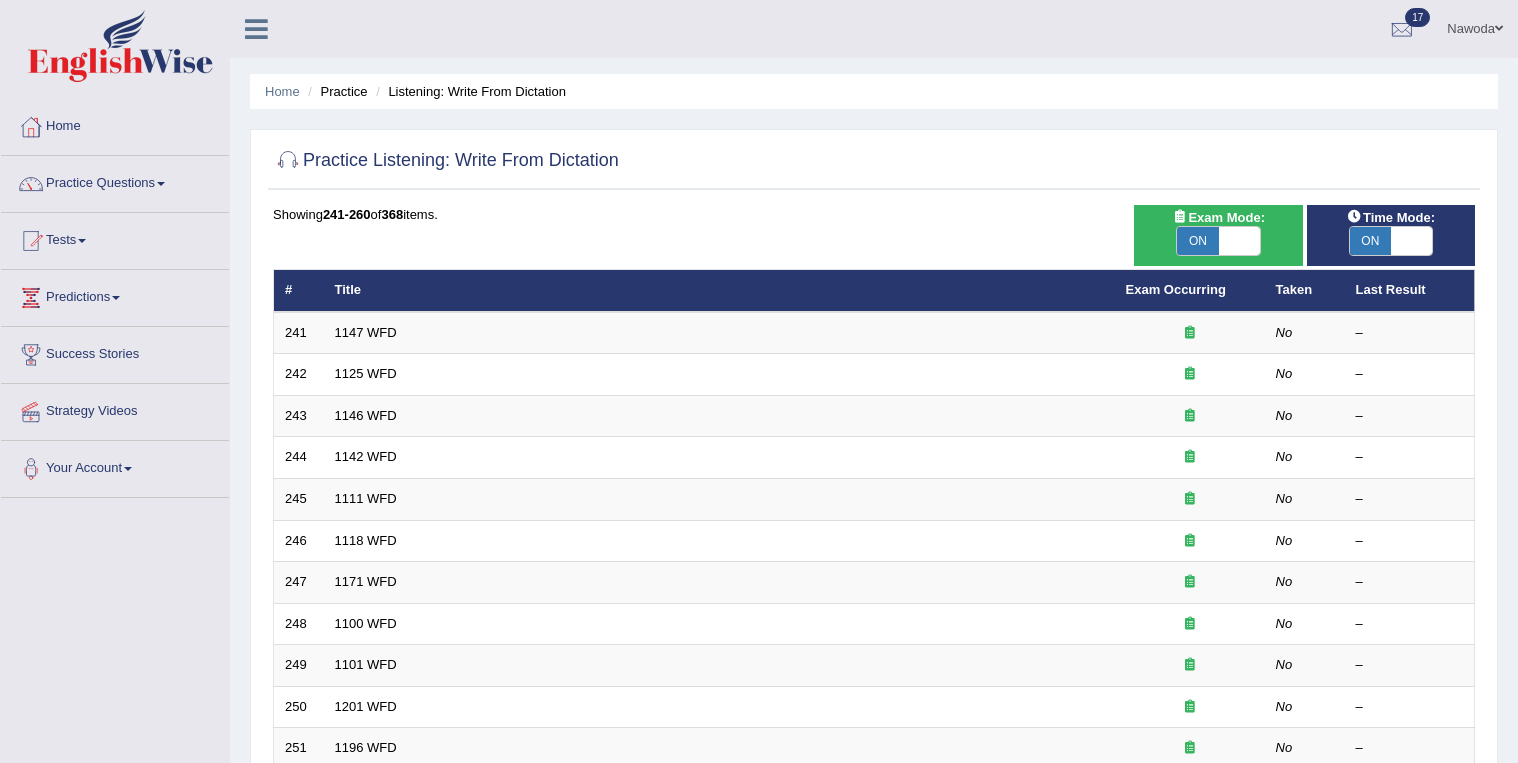 scroll, scrollTop: 452, scrollLeft: 0, axis: vertical 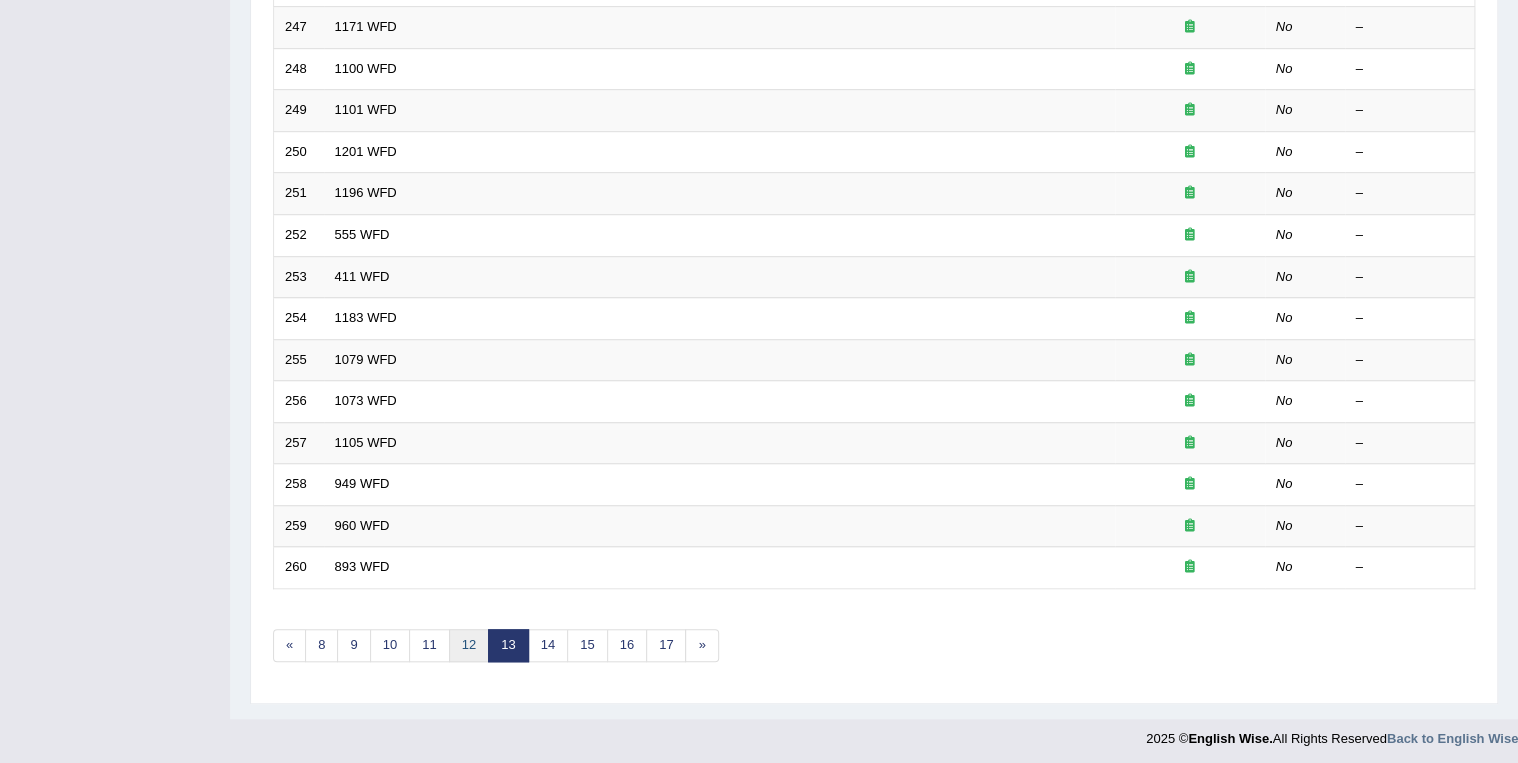 click on "12" at bounding box center (469, 645) 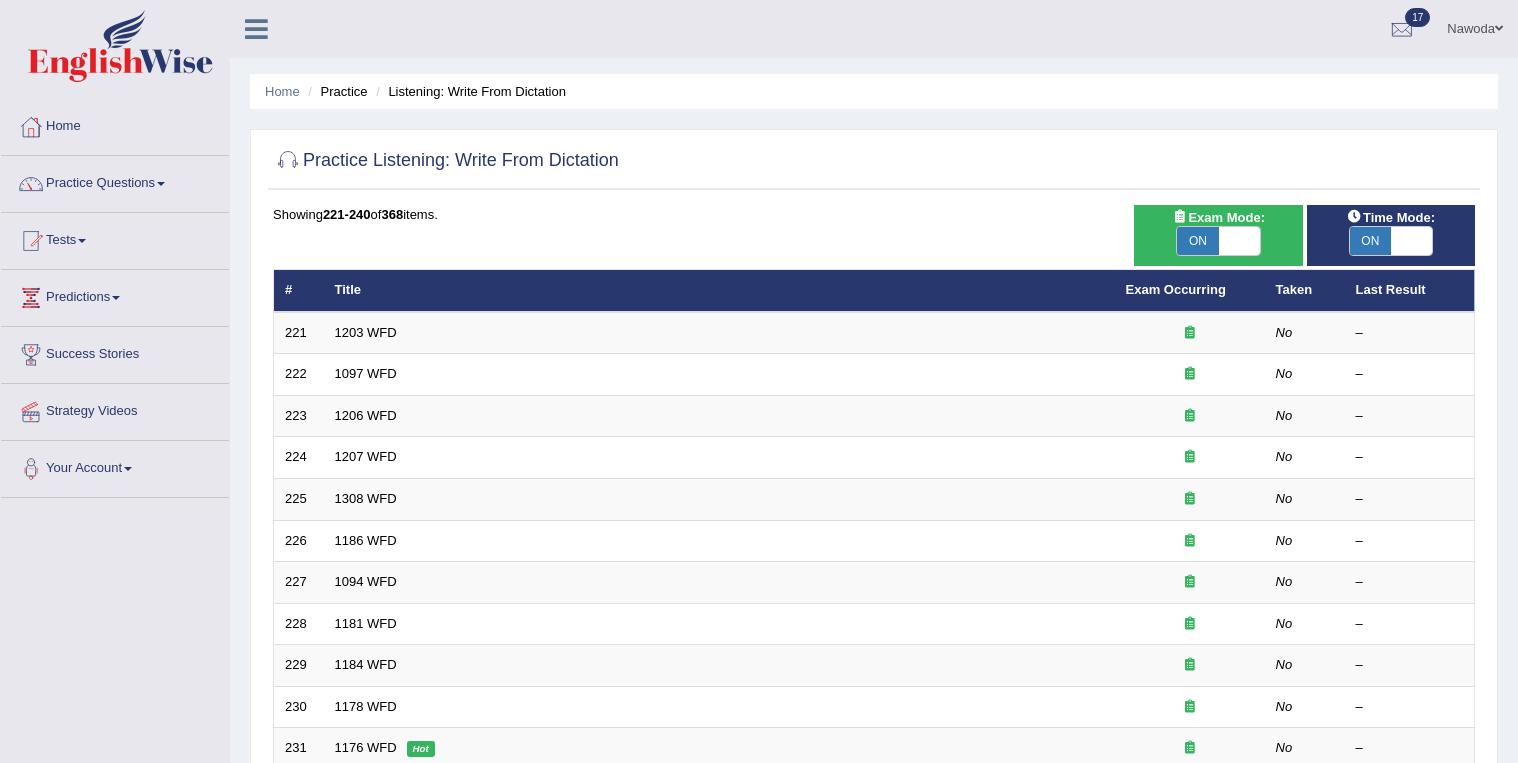 scroll, scrollTop: 315, scrollLeft: 0, axis: vertical 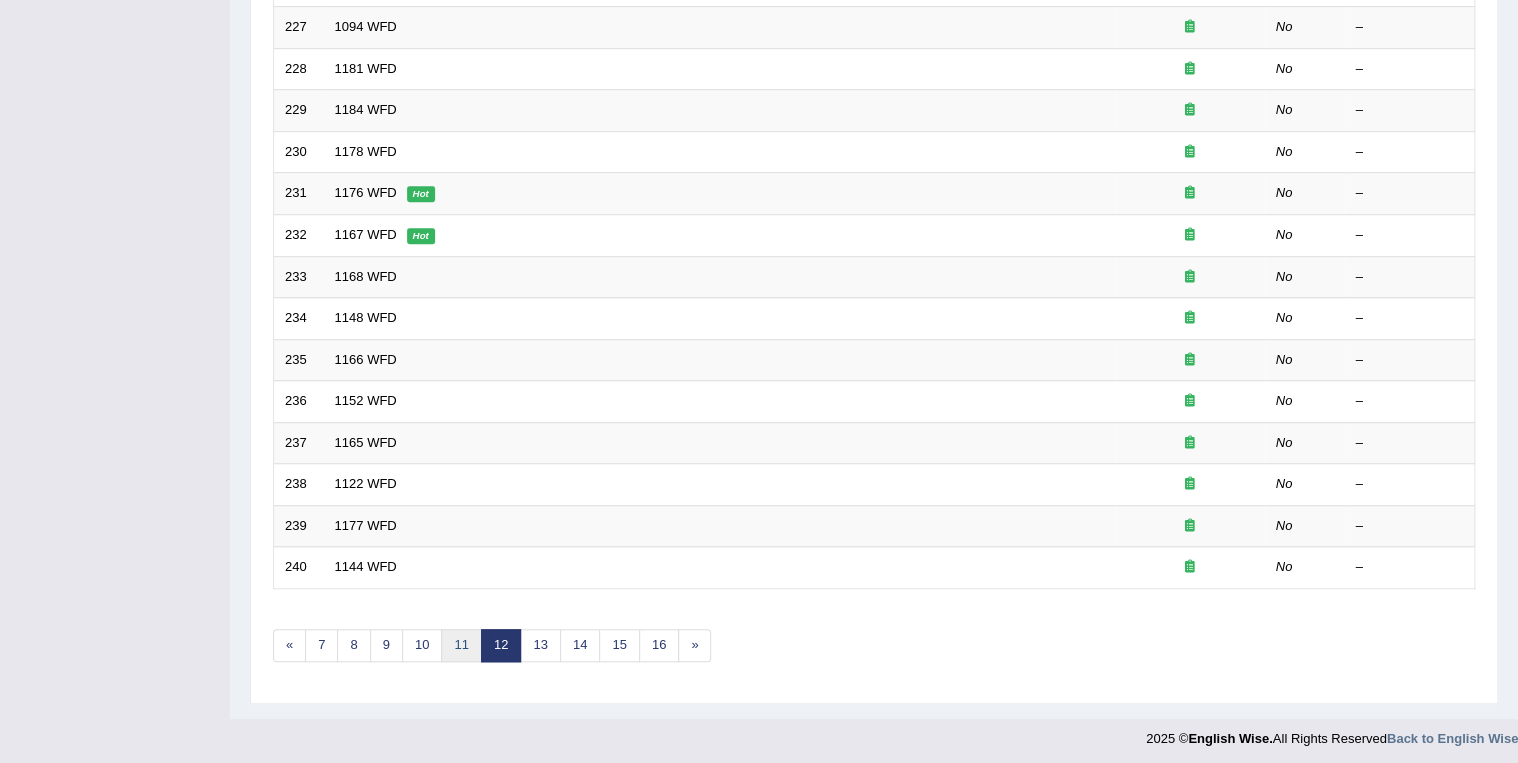 click on "11" at bounding box center (461, 645) 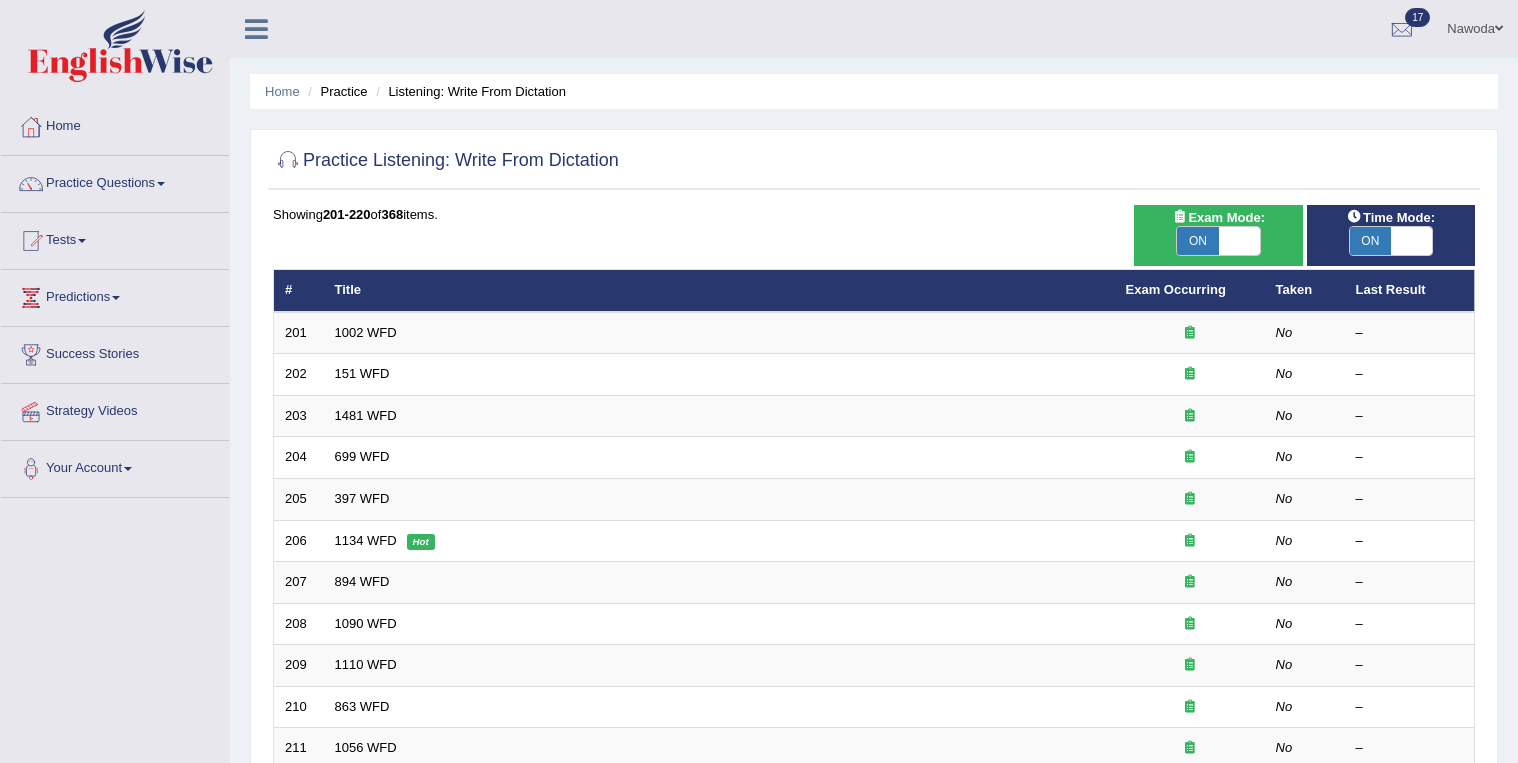 scroll, scrollTop: 298, scrollLeft: 0, axis: vertical 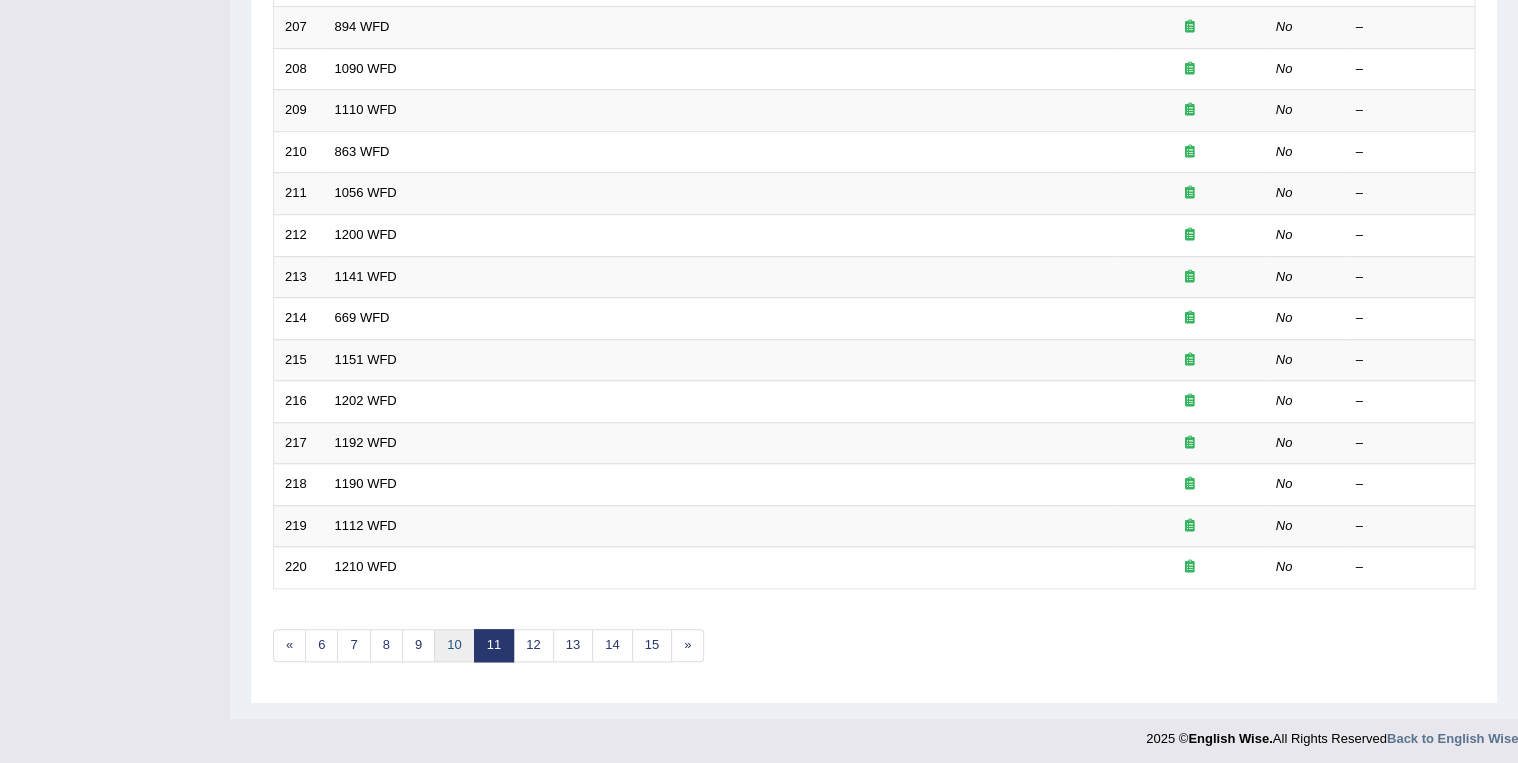 click on "10" at bounding box center (454, 645) 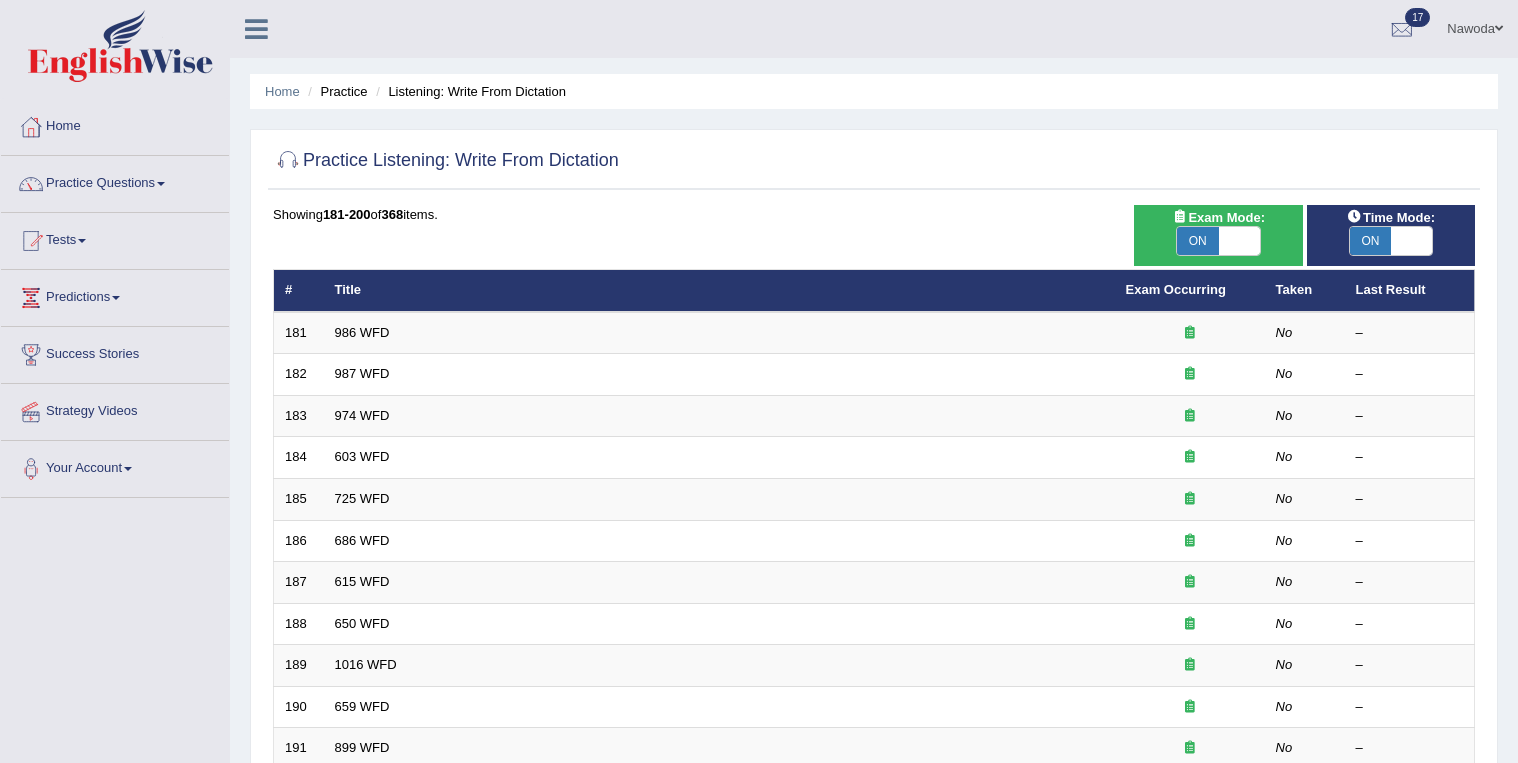 scroll, scrollTop: 231, scrollLeft: 0, axis: vertical 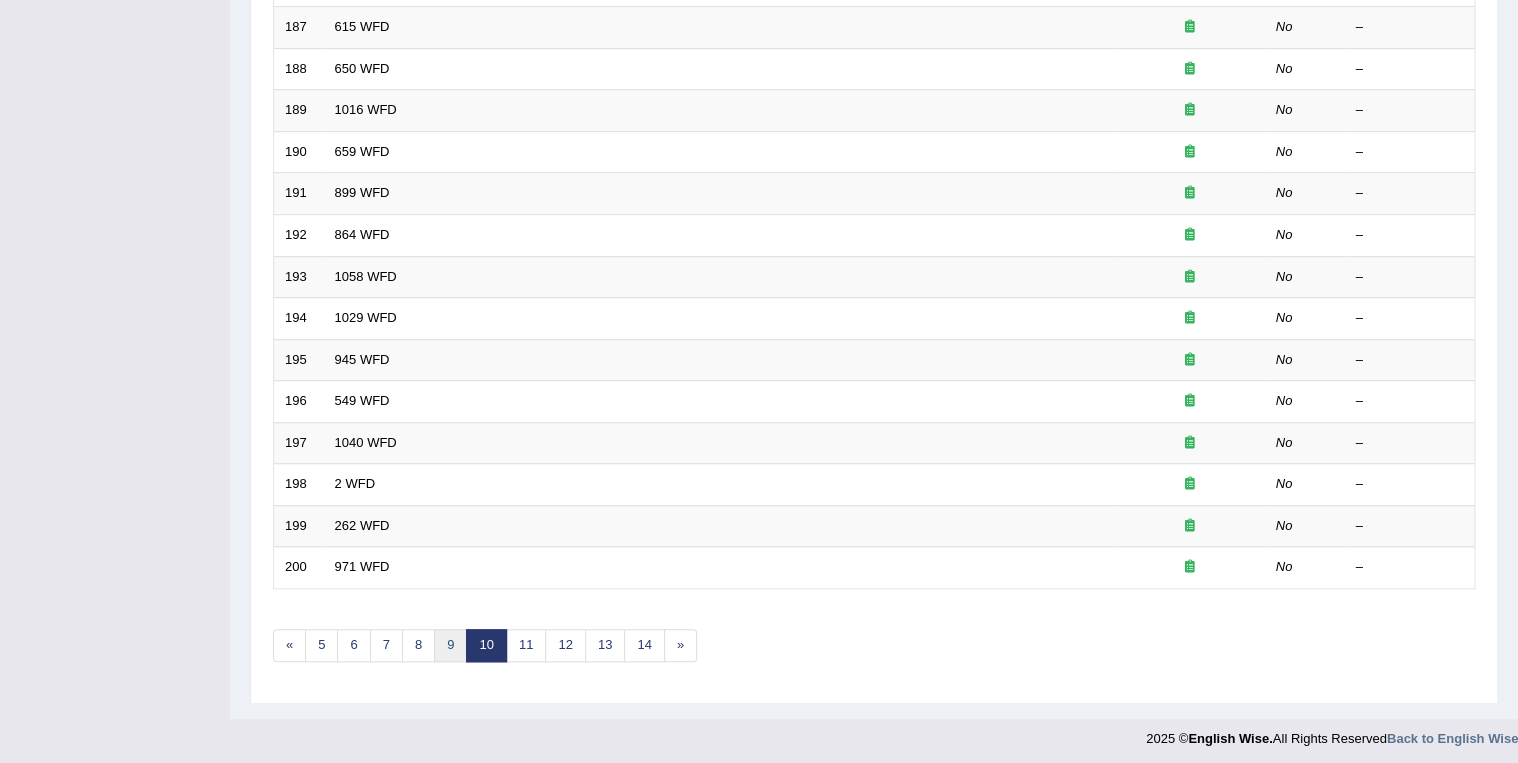 click on "9" at bounding box center (450, 645) 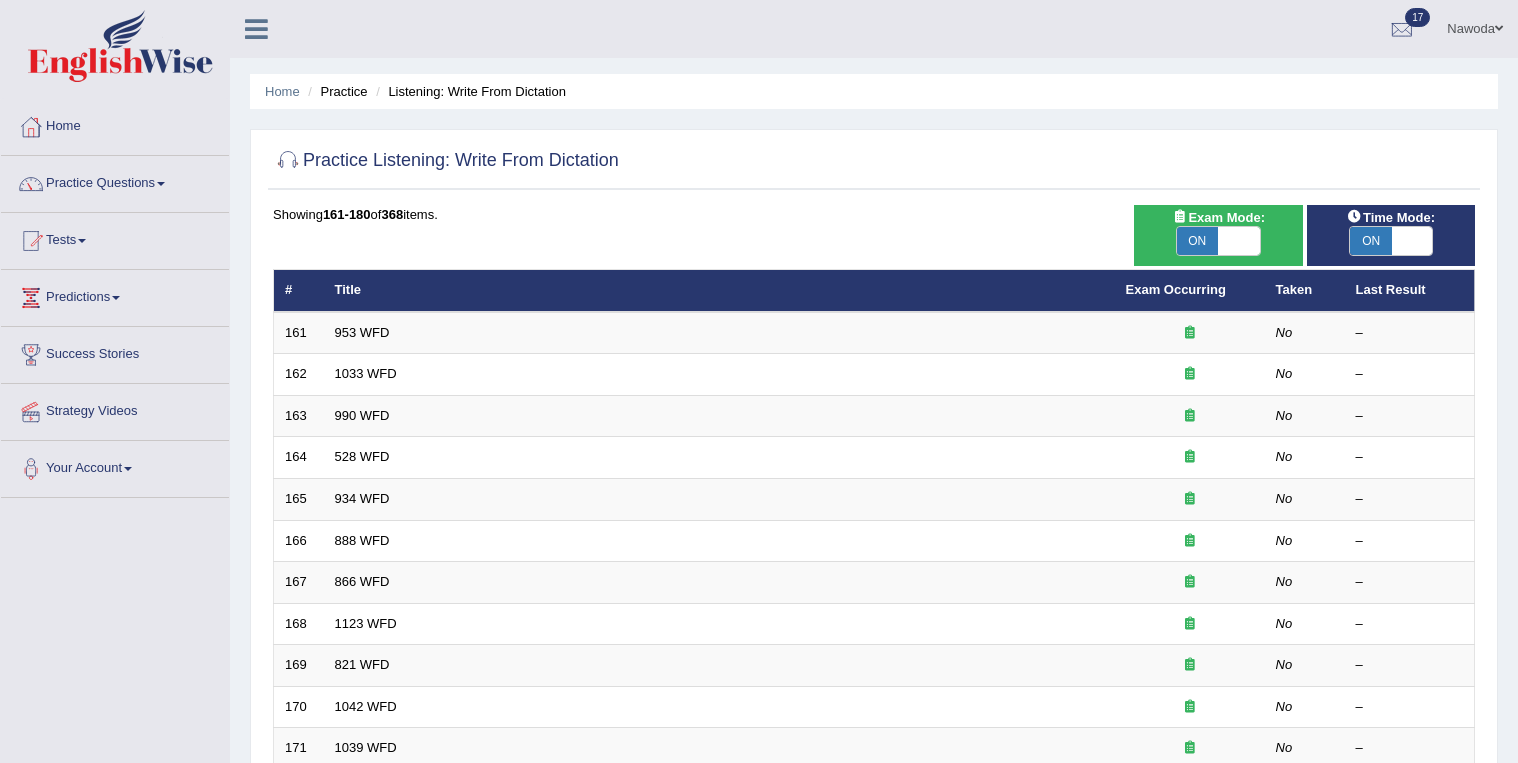 scroll, scrollTop: 400, scrollLeft: 0, axis: vertical 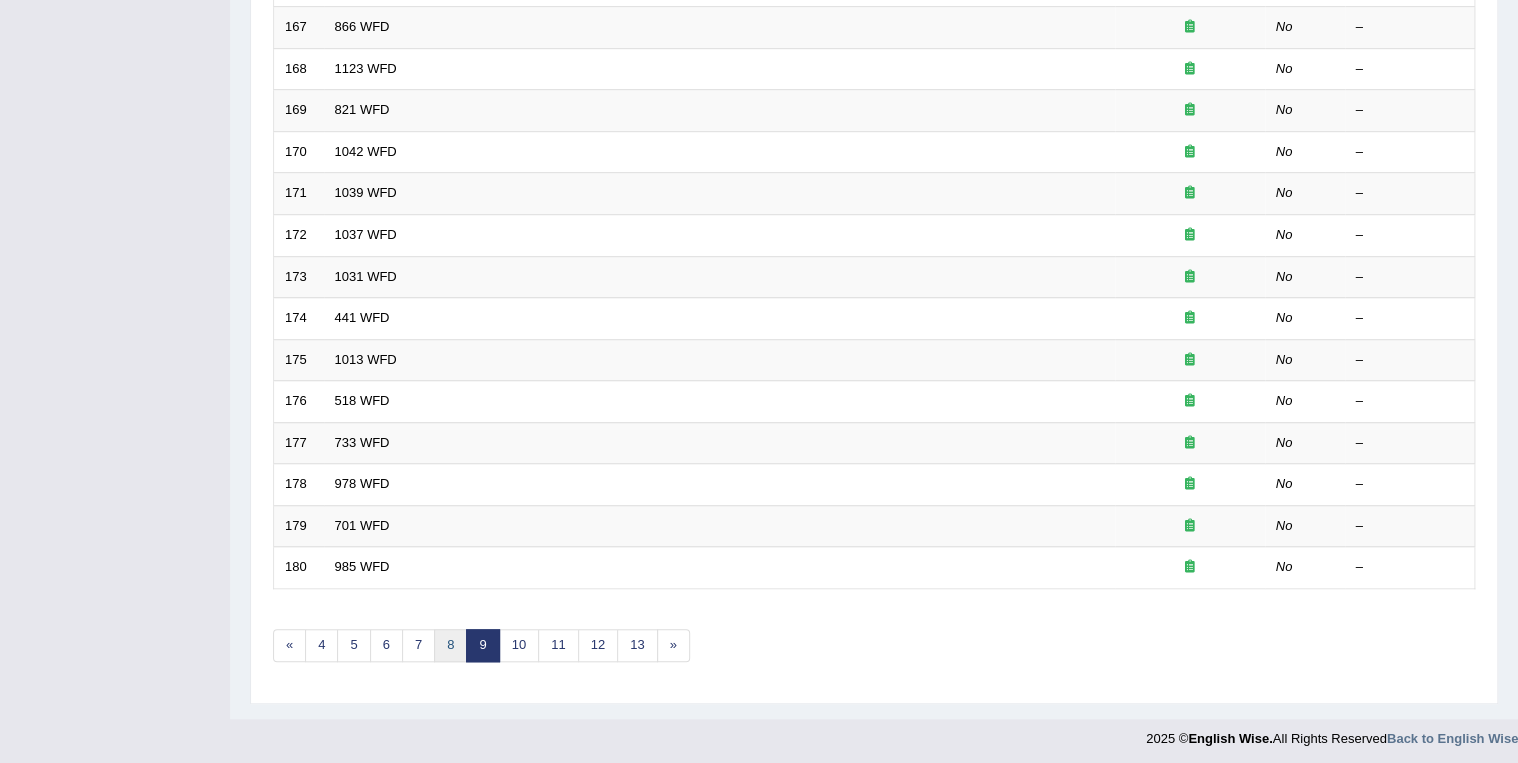 click on "8" at bounding box center (450, 645) 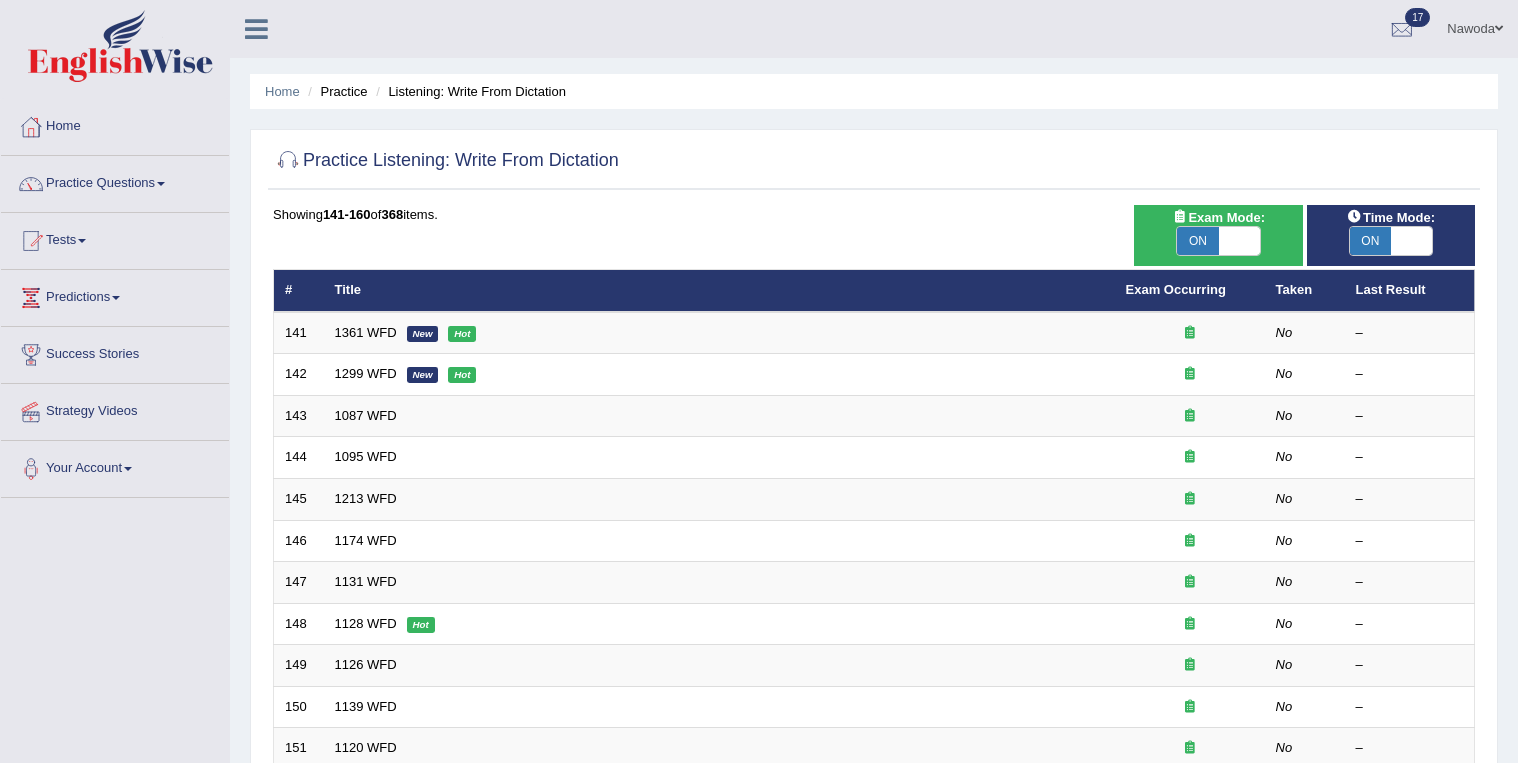 scroll, scrollTop: 0, scrollLeft: 0, axis: both 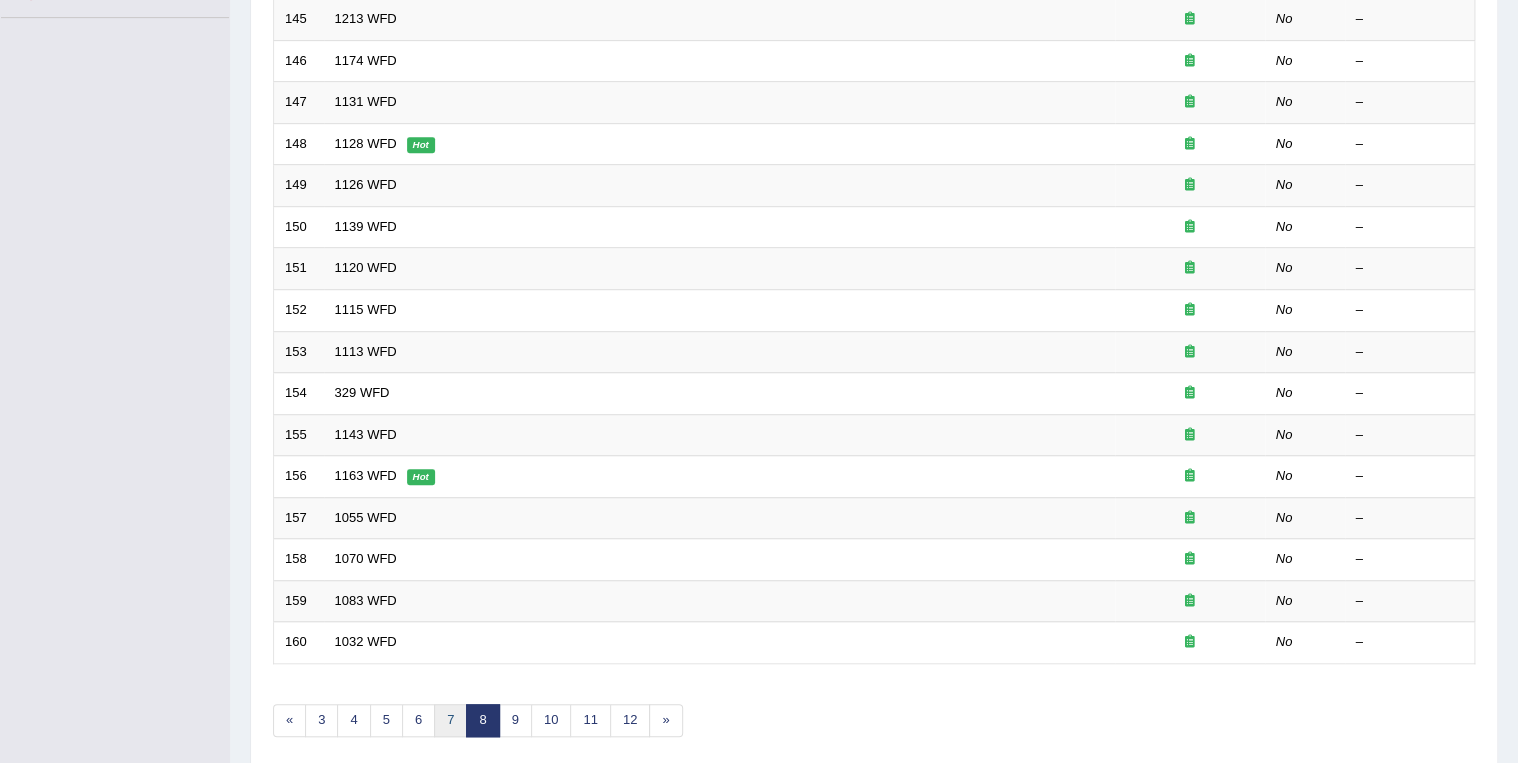 click on "7" at bounding box center (450, 720) 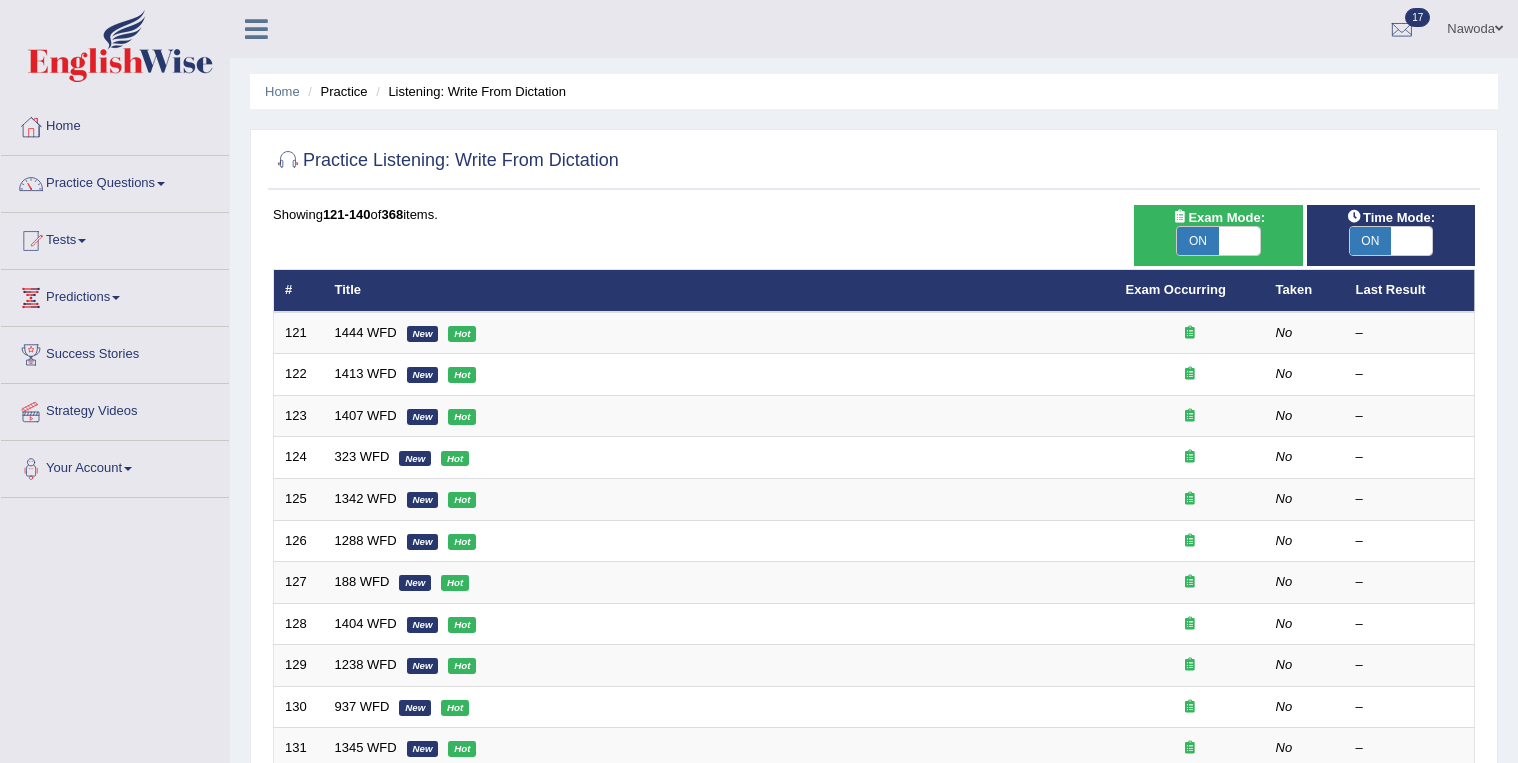 scroll, scrollTop: 0, scrollLeft: 0, axis: both 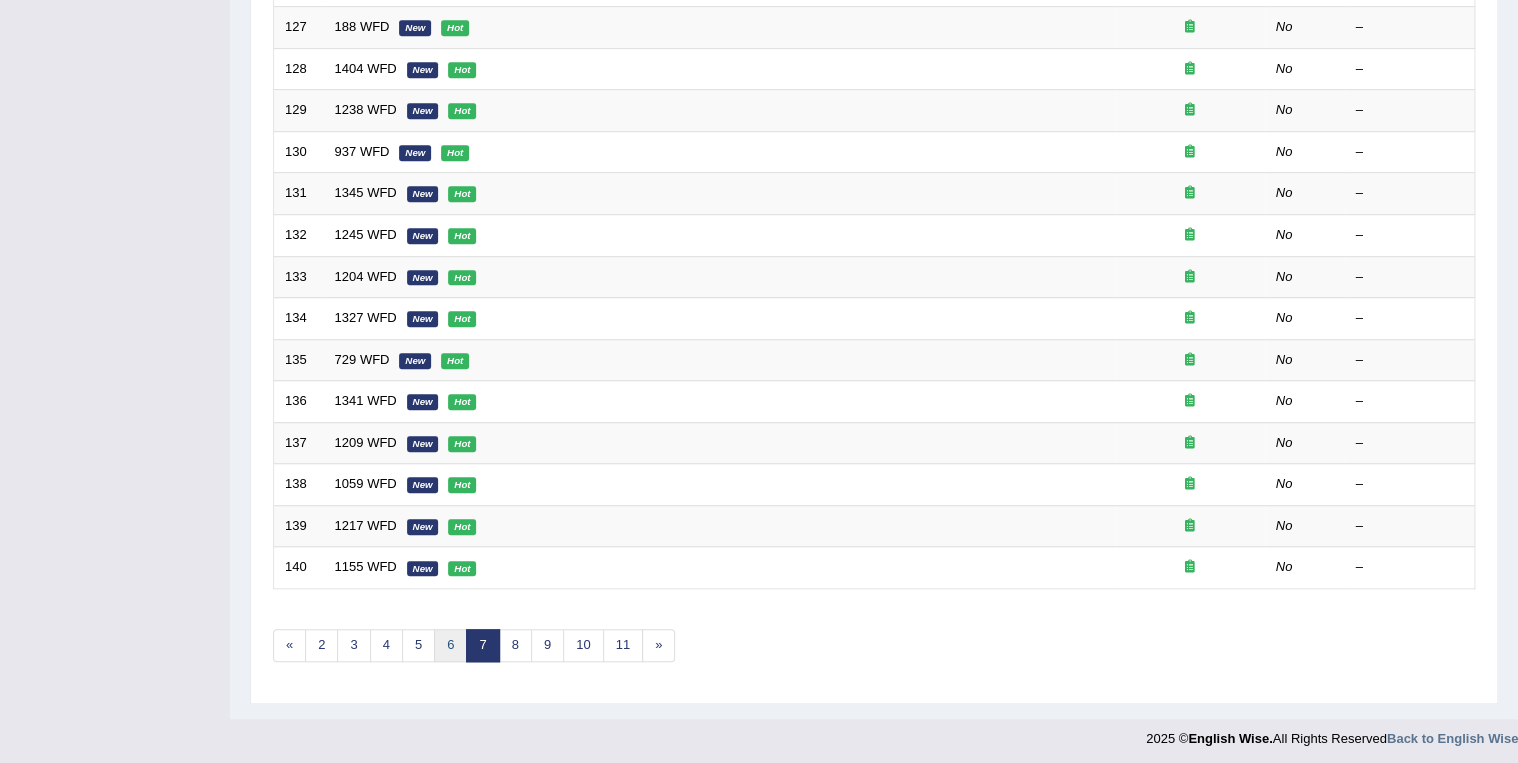 click on "6" at bounding box center [450, 645] 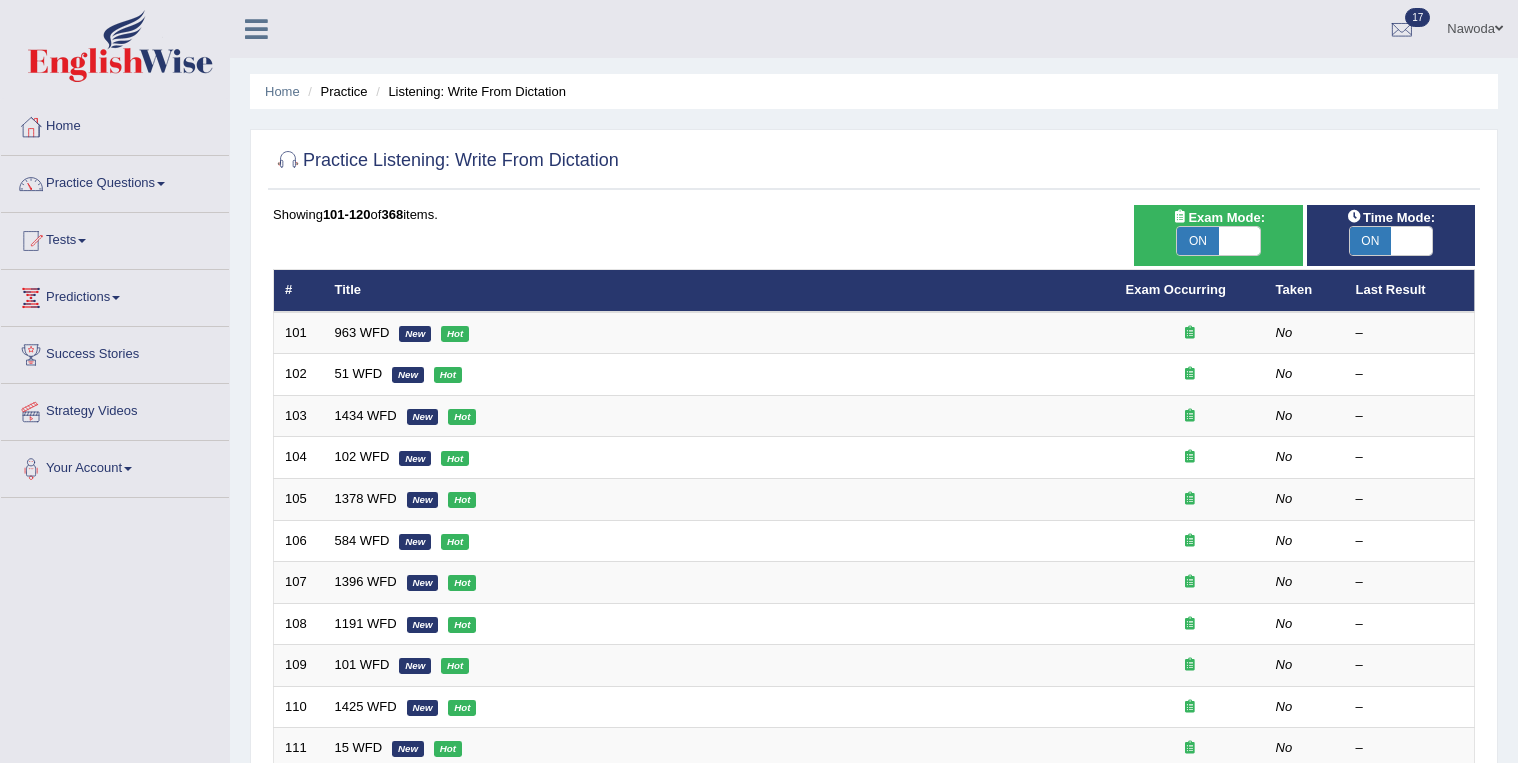scroll, scrollTop: 0, scrollLeft: 0, axis: both 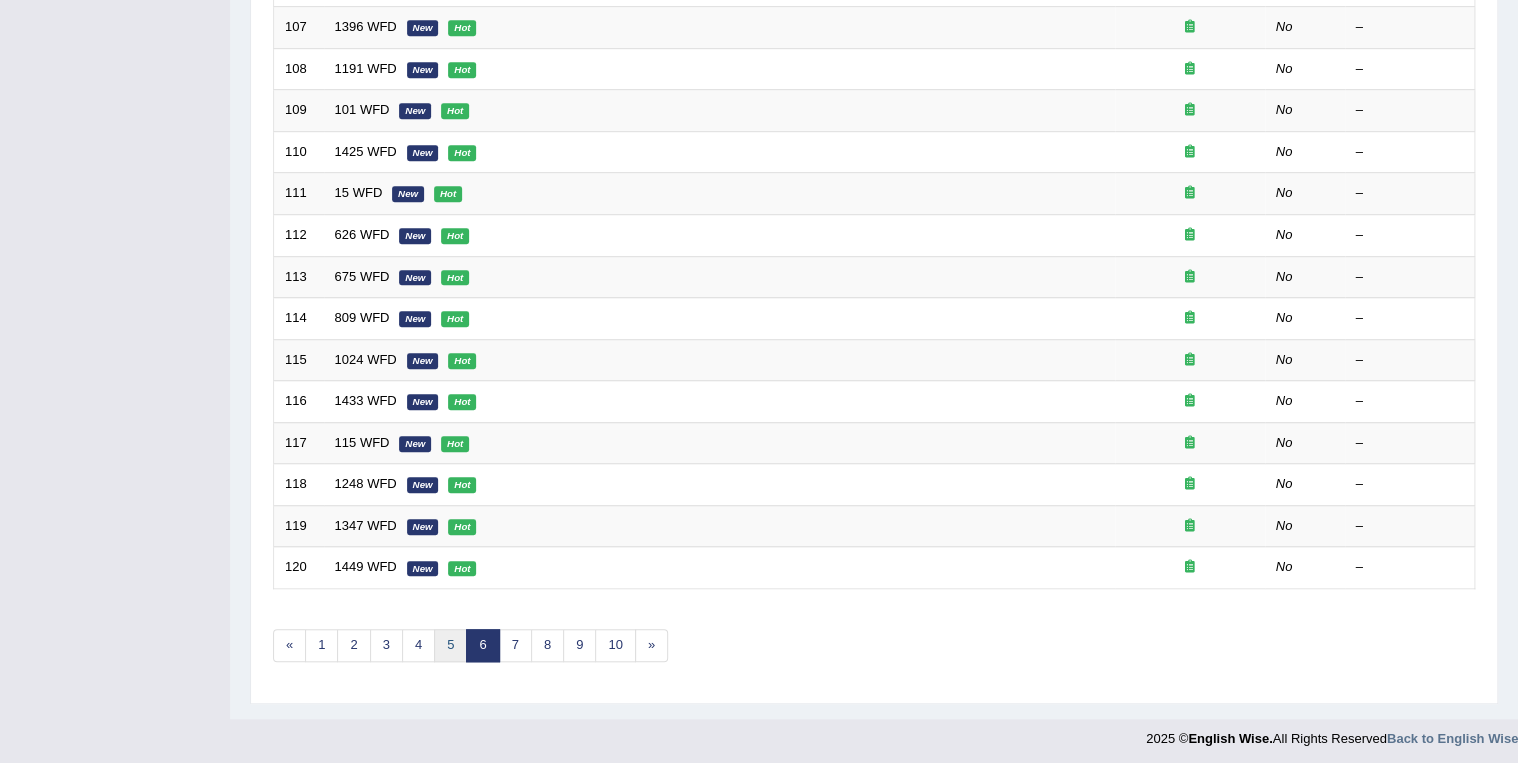 click on "5" at bounding box center (450, 645) 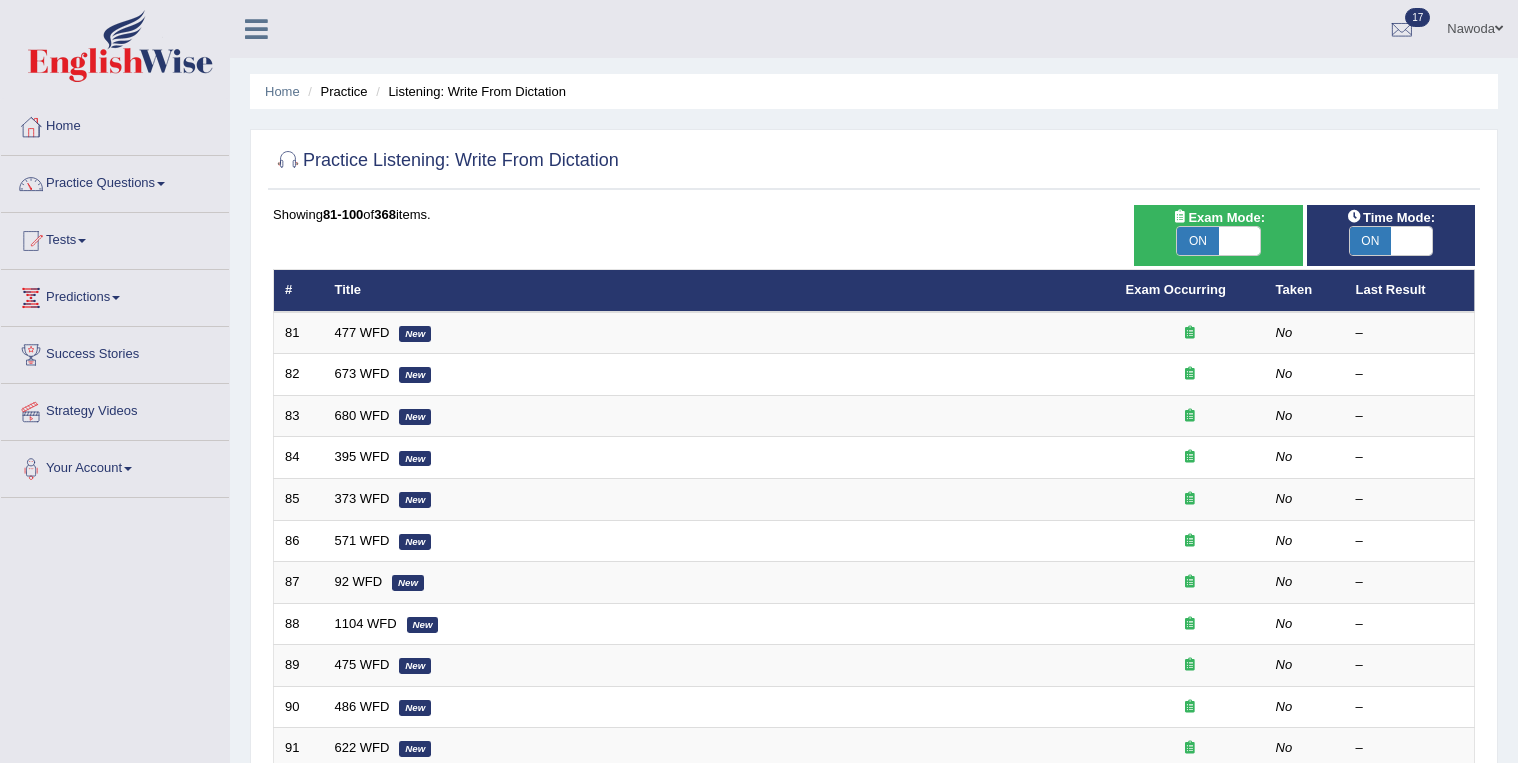 scroll, scrollTop: 400, scrollLeft: 0, axis: vertical 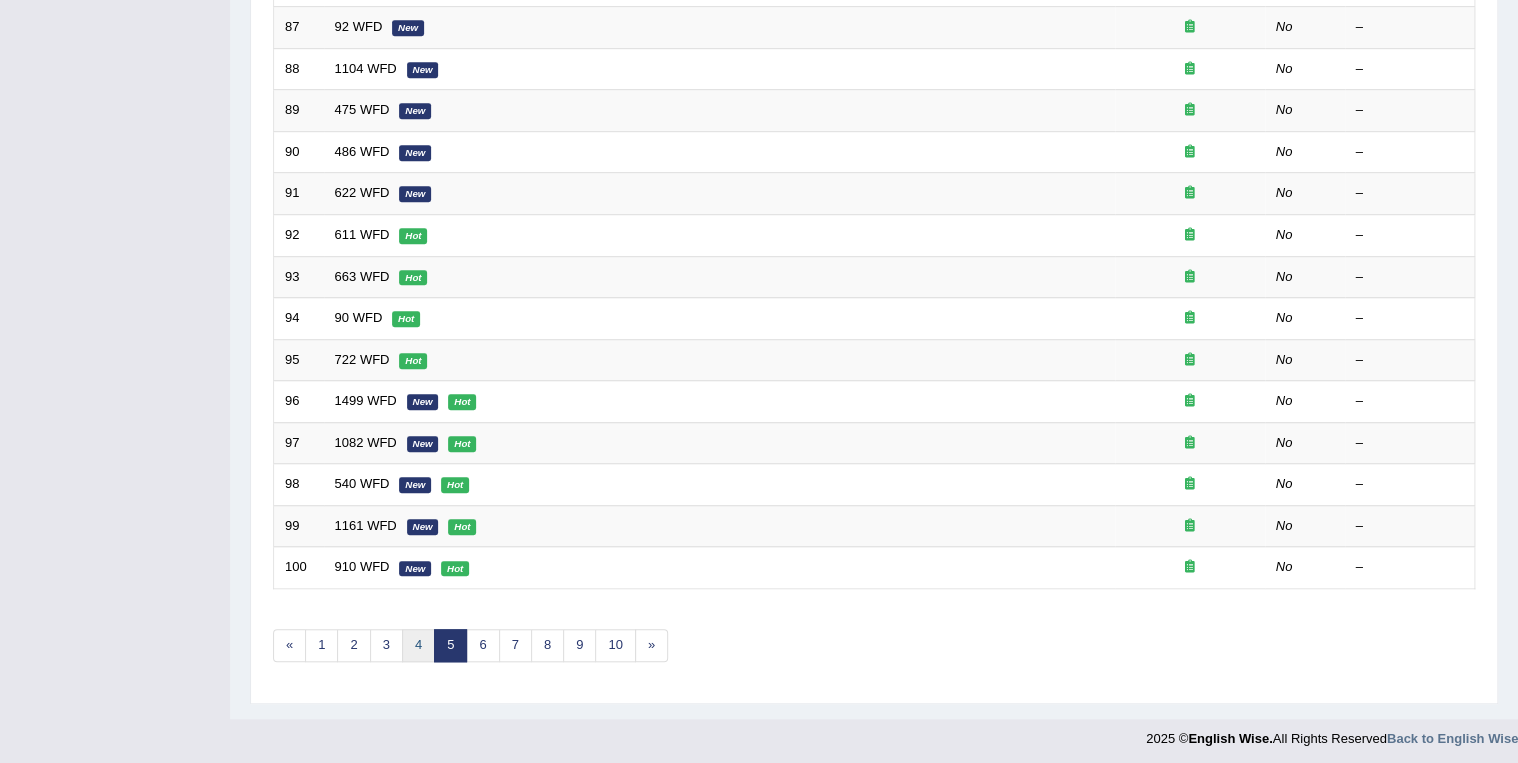 click on "4" at bounding box center (418, 645) 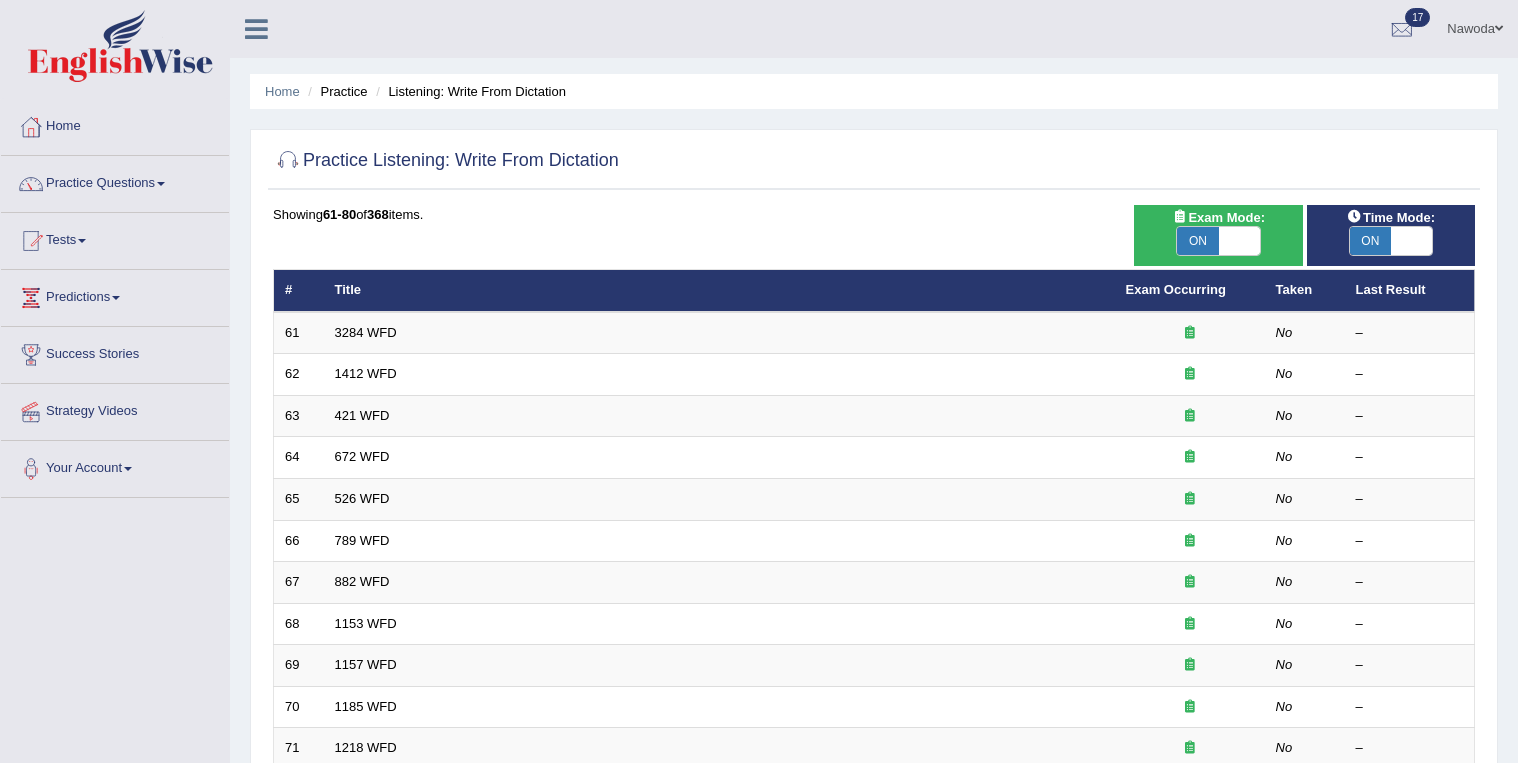 scroll, scrollTop: 274, scrollLeft: 0, axis: vertical 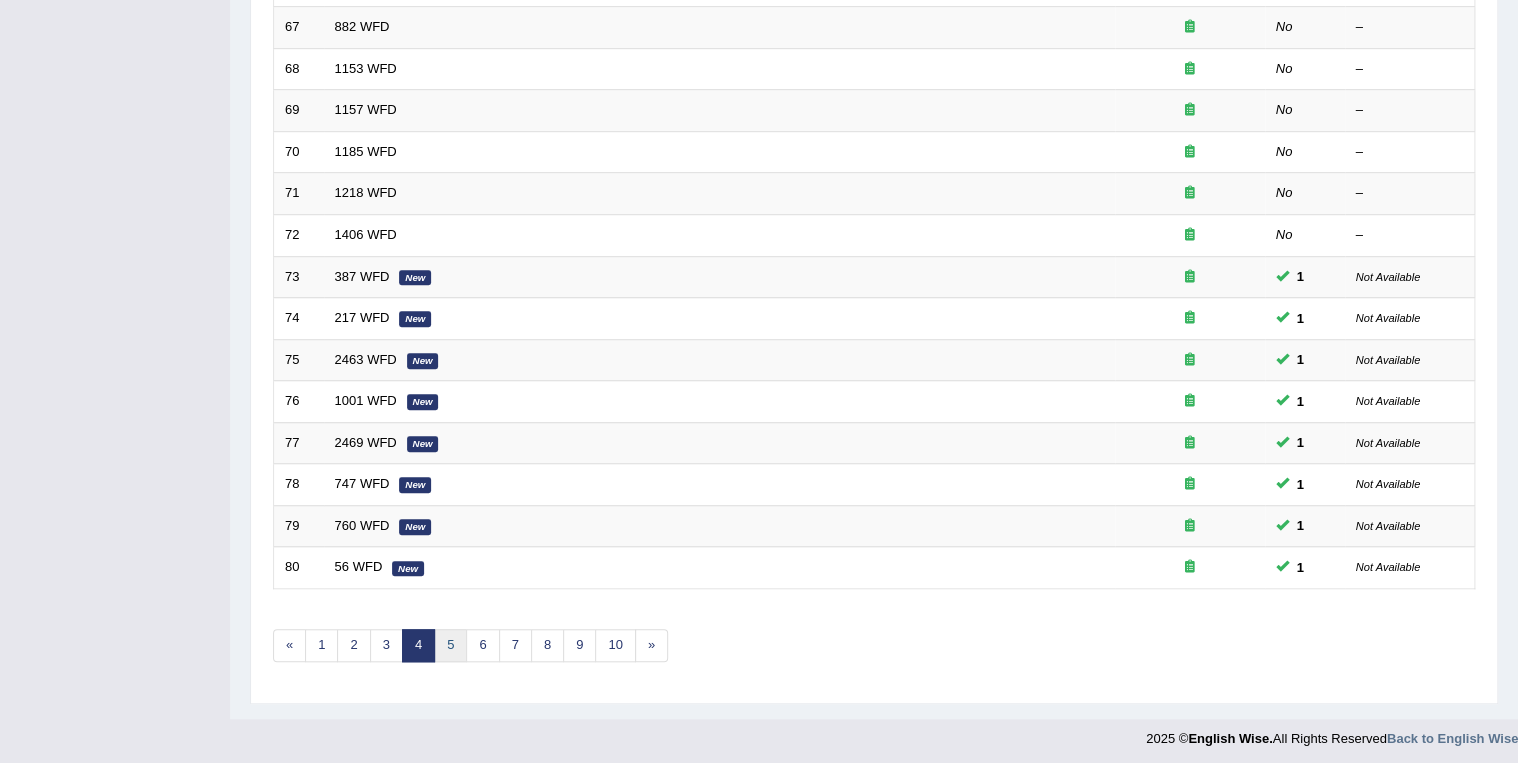 click on "5" at bounding box center (450, 645) 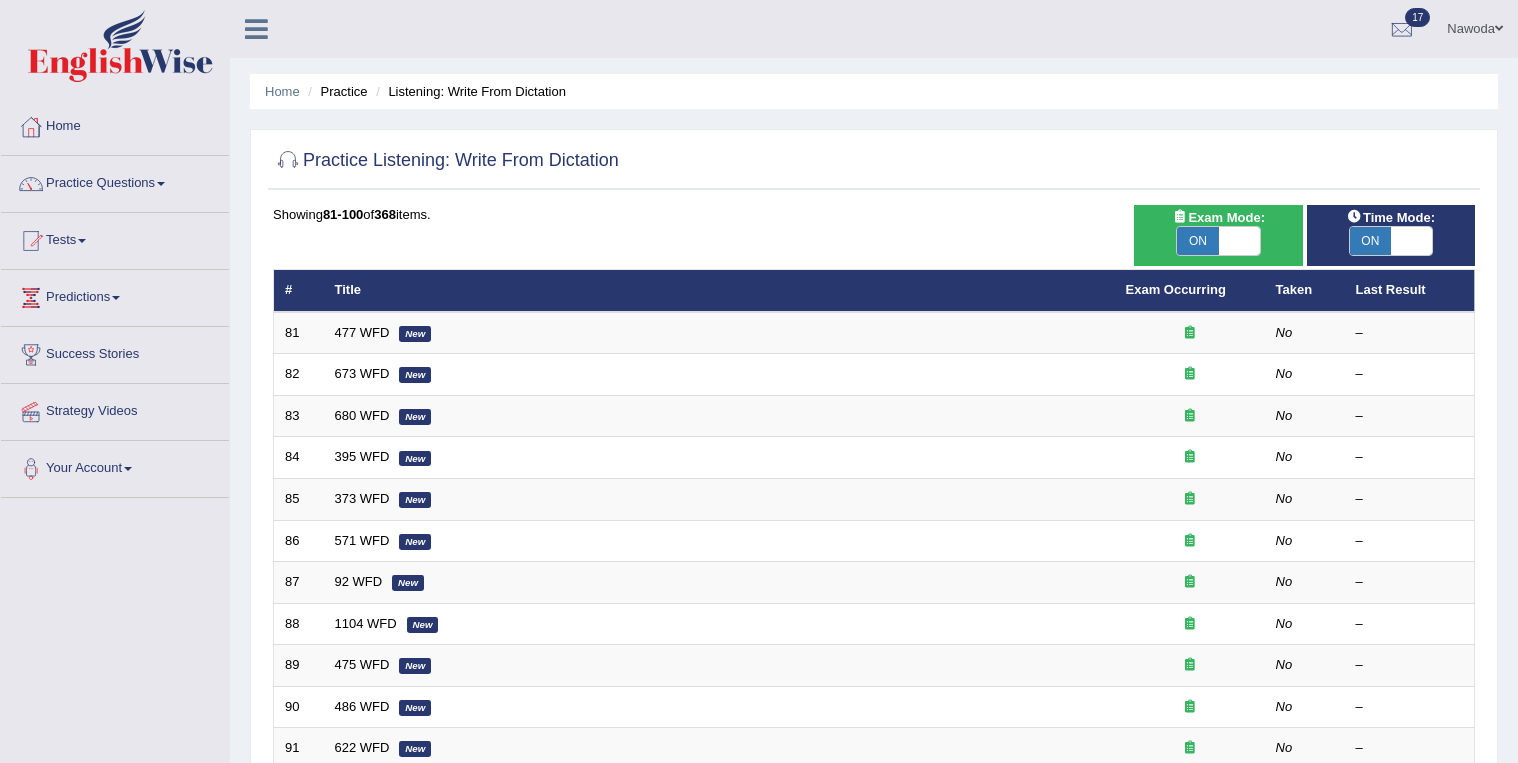 scroll, scrollTop: 0, scrollLeft: 0, axis: both 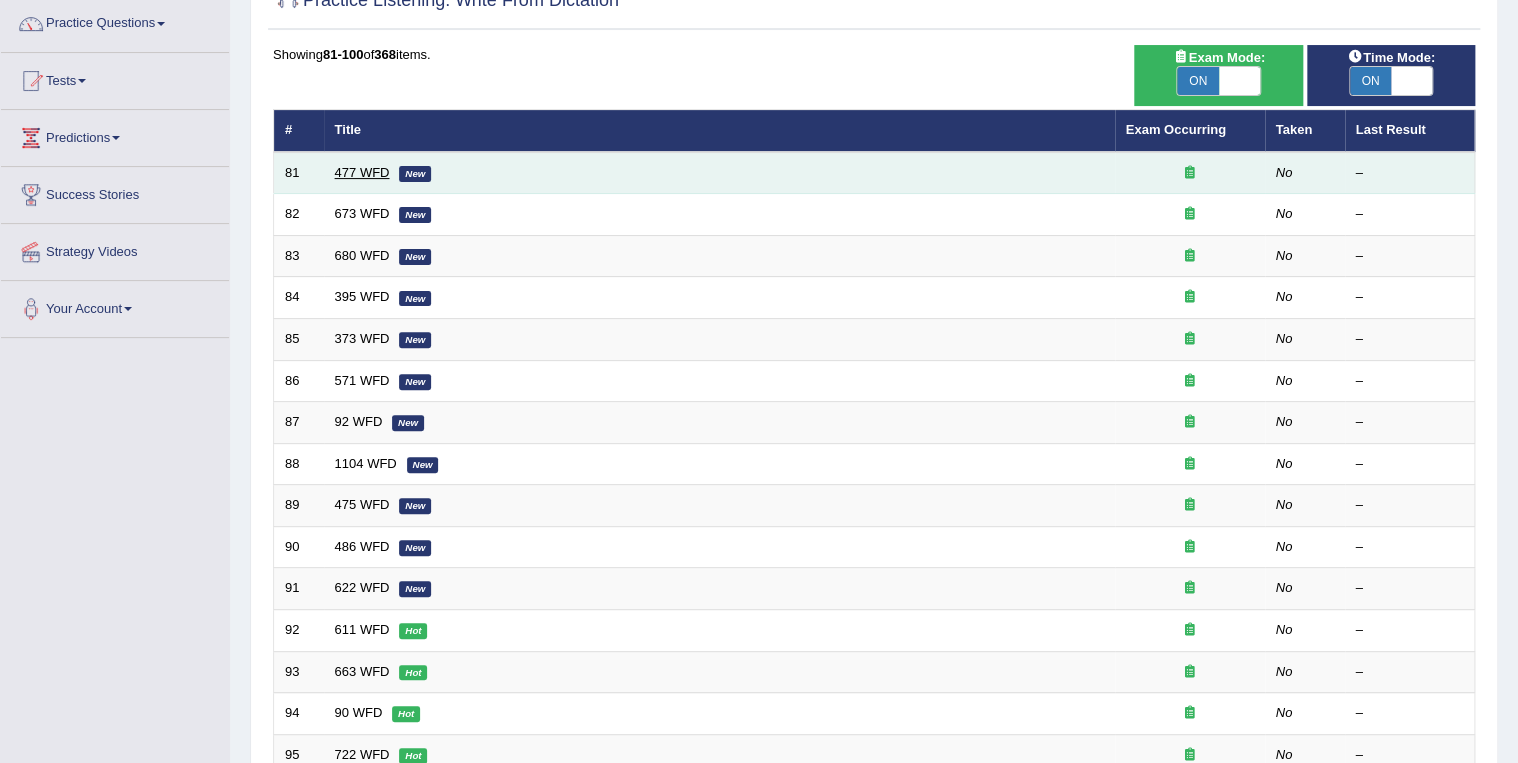 click on "477 WFD" at bounding box center [362, 172] 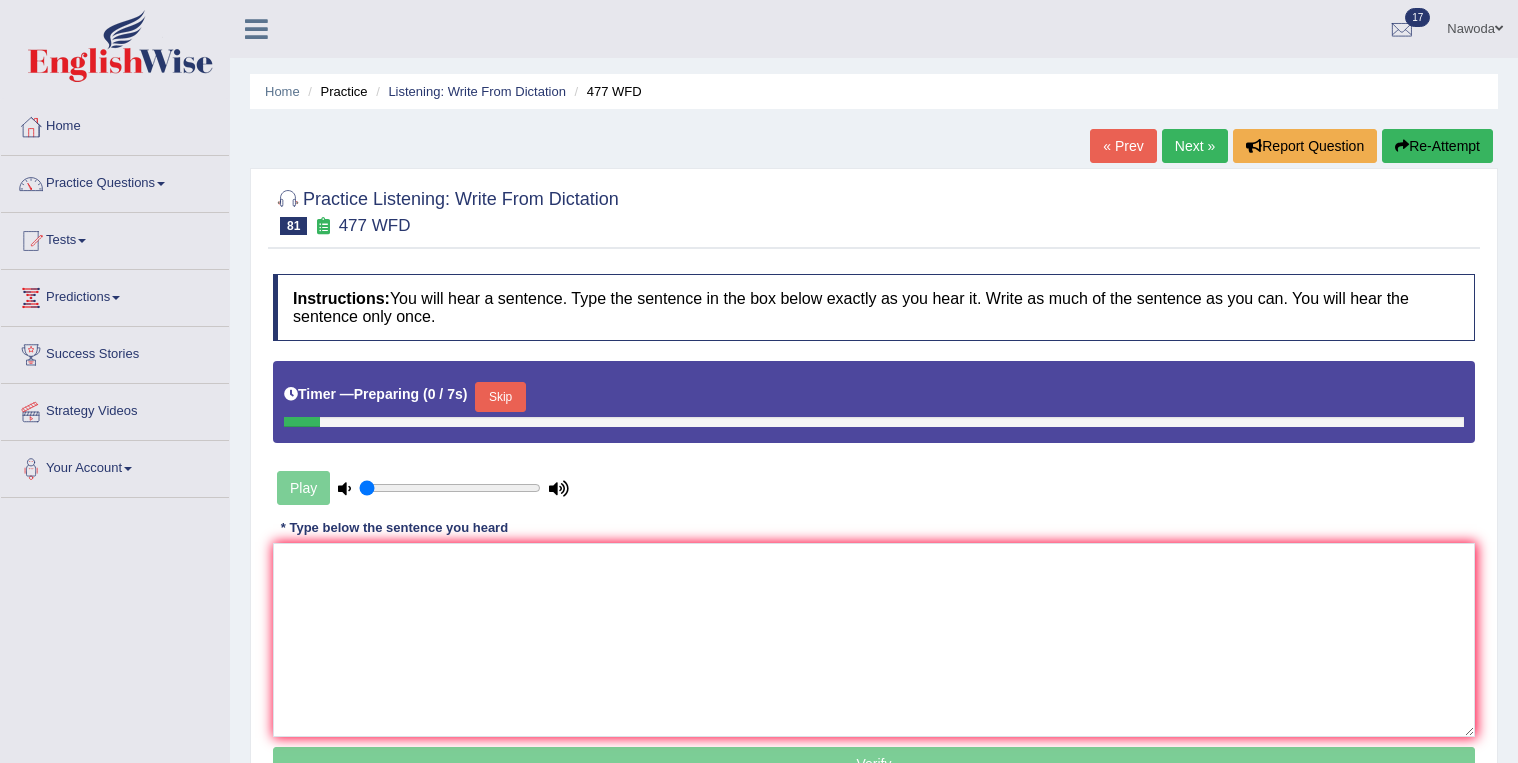 scroll, scrollTop: 0, scrollLeft: 0, axis: both 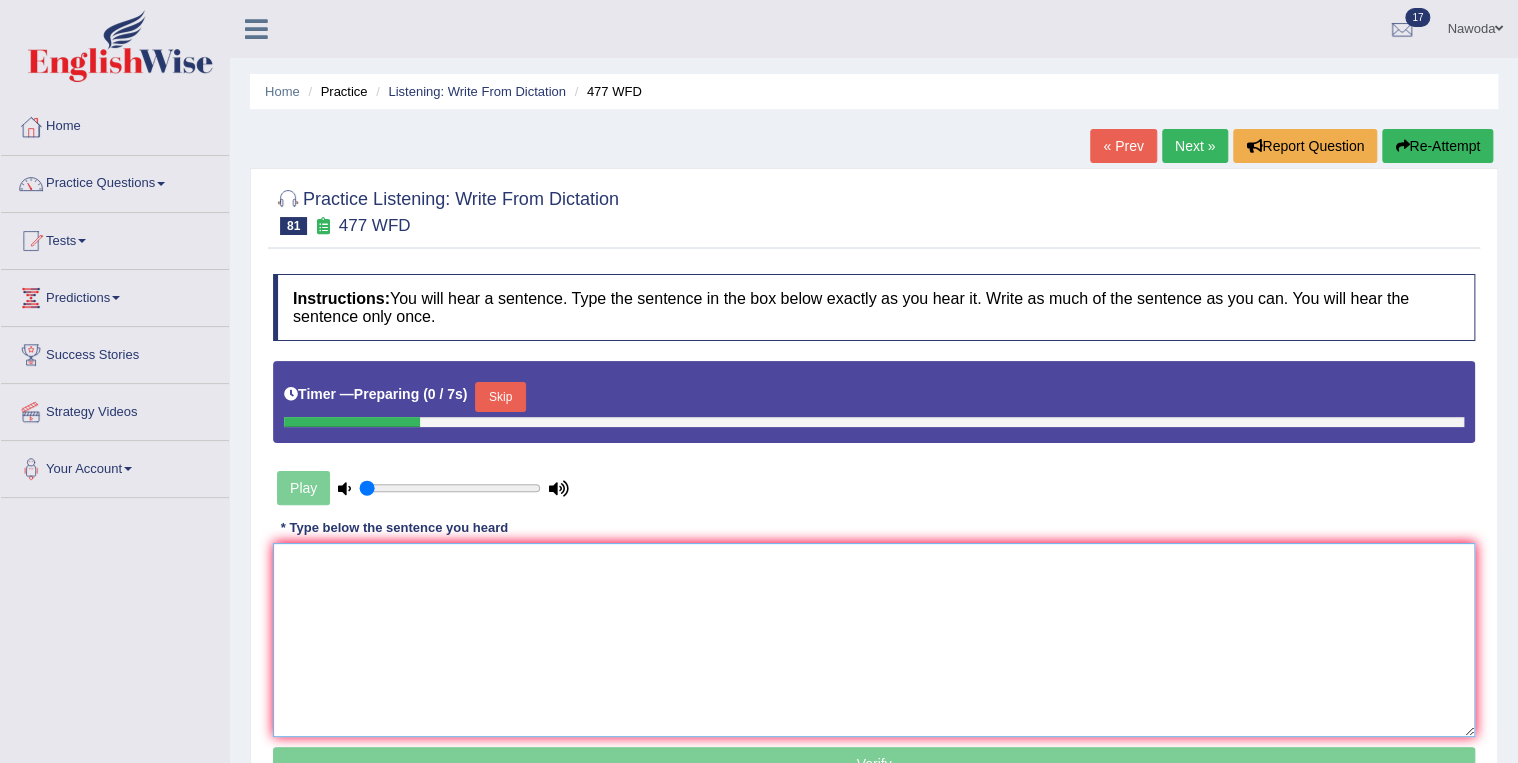 click at bounding box center [874, 640] 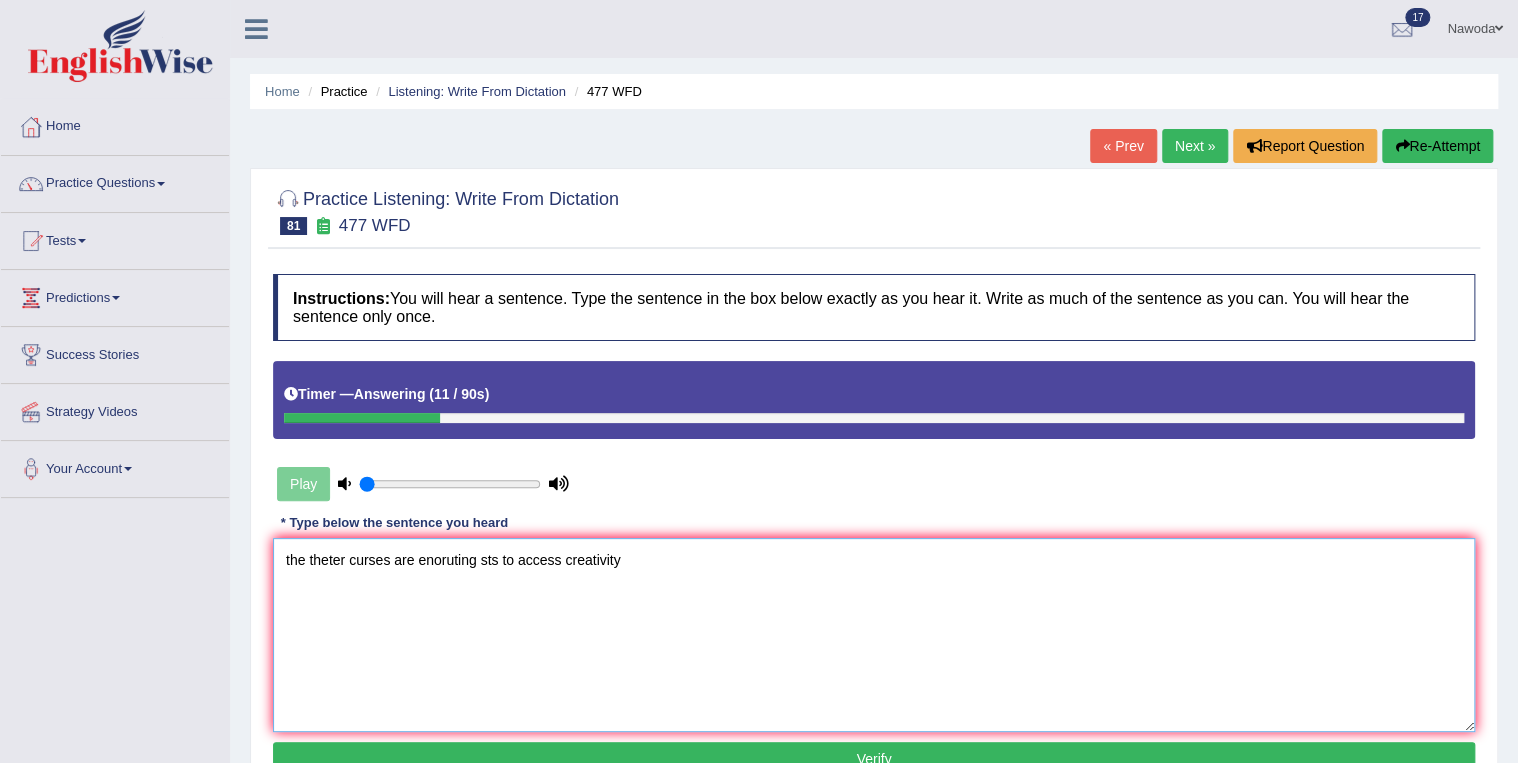 click on "the theter curses are enoruting sts to access creativity" at bounding box center (874, 635) 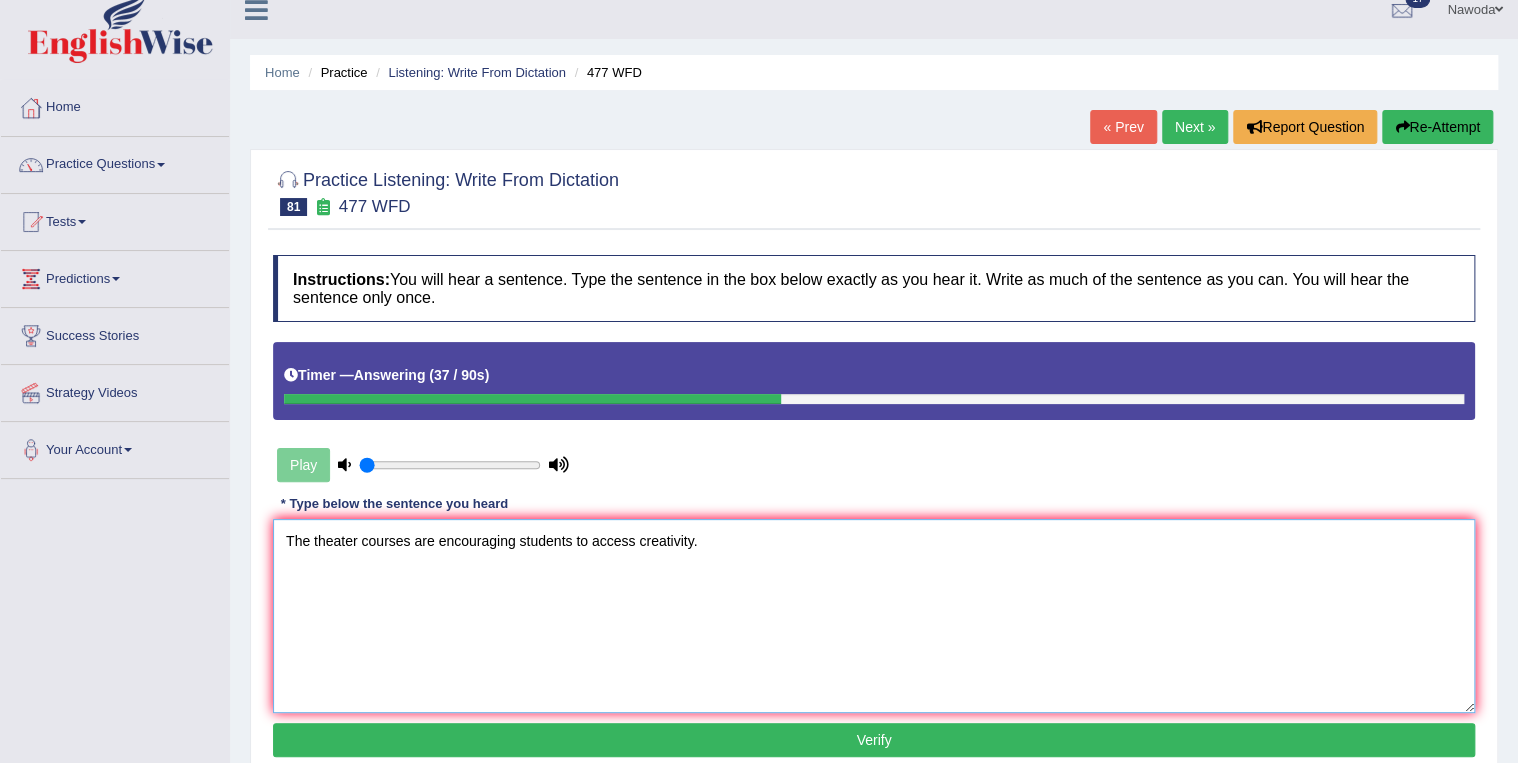 scroll, scrollTop: 160, scrollLeft: 0, axis: vertical 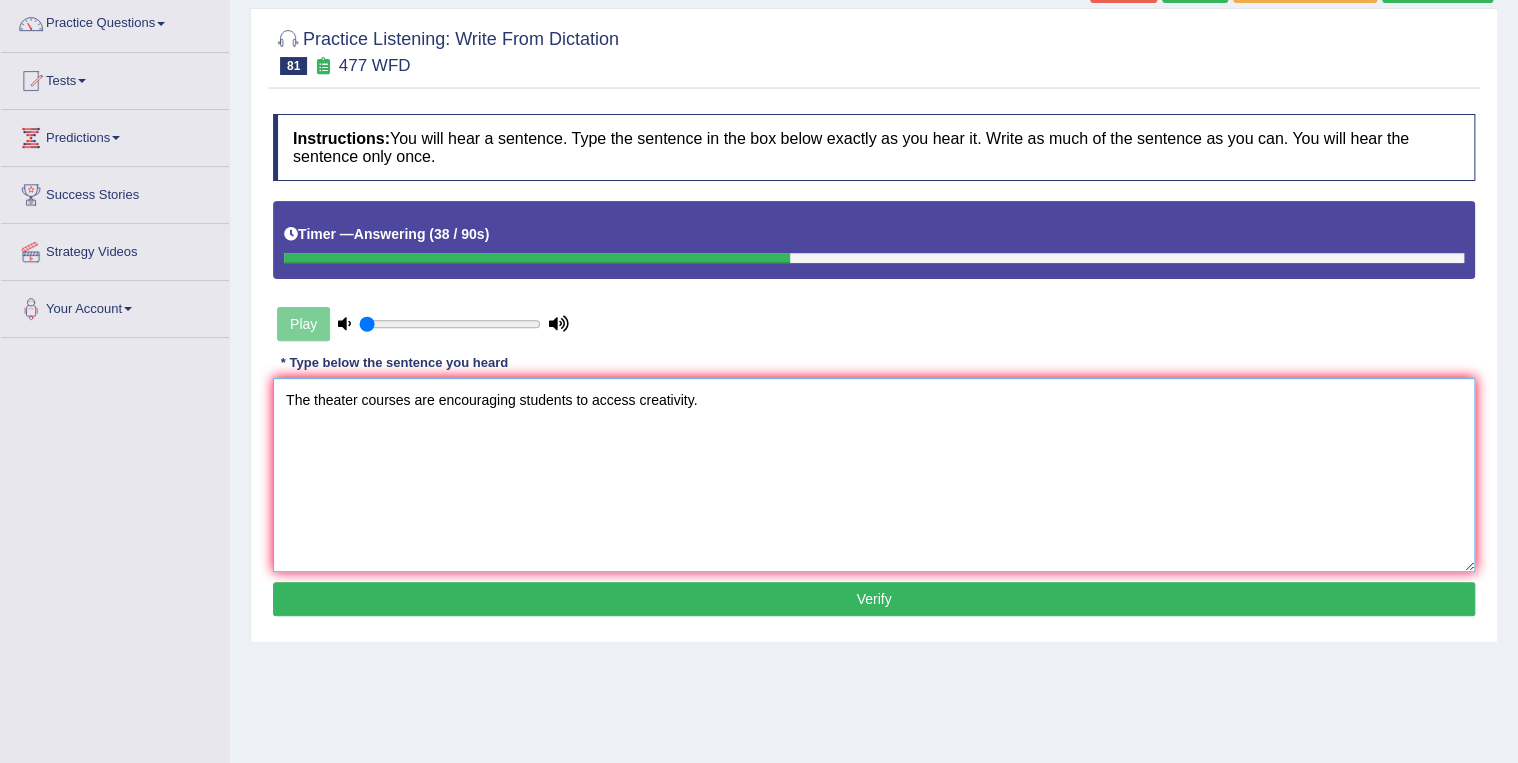 type on "The theater courses are encouraging students to access creativity." 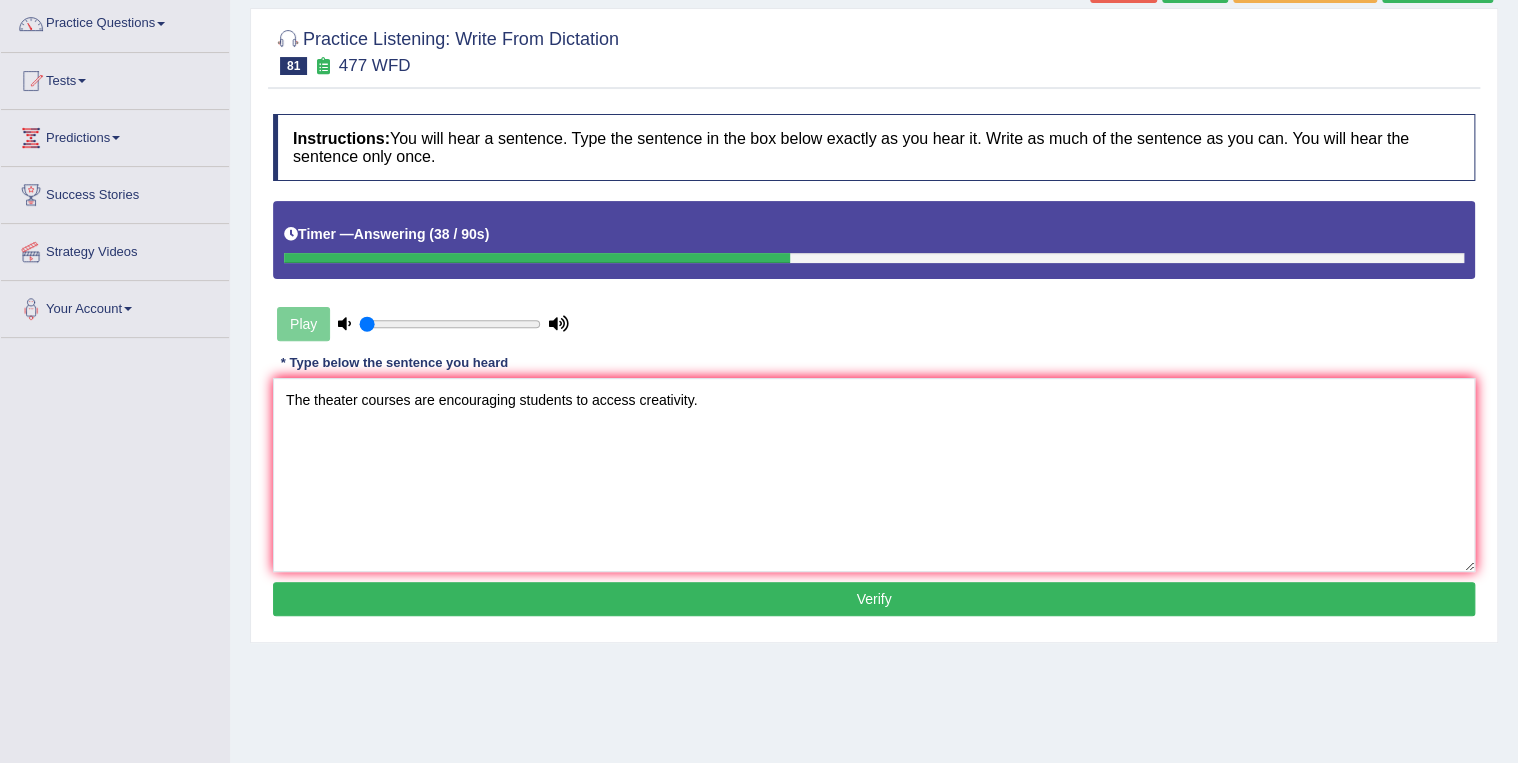 click on "Verify" at bounding box center (874, 599) 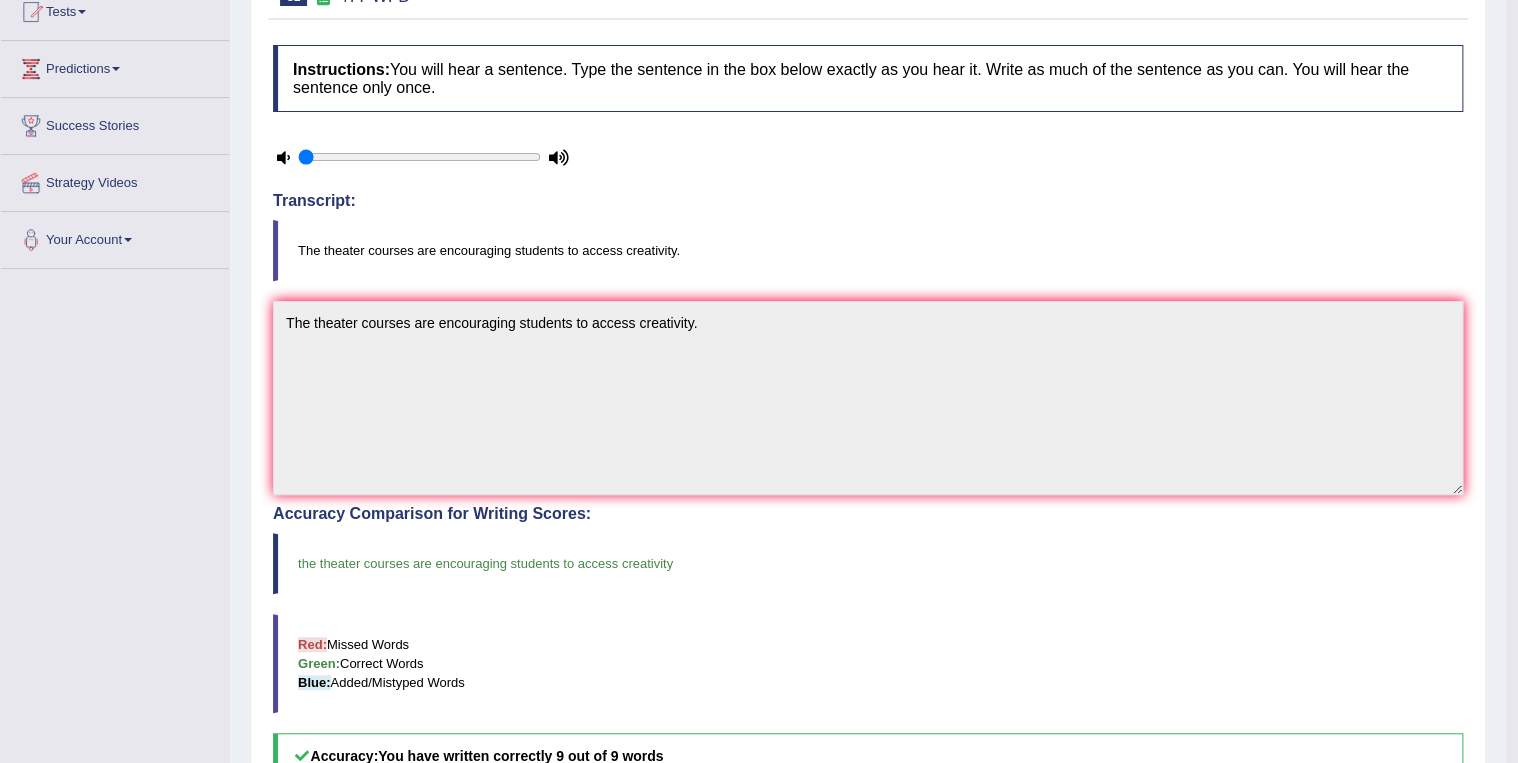 scroll, scrollTop: 80, scrollLeft: 0, axis: vertical 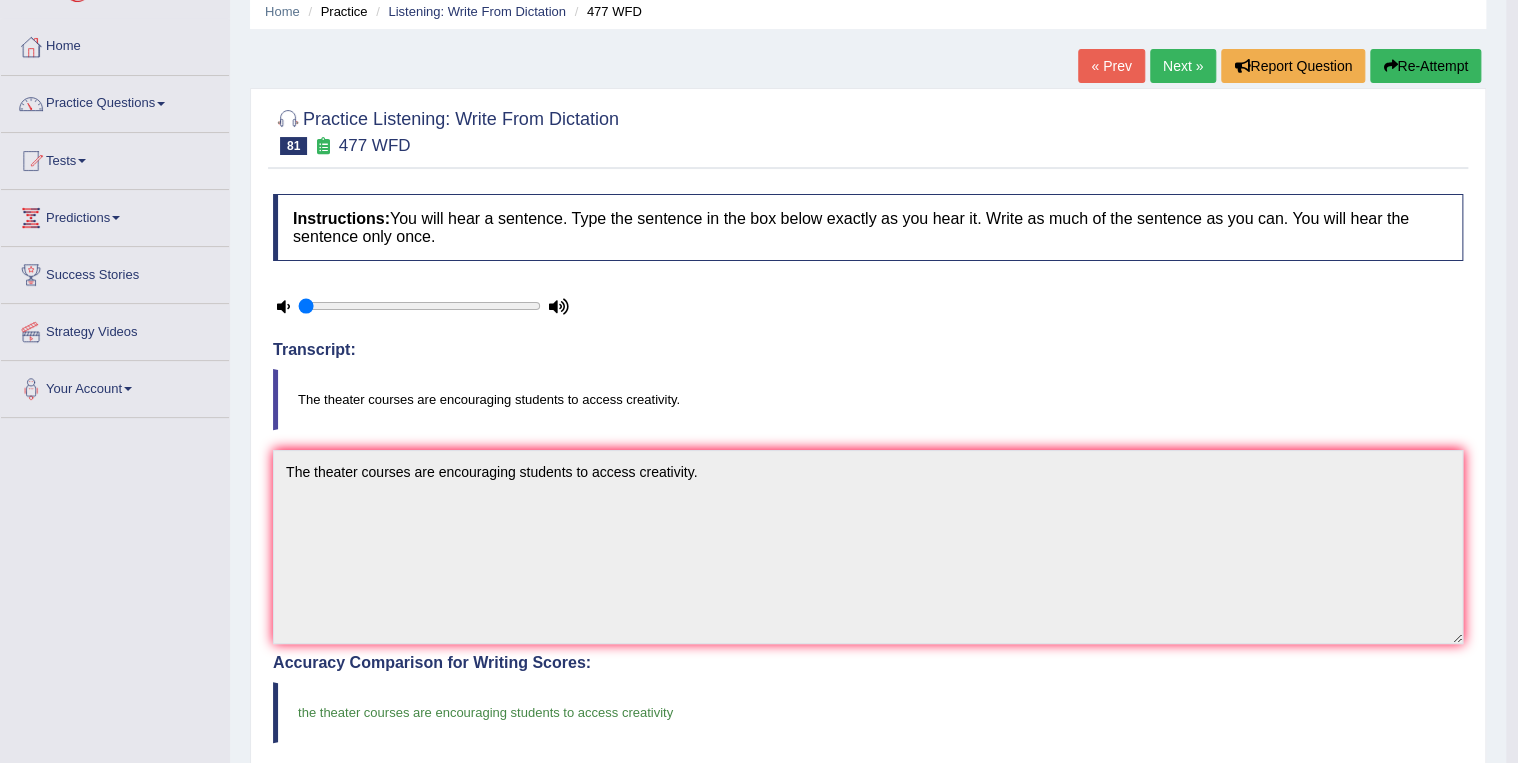 click on "Next »" at bounding box center [1183, 66] 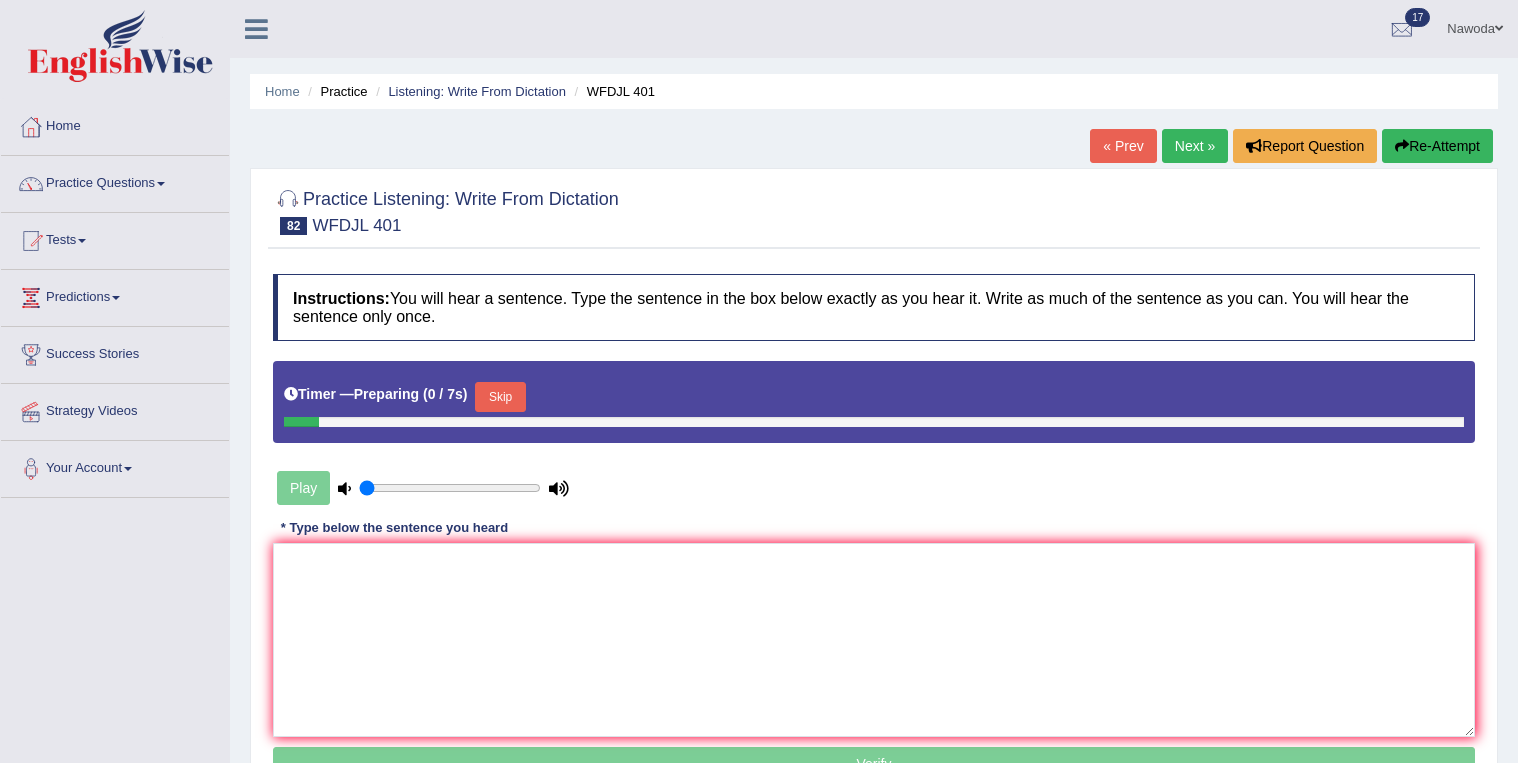 scroll, scrollTop: 0, scrollLeft: 0, axis: both 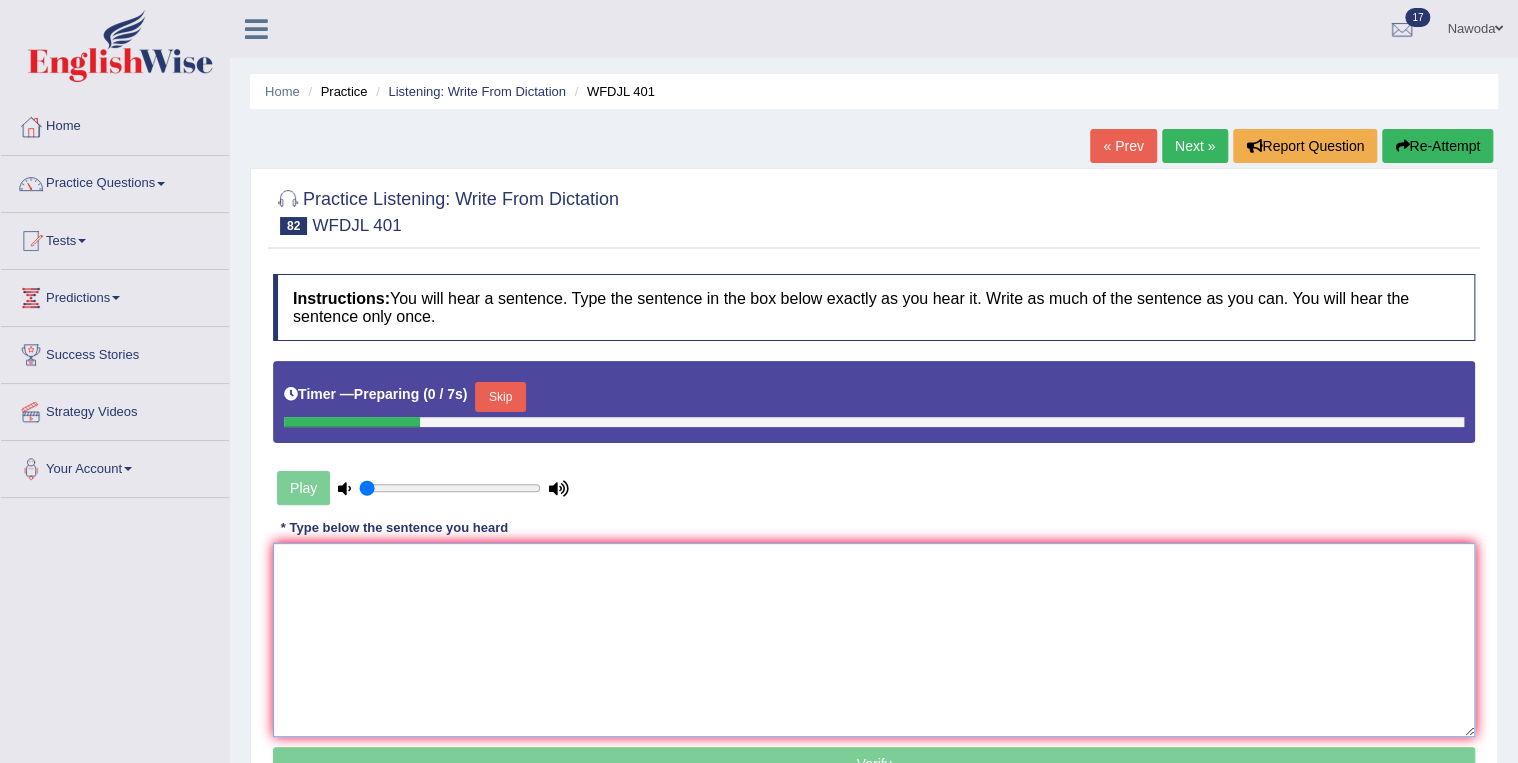 click at bounding box center (874, 640) 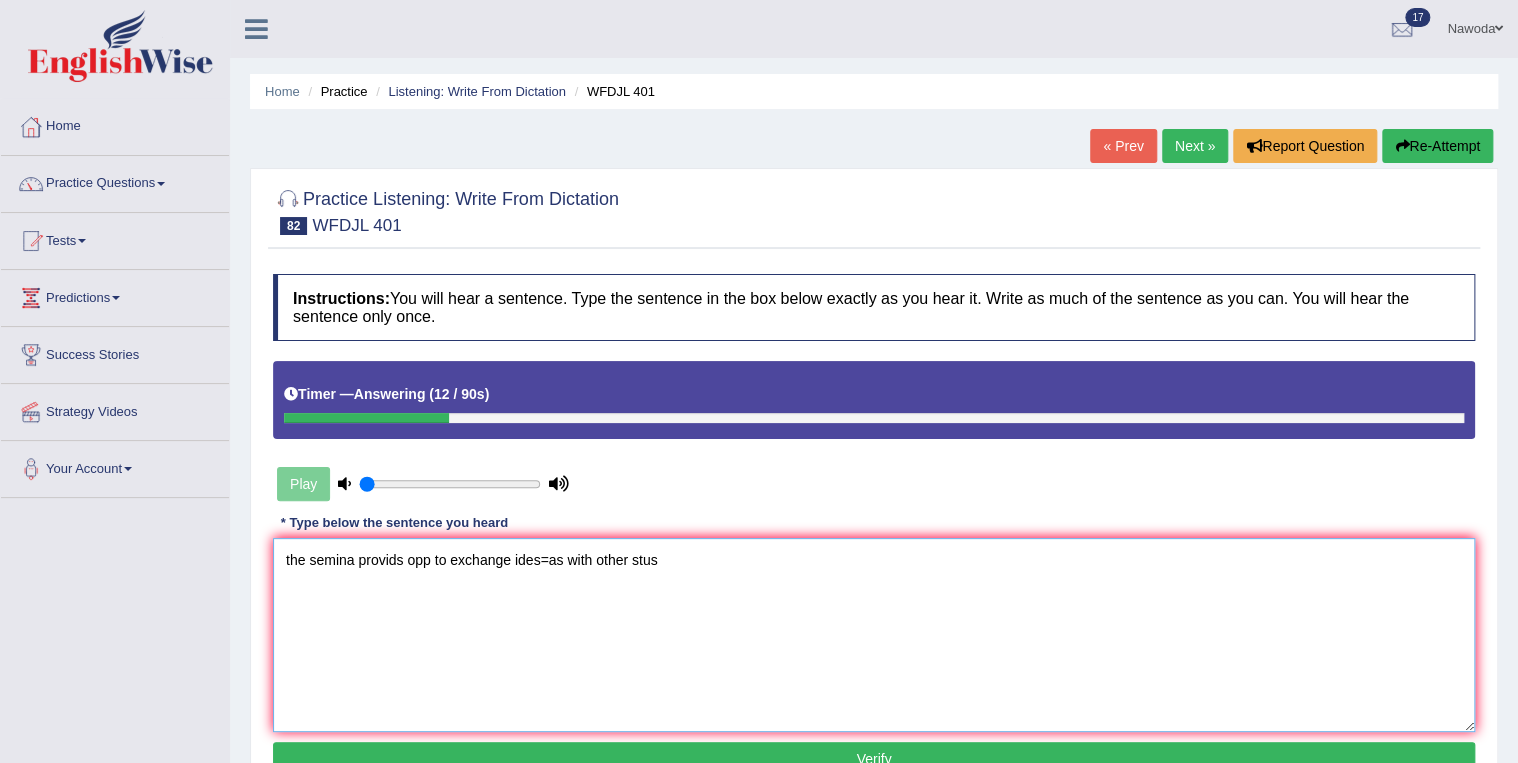 click on "the semina provids opp to exchange ides=as with other stus" at bounding box center (874, 635) 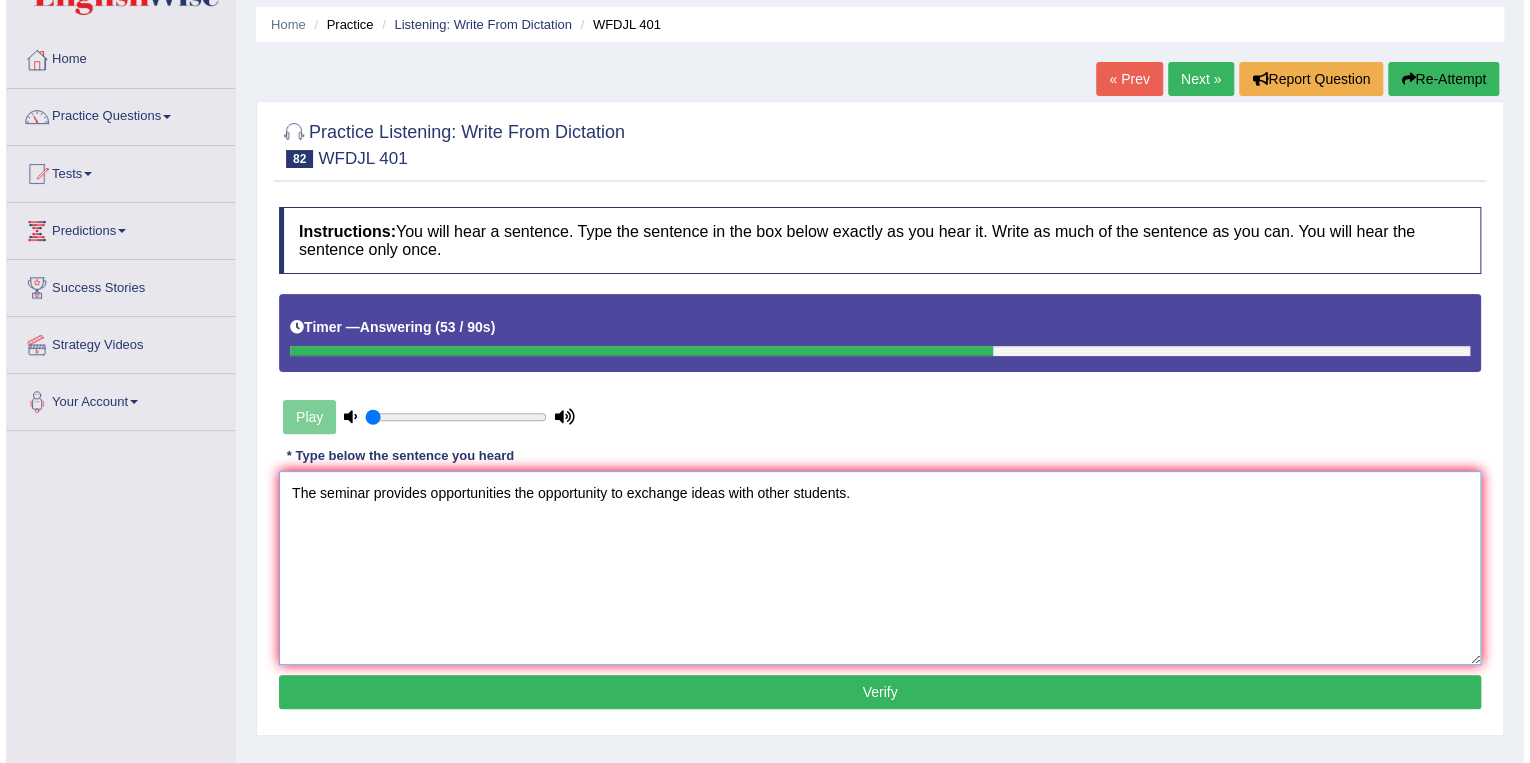 scroll, scrollTop: 160, scrollLeft: 0, axis: vertical 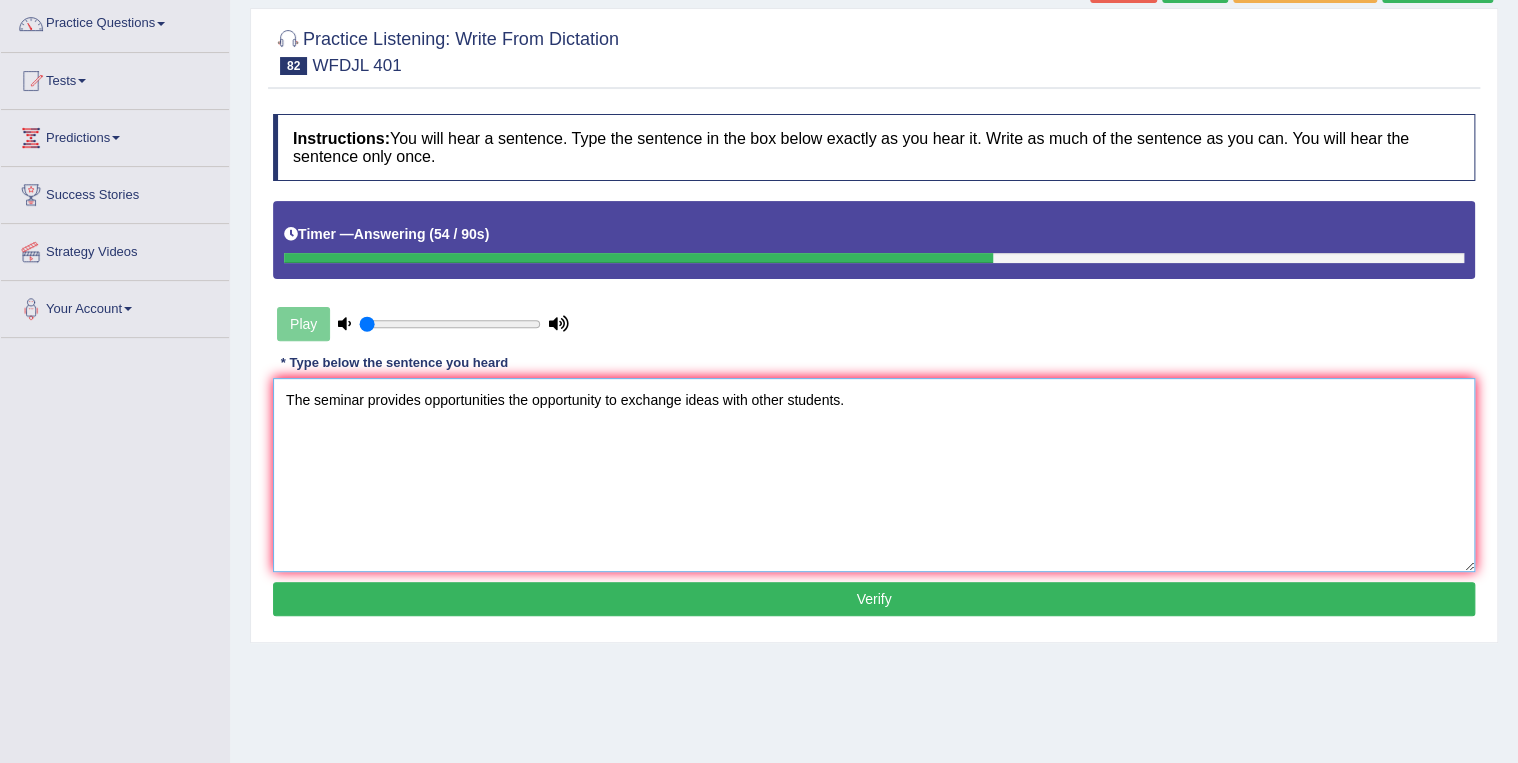 type on "The seminar provides opportunities the opportunity to exchange ideas with other students." 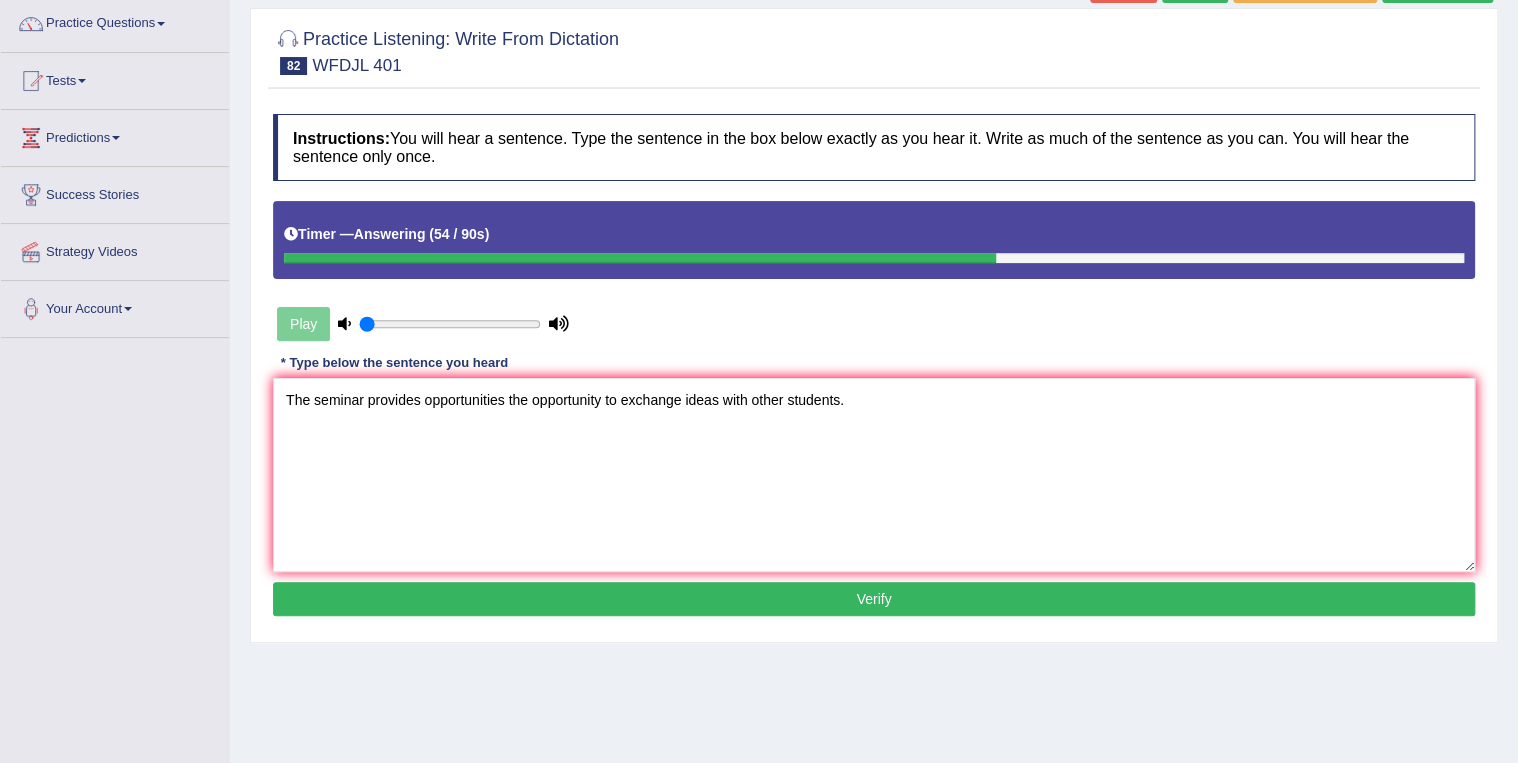 click on "Verify" at bounding box center (874, 599) 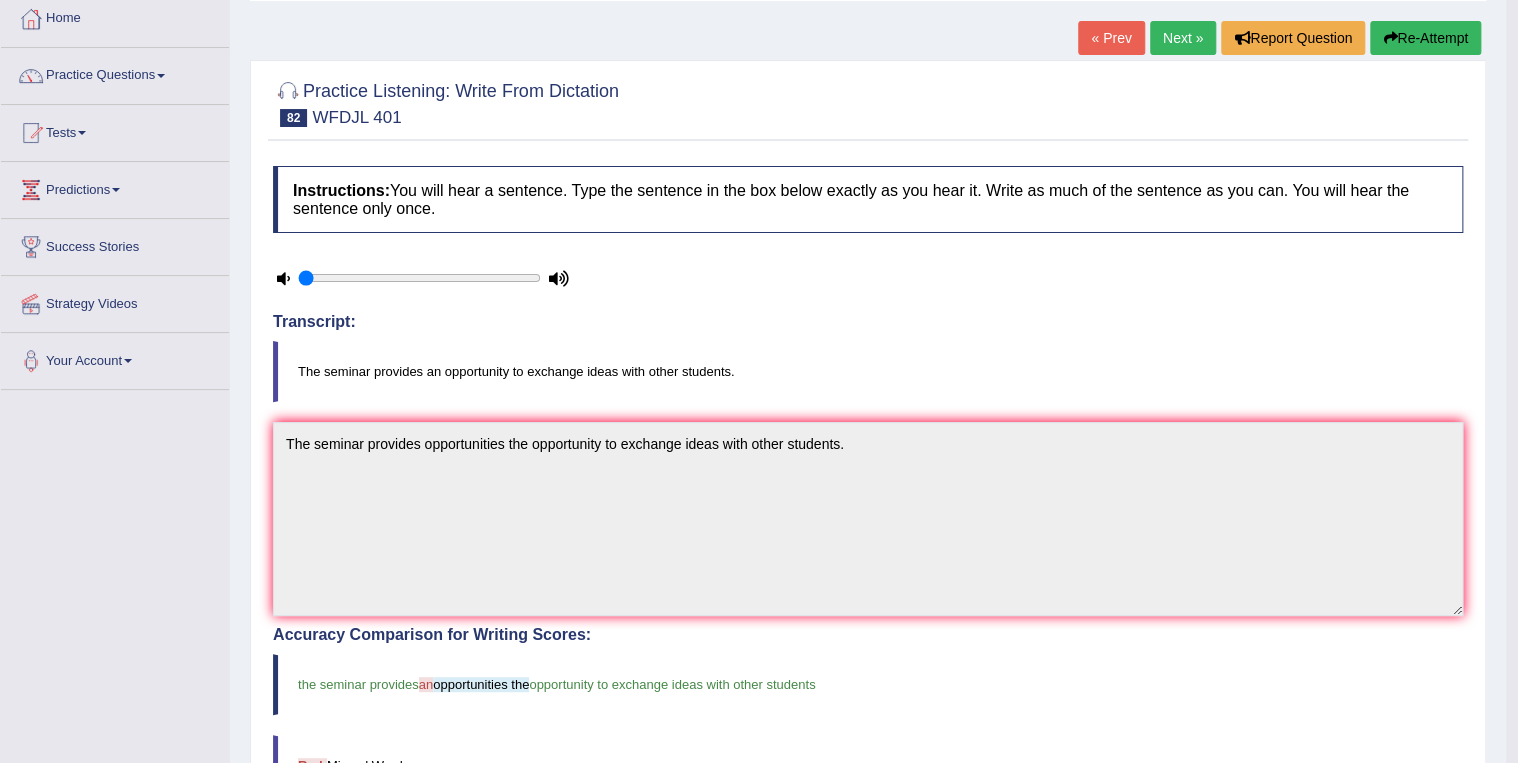 scroll, scrollTop: 28, scrollLeft: 0, axis: vertical 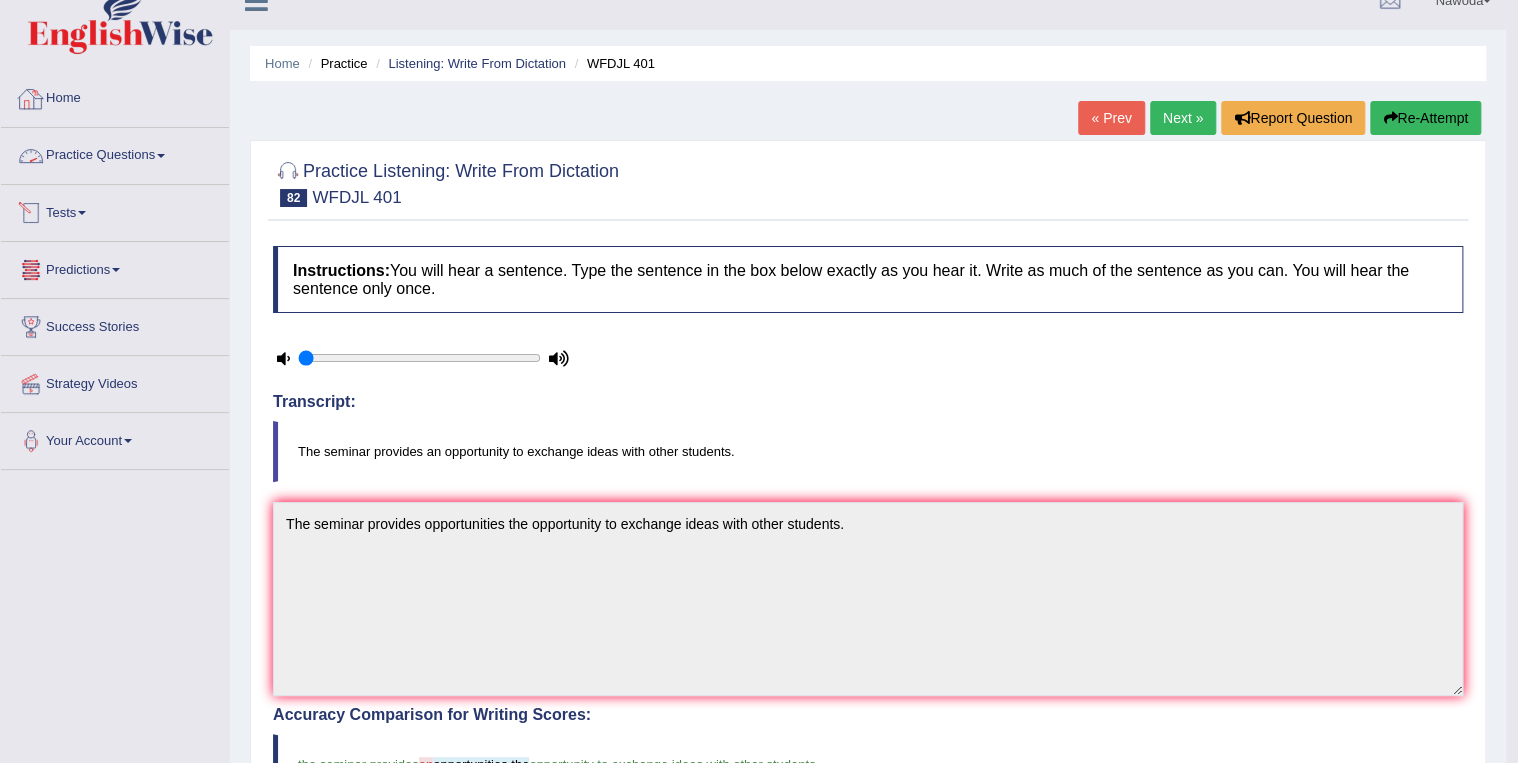 click on "Practice Questions" at bounding box center (115, 153) 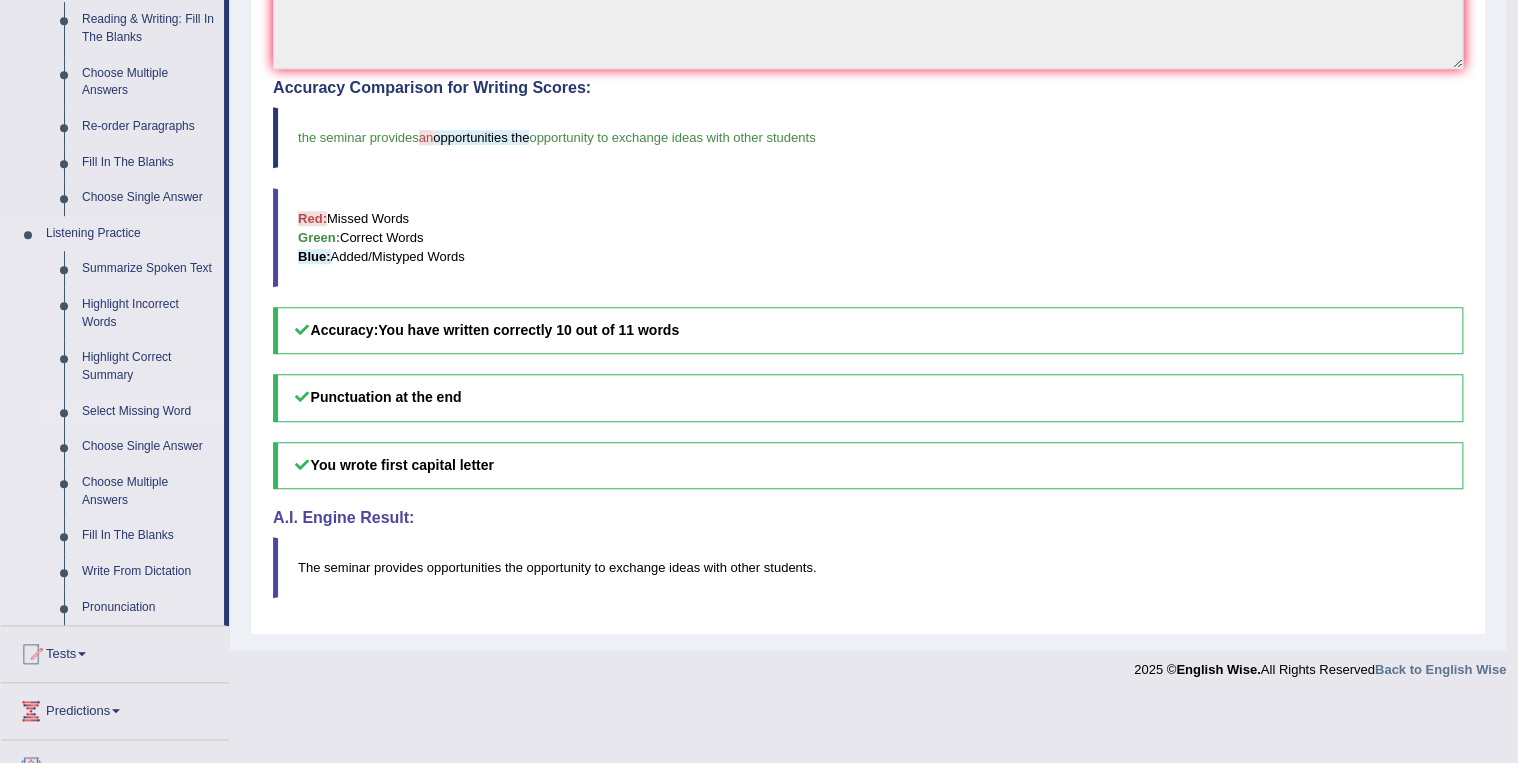 scroll, scrollTop: 748, scrollLeft: 0, axis: vertical 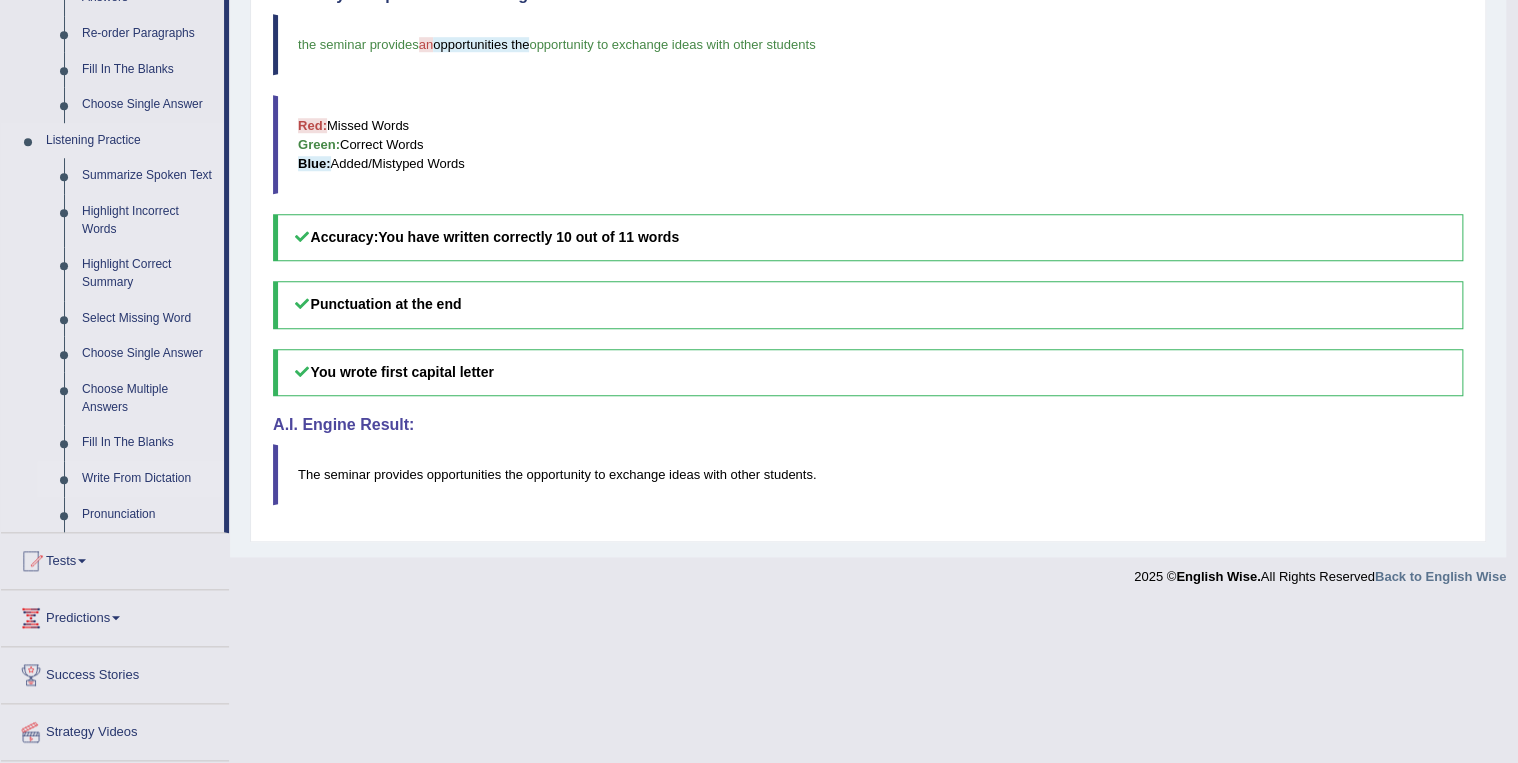 click on "Write From Dictation" at bounding box center [148, 479] 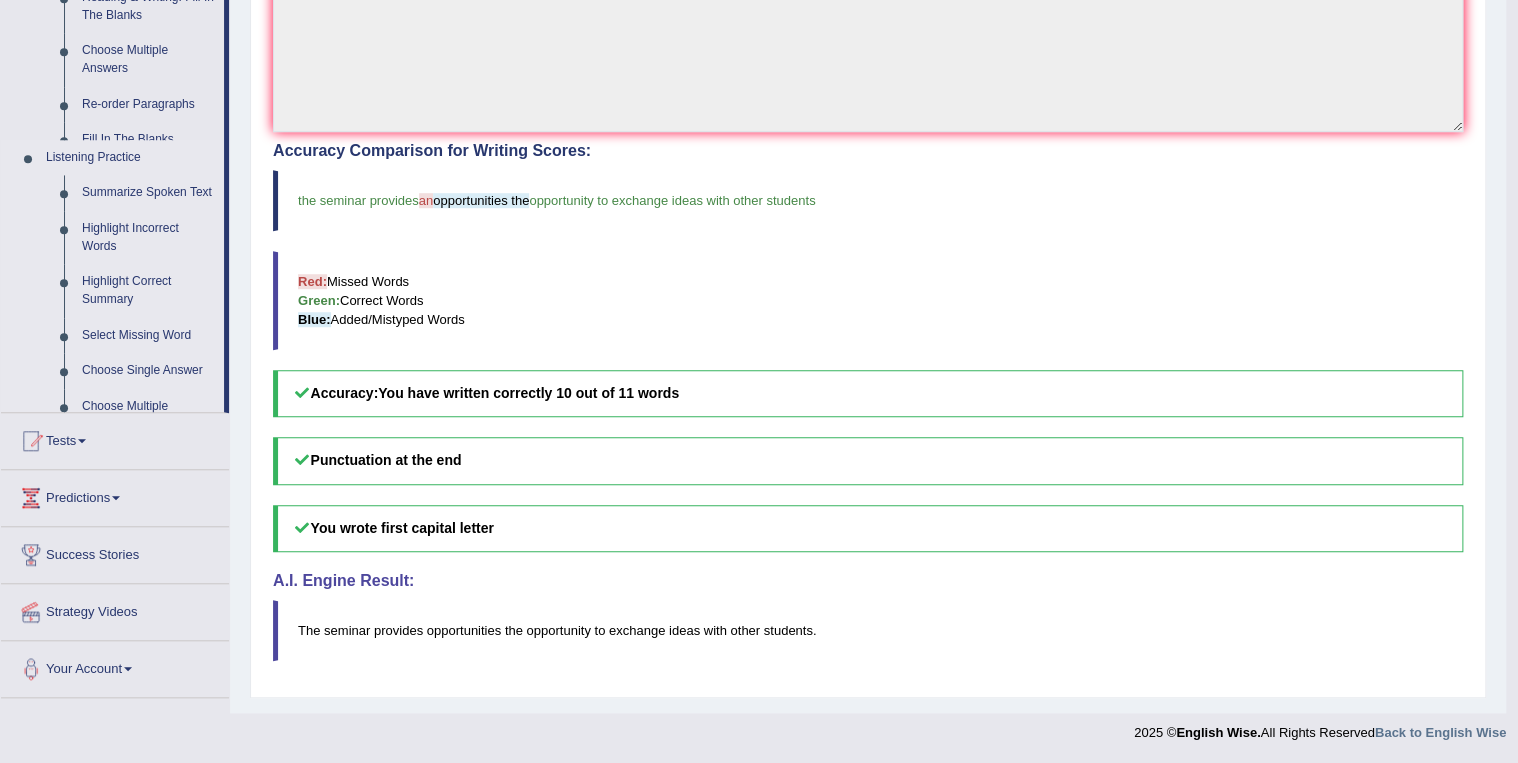 scroll, scrollTop: 588, scrollLeft: 0, axis: vertical 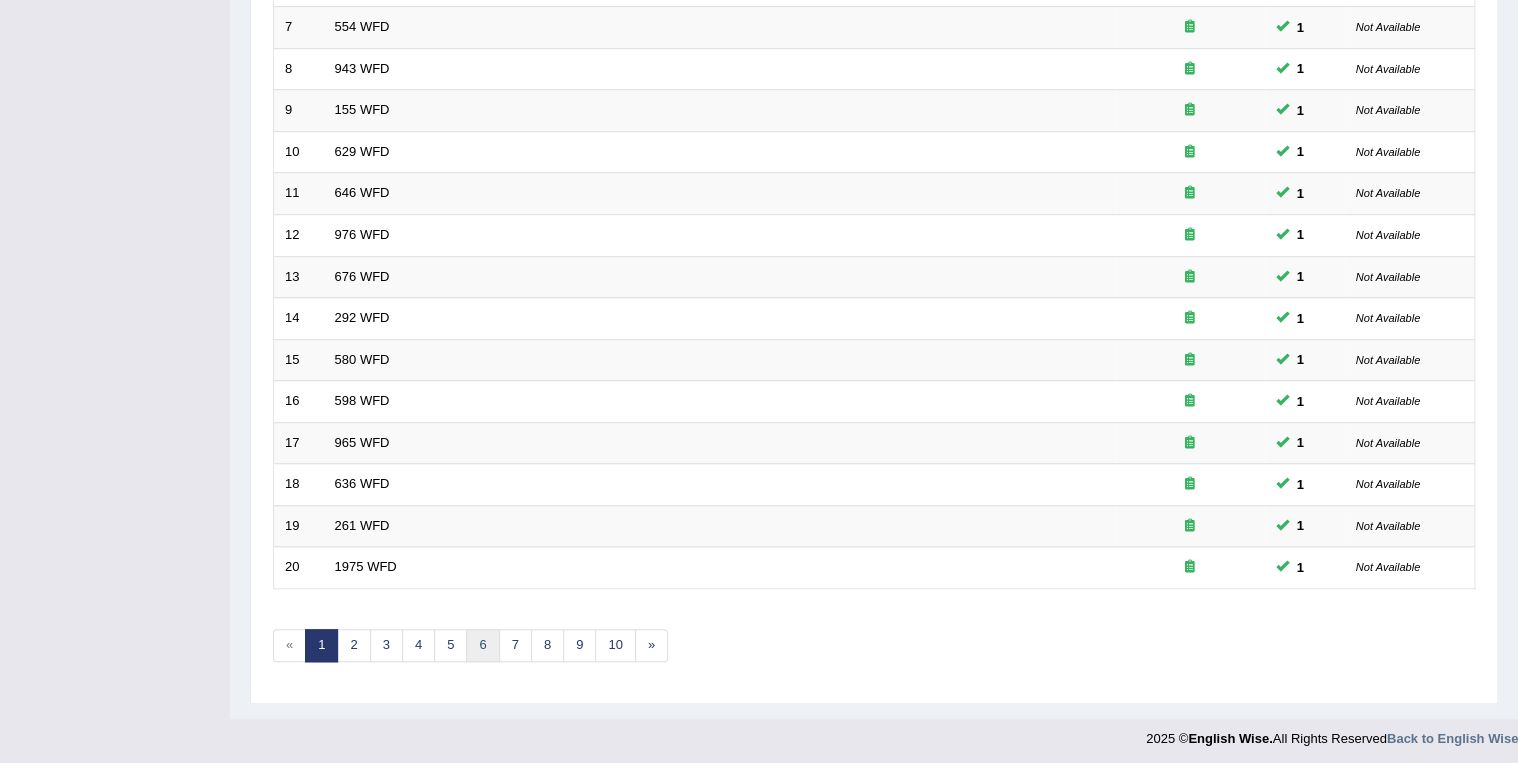 click on "6" at bounding box center [482, 645] 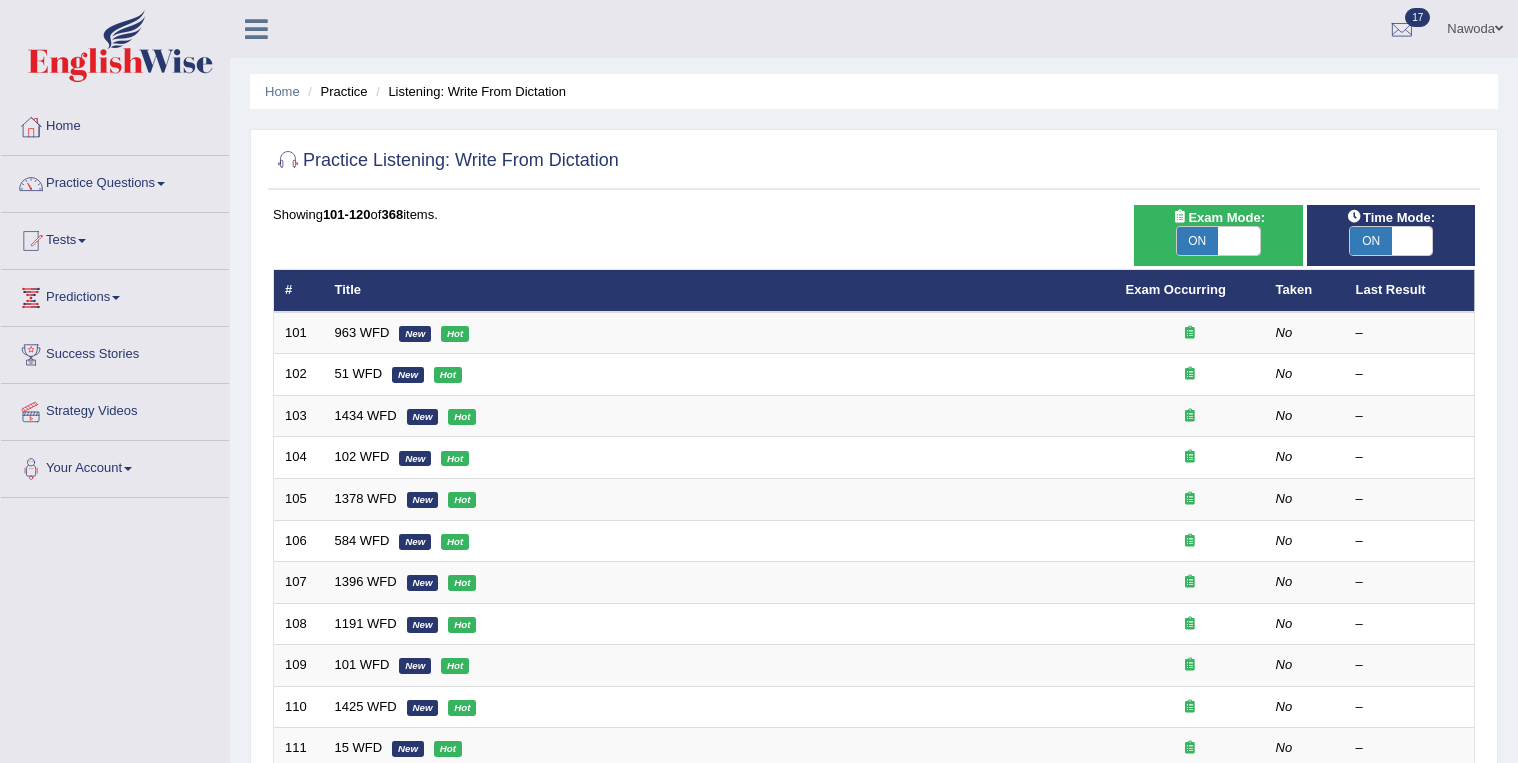 scroll, scrollTop: 0, scrollLeft: 0, axis: both 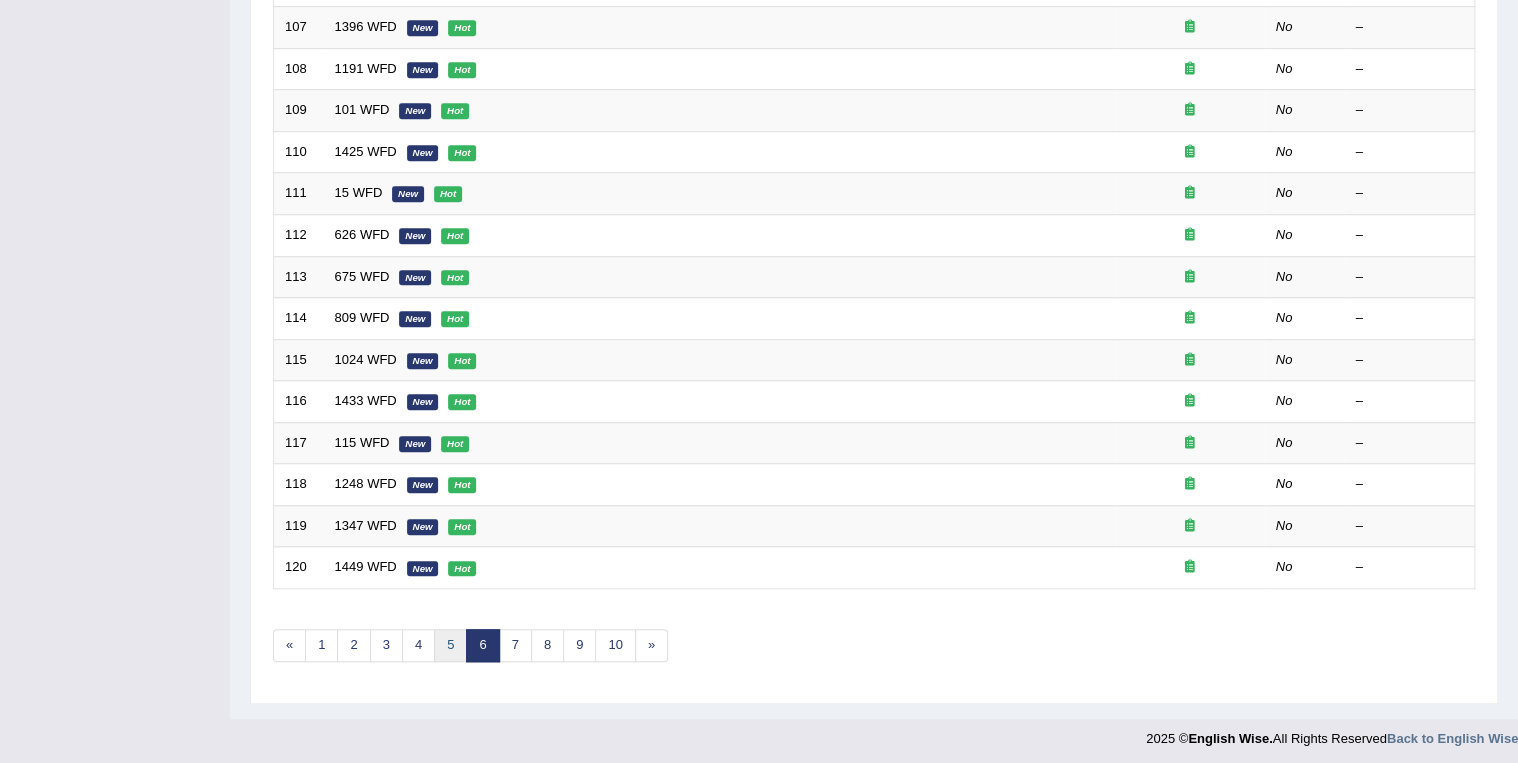 click on "5" at bounding box center (450, 645) 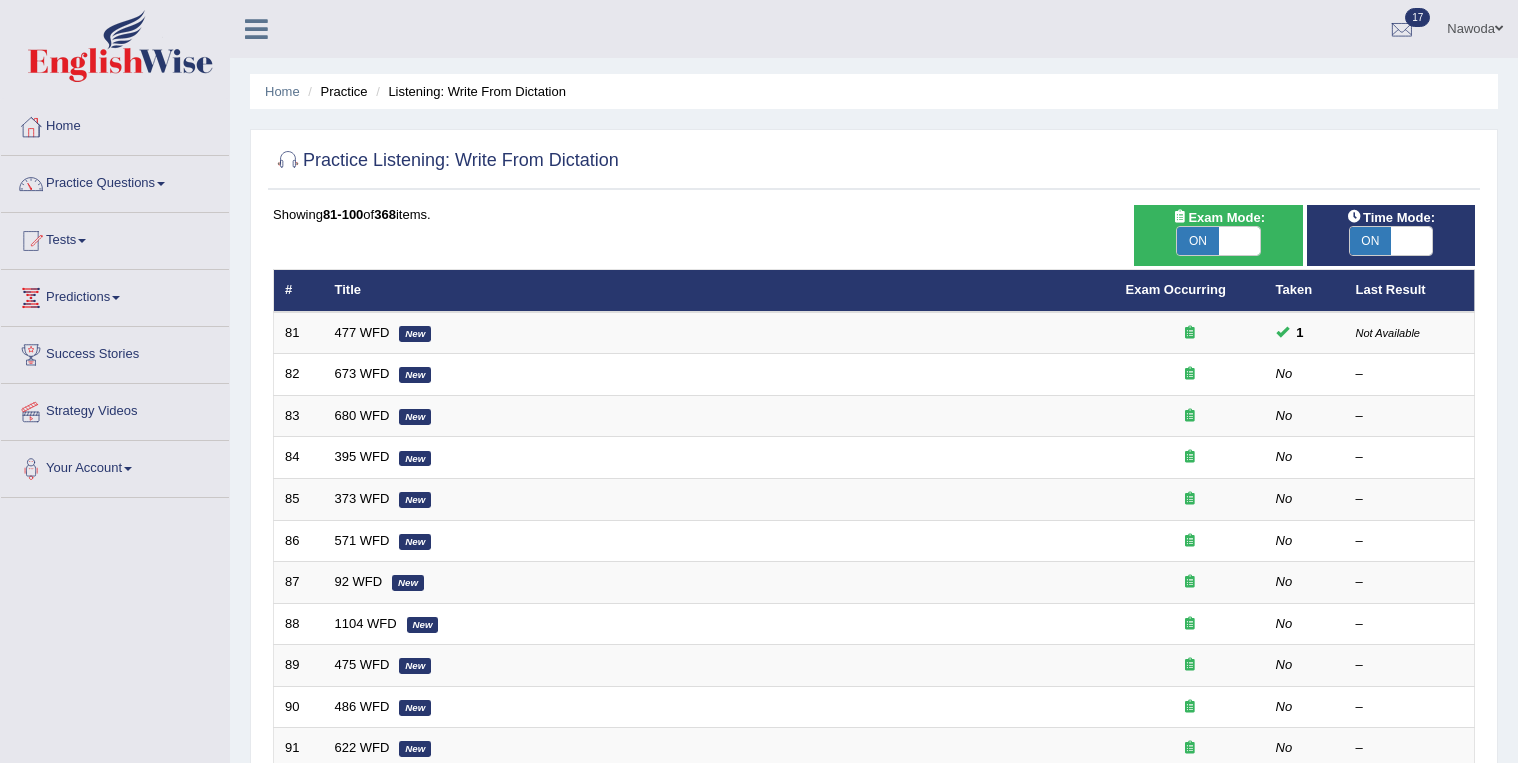 scroll, scrollTop: 0, scrollLeft: 0, axis: both 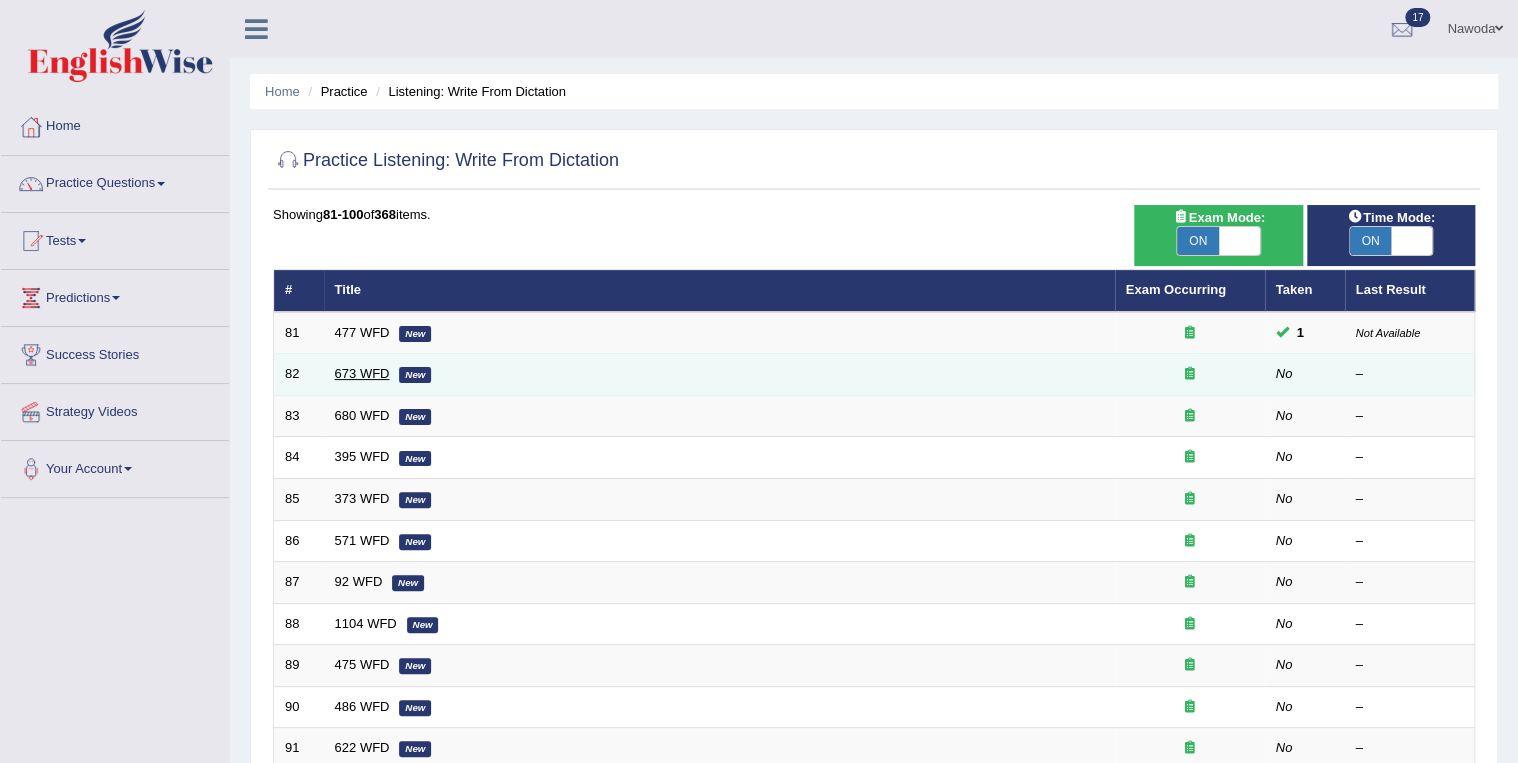 click on "673 WFD" at bounding box center (362, 373) 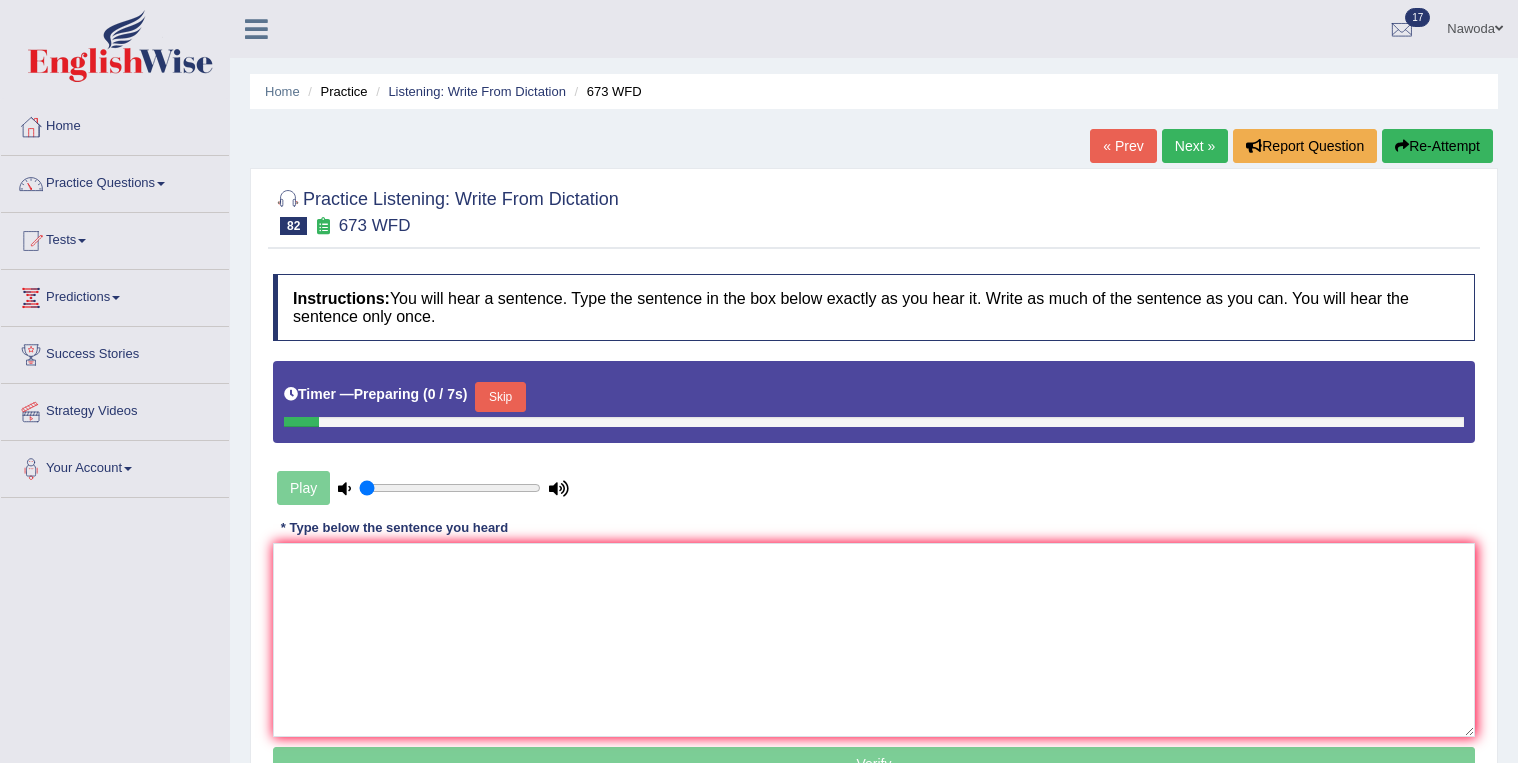 scroll, scrollTop: 0, scrollLeft: 0, axis: both 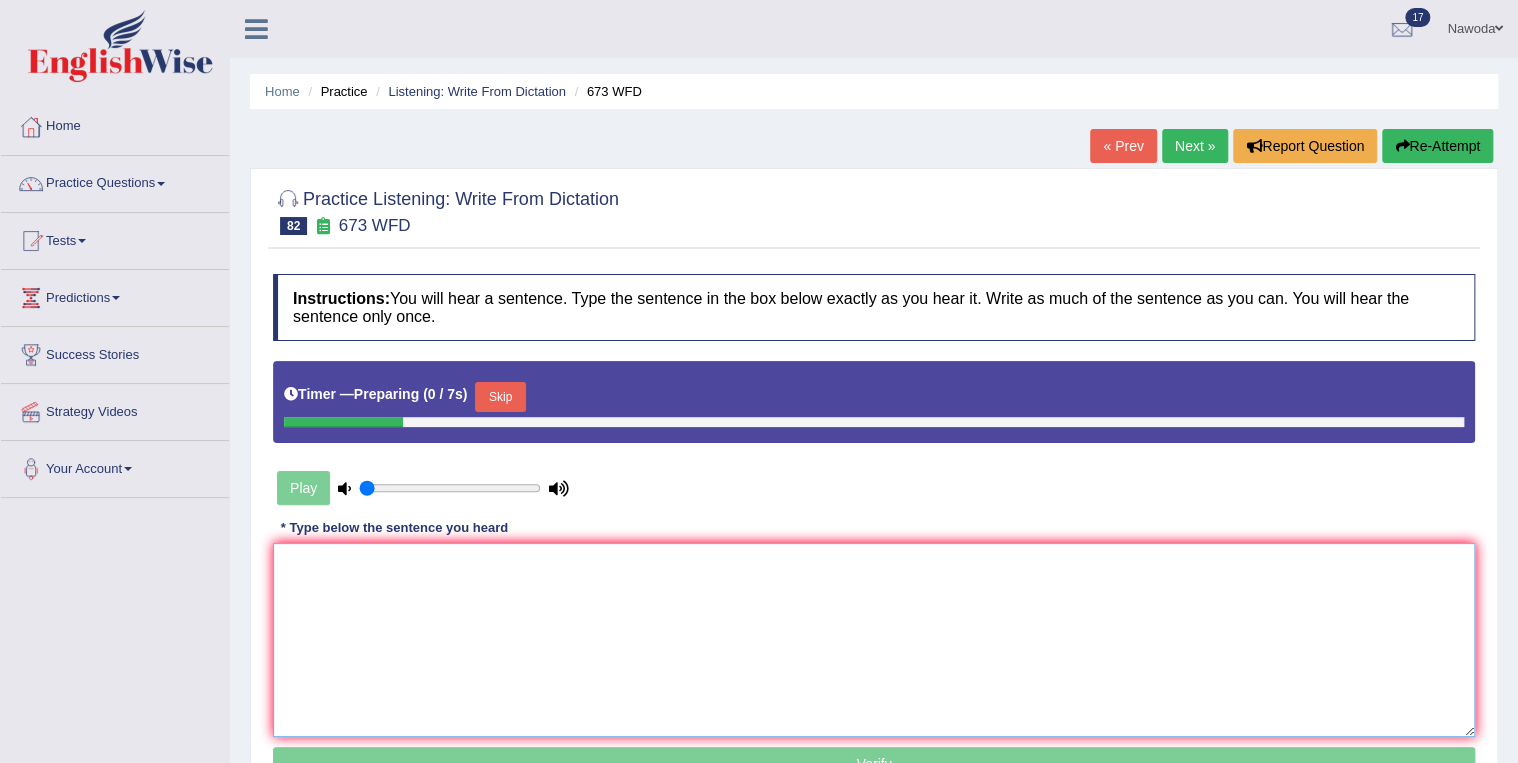 click at bounding box center (874, 640) 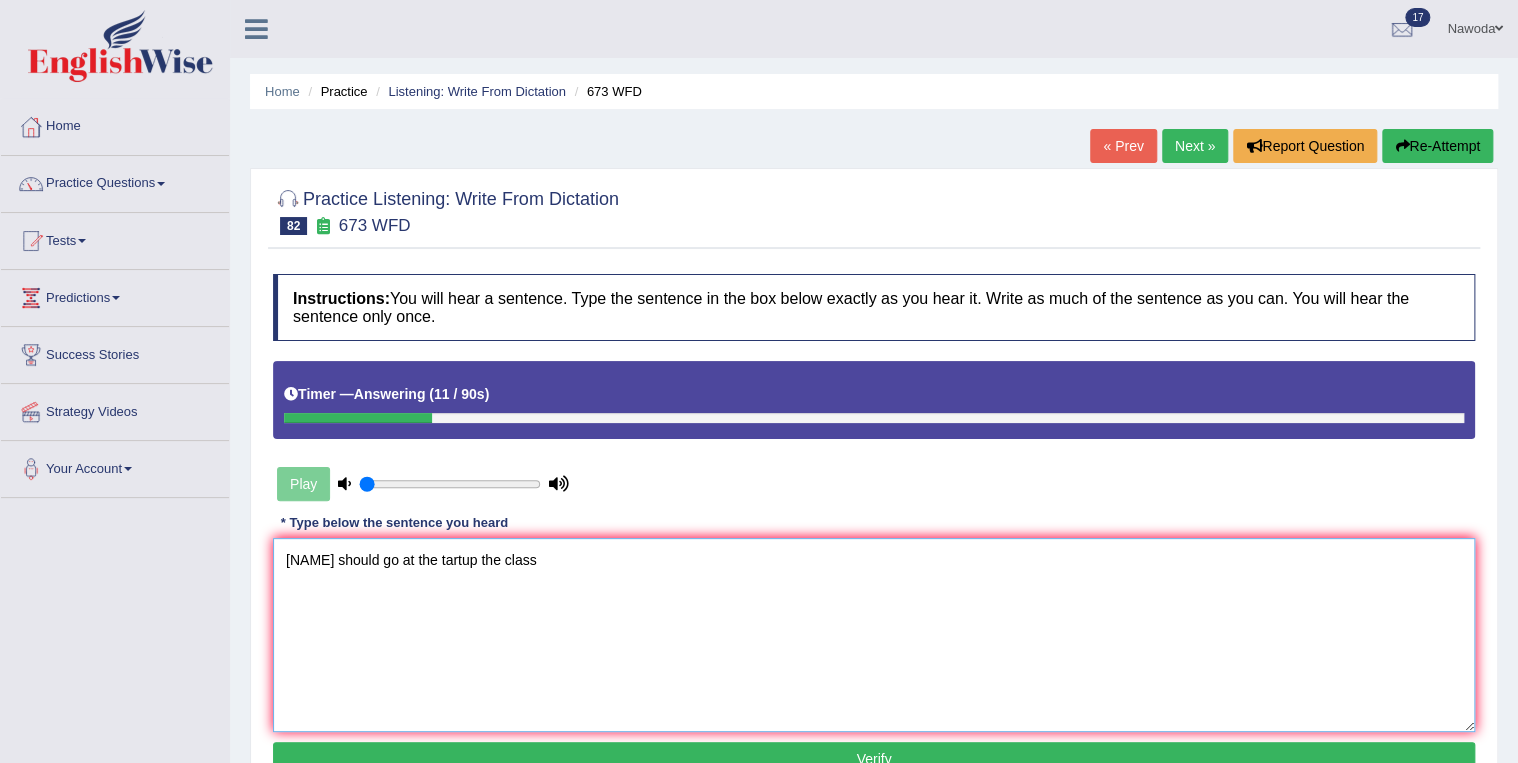 click on "stus should go at the tartup the class" at bounding box center [874, 635] 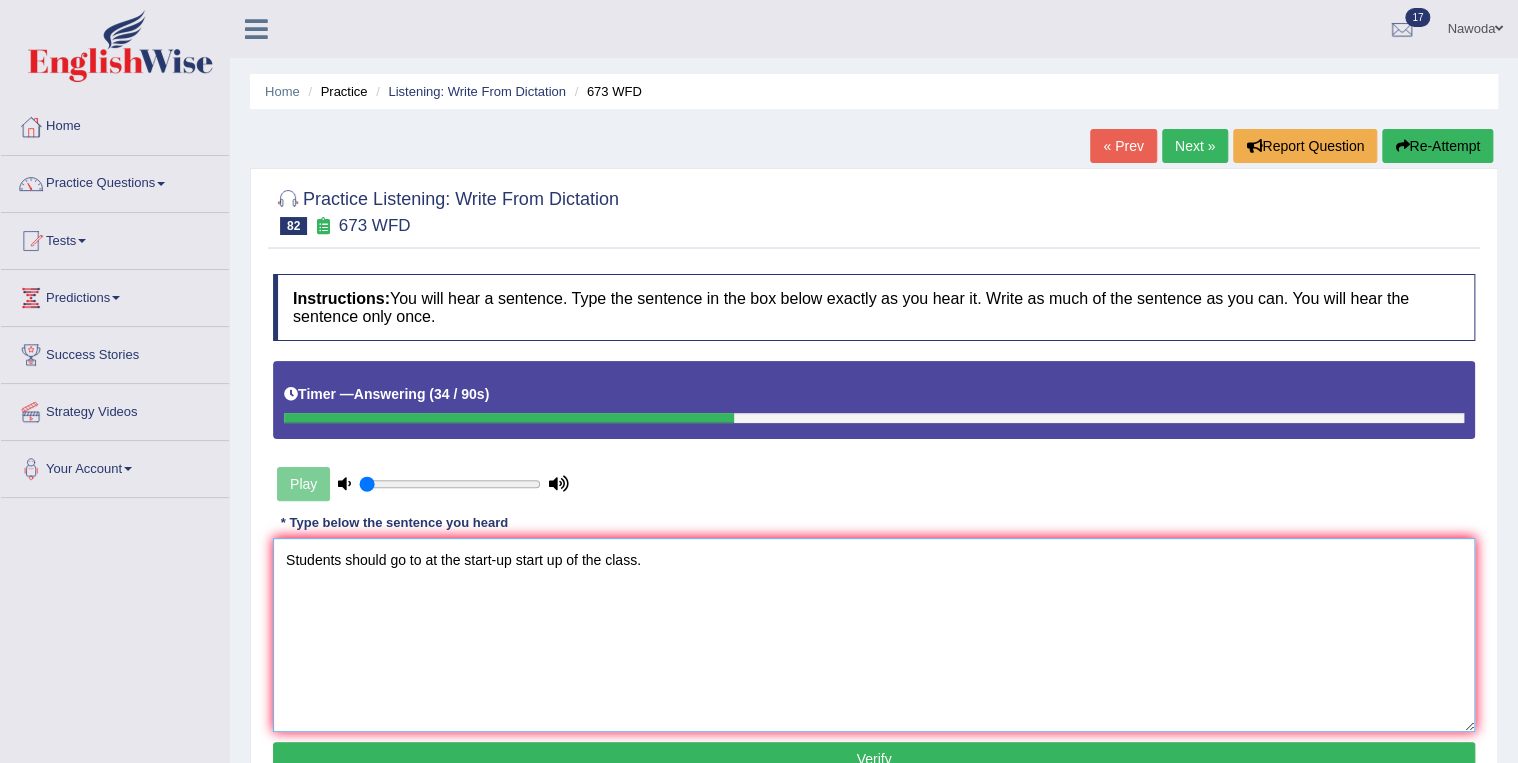 click on "Students should go to at the start-up start up of the class." at bounding box center [874, 635] 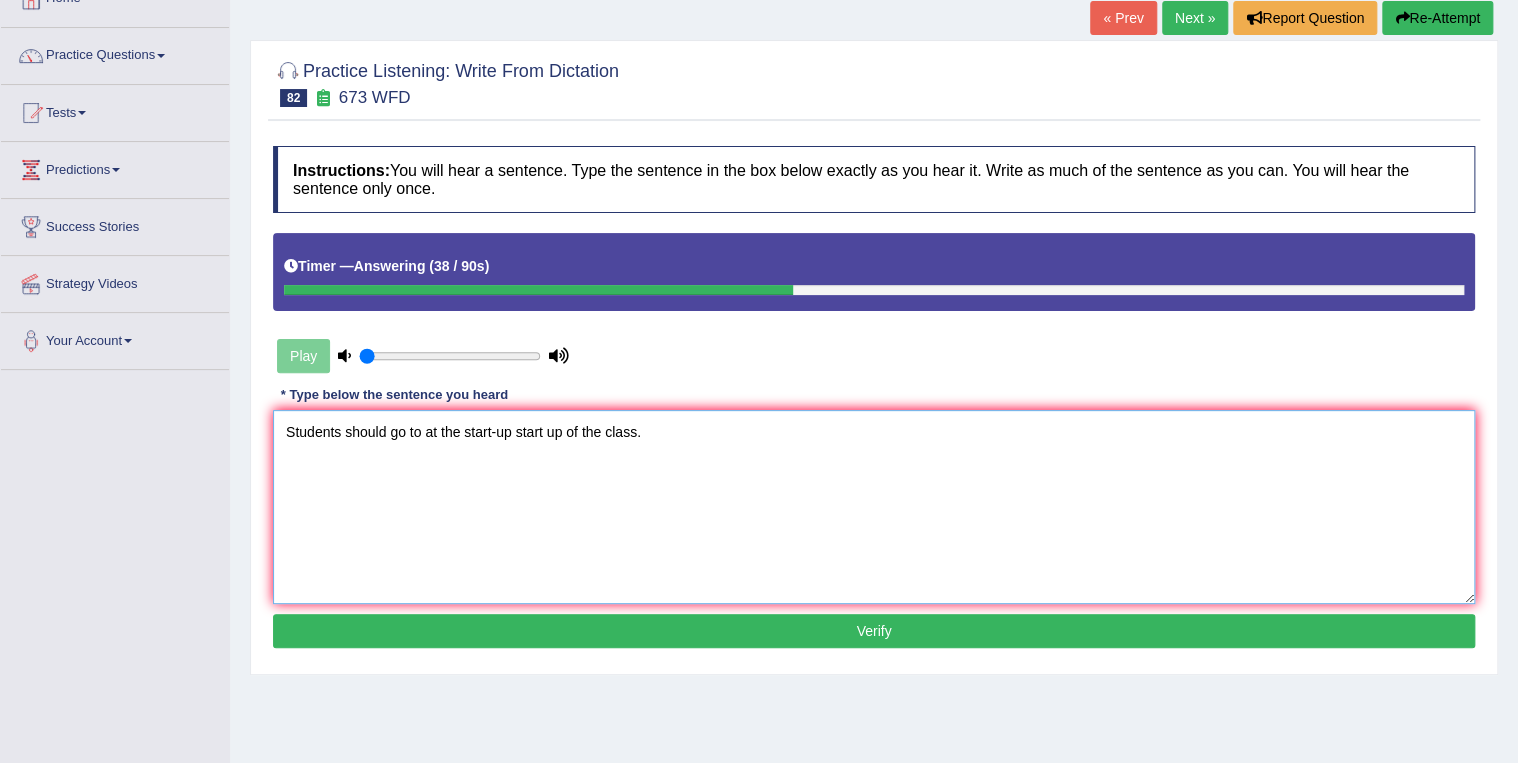 scroll, scrollTop: 160, scrollLeft: 0, axis: vertical 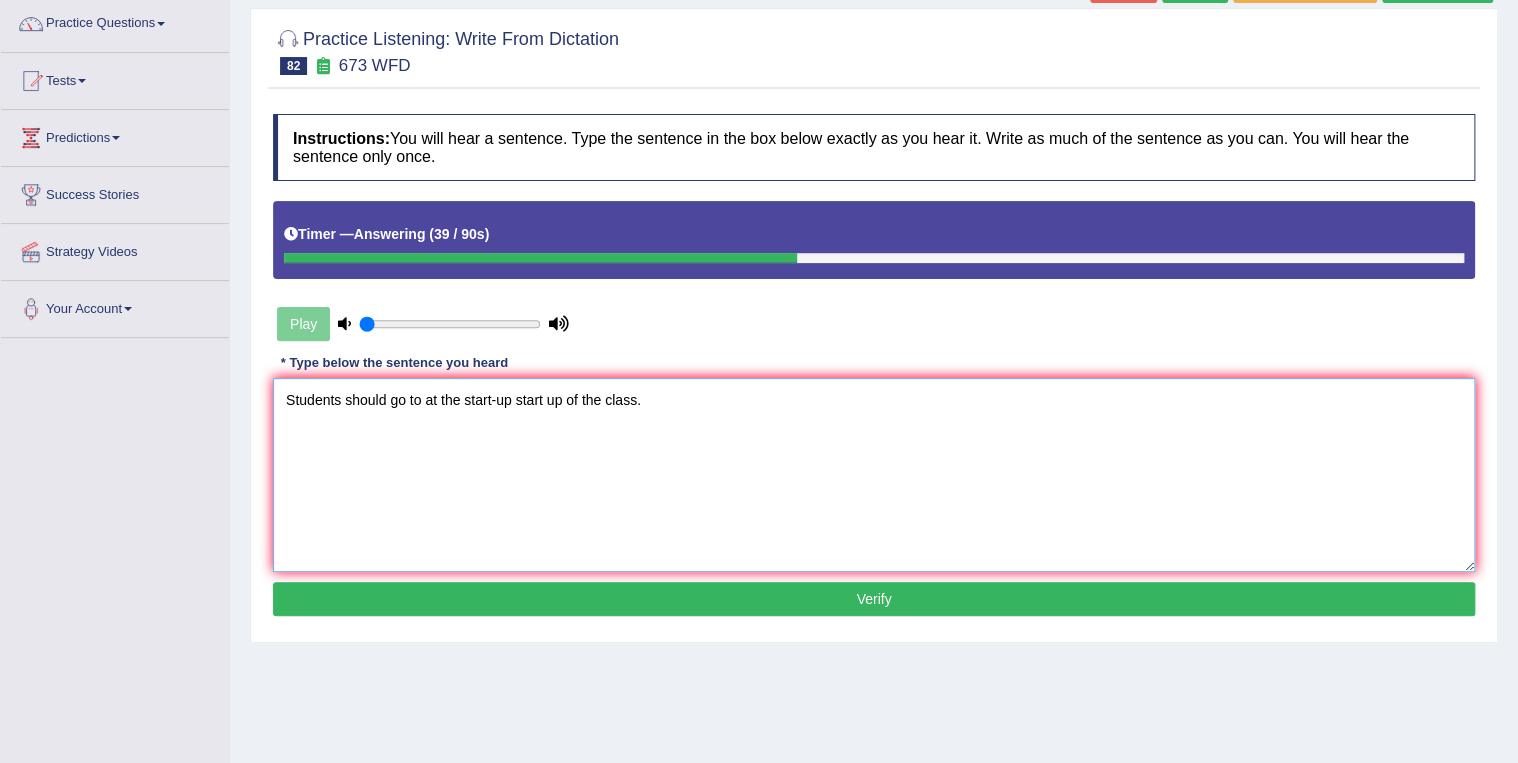 type on "Students should go to at the start-up start up of the class." 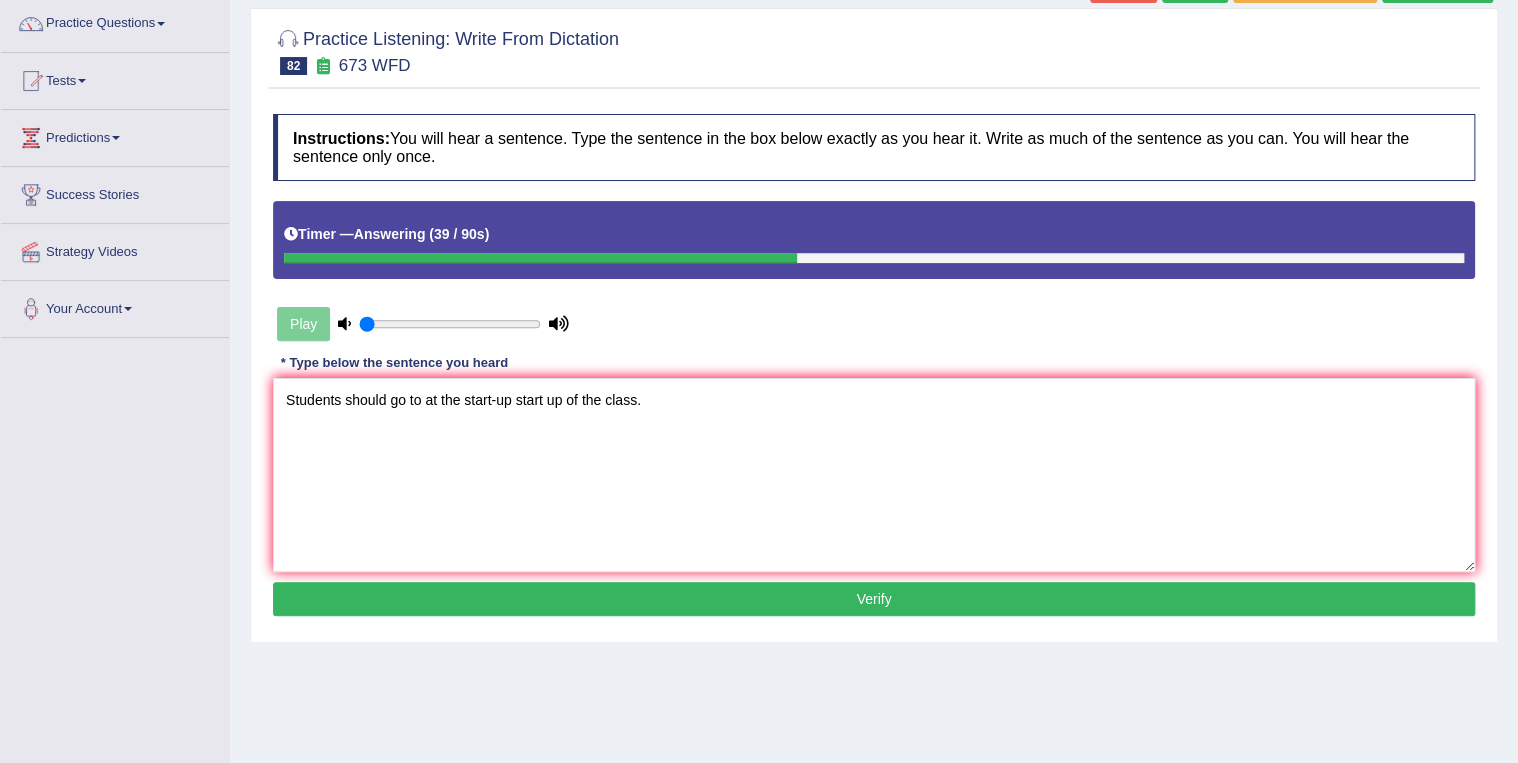 click on "Verify" at bounding box center (874, 599) 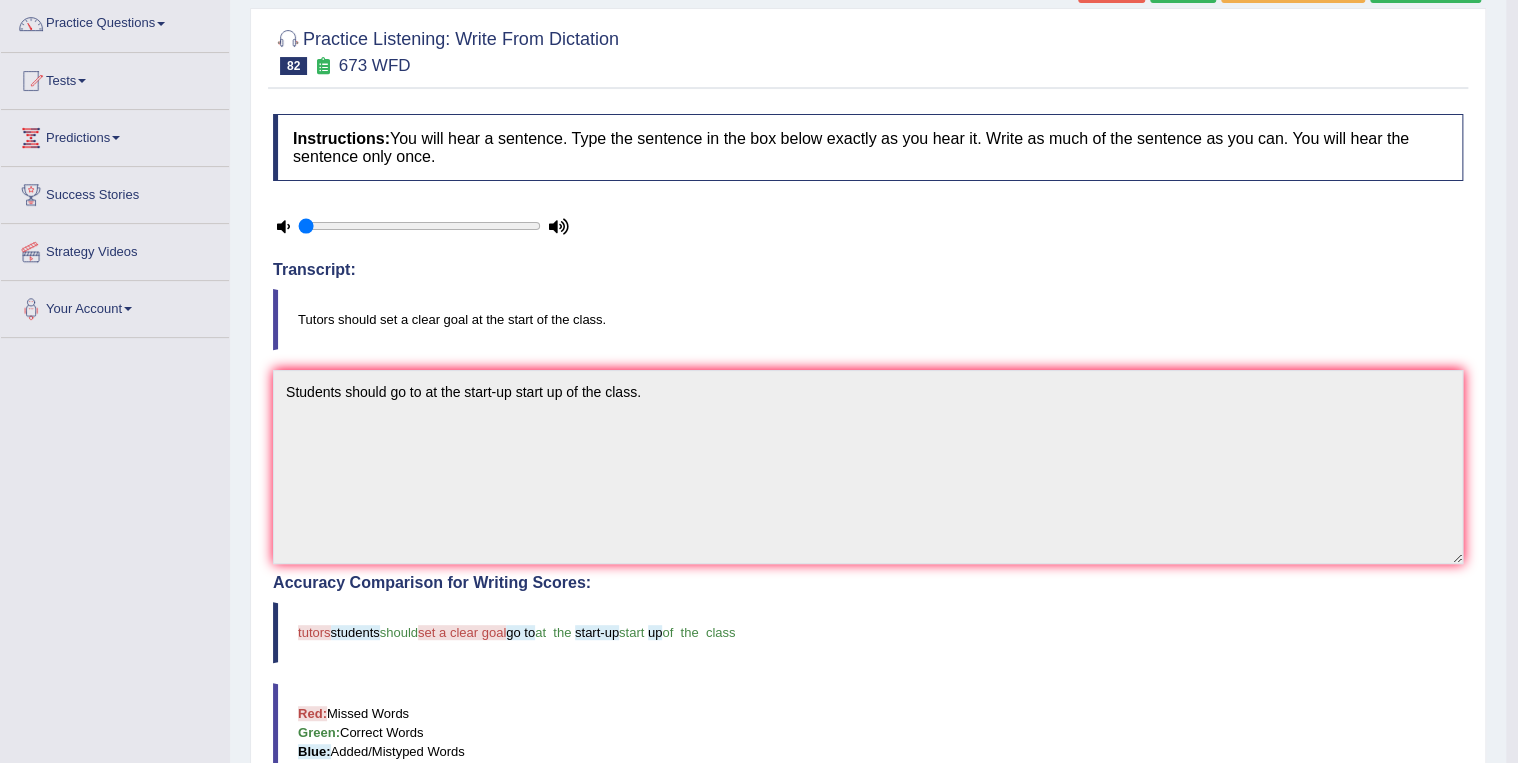 scroll, scrollTop: 160, scrollLeft: 0, axis: vertical 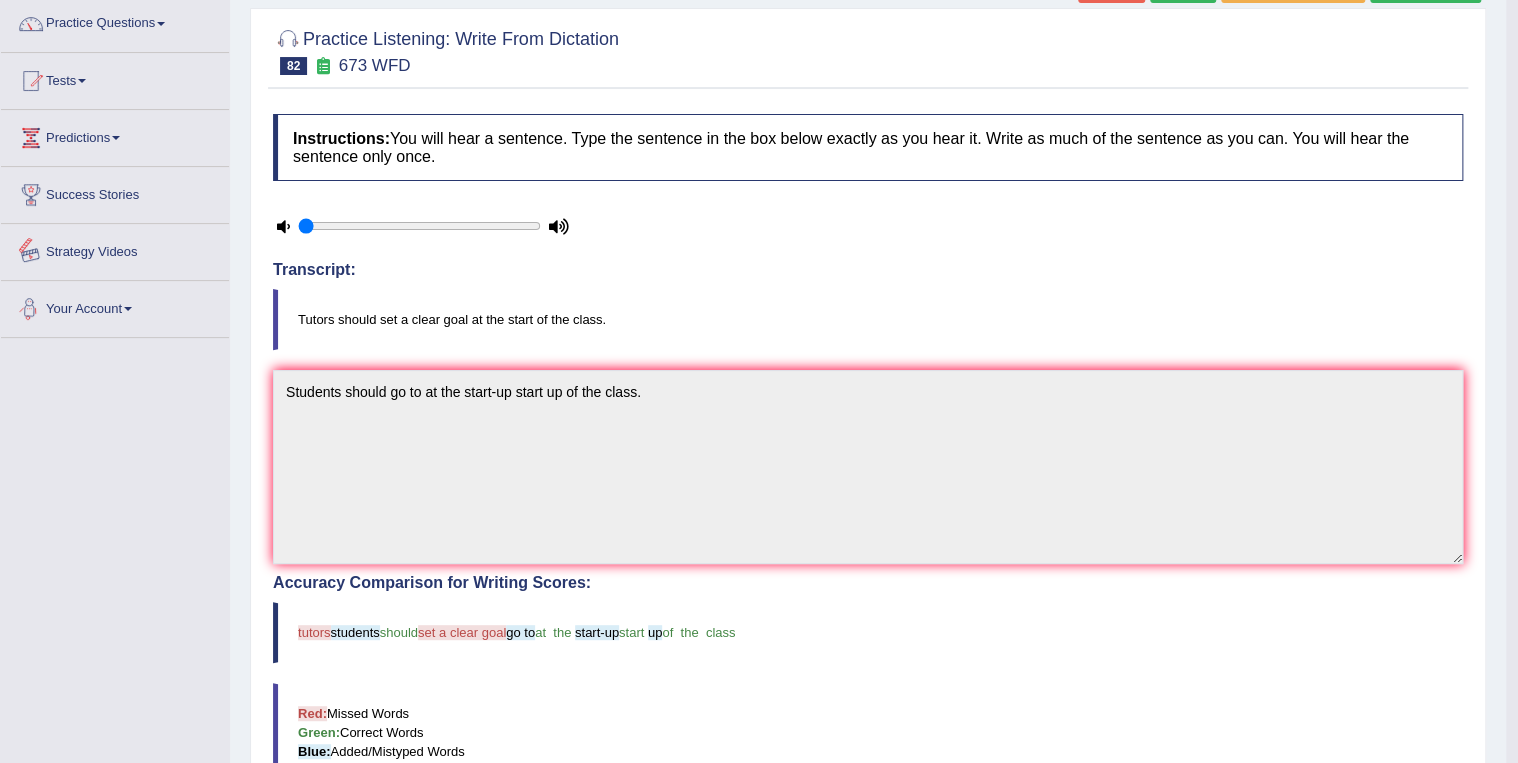 click at bounding box center (283, 226) 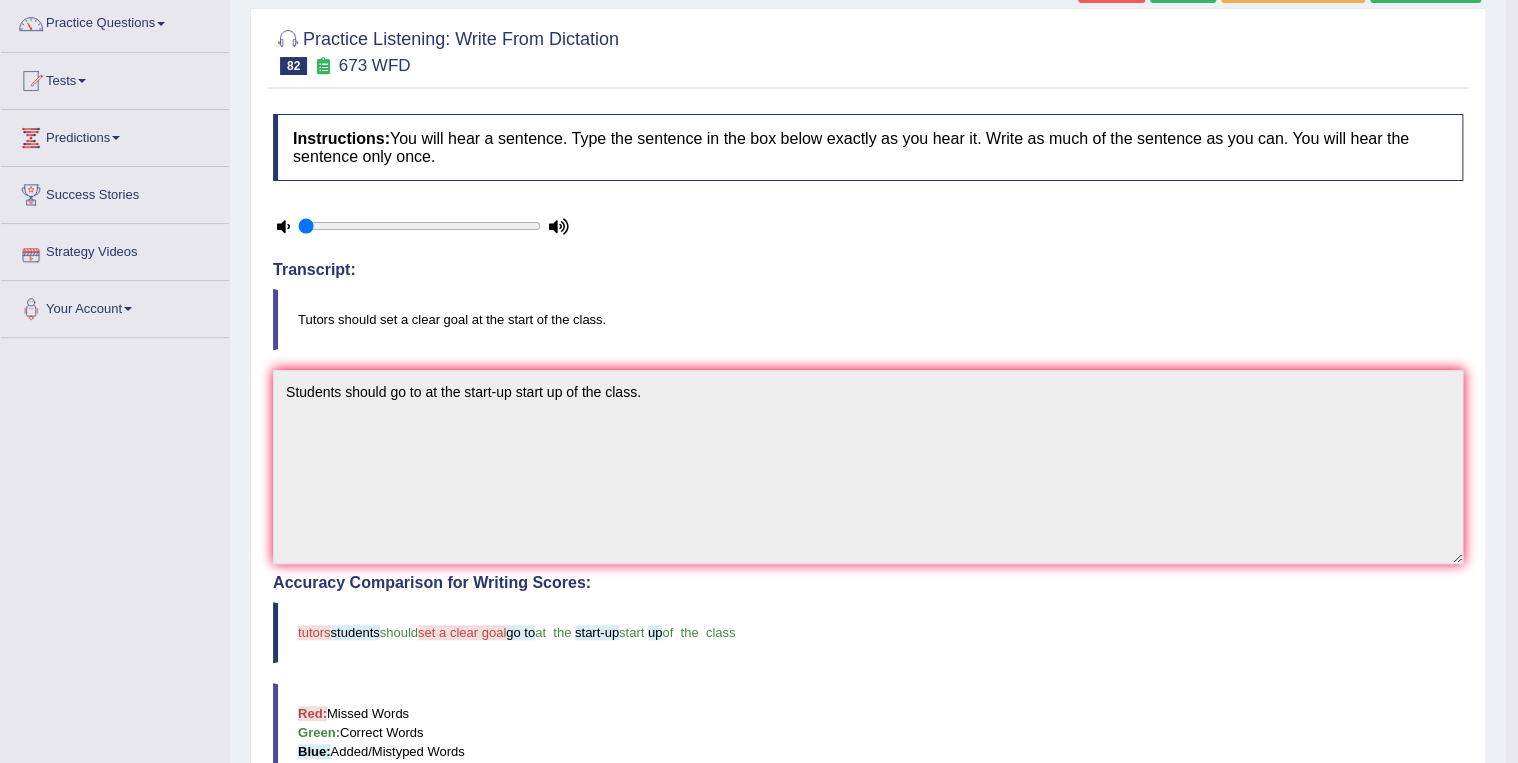 click at bounding box center (283, 226) 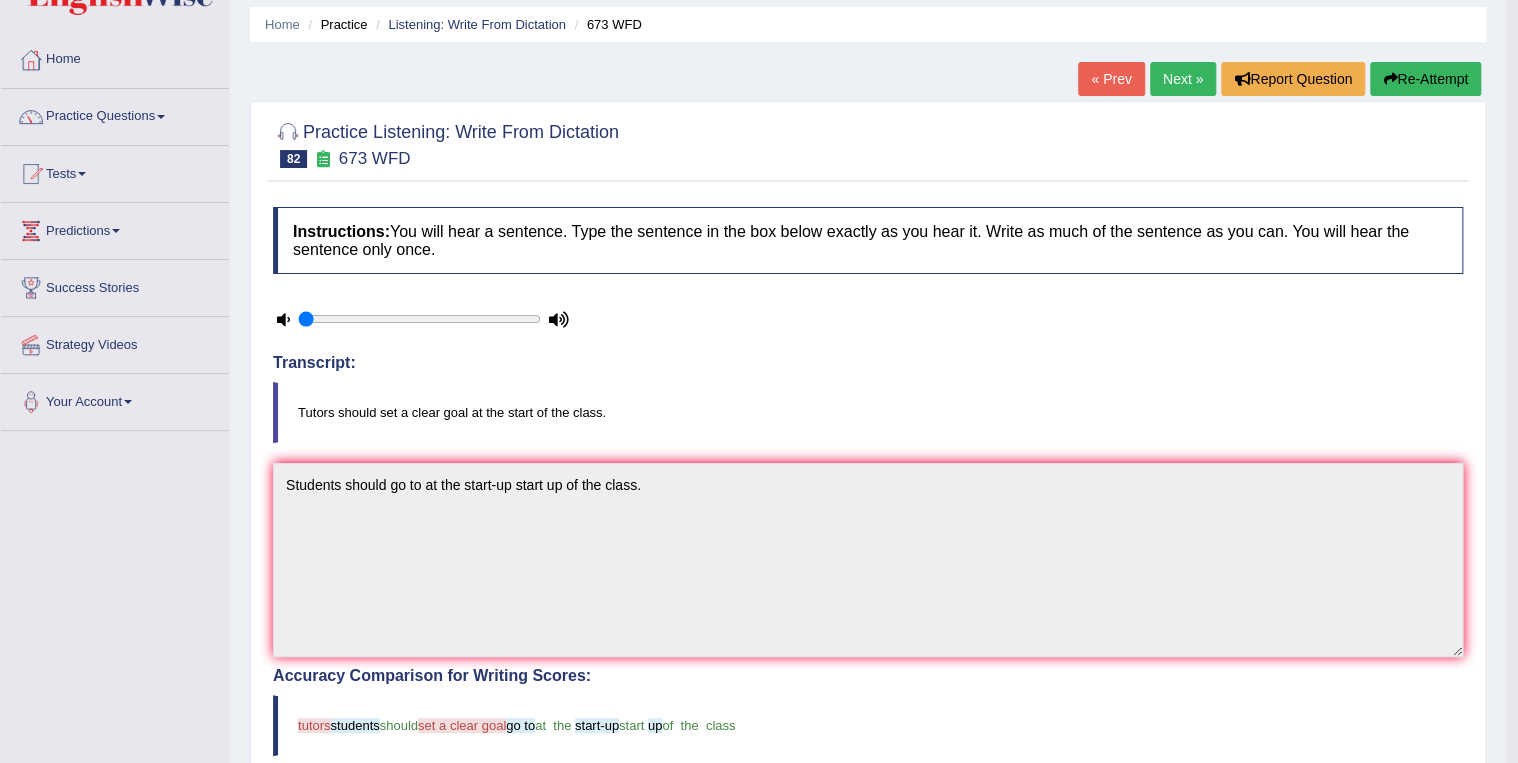 scroll, scrollTop: 0, scrollLeft: 0, axis: both 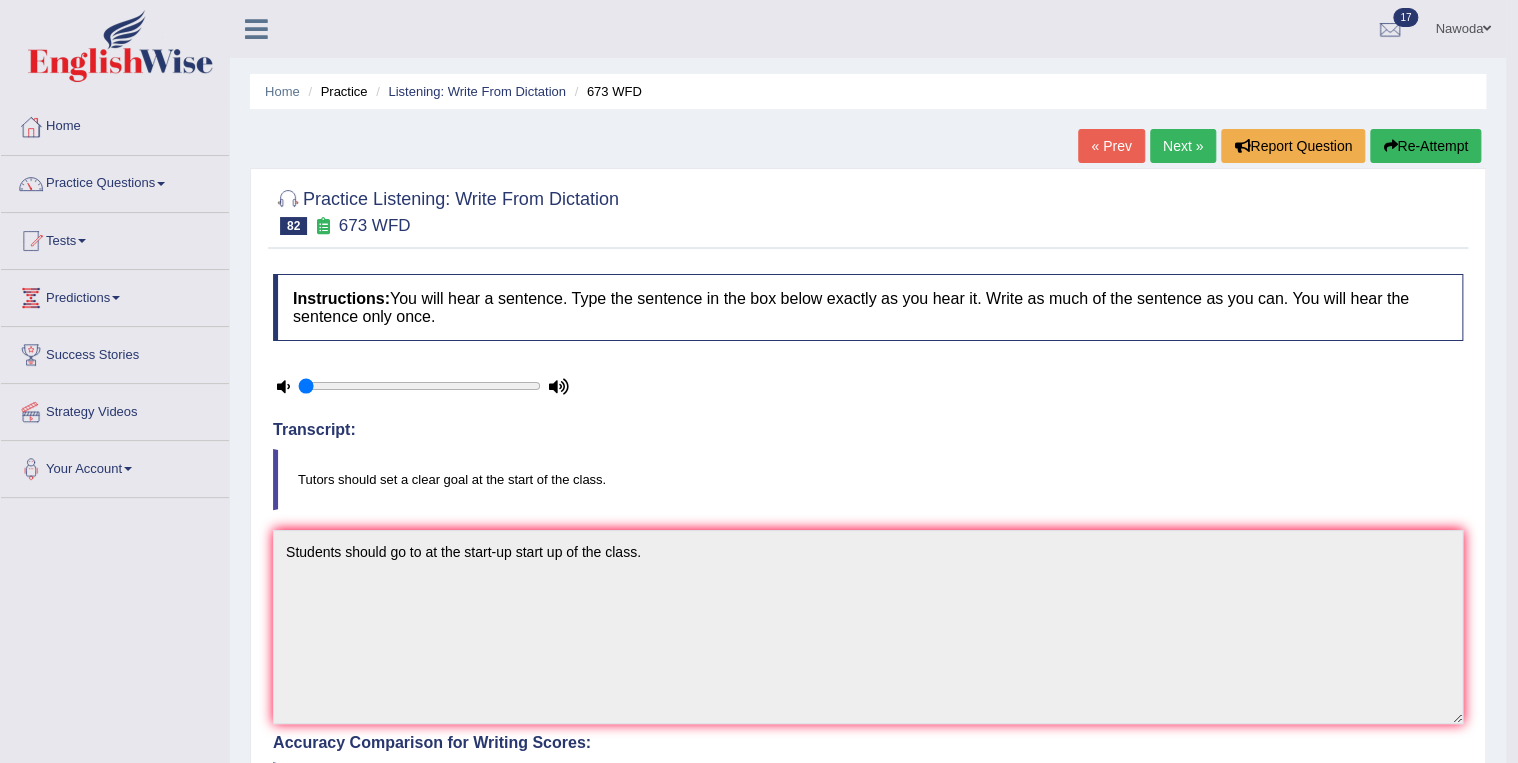 click on "Re-Attempt" at bounding box center [1425, 146] 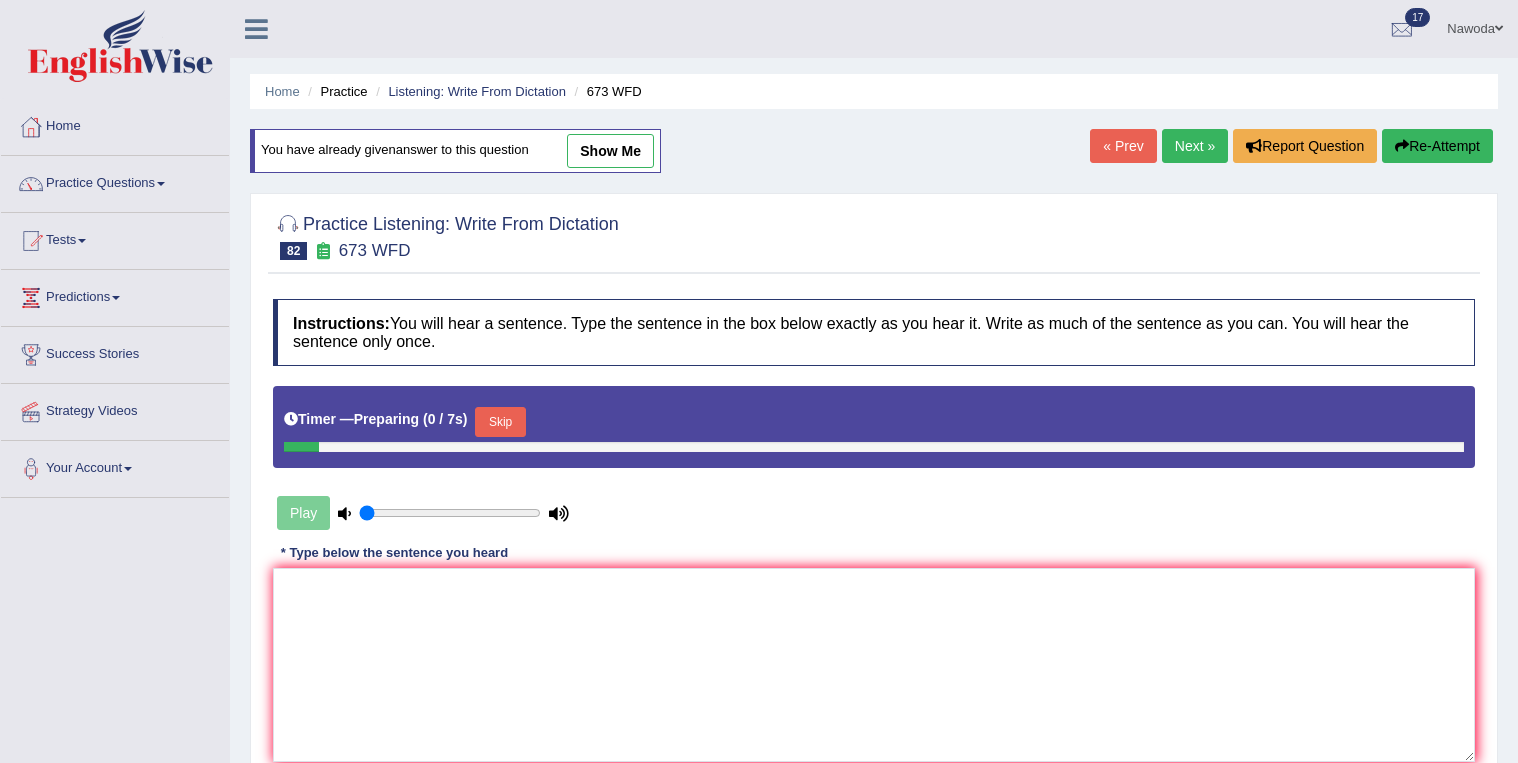 scroll, scrollTop: 0, scrollLeft: 0, axis: both 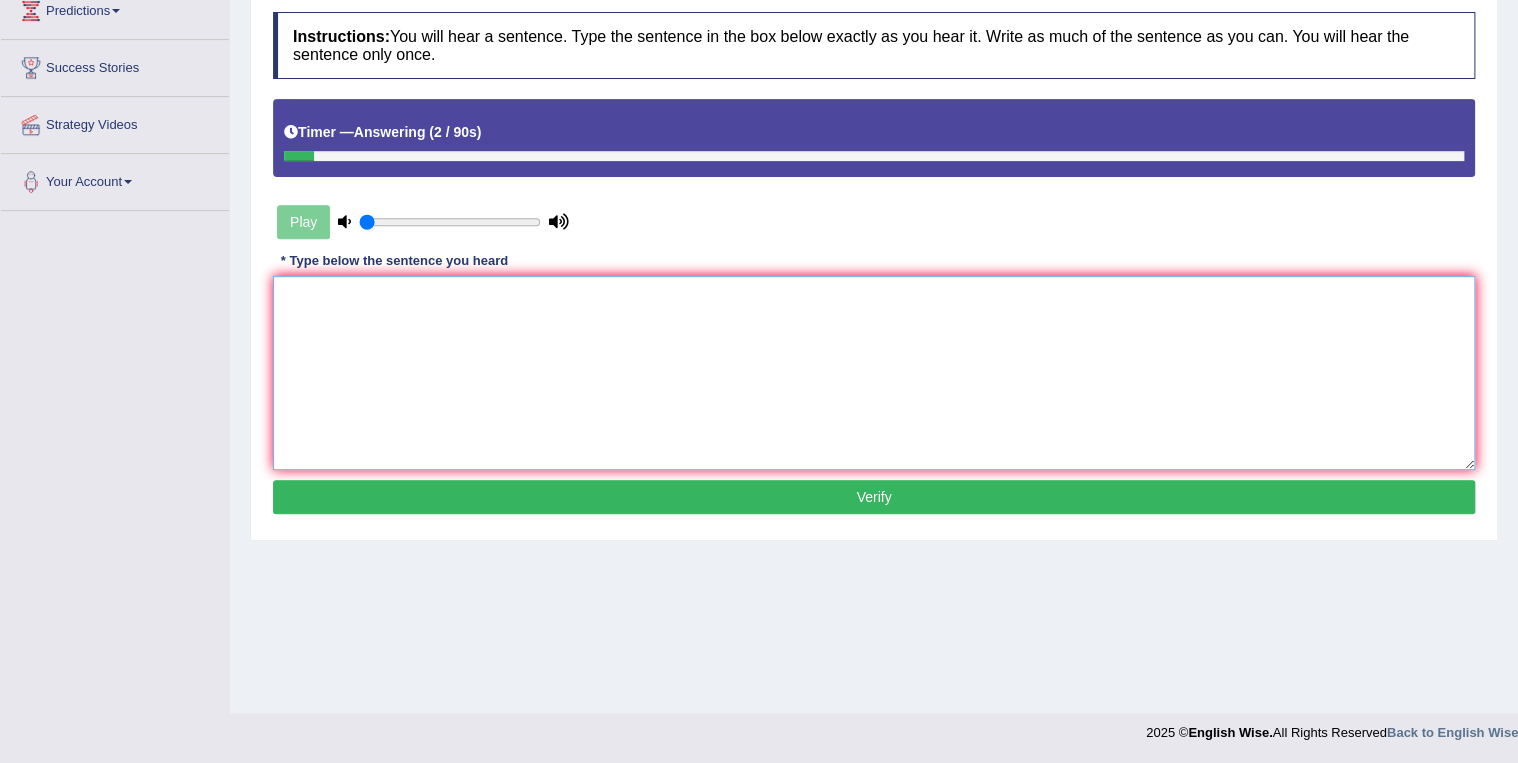 click at bounding box center (874, 373) 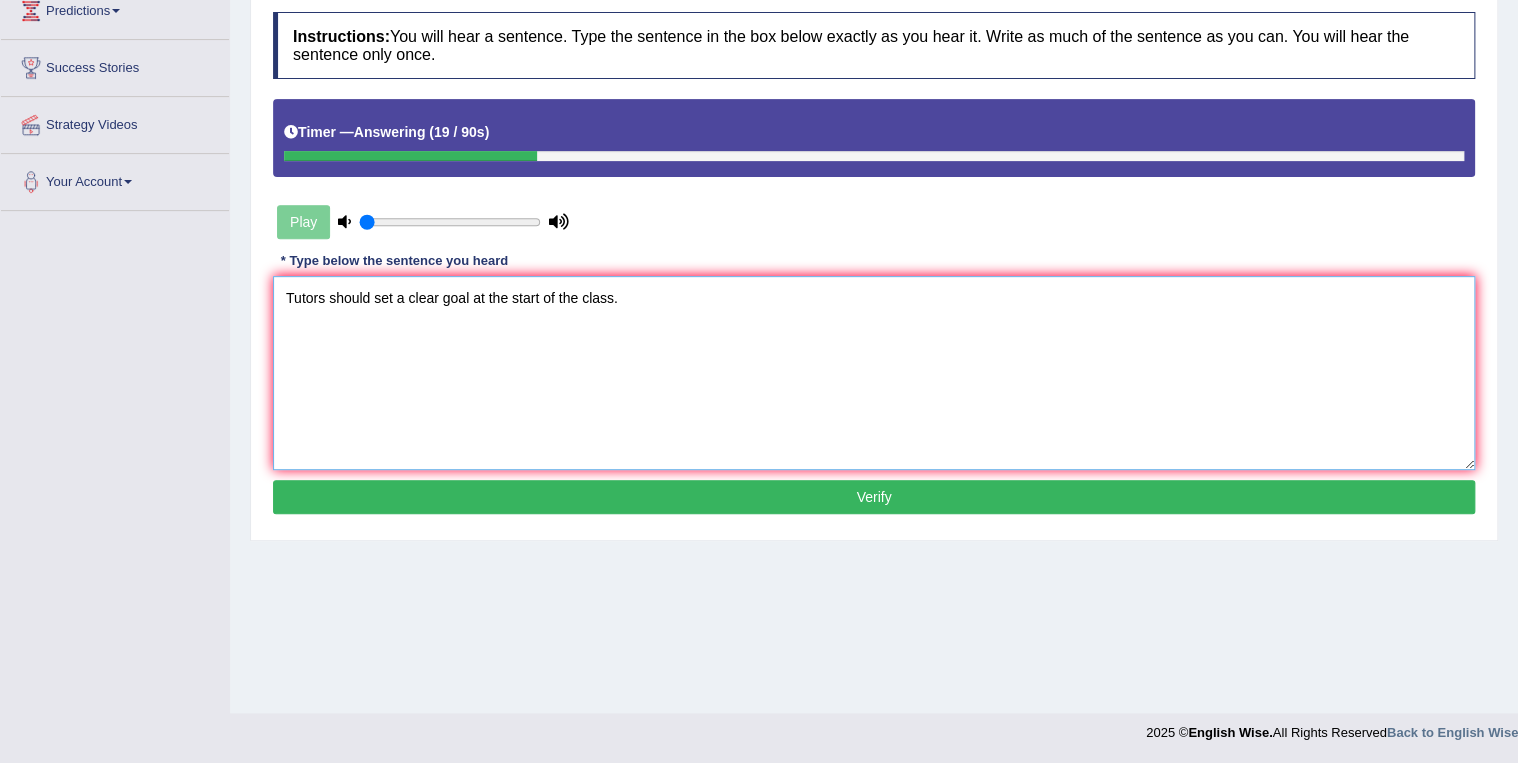 type on "Tutors should set a clear goal at the start of the class." 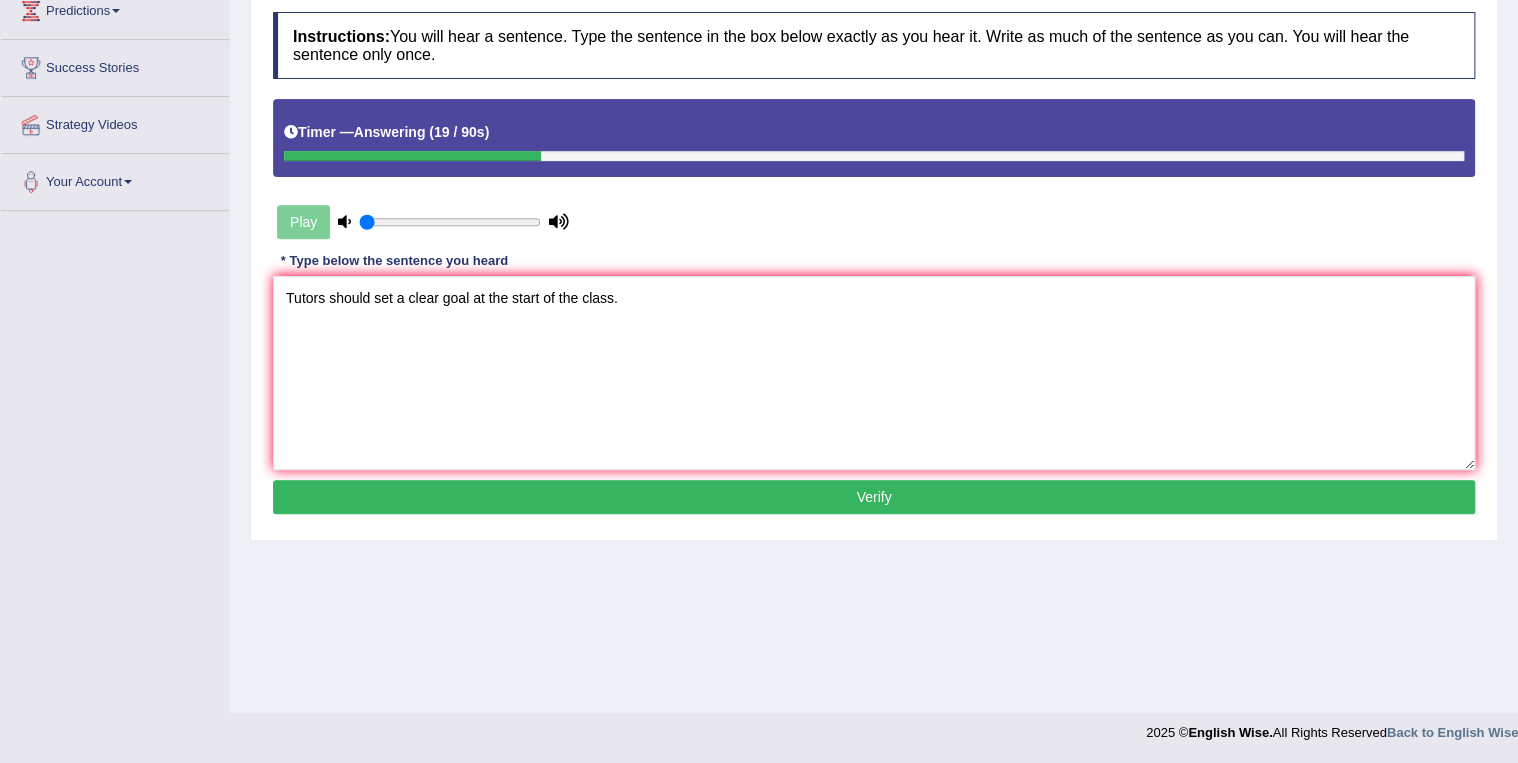 click on "Verify" at bounding box center (874, 497) 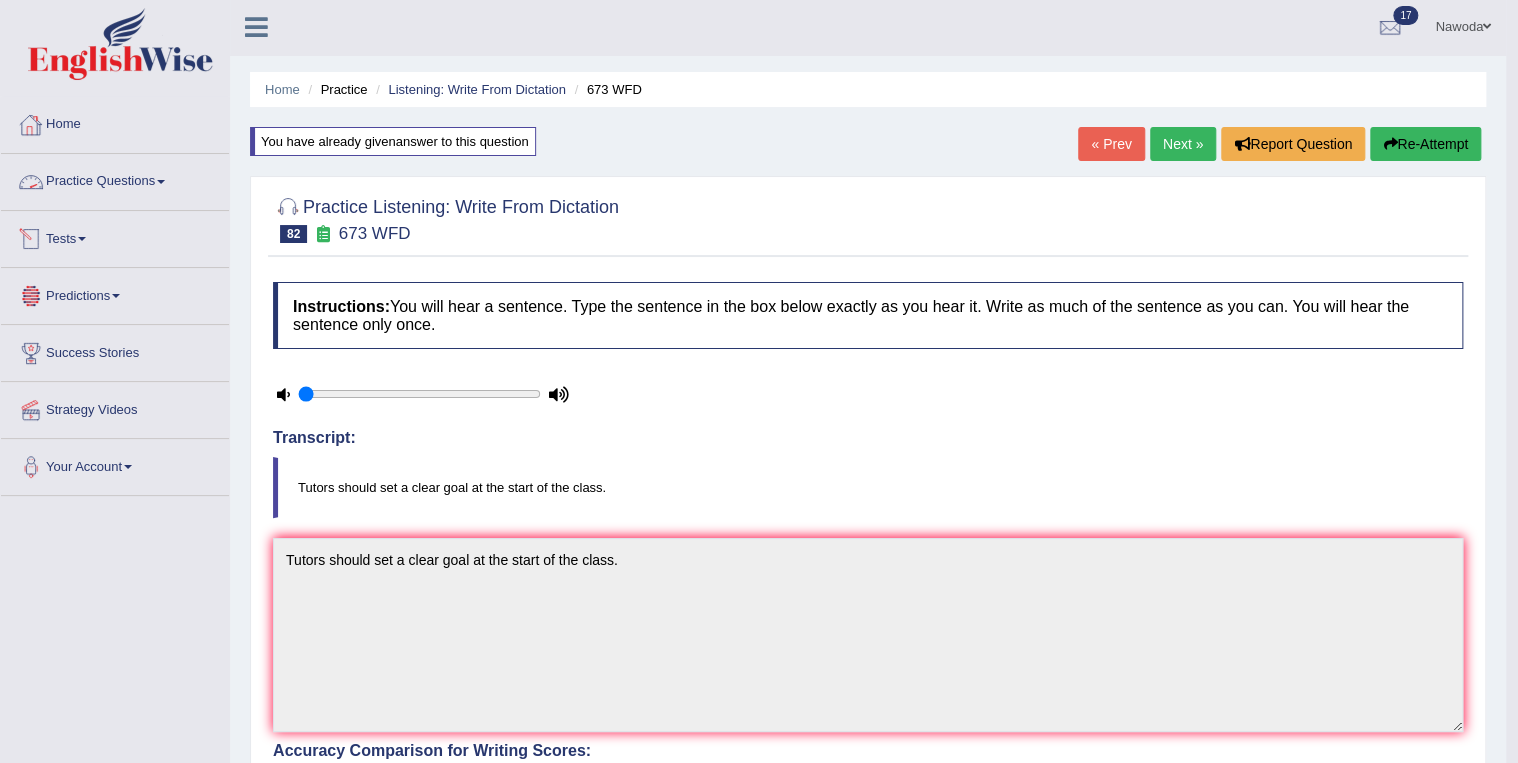 scroll, scrollTop: 0, scrollLeft: 0, axis: both 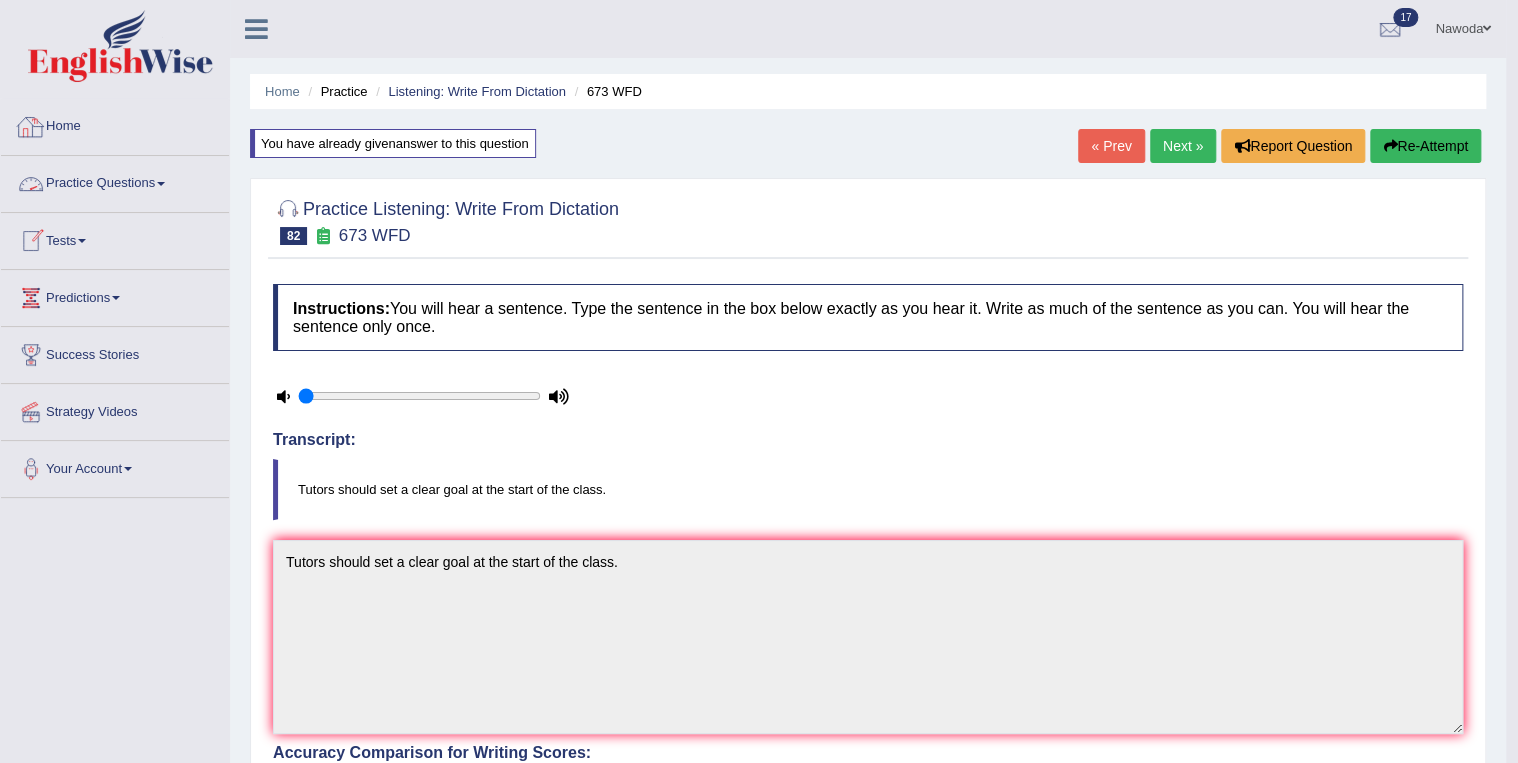 click on "Practice Questions" at bounding box center (115, 181) 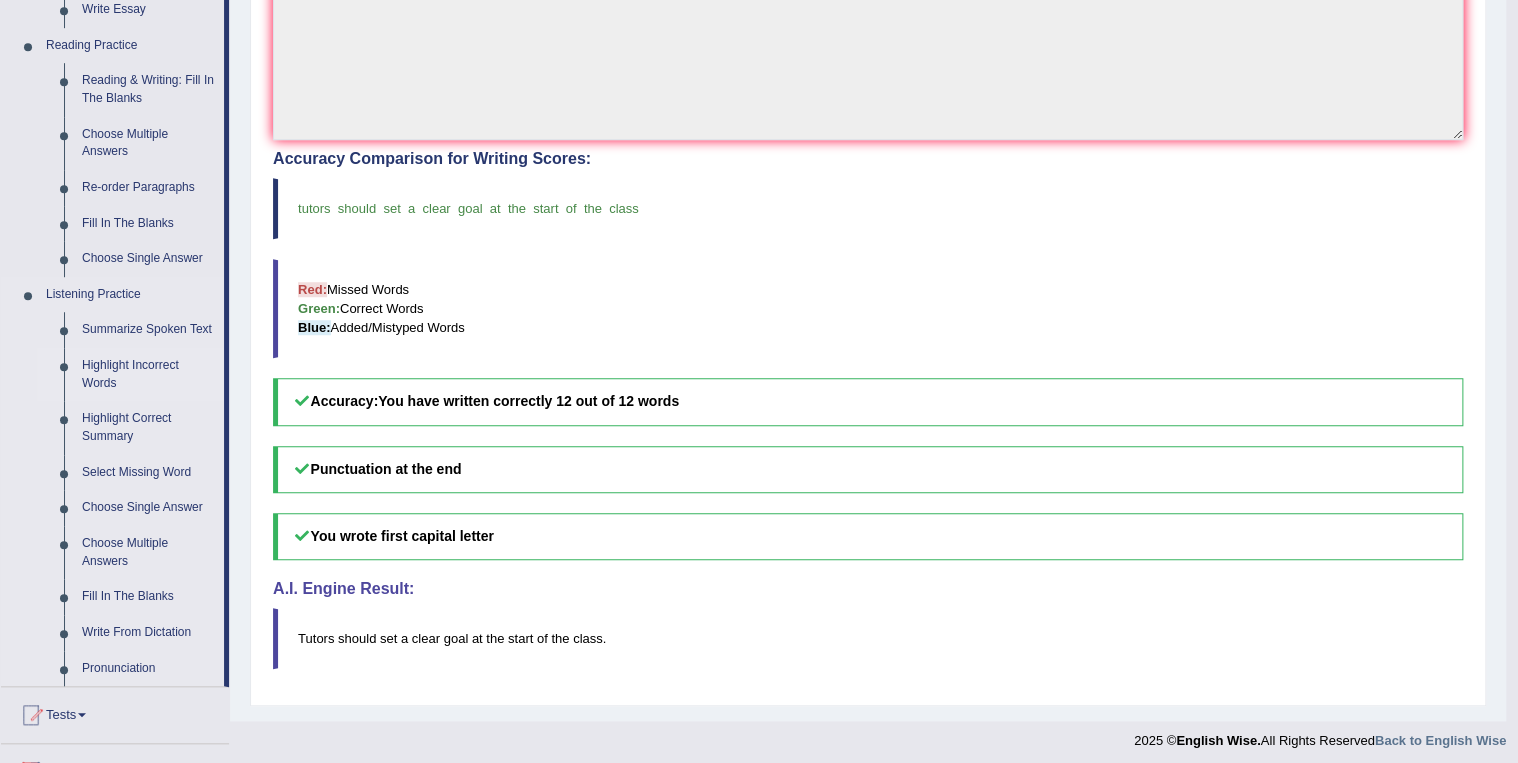 scroll, scrollTop: 800, scrollLeft: 0, axis: vertical 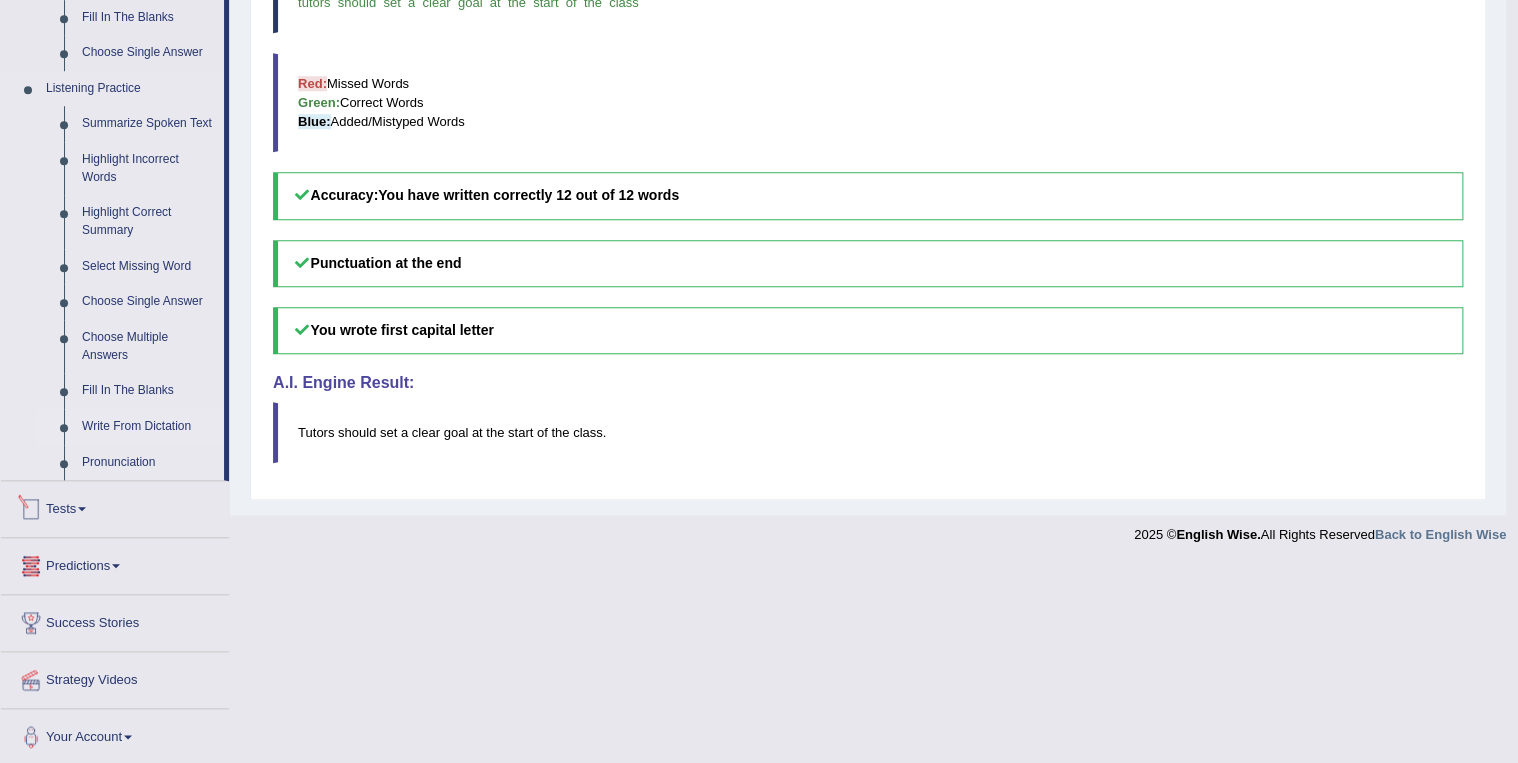 click on "Write From Dictation" at bounding box center [148, 427] 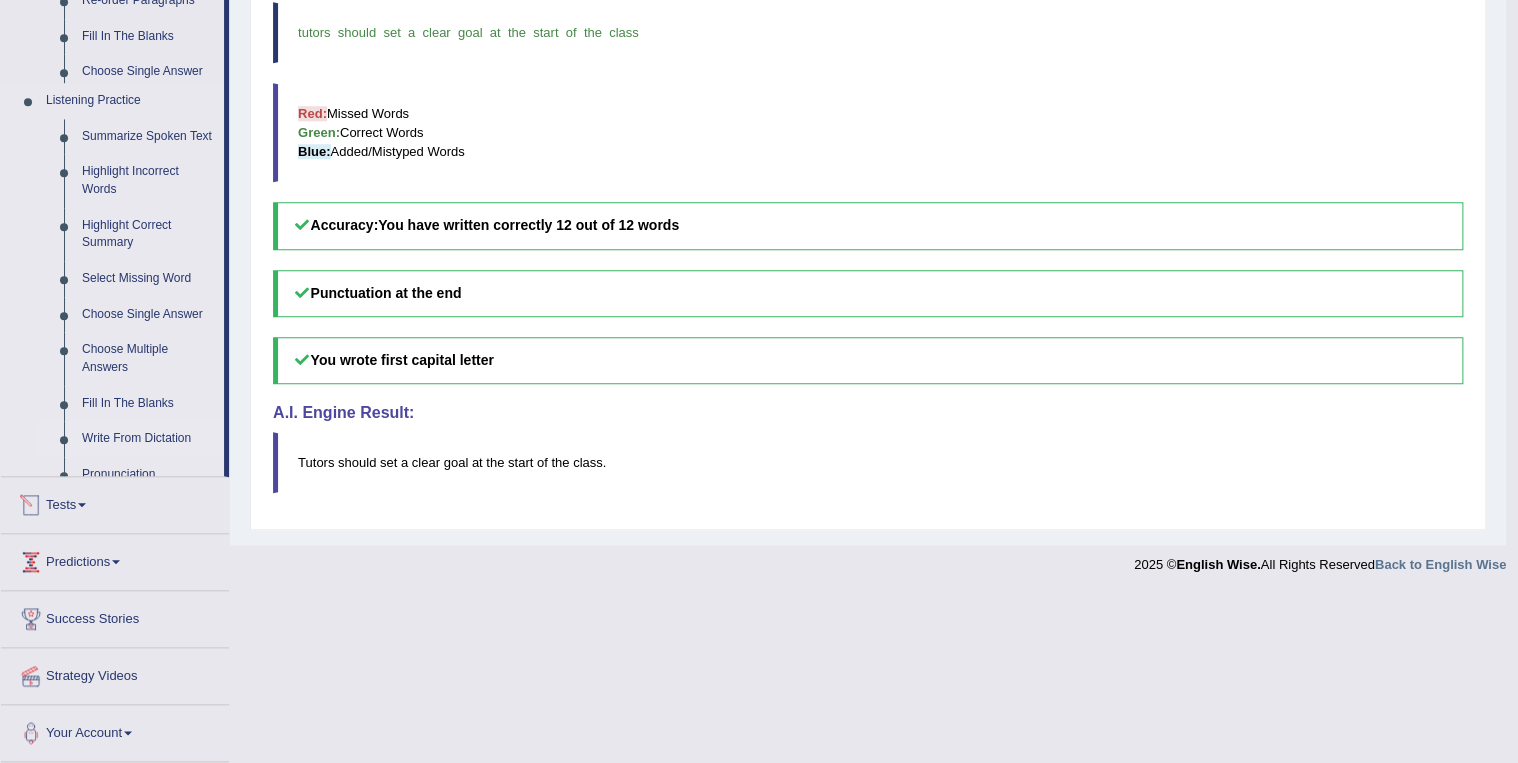 scroll, scrollTop: 598, scrollLeft: 0, axis: vertical 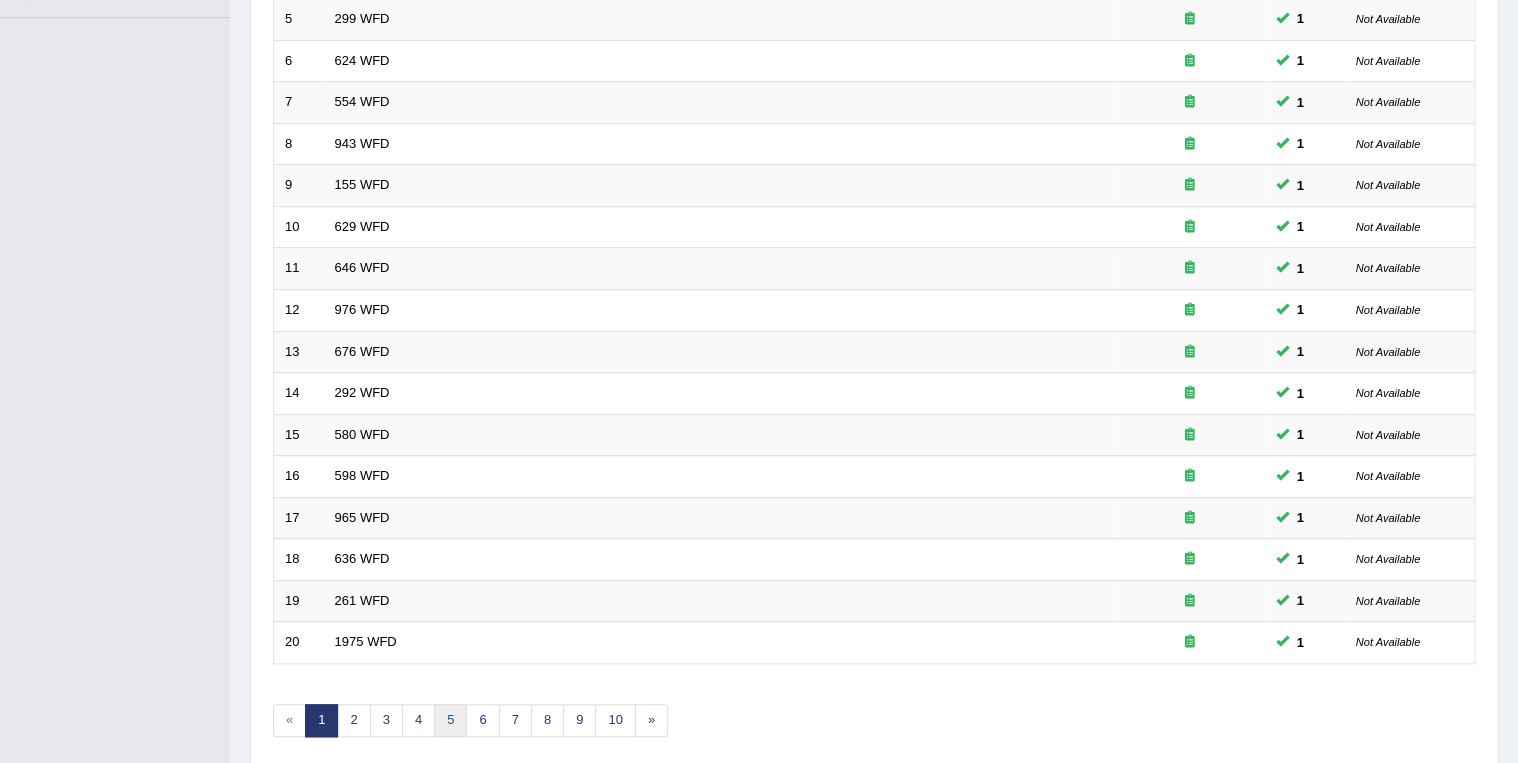 click on "5" at bounding box center (450, 720) 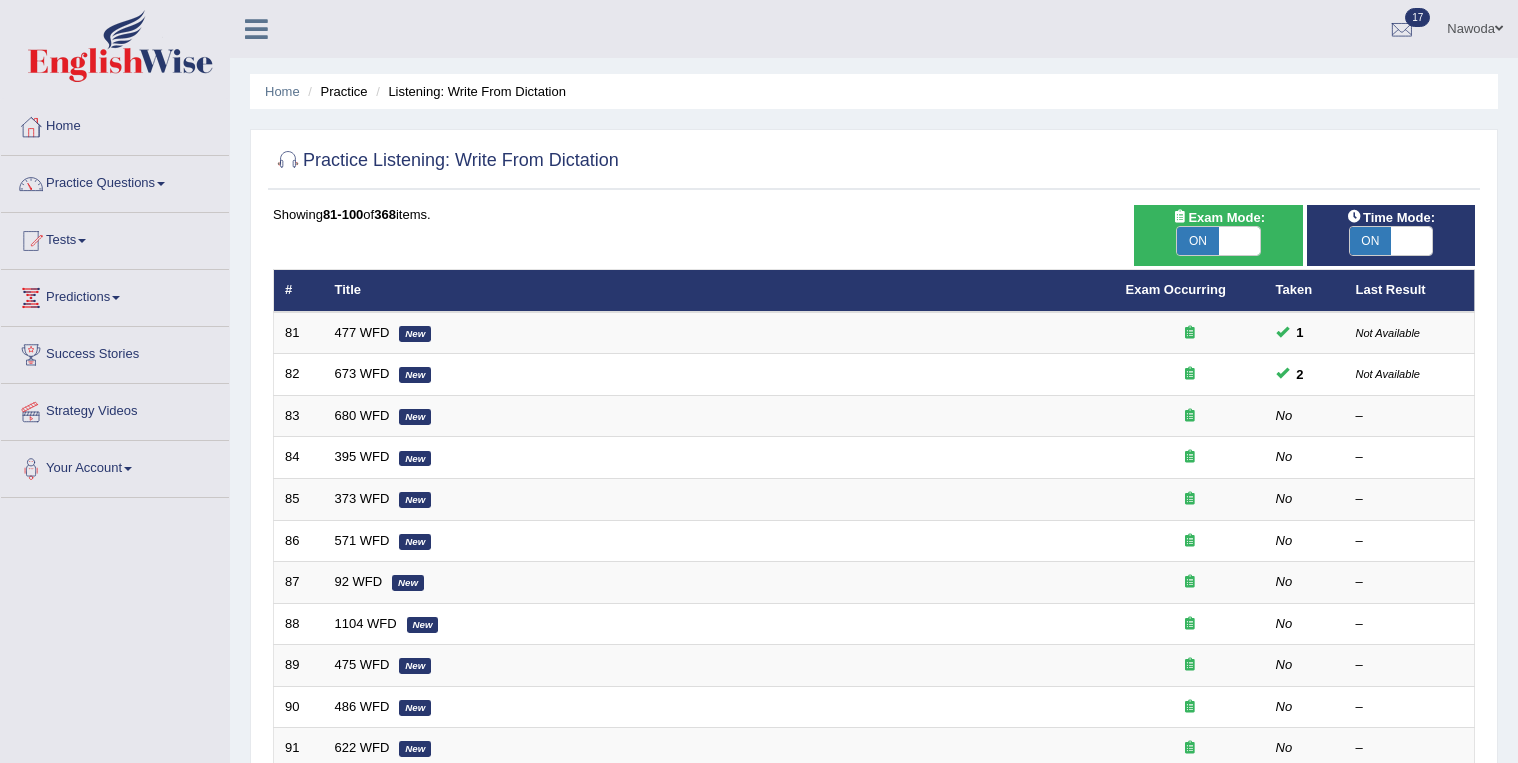 scroll, scrollTop: 476, scrollLeft: 0, axis: vertical 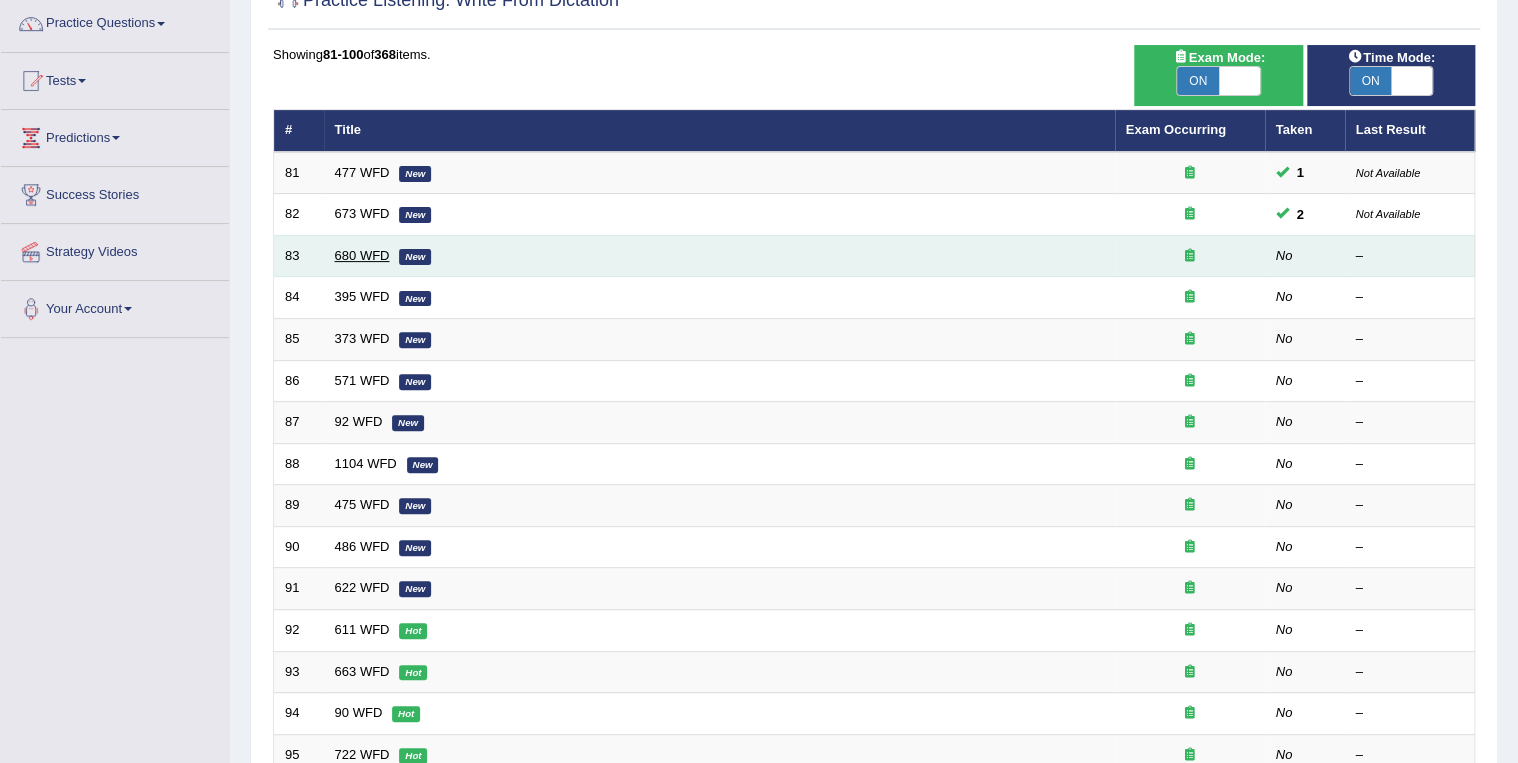 click on "680 WFD" at bounding box center [362, 255] 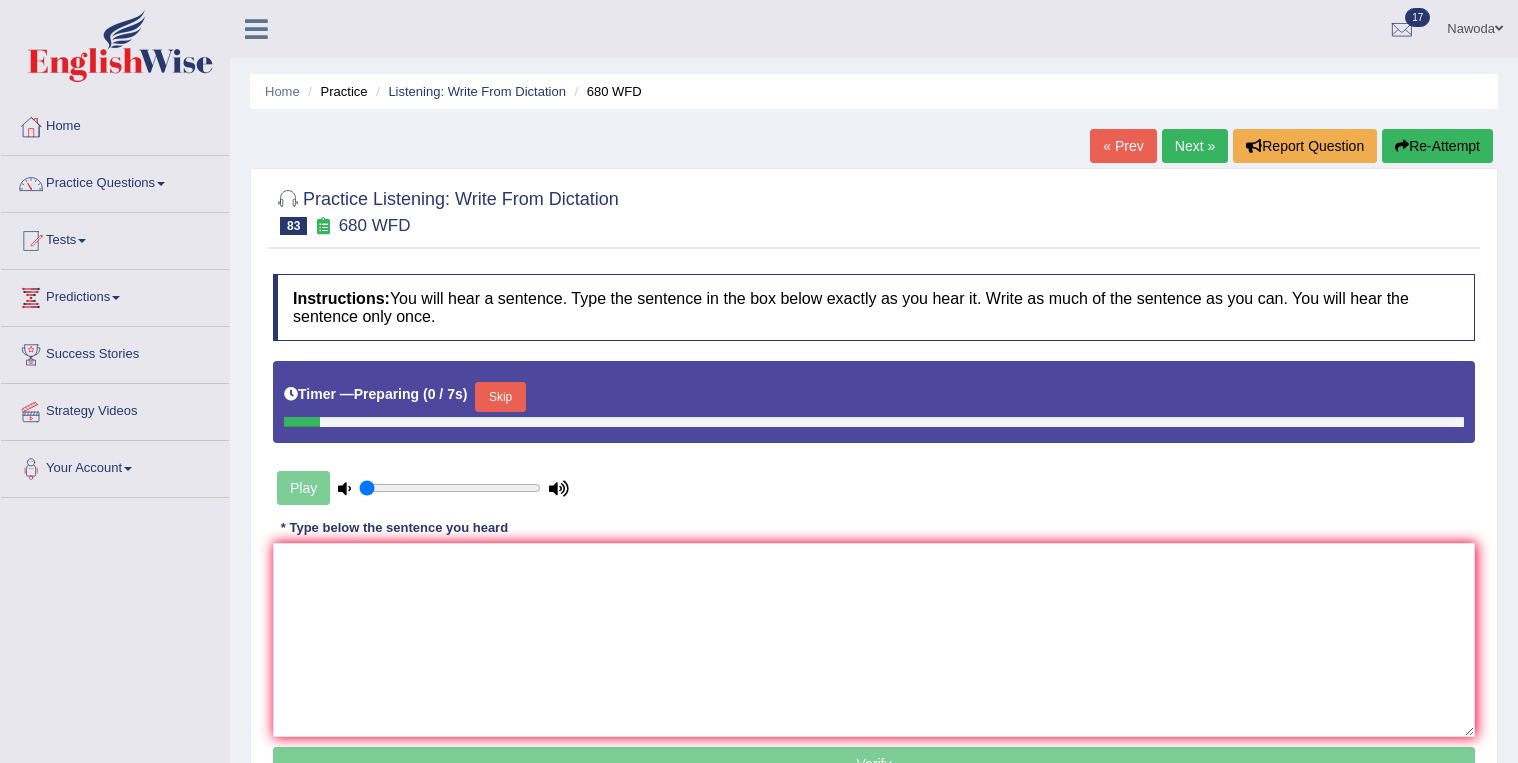 scroll, scrollTop: 0, scrollLeft: 0, axis: both 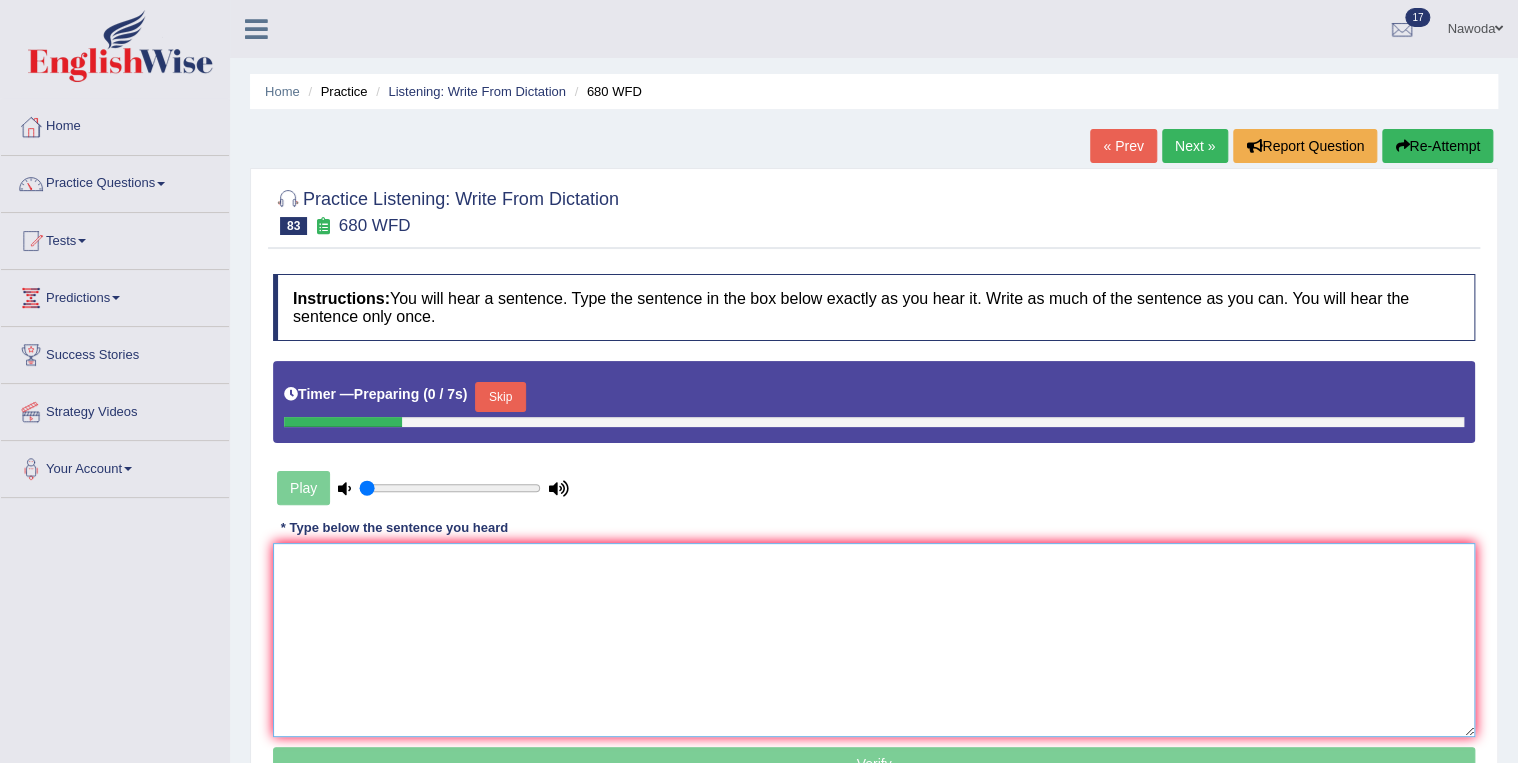 click at bounding box center [874, 640] 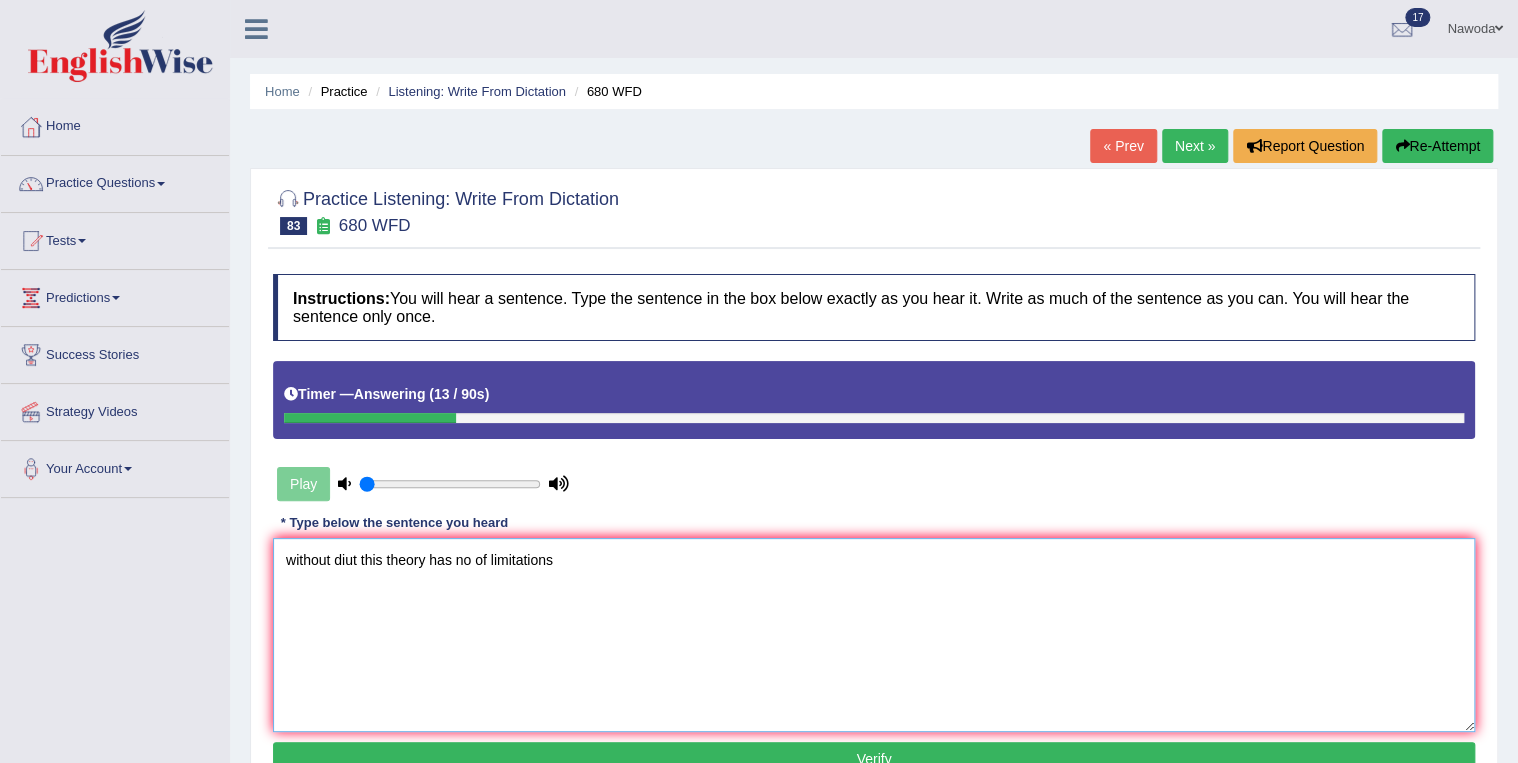 click on "without diut this theory has no of limitations" at bounding box center [874, 635] 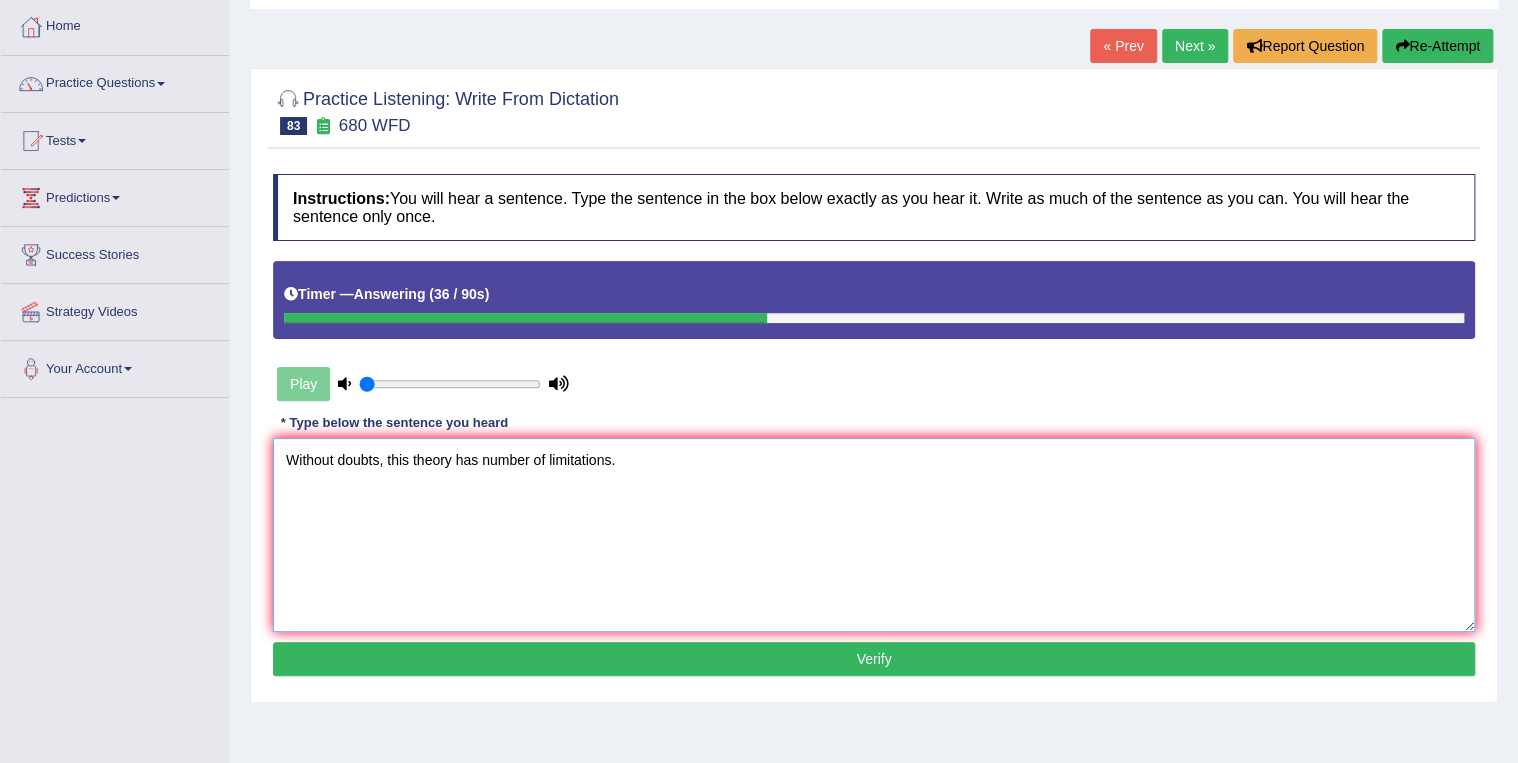 scroll, scrollTop: 287, scrollLeft: 0, axis: vertical 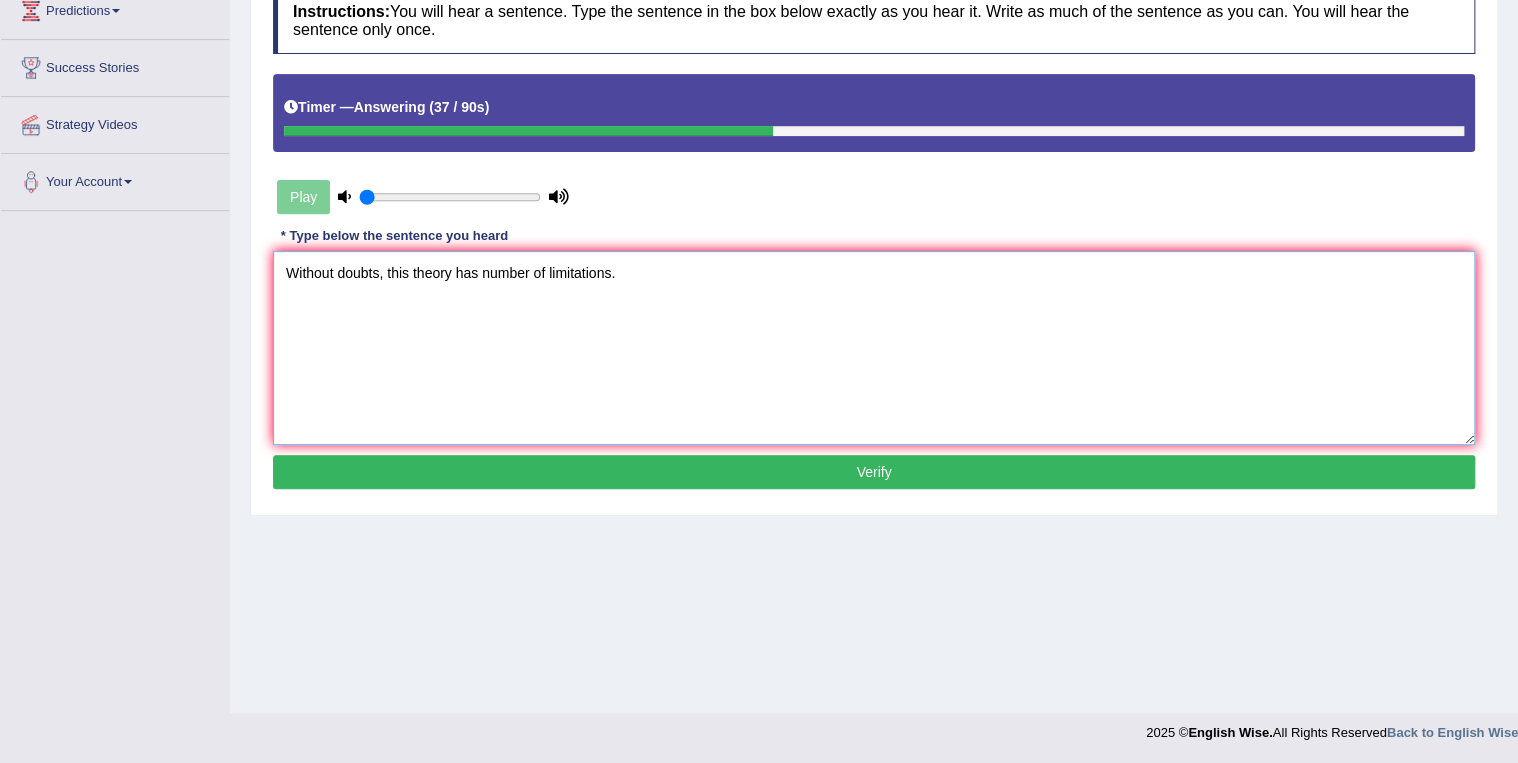 type on "Without doubts, this theory has number of limitations." 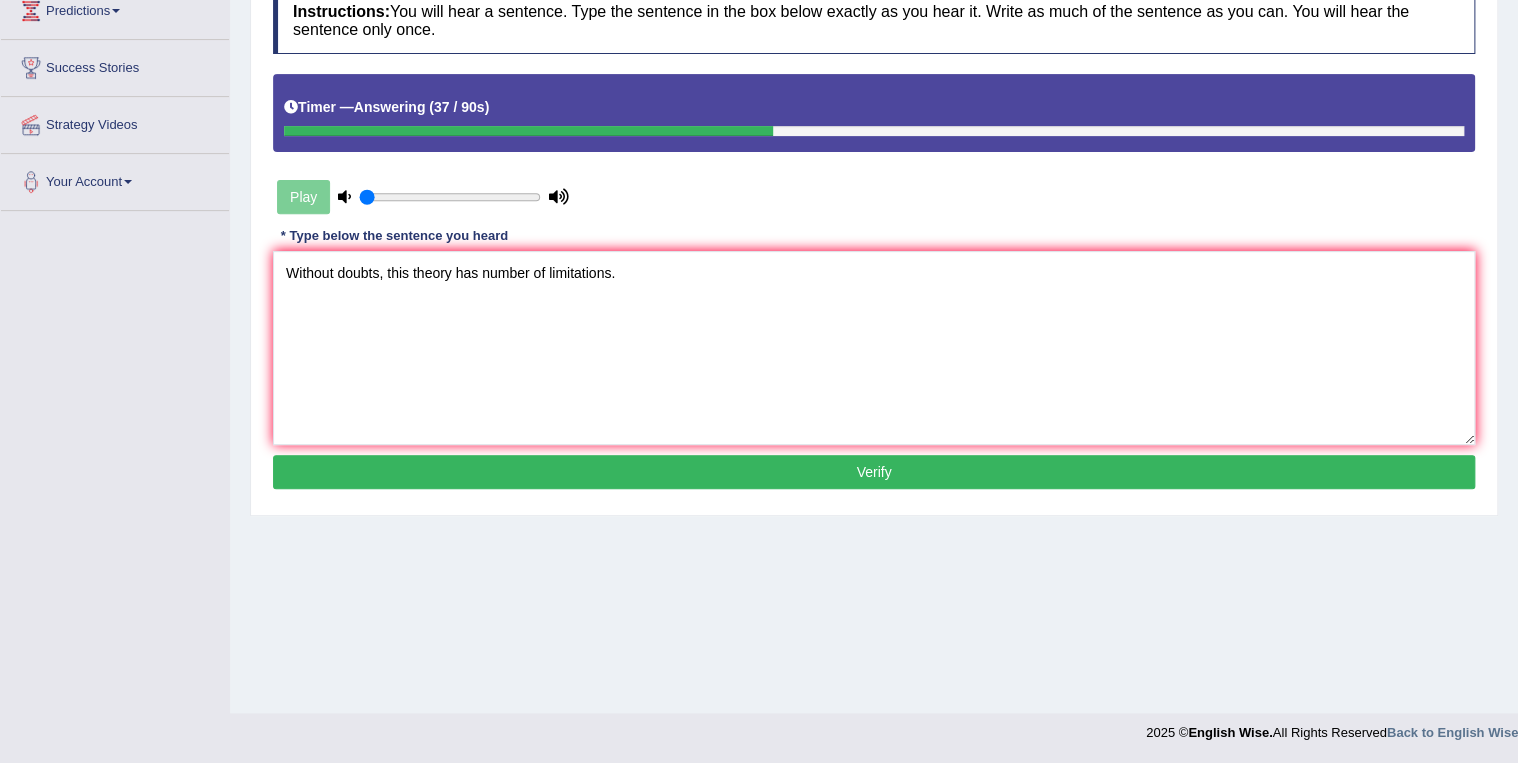 click on "Instructions:  You will hear a sentence. Type the sentence in the box below exactly as you hear it. Write as much of the sentence as you can. You will hear the sentence only once.
Timer —  Answering   ( 37 / 90s ) Play Transcript: Without doubt, this theory has a number of limitations. * Type below the sentence you heard Without doubts, this theory has number of limitations. Accuracy Comparison for Writing Scores:
Red:  Missed Words
Green:  Correct Words
Blue:  Added/Mistyped Words
Accuracy:   Punctuation at the end  You wrote first capital letter A.I. Engine Result:  Processing... Verify" at bounding box center (874, 241) 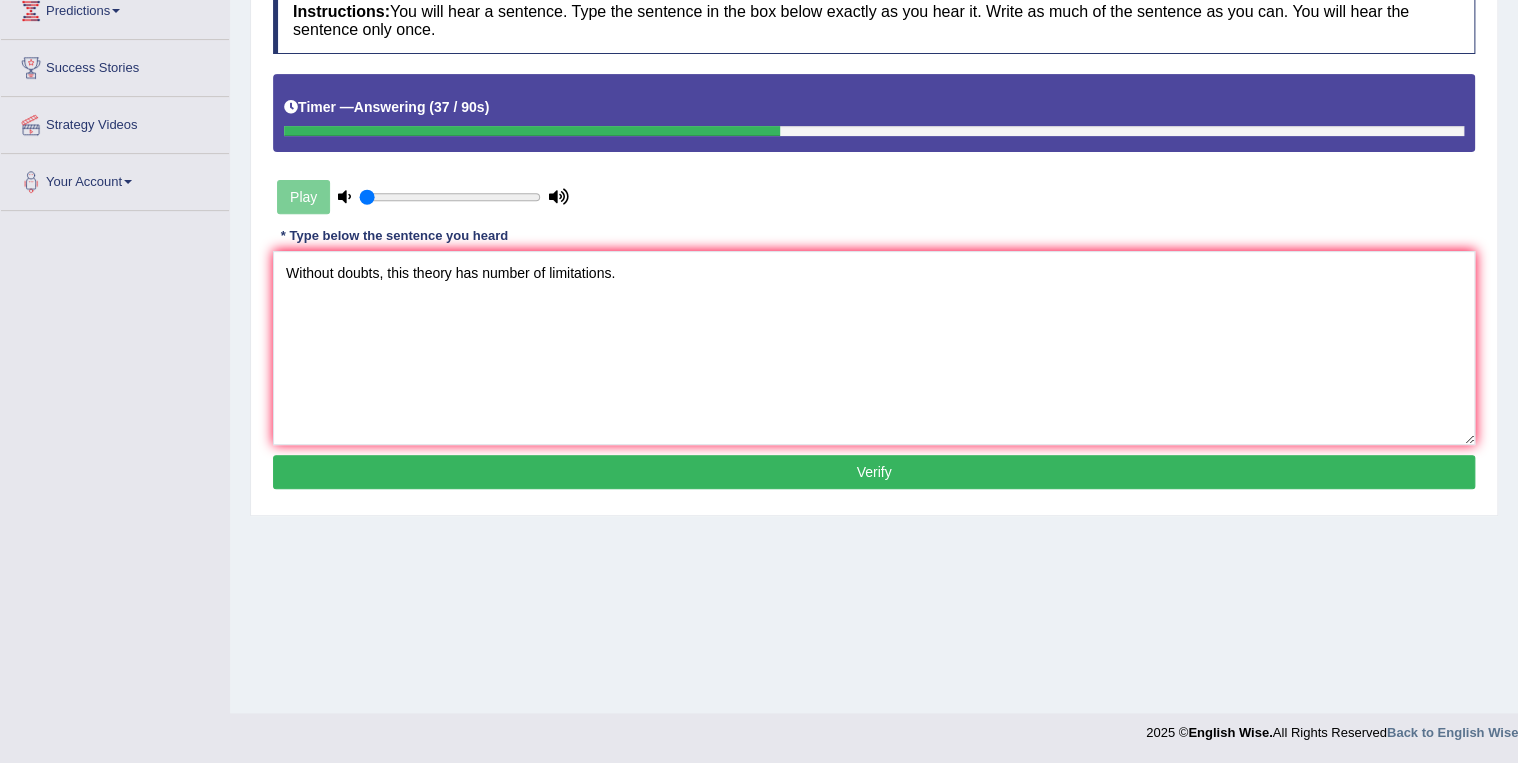 click on "Verify" at bounding box center [874, 472] 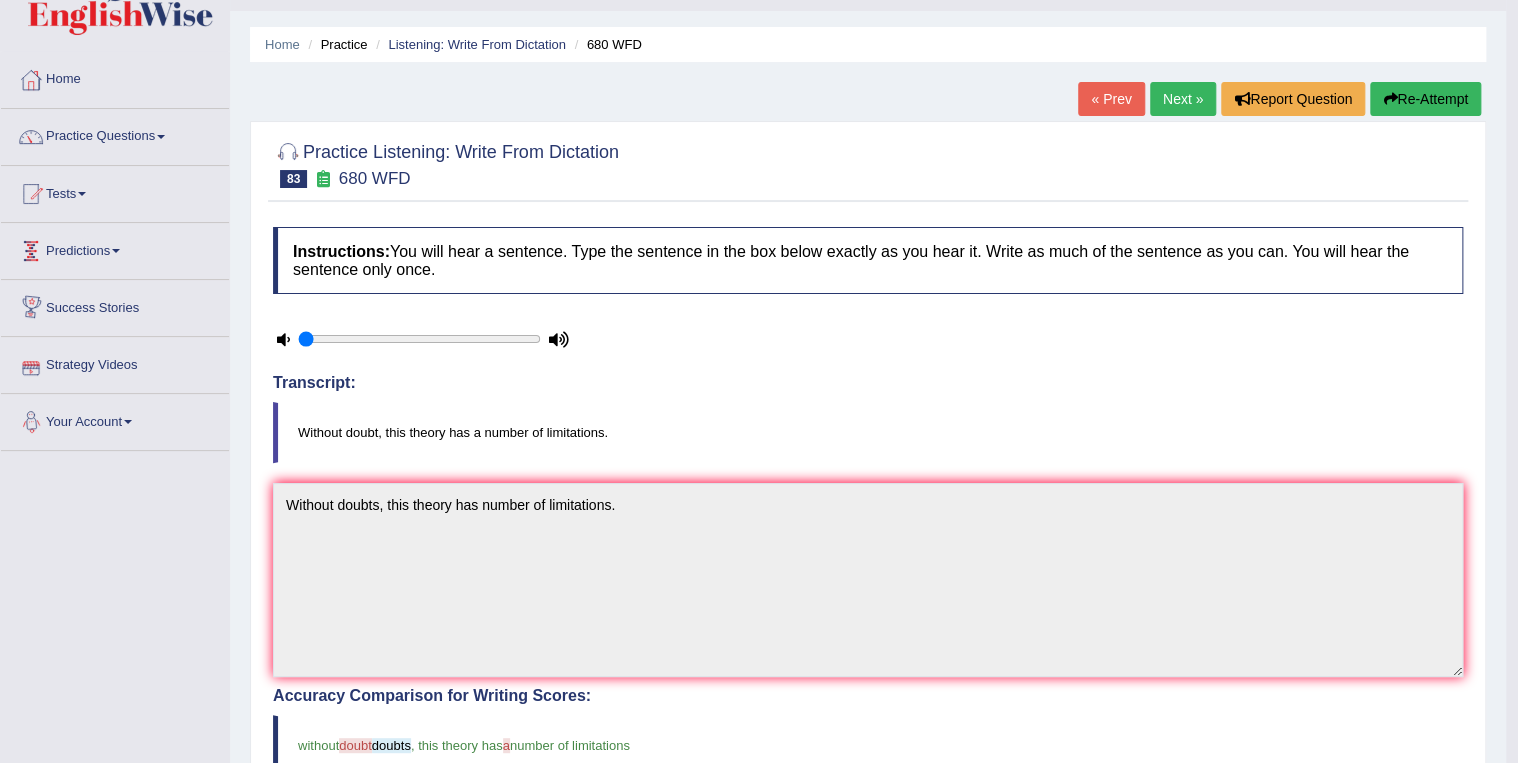 scroll, scrollTop: 0, scrollLeft: 0, axis: both 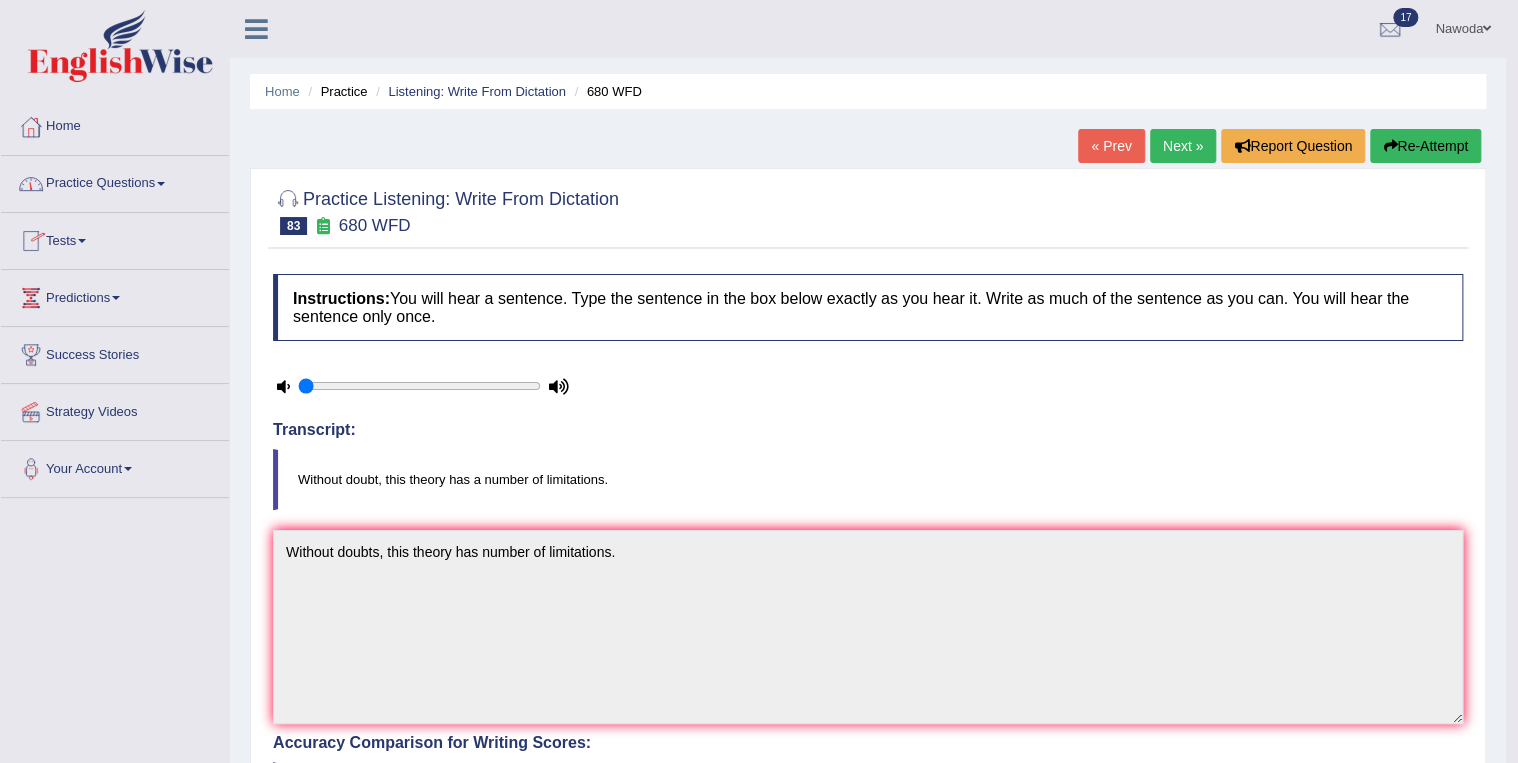 click on "Tests" at bounding box center [115, 238] 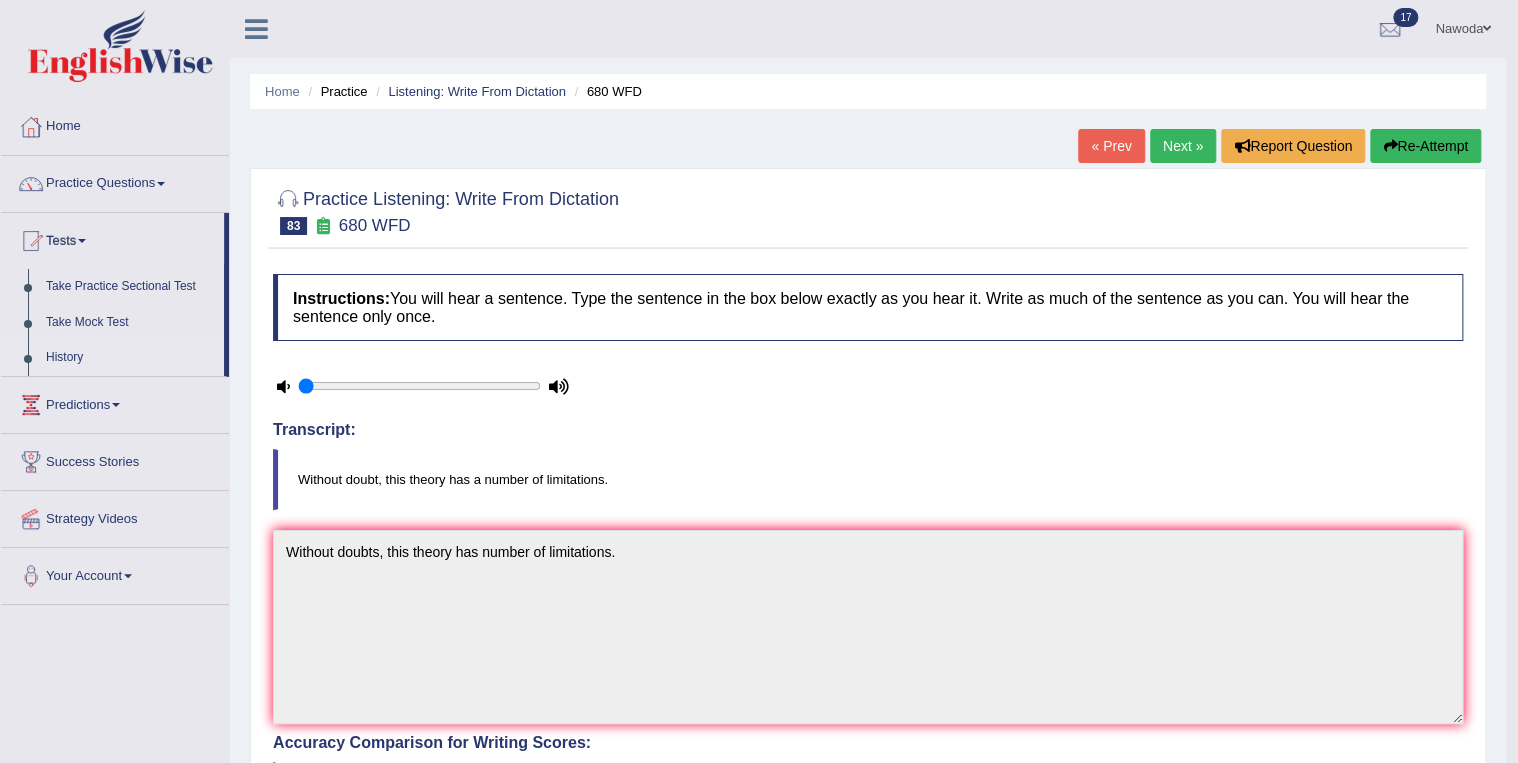 click on "History" at bounding box center (130, 358) 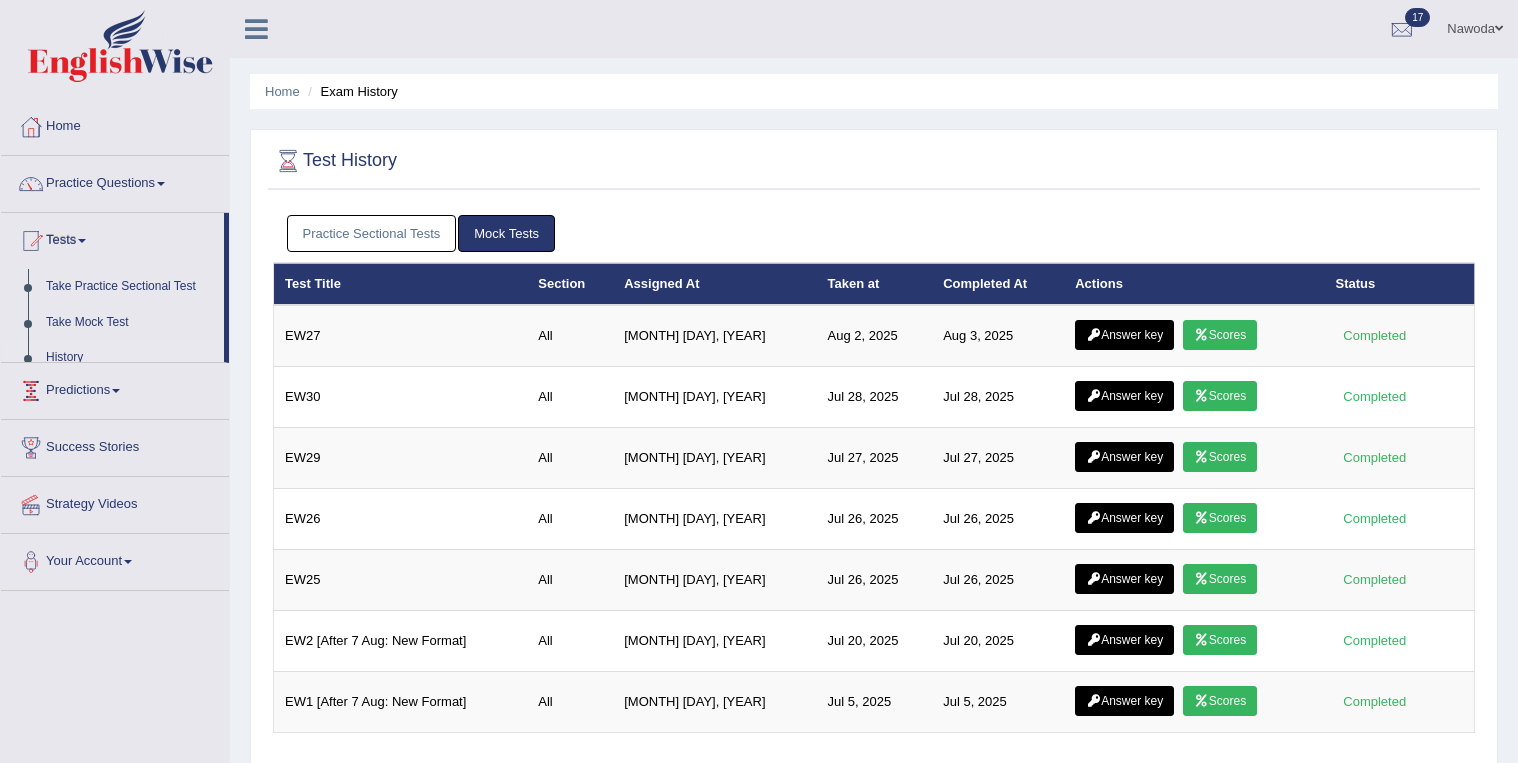 scroll, scrollTop: 0, scrollLeft: 0, axis: both 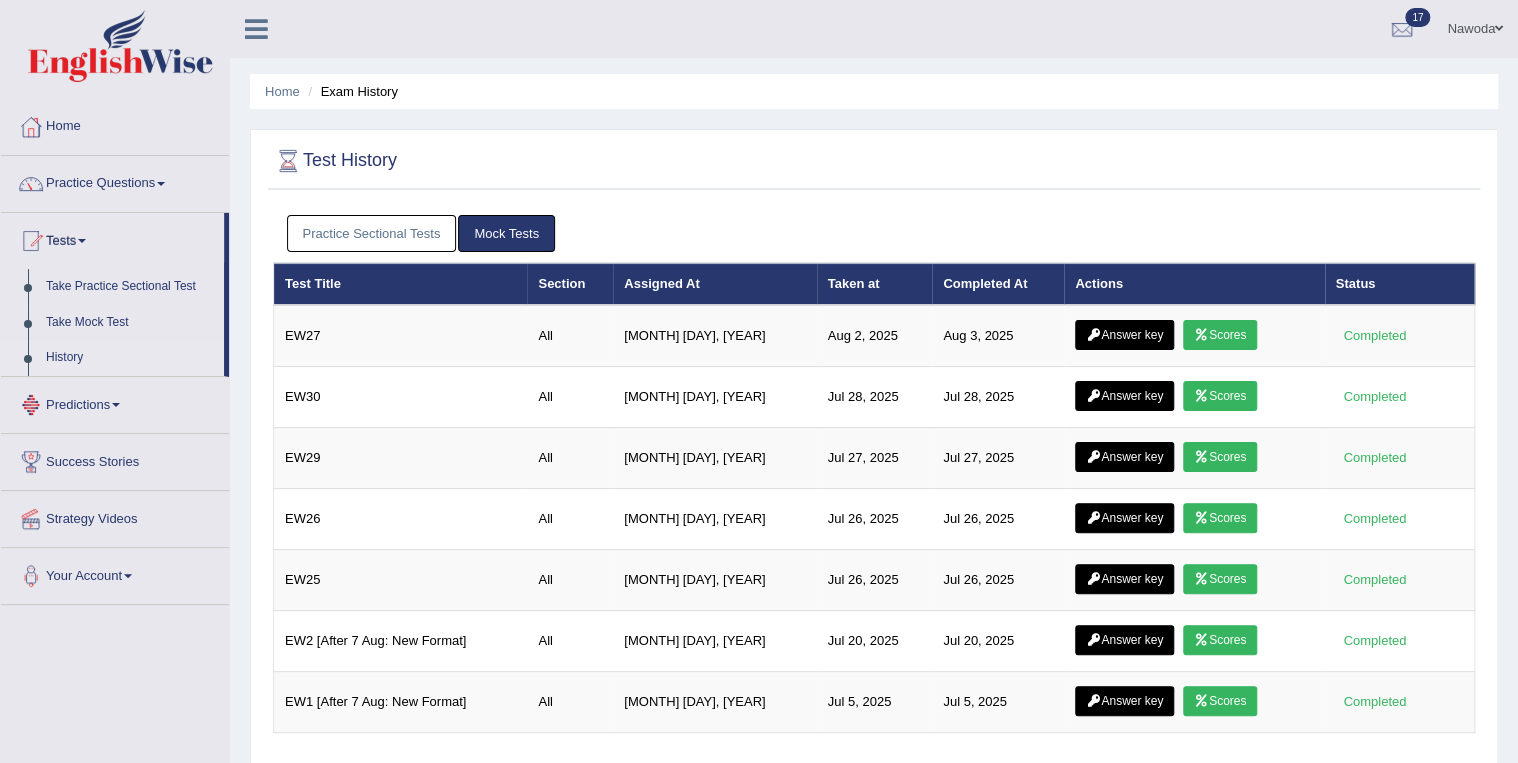 click on "Practice Sectional Tests" at bounding box center [372, 233] 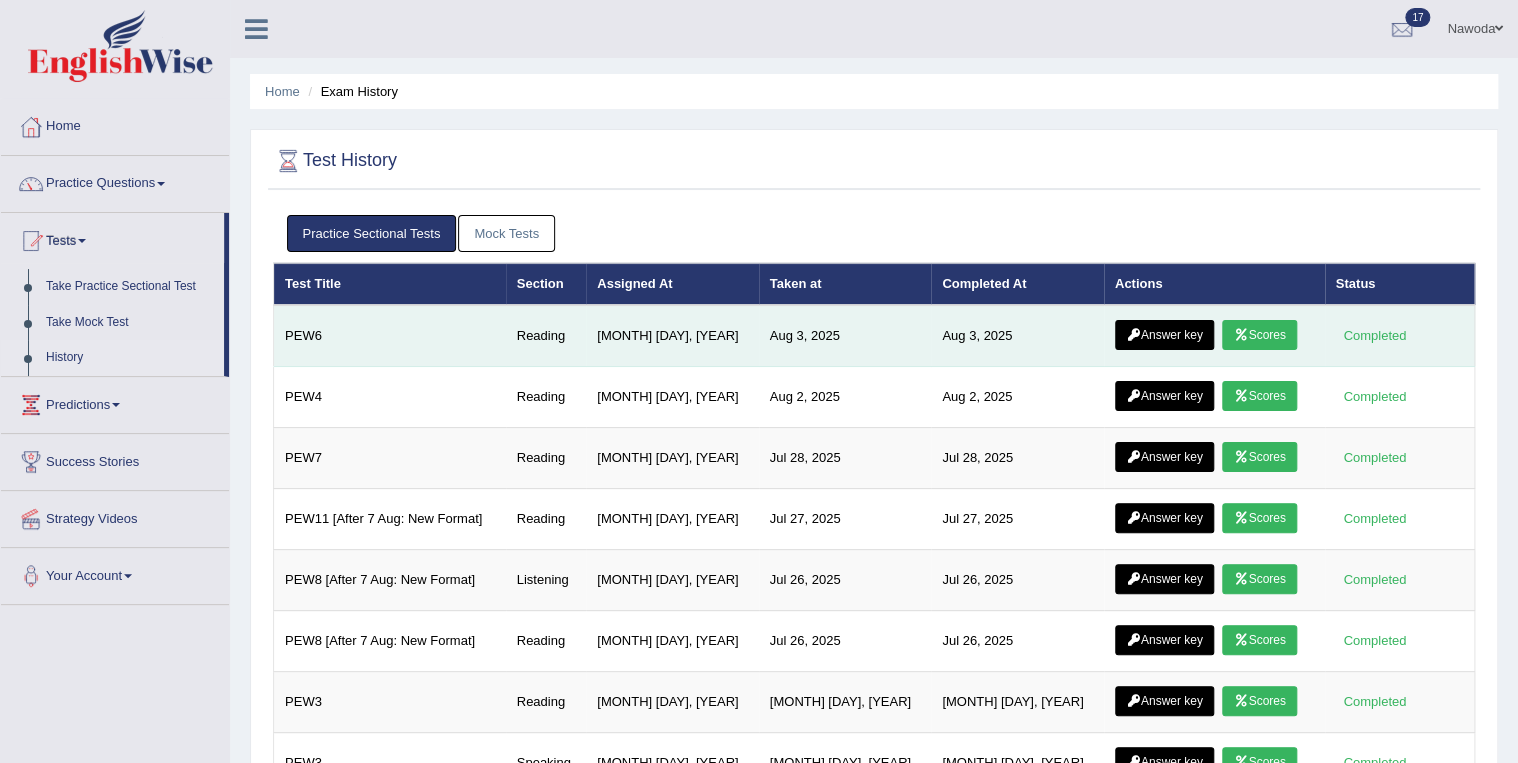 click on "Scores" at bounding box center (1259, 335) 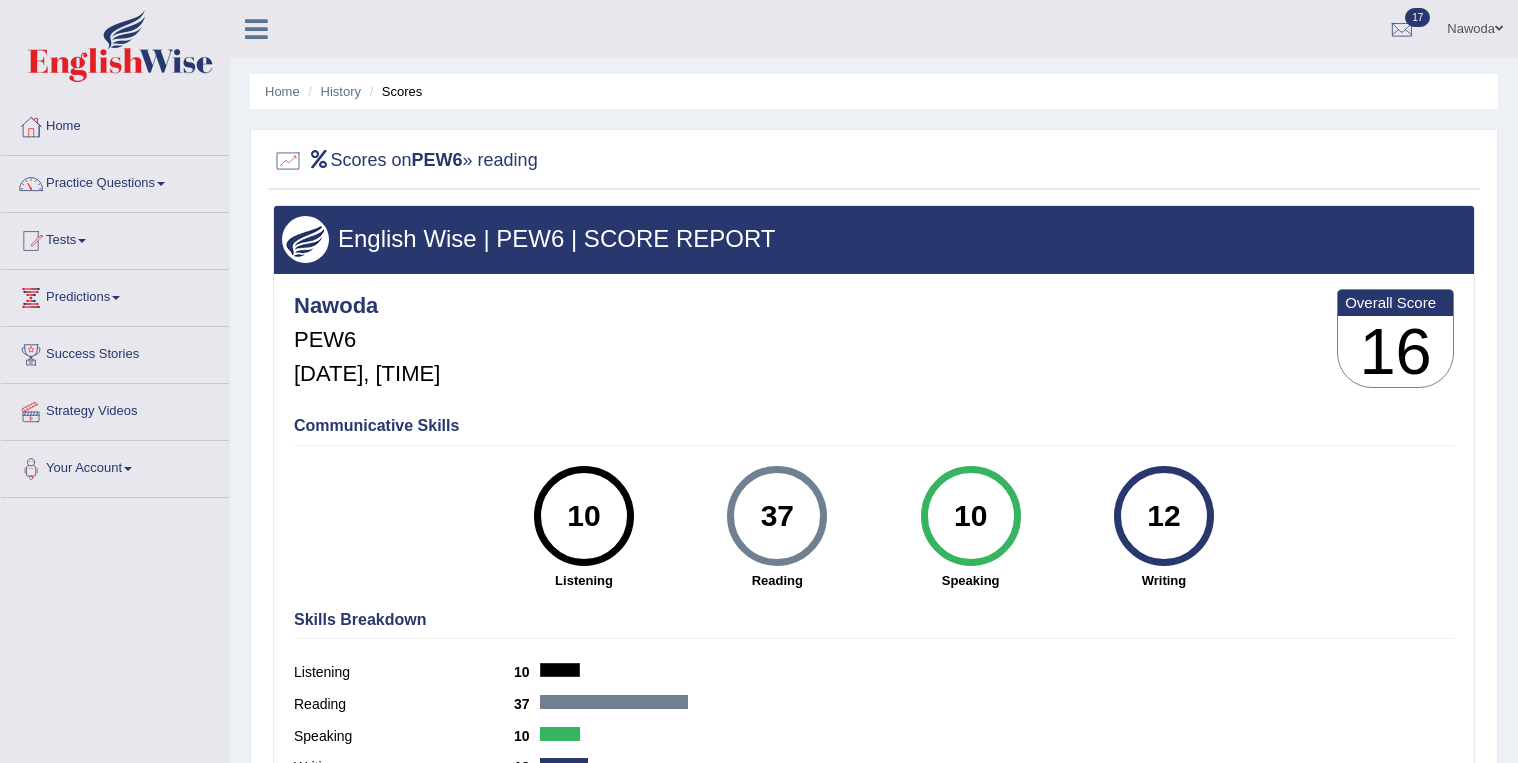 scroll, scrollTop: 0, scrollLeft: 0, axis: both 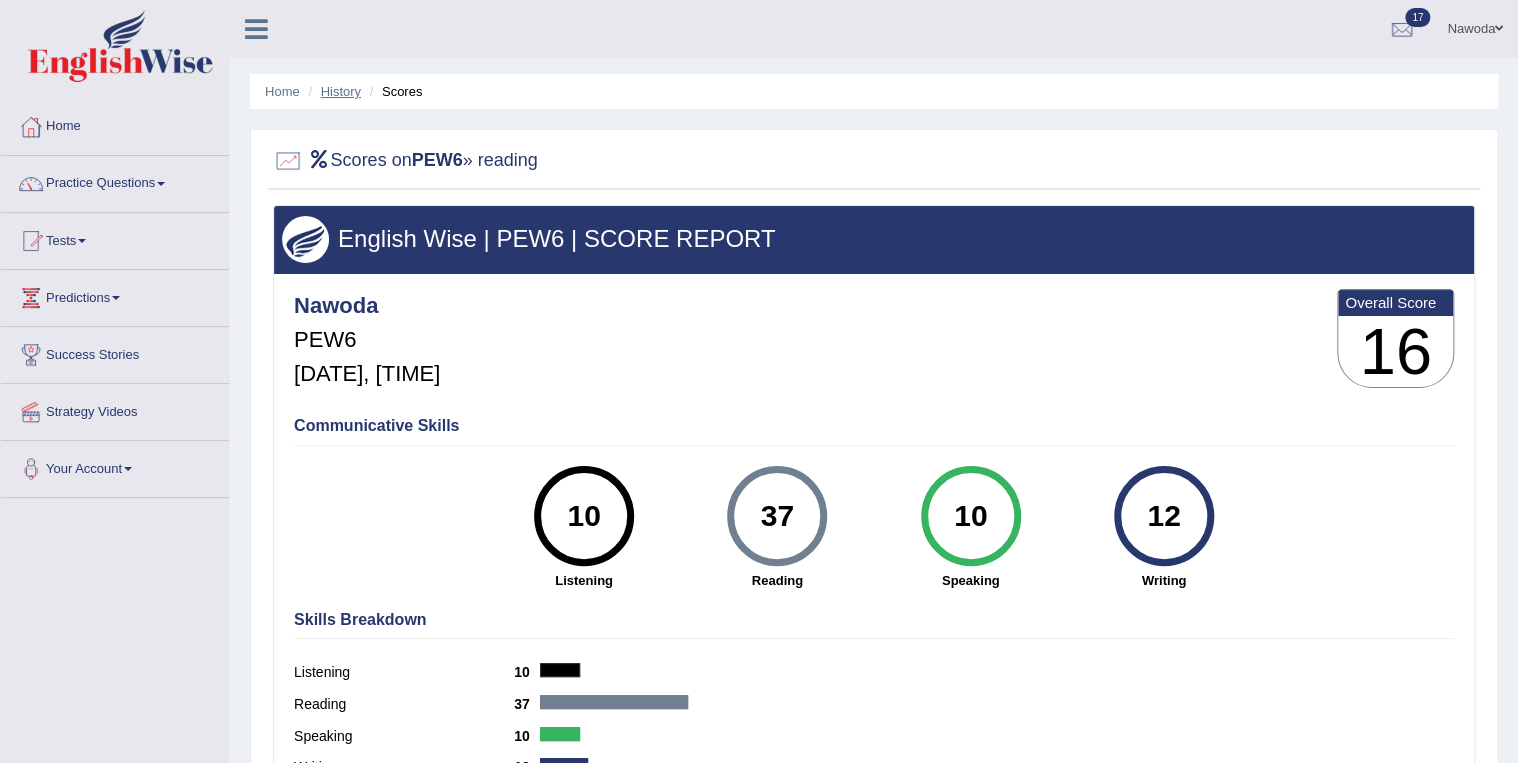 click on "History" at bounding box center (341, 91) 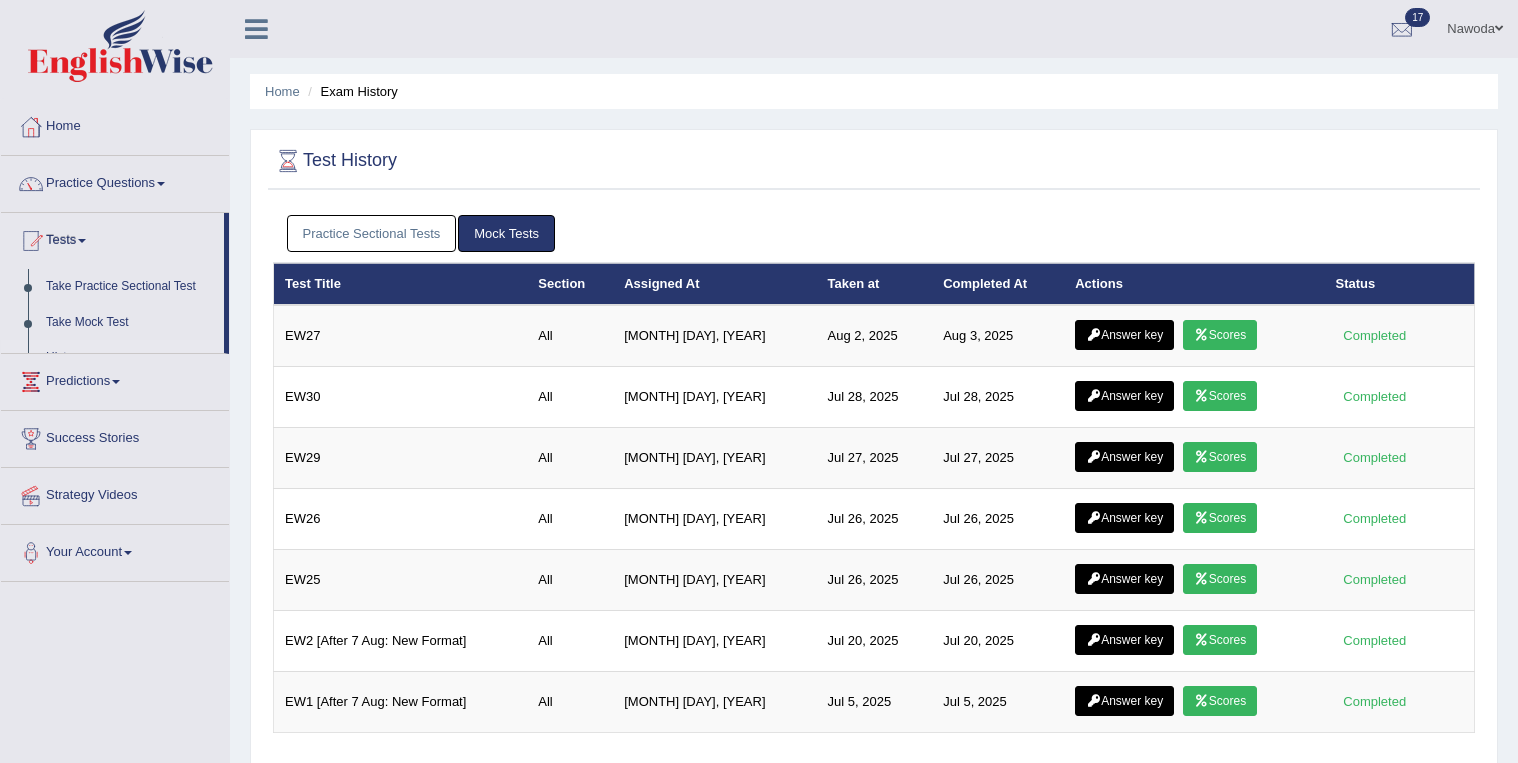 scroll, scrollTop: 0, scrollLeft: 0, axis: both 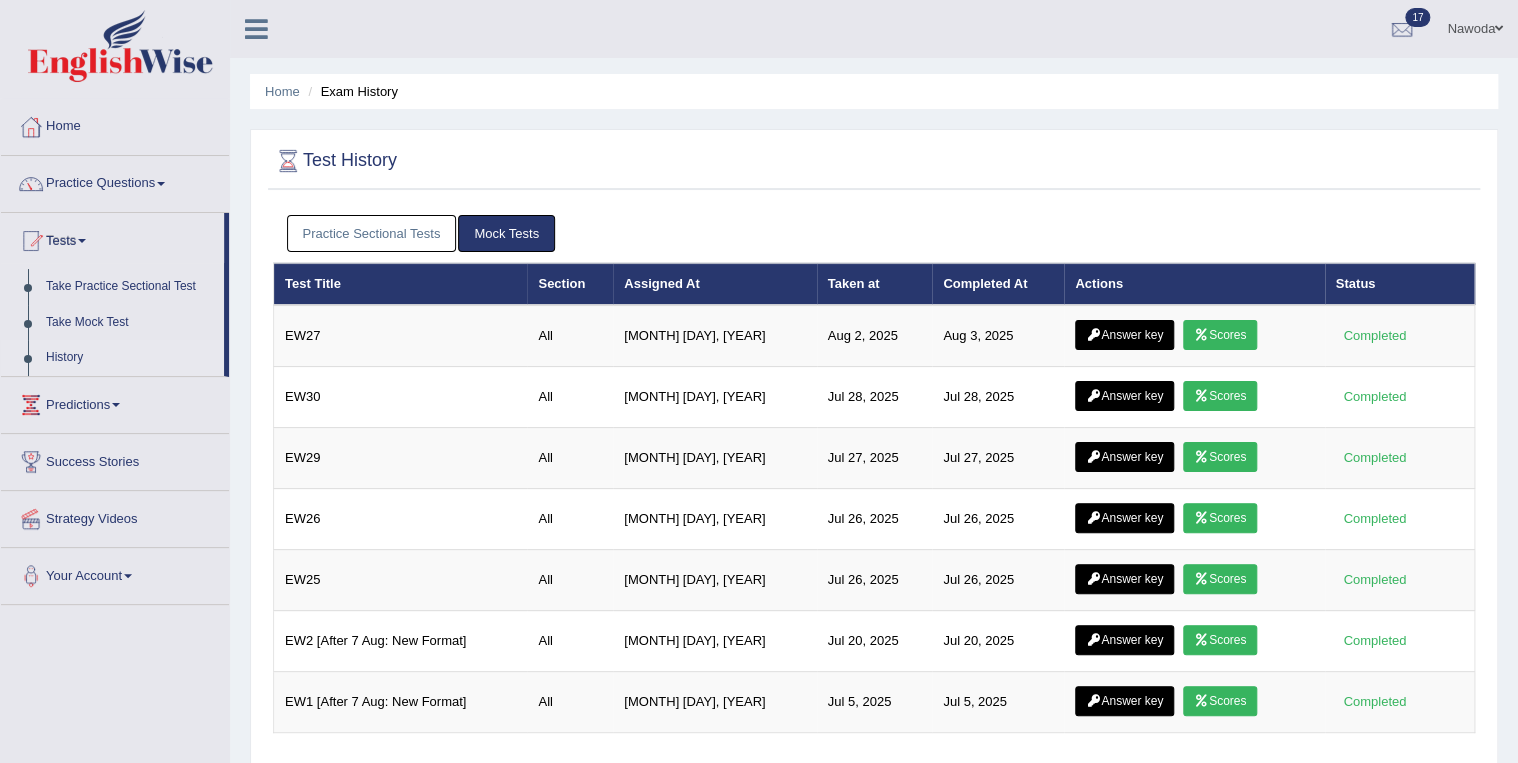 click on "Practice Sectional Tests" at bounding box center [372, 233] 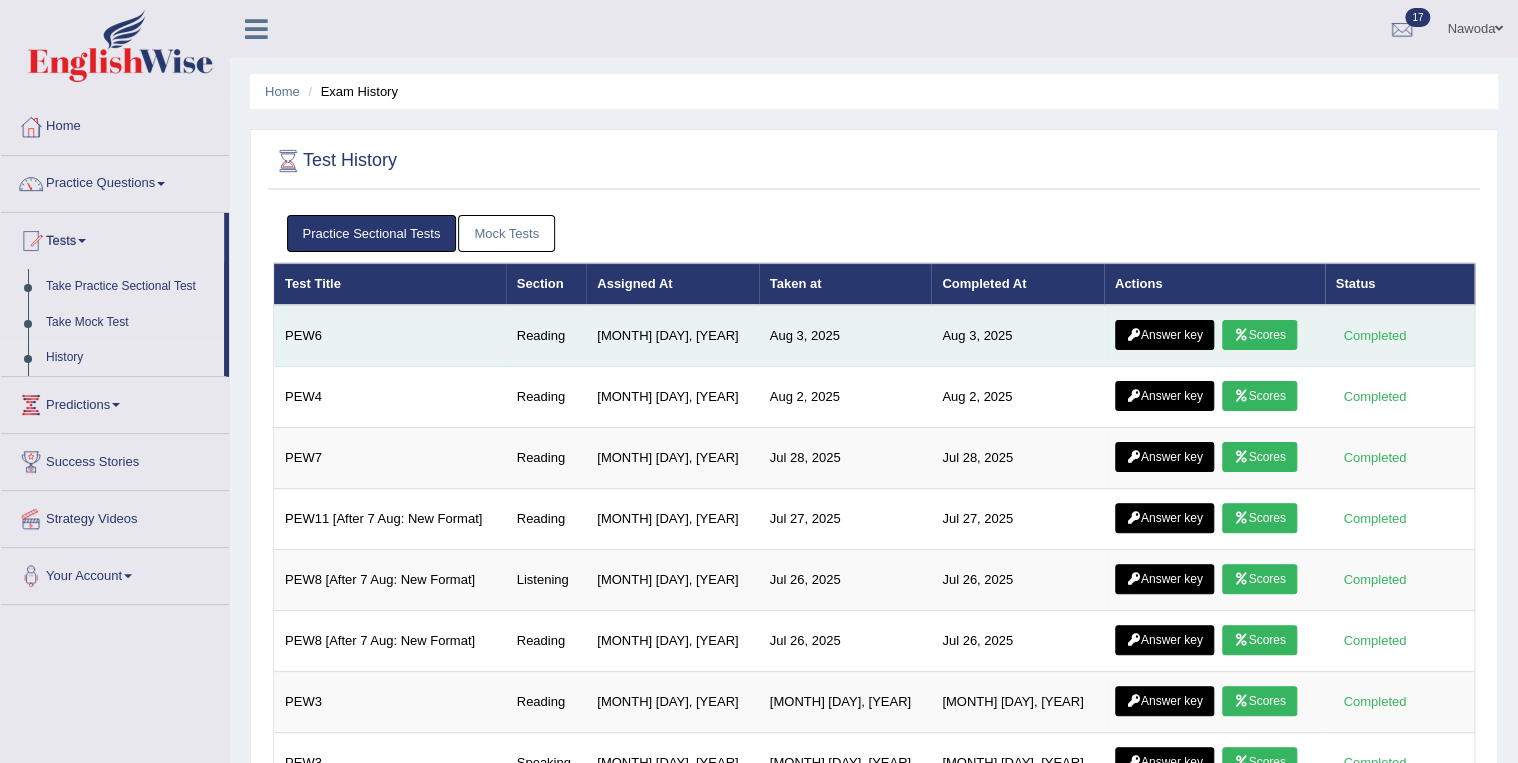 click on "Answer key" at bounding box center (1164, 335) 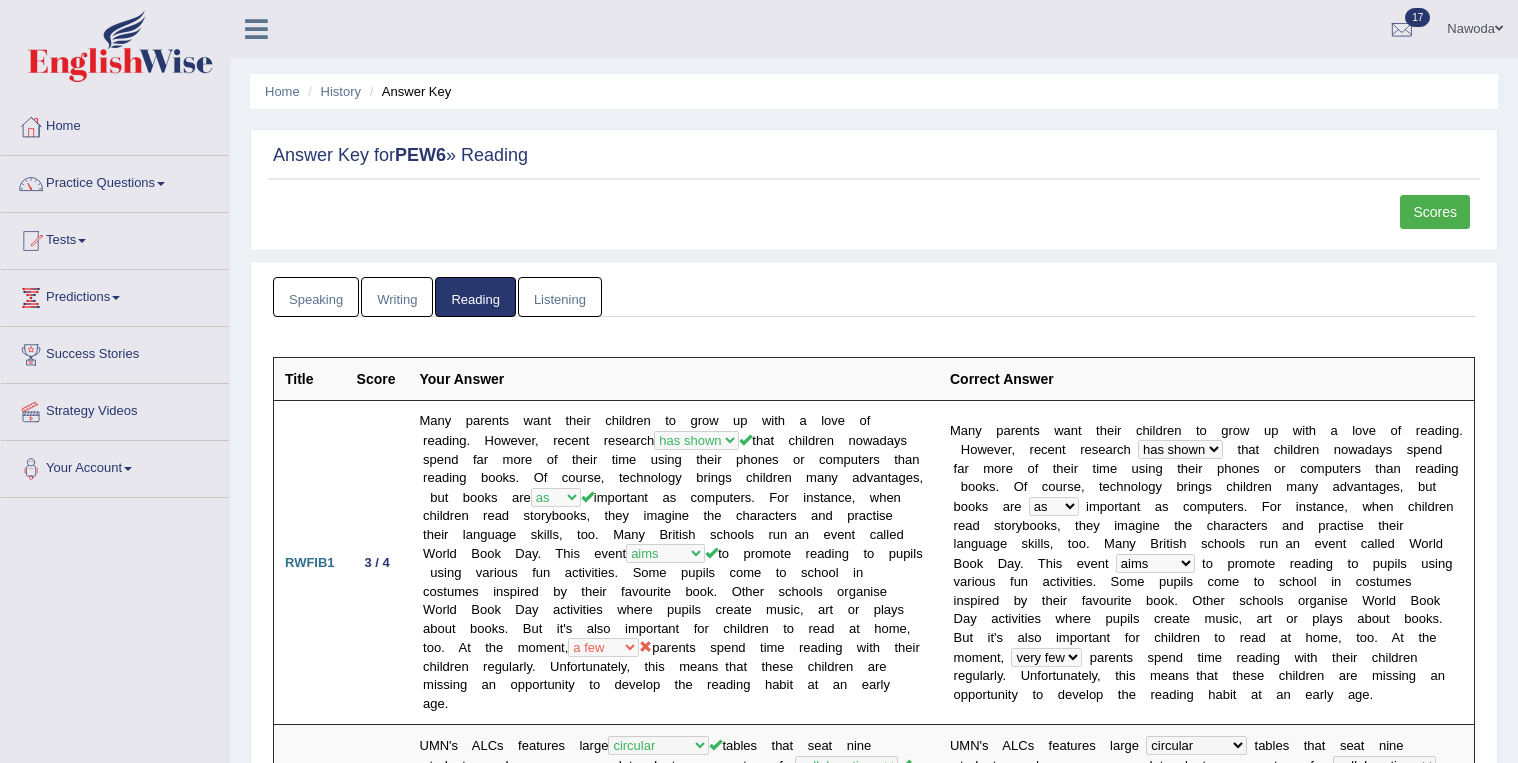 scroll, scrollTop: 0, scrollLeft: 0, axis: both 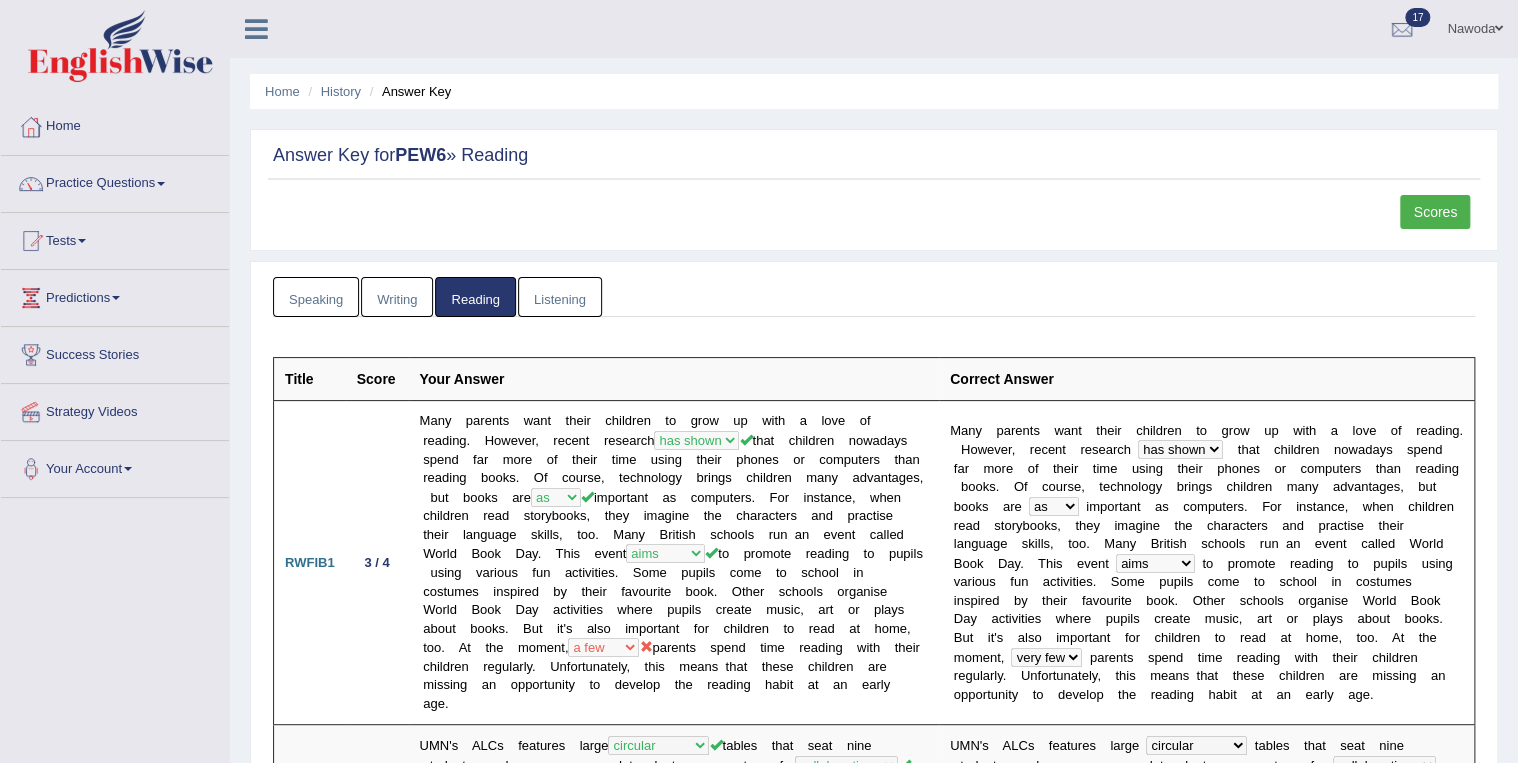 click on "Writing" at bounding box center [397, 297] 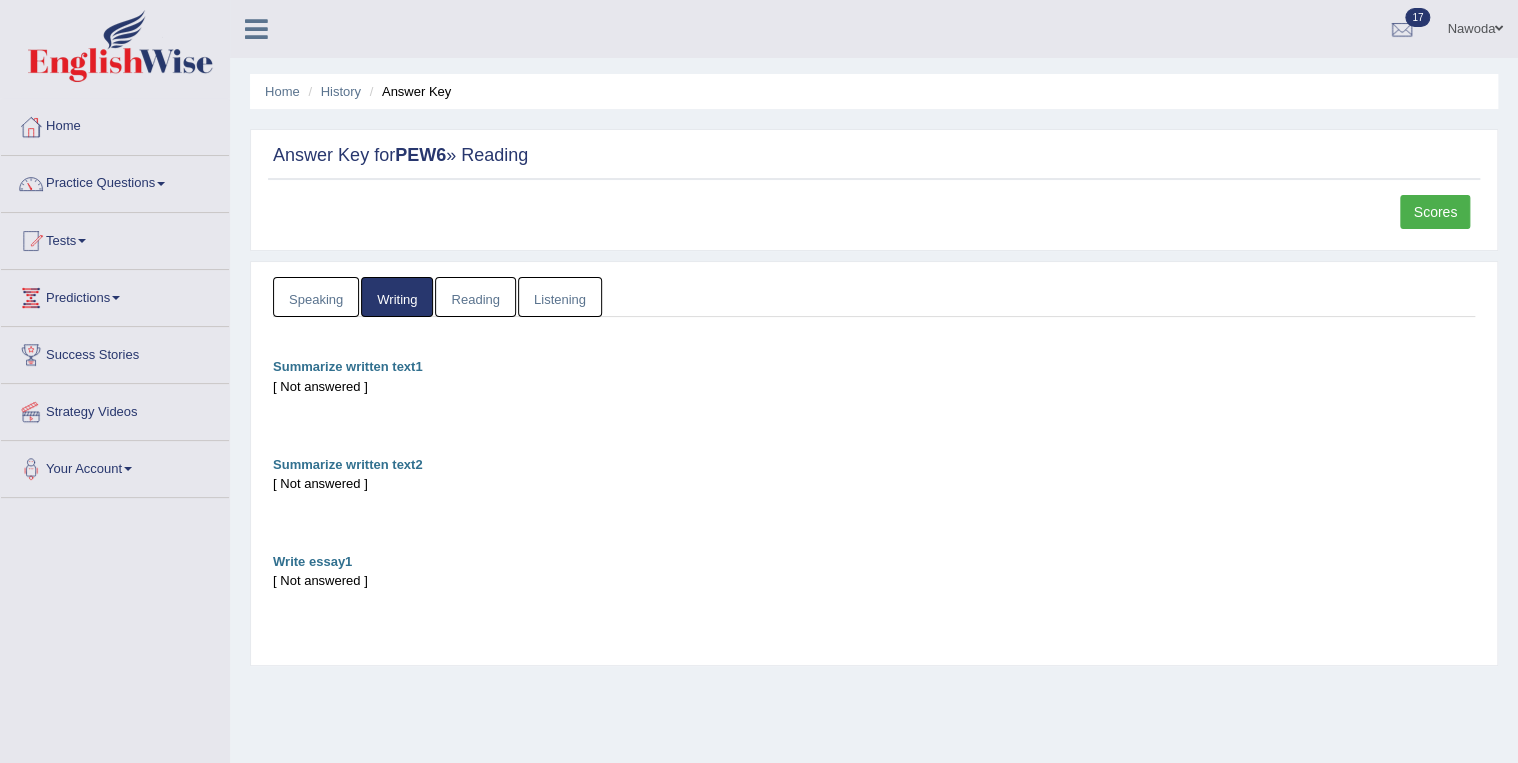 click on "Reading" at bounding box center [475, 297] 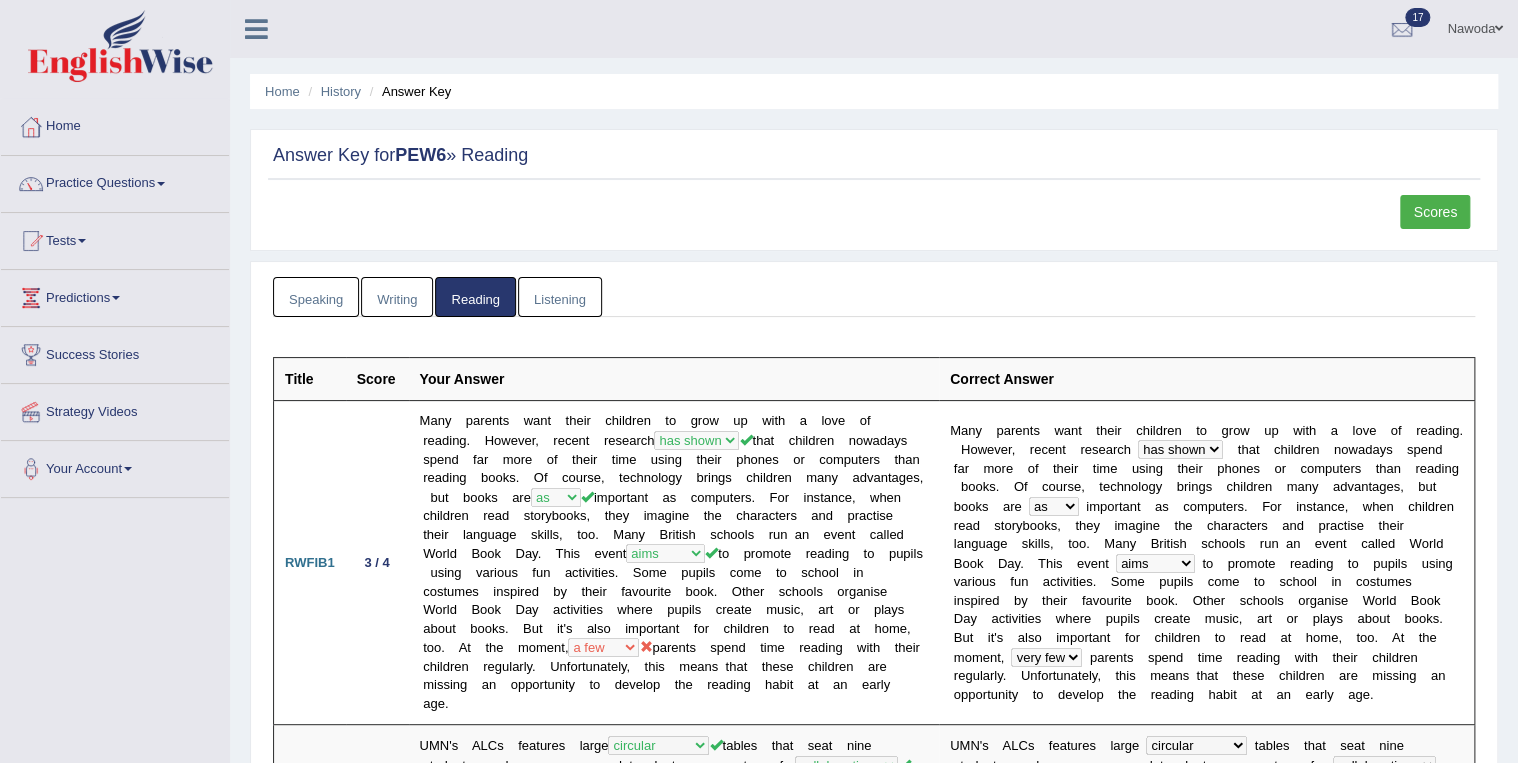 click on "Listening" at bounding box center [560, 297] 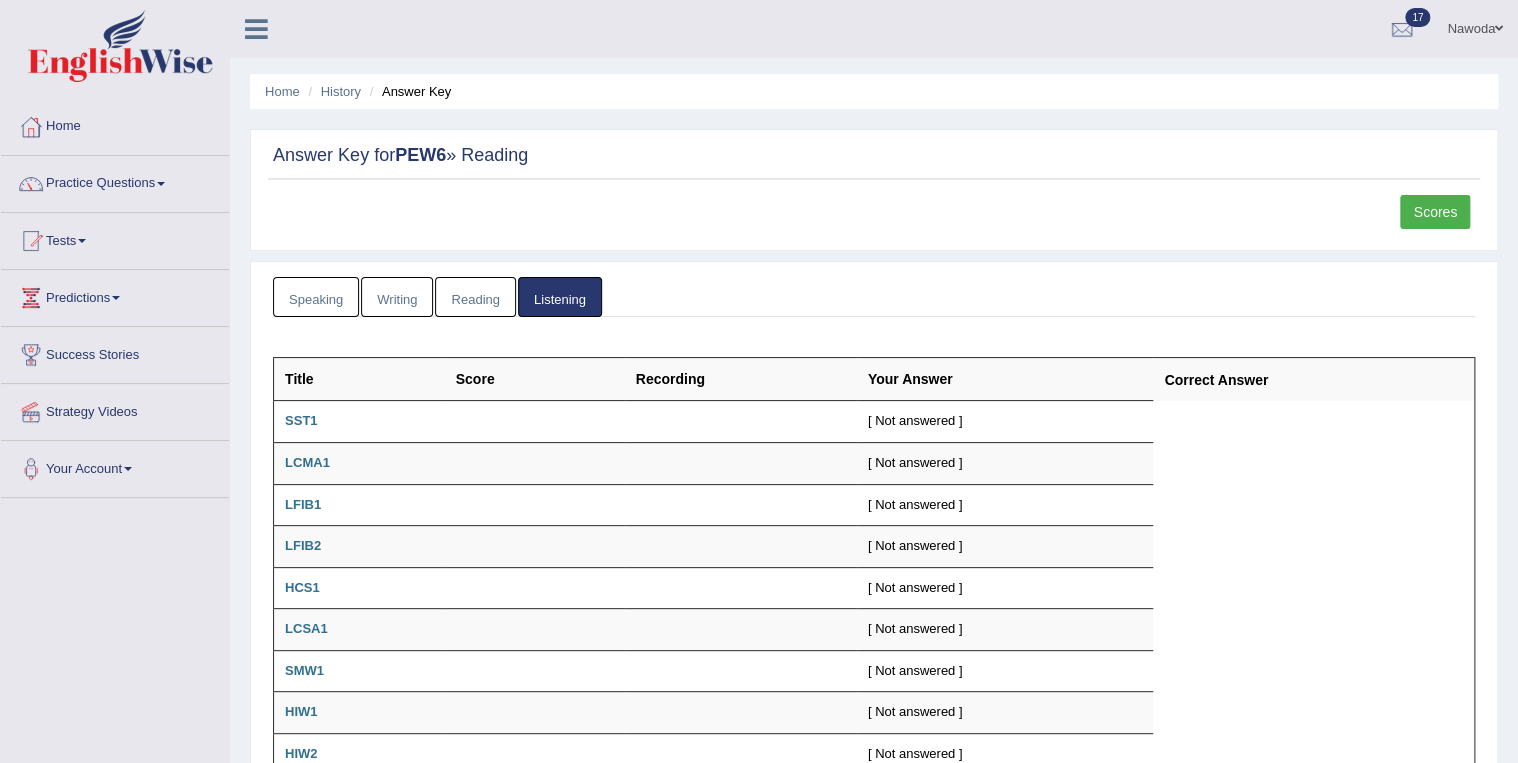 click on "Speaking" at bounding box center [316, 297] 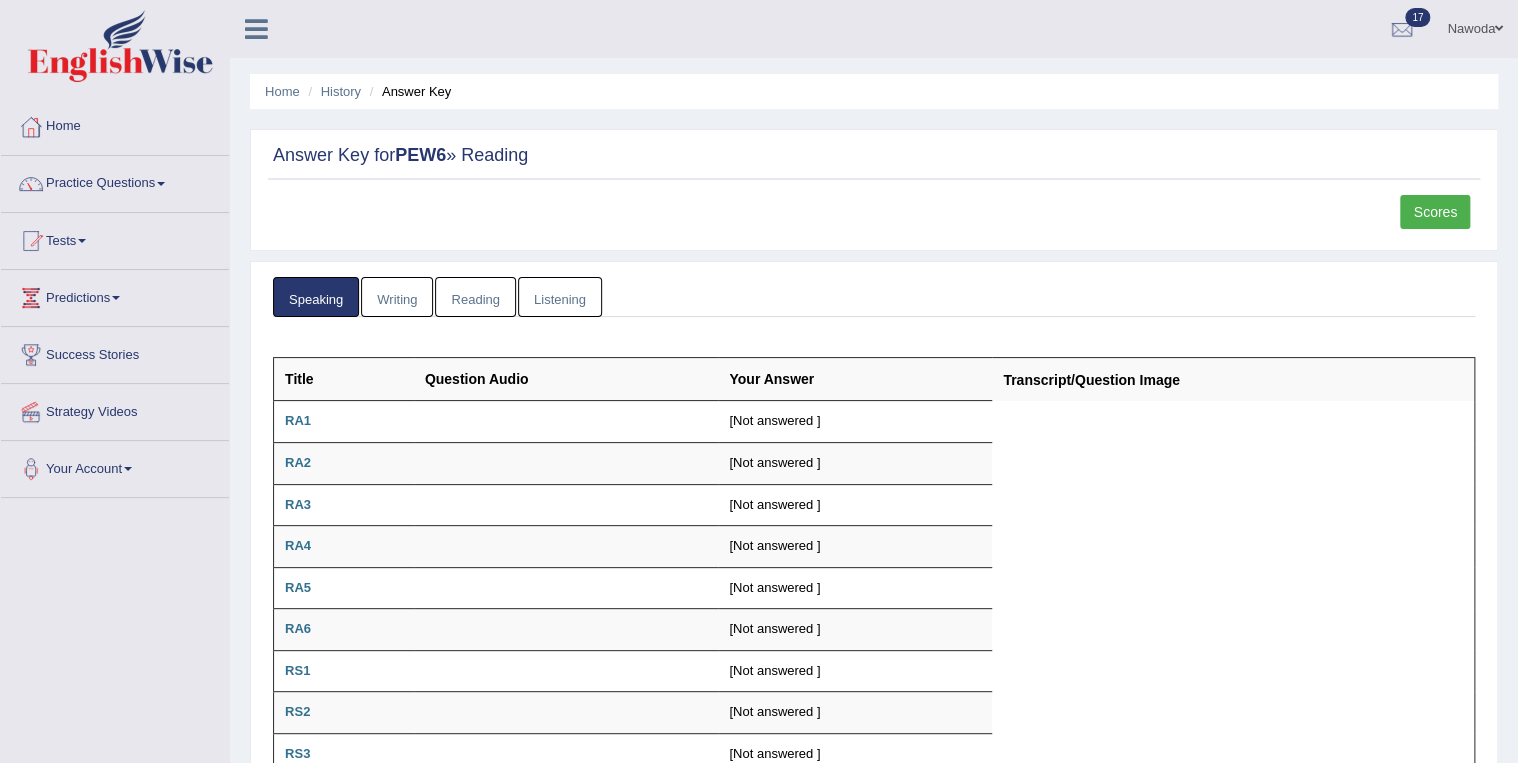 click on "Practice Questions" at bounding box center (115, 181) 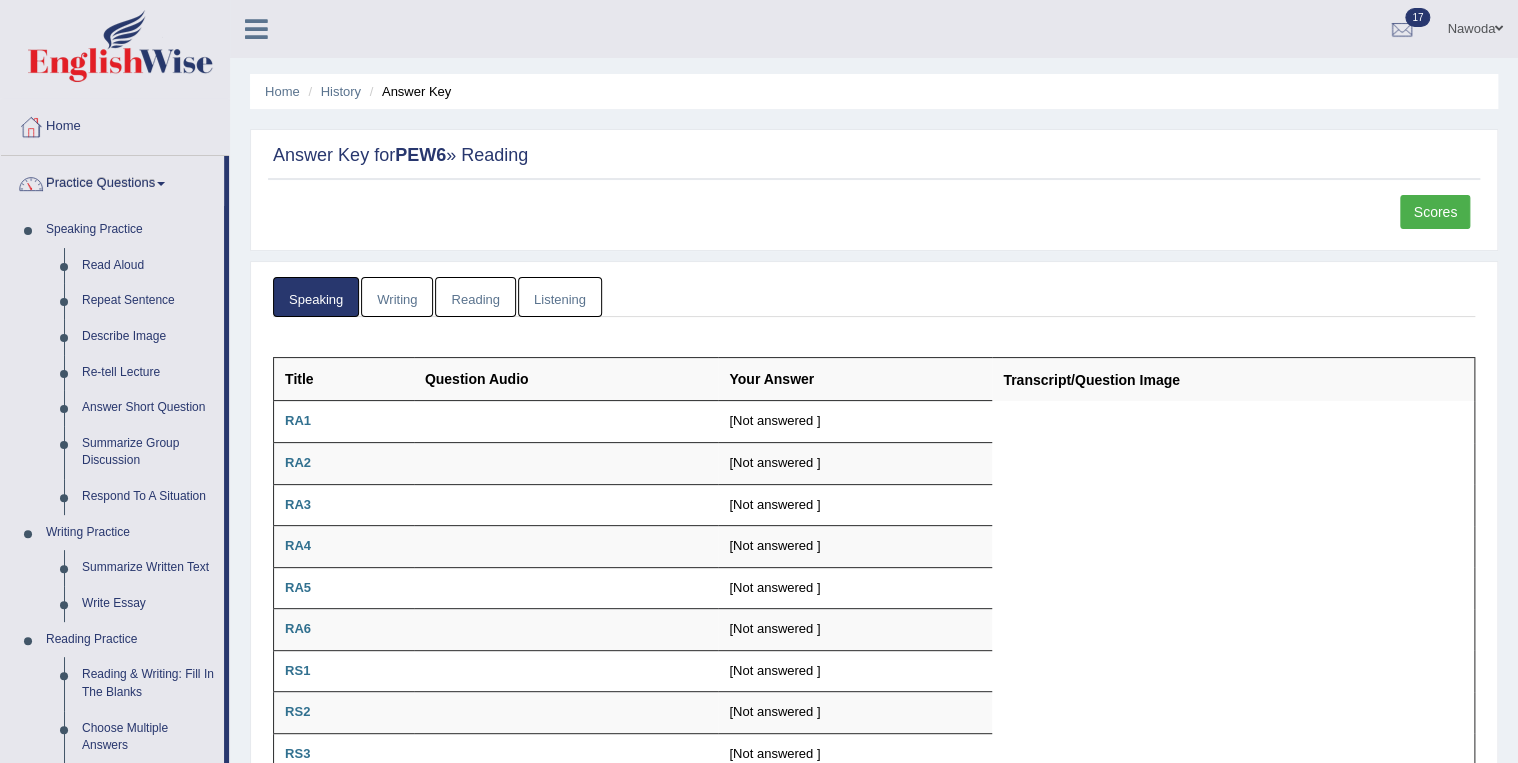 click on "Practice Questions" at bounding box center (112, 181) 